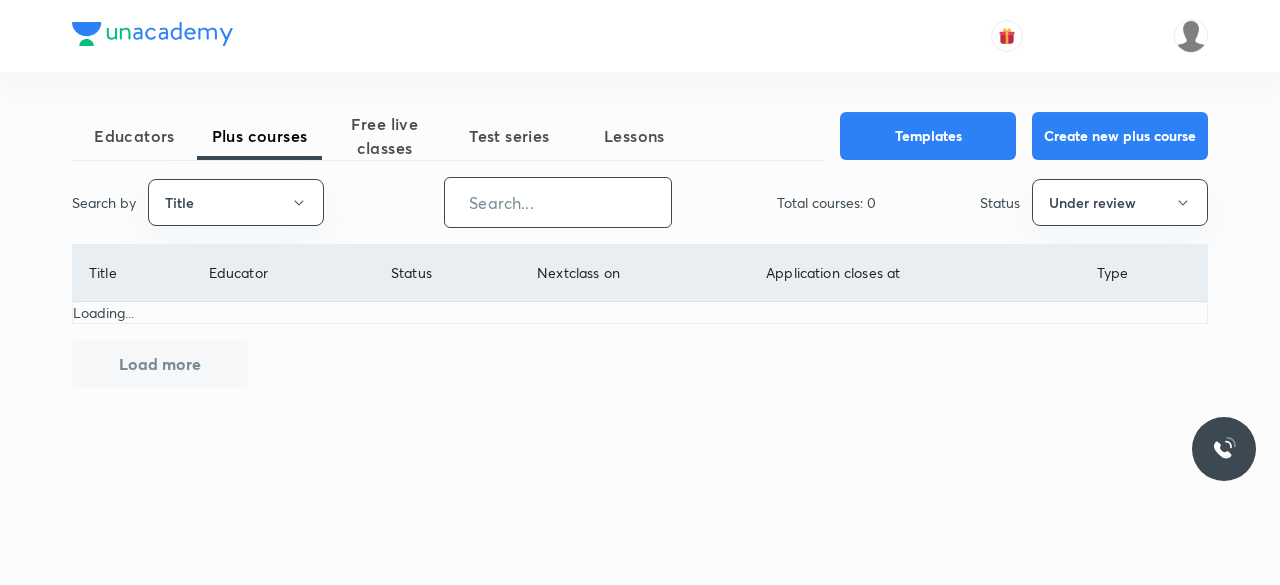 scroll, scrollTop: 0, scrollLeft: 0, axis: both 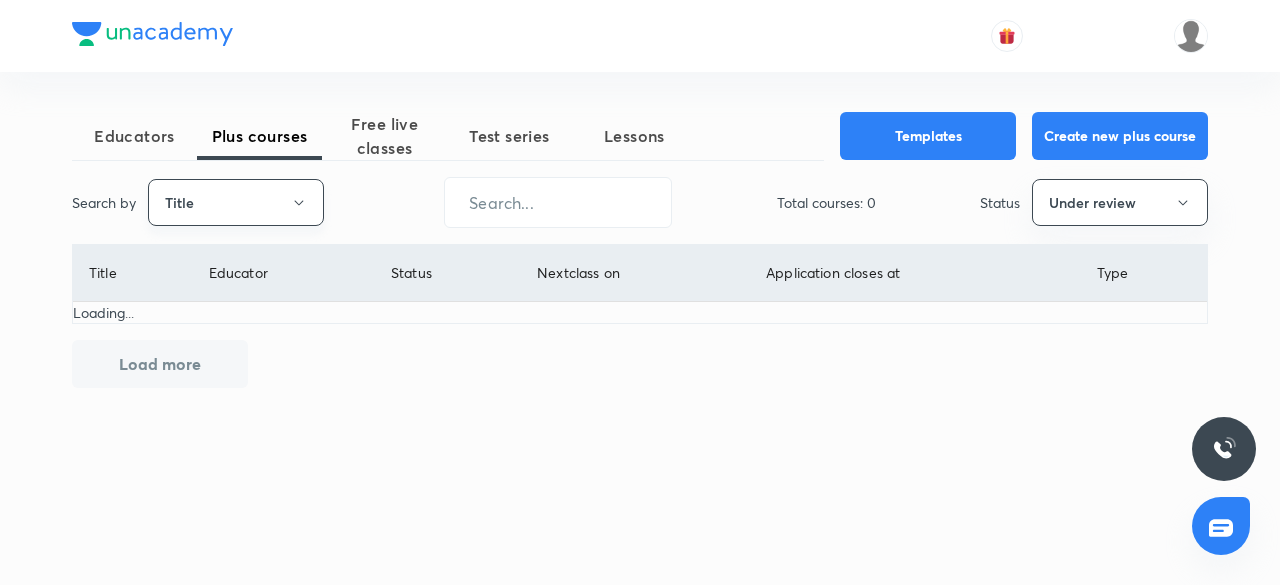 click on "Title" at bounding box center [236, 202] 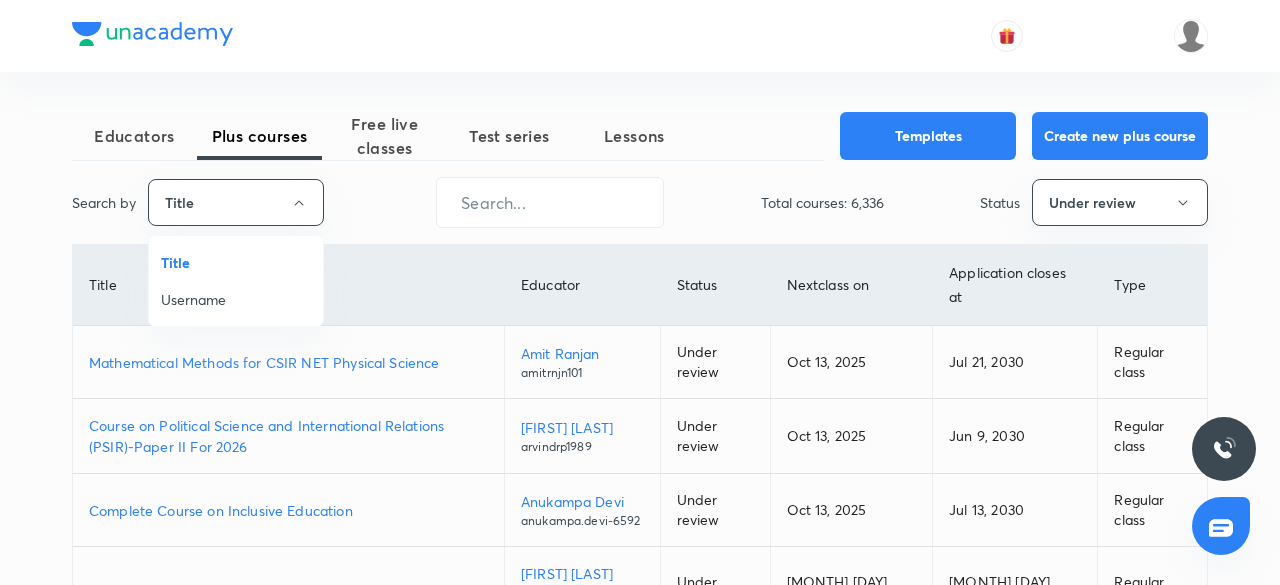 click on "Username" at bounding box center (236, 299) 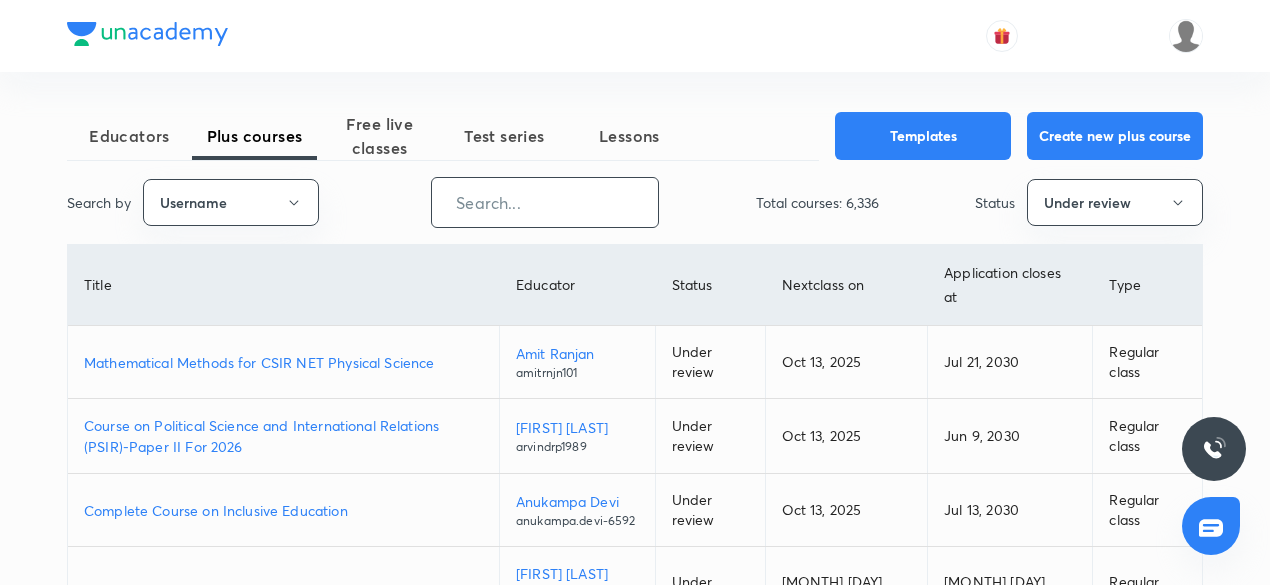 type 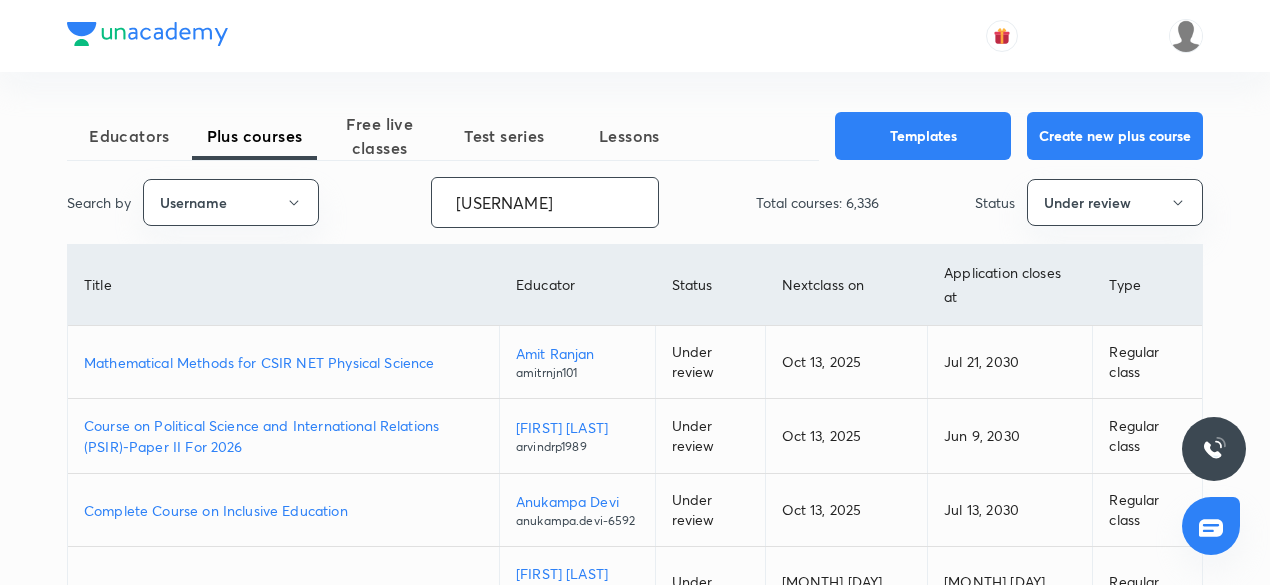 click on "PiyushBaranwal-3199-4987" at bounding box center (545, 202) 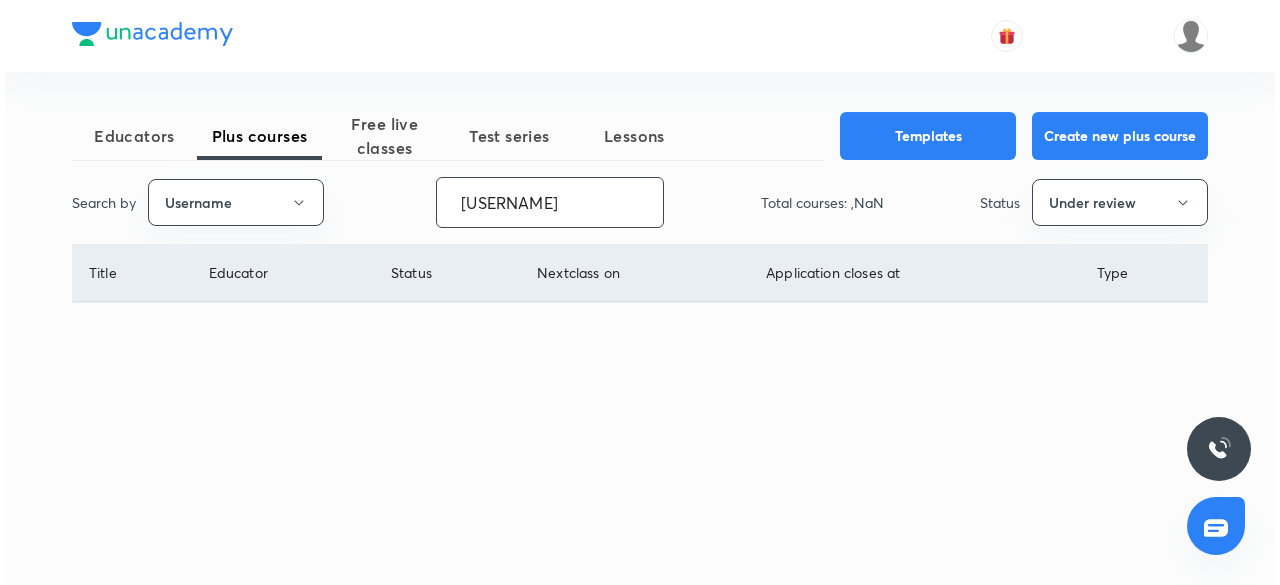 scroll, scrollTop: 0, scrollLeft: 30, axis: horizontal 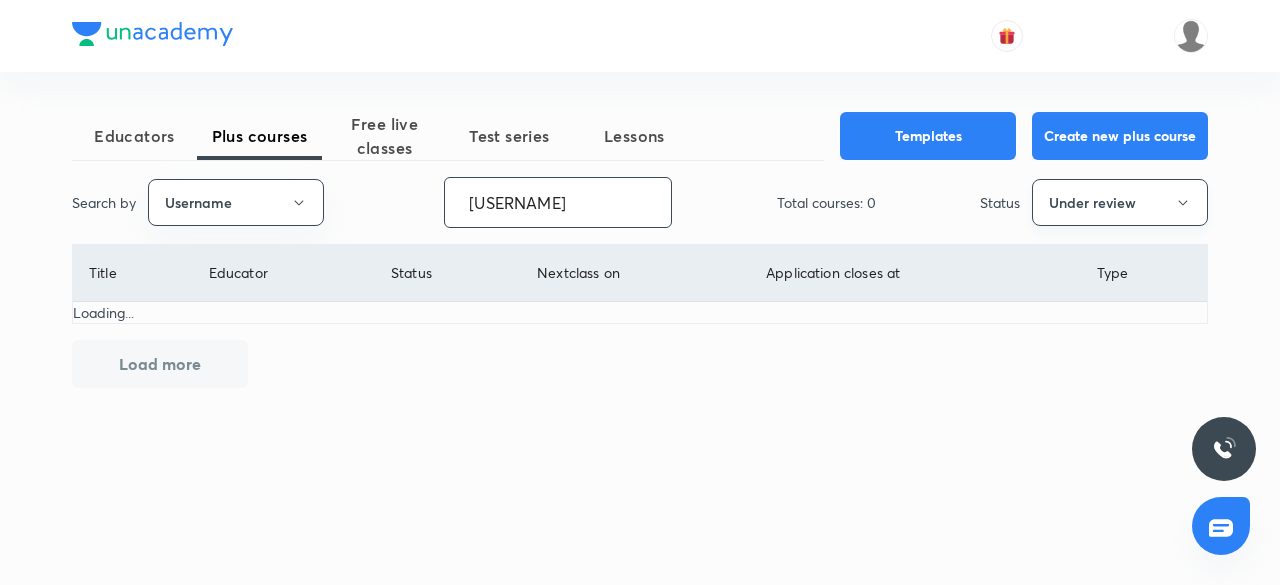 type on "PiyushBaranwal-3199-4987" 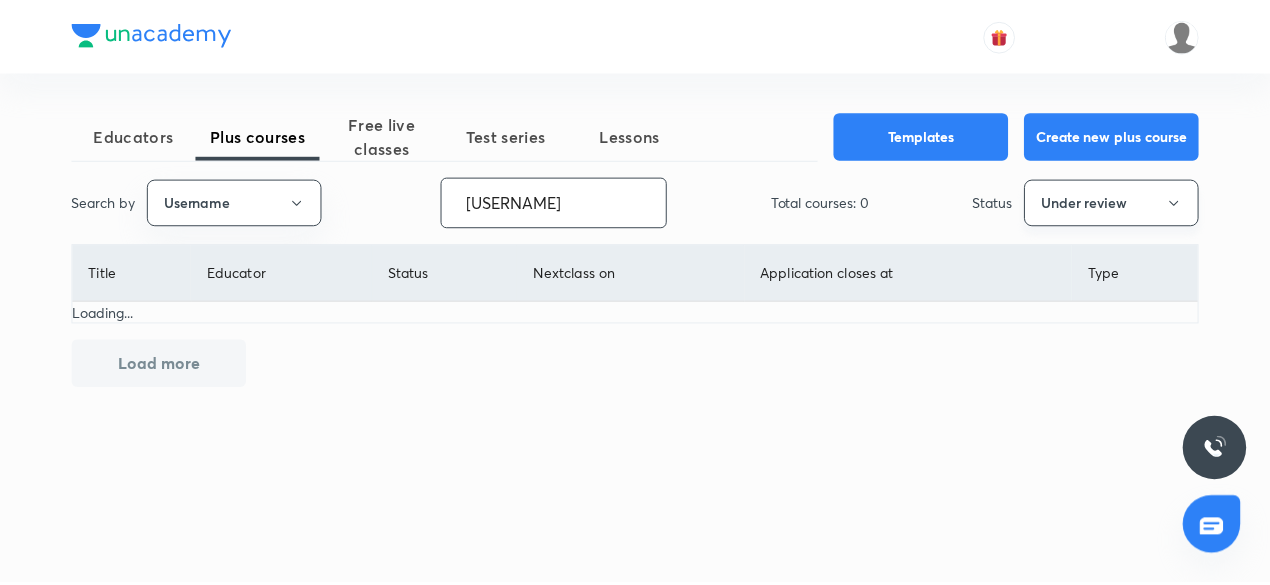 scroll, scrollTop: 0, scrollLeft: 0, axis: both 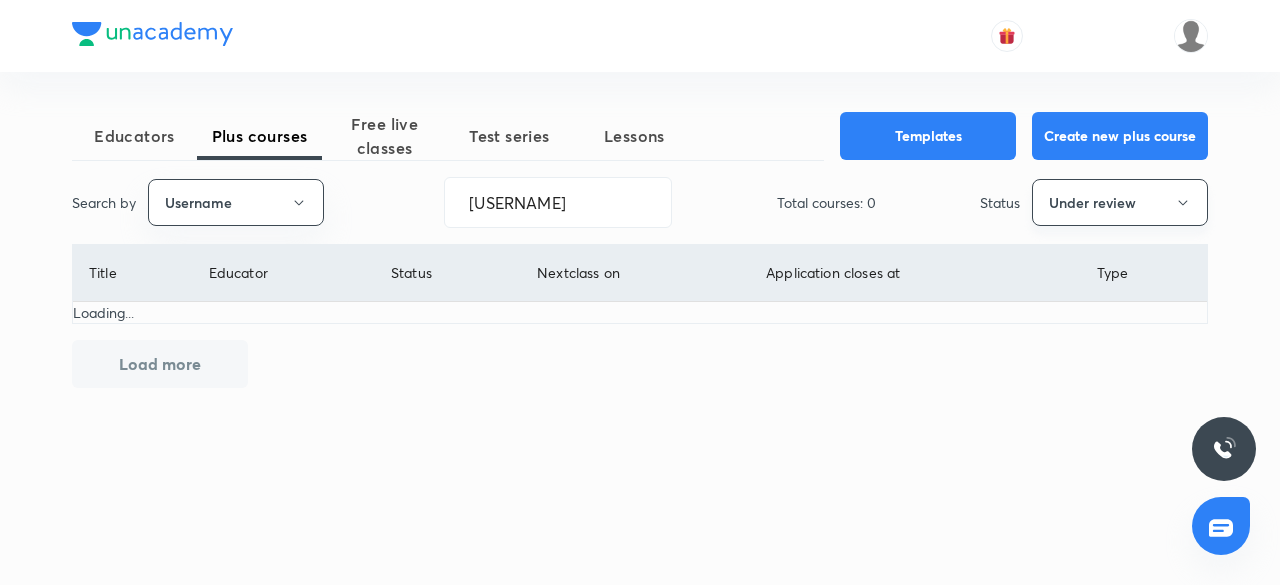click 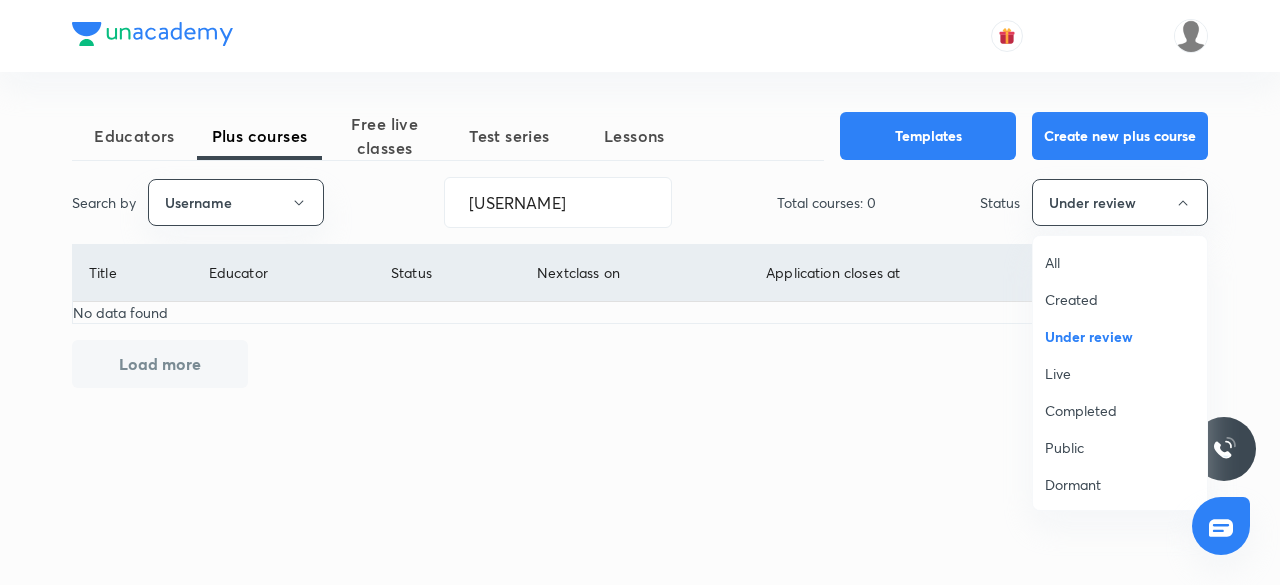 click on "All" at bounding box center (1120, 262) 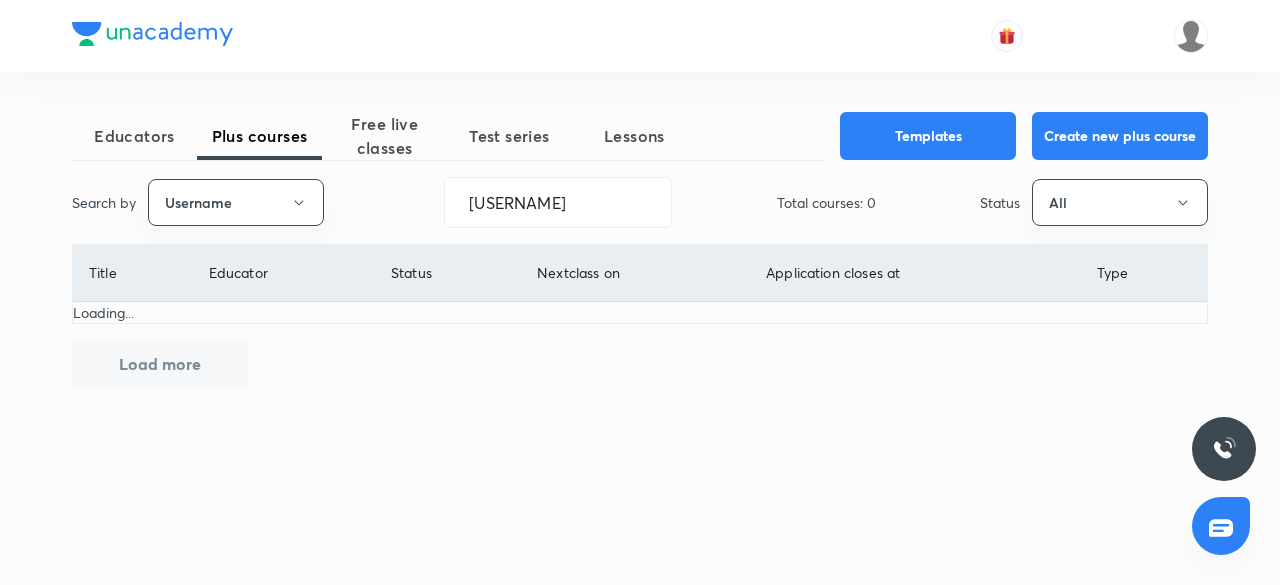 click on "Search by Username PiyushBaranwal-3199-4987 ​ Total courses: 0 Status All" at bounding box center (640, 202) 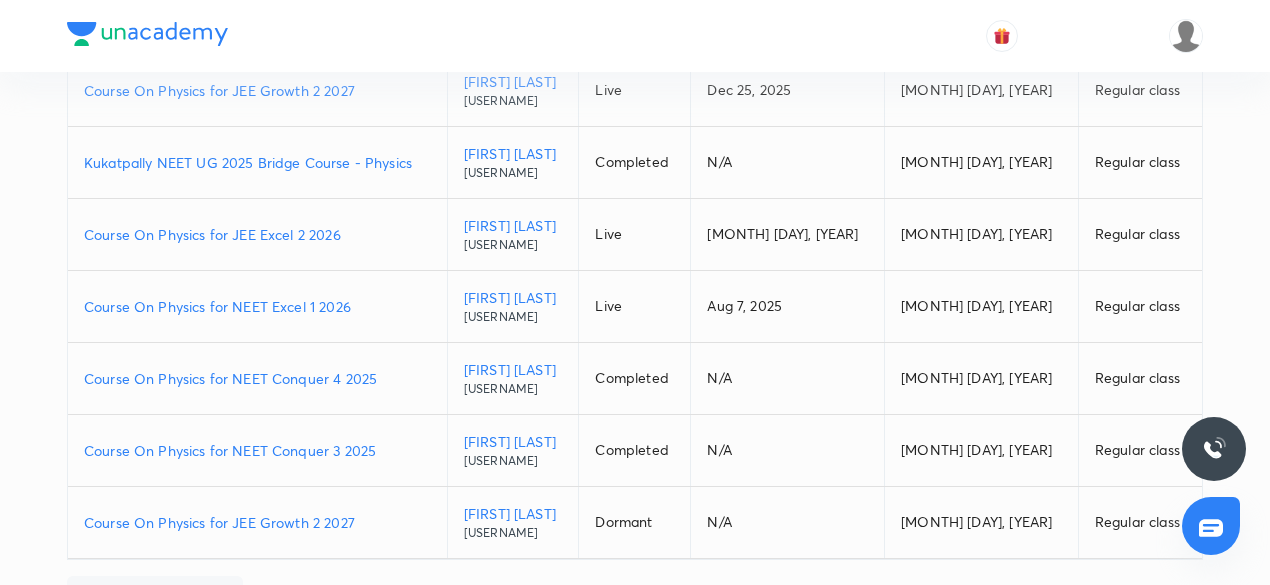 scroll, scrollTop: 320, scrollLeft: 0, axis: vertical 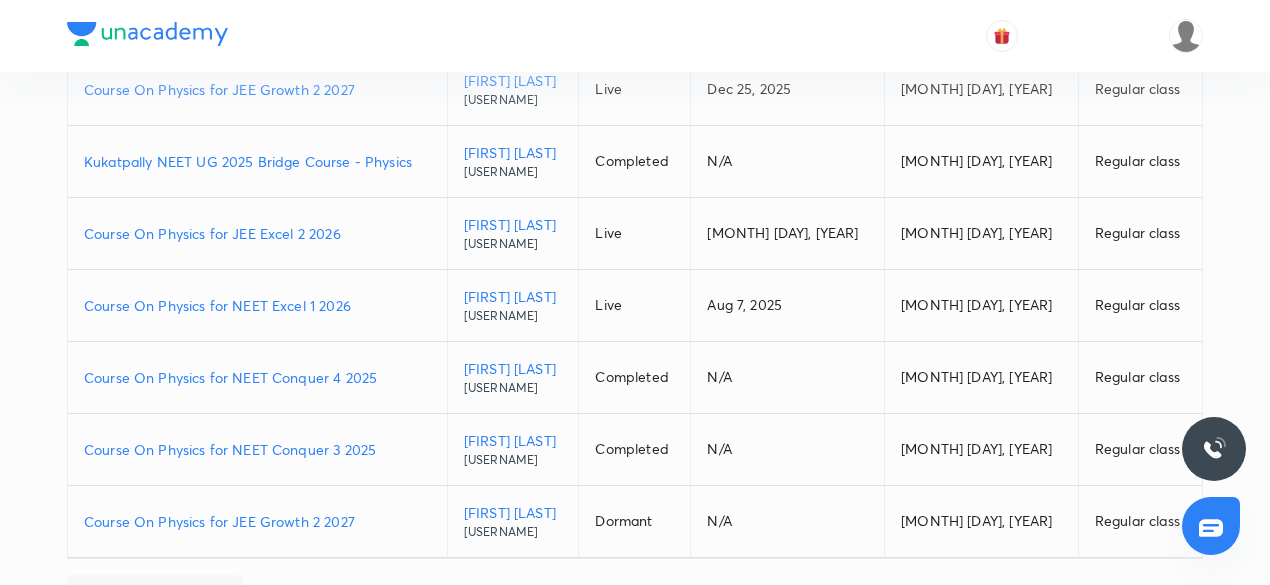 click on "Course On Physics for NEET Excel 1 2026" at bounding box center (257, 305) 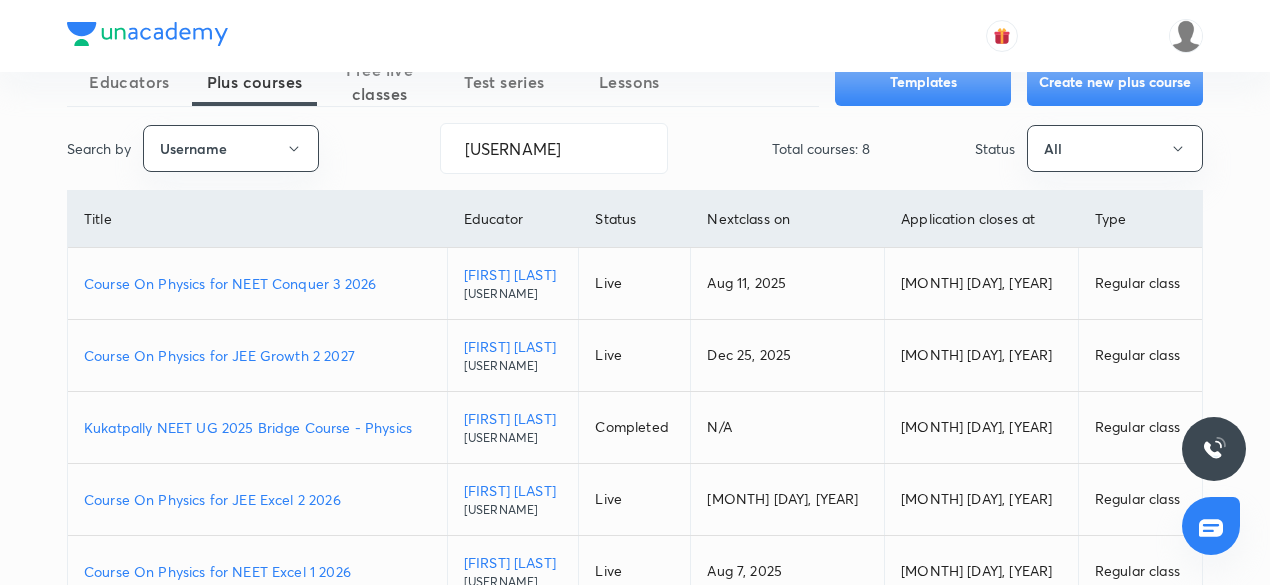 scroll, scrollTop: 0, scrollLeft: 0, axis: both 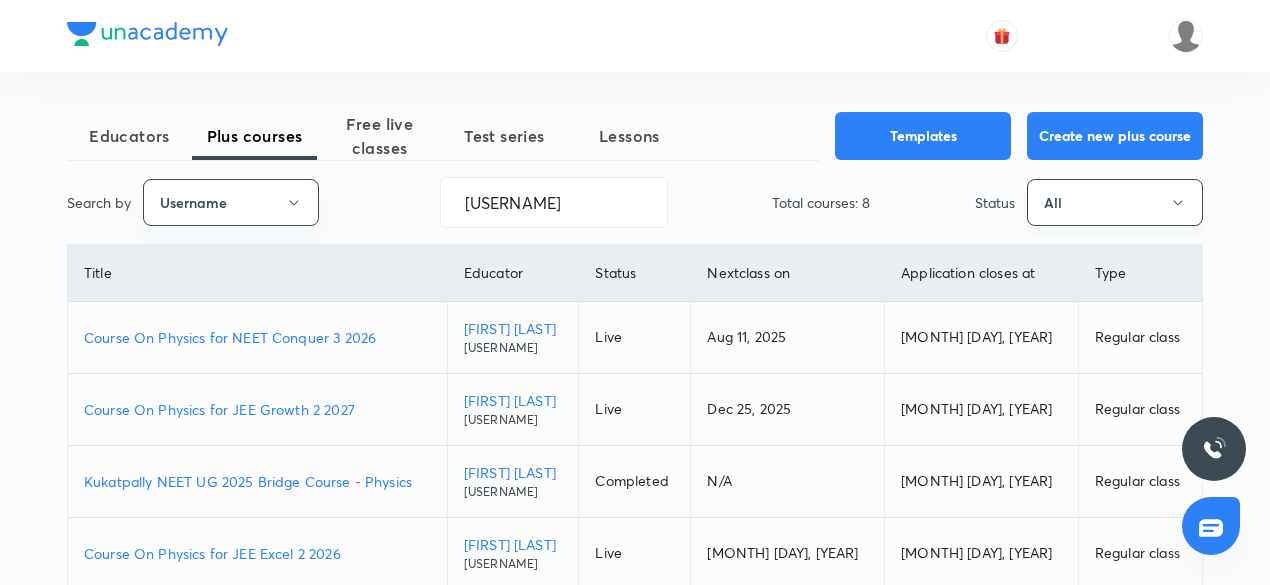click on "All" at bounding box center [1115, 202] 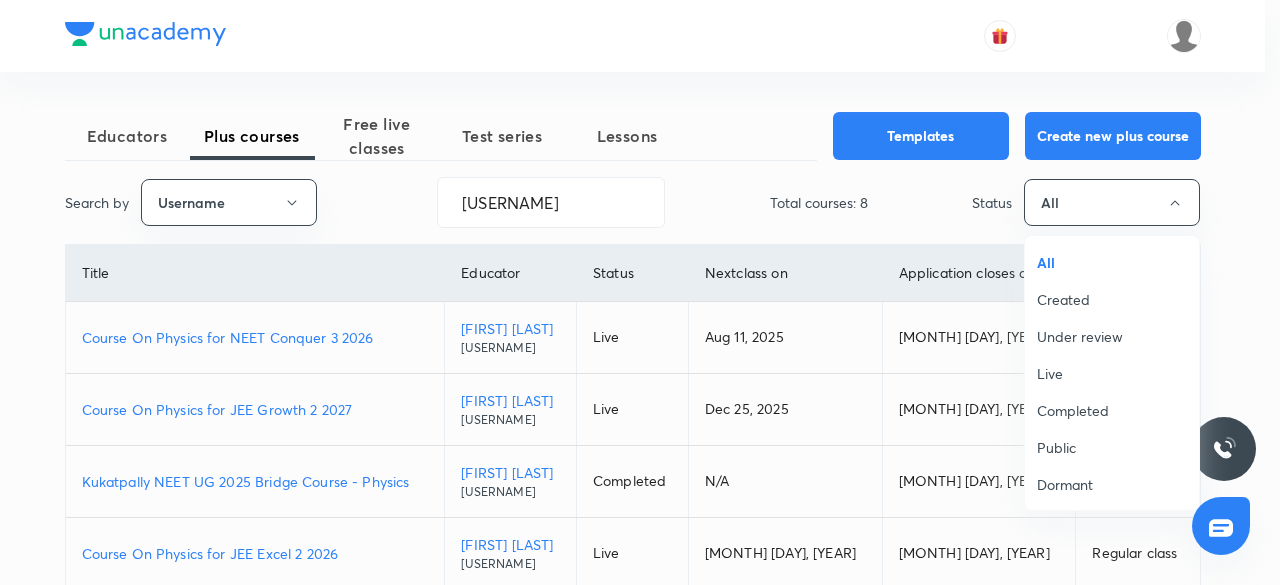 click at bounding box center (640, 292) 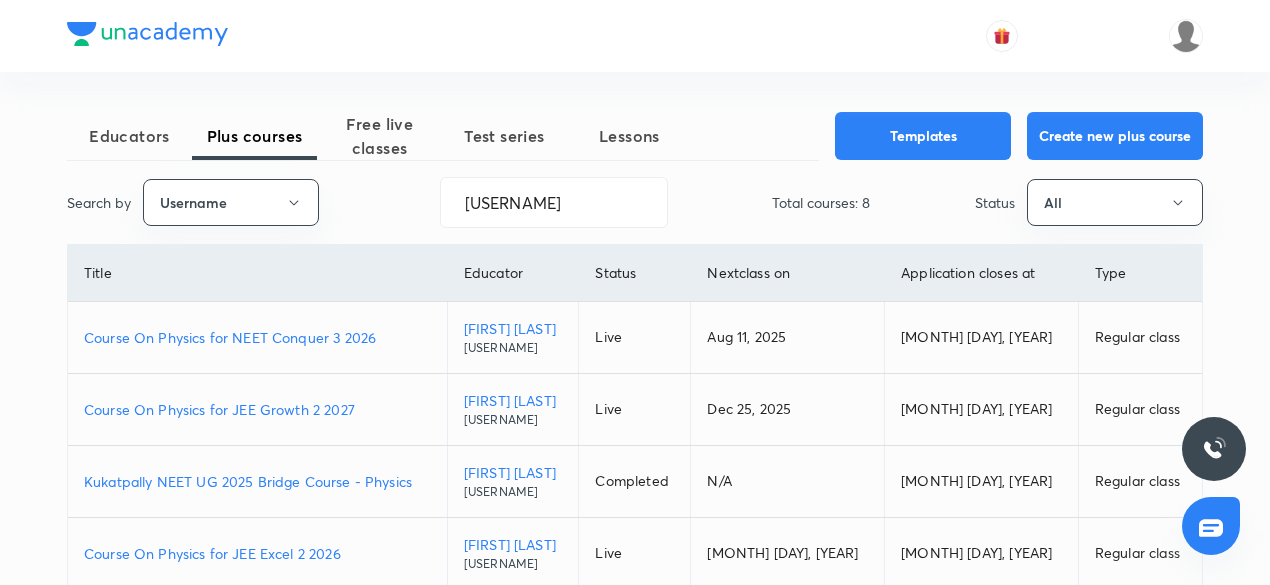 click on "Create new plus course" at bounding box center (1115, 136) 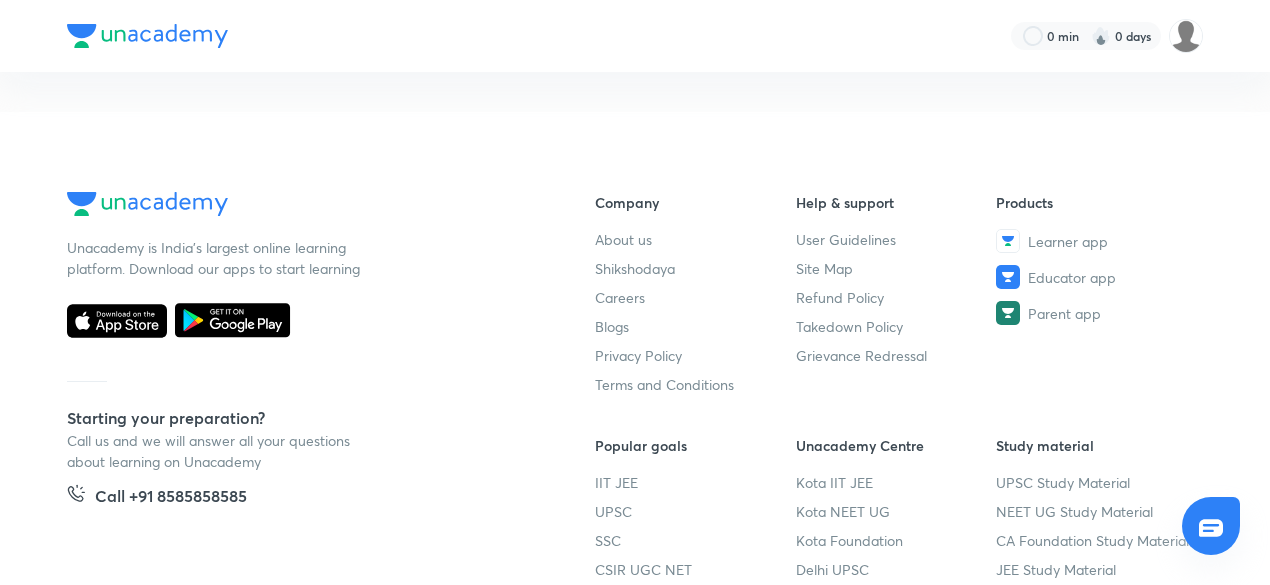 scroll, scrollTop: 0, scrollLeft: 0, axis: both 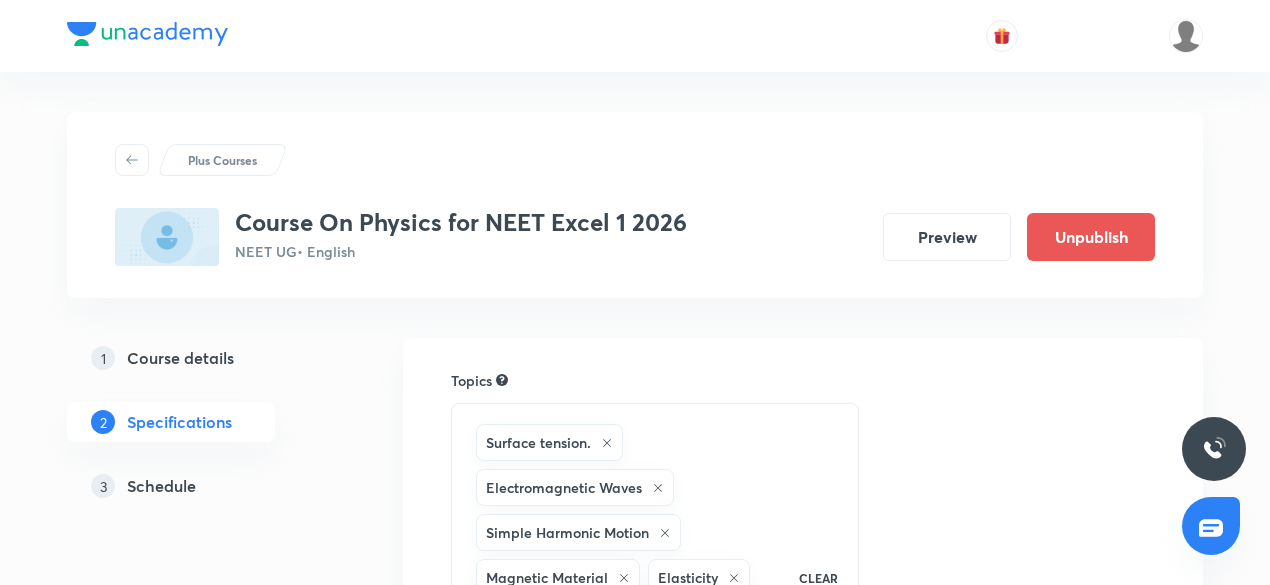 click on "3 Schedule" at bounding box center (203, 486) 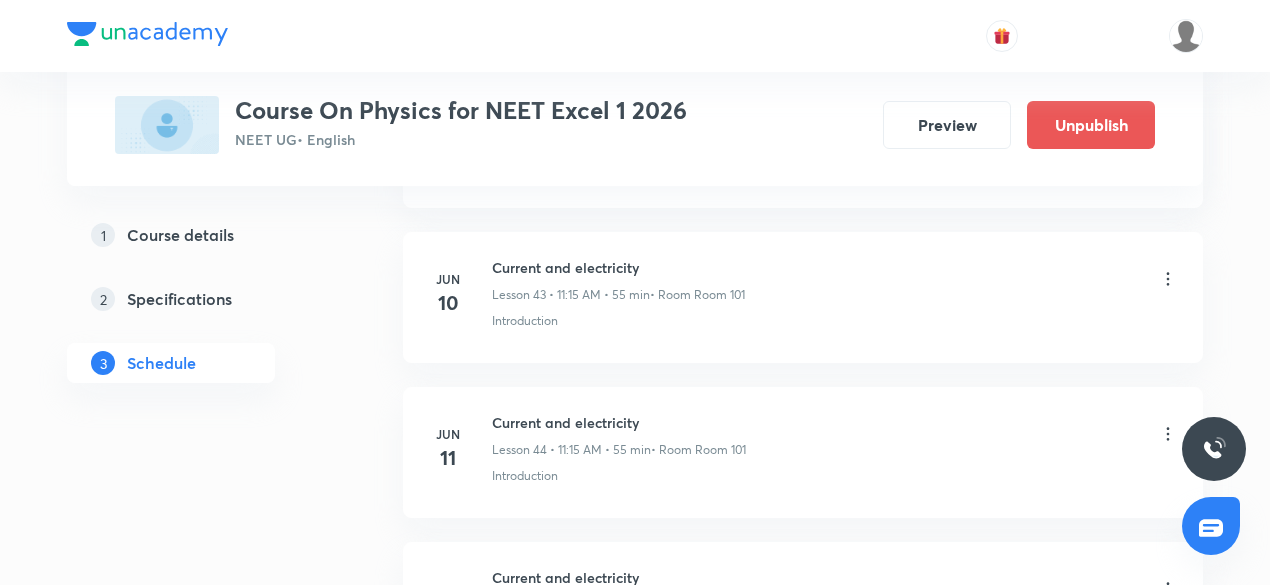 click on "Mar 24 ELECTROSTATIC Lesson 1 • [TIME] • [DURATION]  • Room Room 106 Introduction Mar 25 ELECTROSTATIC Lesson 2 • [TIME] • [DURATION]  • Room Room 106 Introduction Mar 26 ELECTROSTATIC Lesson 3 • [TIME] • [DURATION]  • Room Room 106 Introduction Mar 27 ELECTROSTATIC Lesson 4 • [TIME] • [DURATION]  • Room Room 106 Introduction Mar 28 ELECTROSTATIC Lesson 5 • [TIME] • [DURATION]  • Room Room 106 Introduction Apr 1 ELECTROSTATIC Lesson 6 • [TIME] • [DURATION]  • Room Room 106 Introduction Apr 3 Physics Lesson 7 • [TIME] • [DURATION]  • Room Room 204 Introduction Apr 4 ELECTROSTATIC Lesson 8 • [TIME] • [DURATION]  • Room Room 106 Introduction Apr 7 Physics Lesson 9 • [TIME] • [DURATION]  • Room Room 106 Introduction Apr 8 Electric dipoles Lesson 10 • [TIME] • [DURATION]  • Room Room 106 Introduction Apr 9 Electric dipoles Lesson 11 • [TIME] • [DURATION]  • Room Room 106 Introduction Apr 9 Electric dipoles Lesson 12 • [TIME] • [DURATION] Introduction Apr 10 Apr" at bounding box center (803, 65) 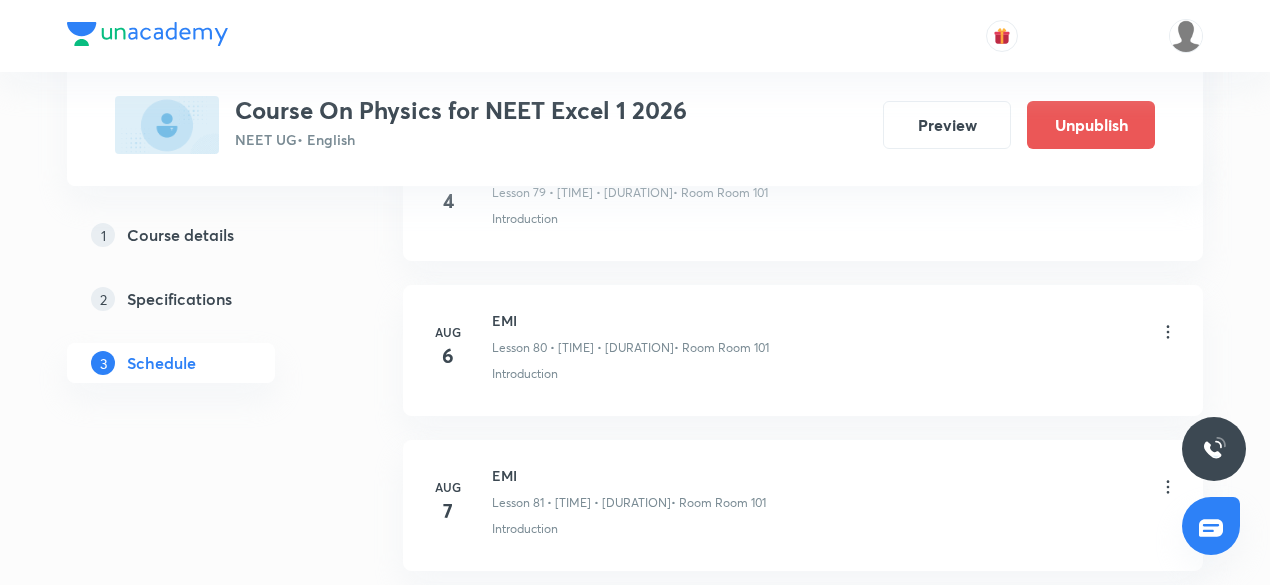 scroll, scrollTop: 13528, scrollLeft: 0, axis: vertical 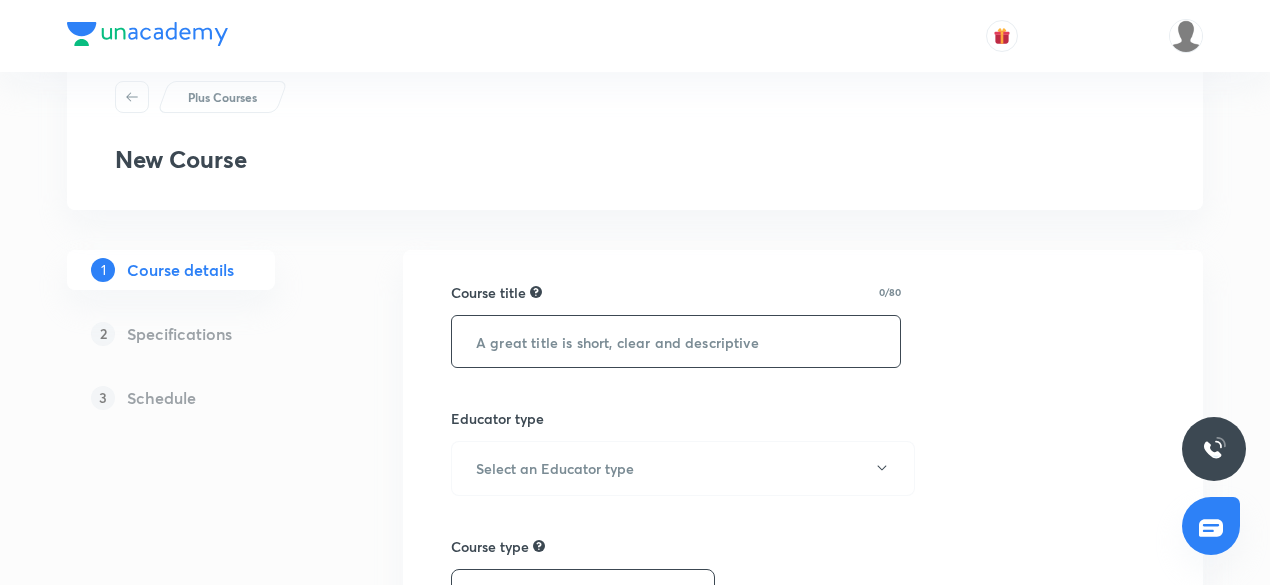 click at bounding box center [676, 341] 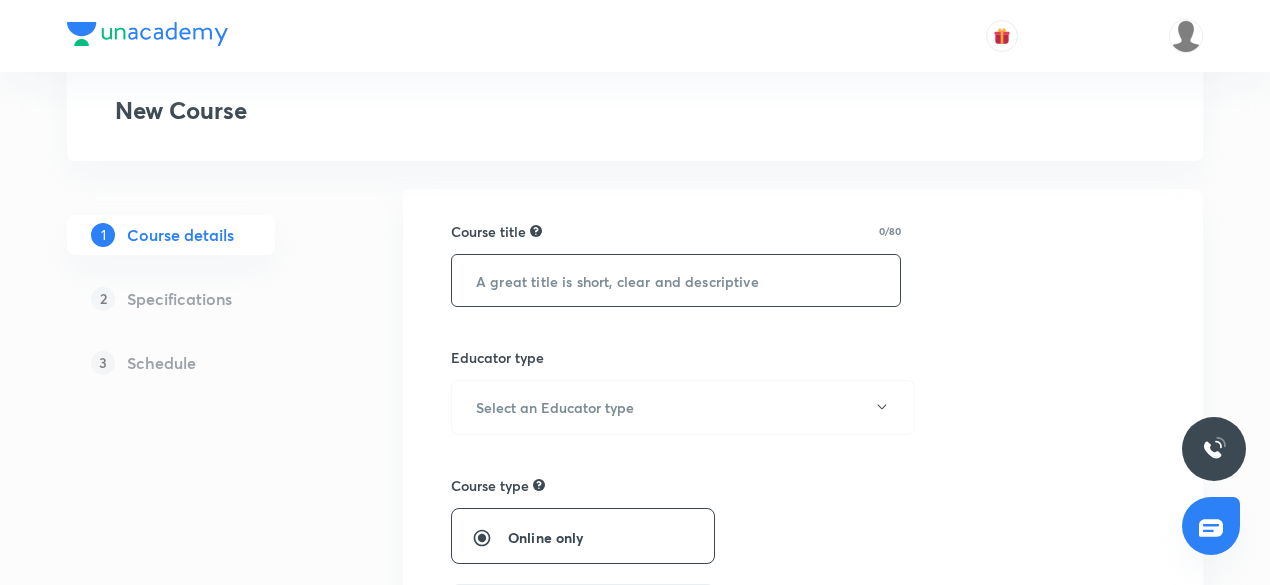 scroll, scrollTop: 126, scrollLeft: 0, axis: vertical 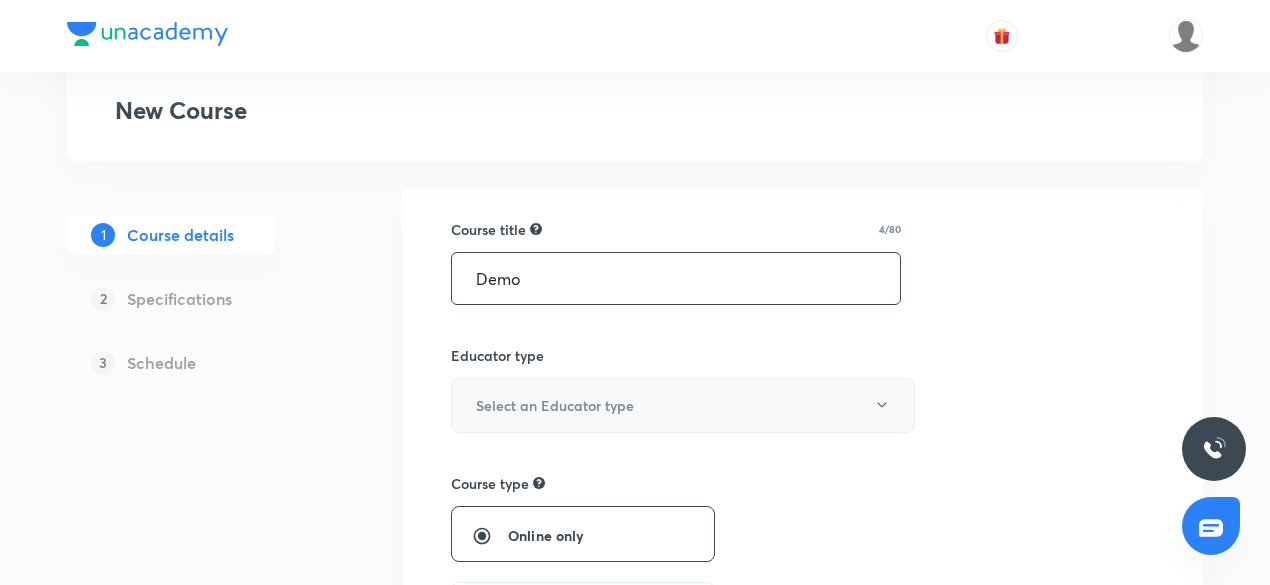 type on "Demo" 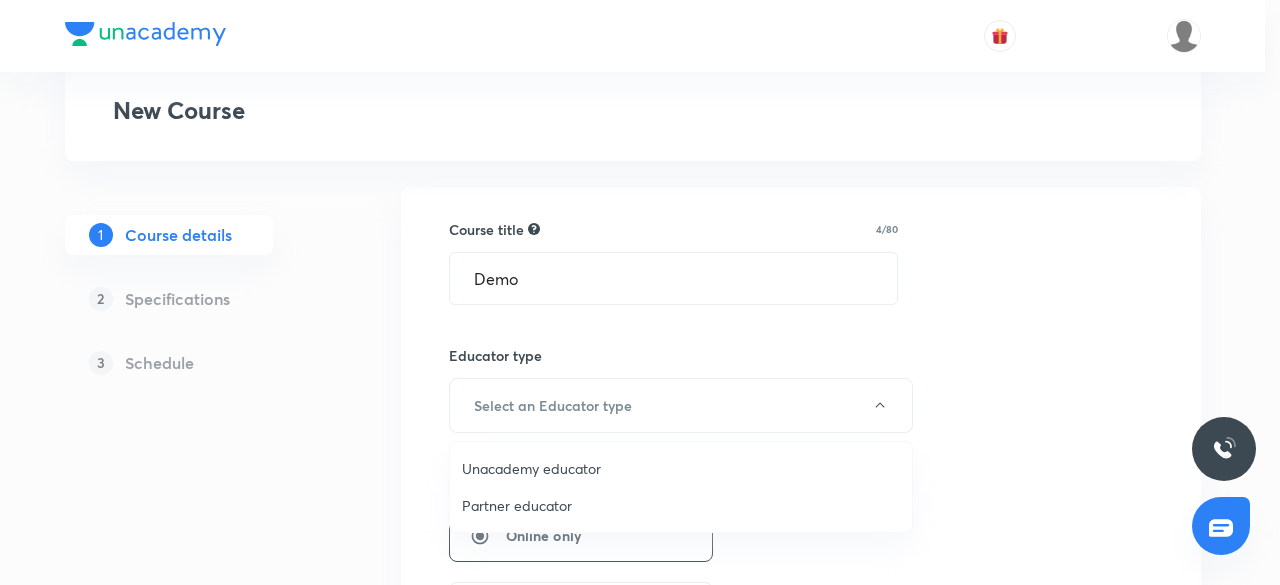 click on "Unacademy educator" at bounding box center [681, 468] 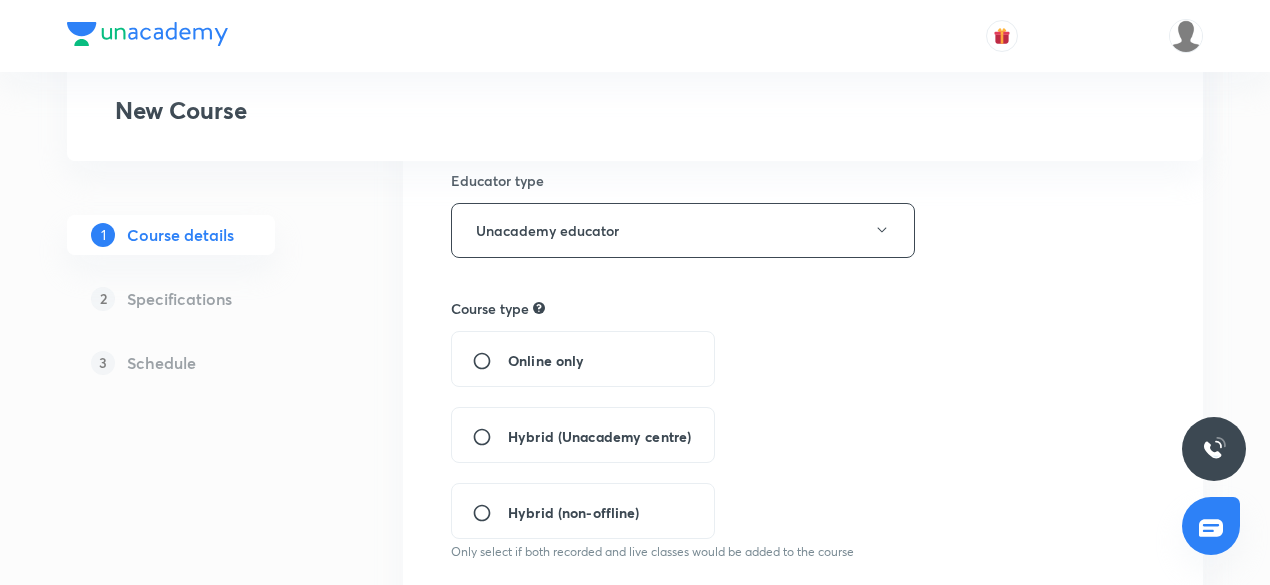 click on "Hybrid (Unacademy centre)" at bounding box center [581, 436] 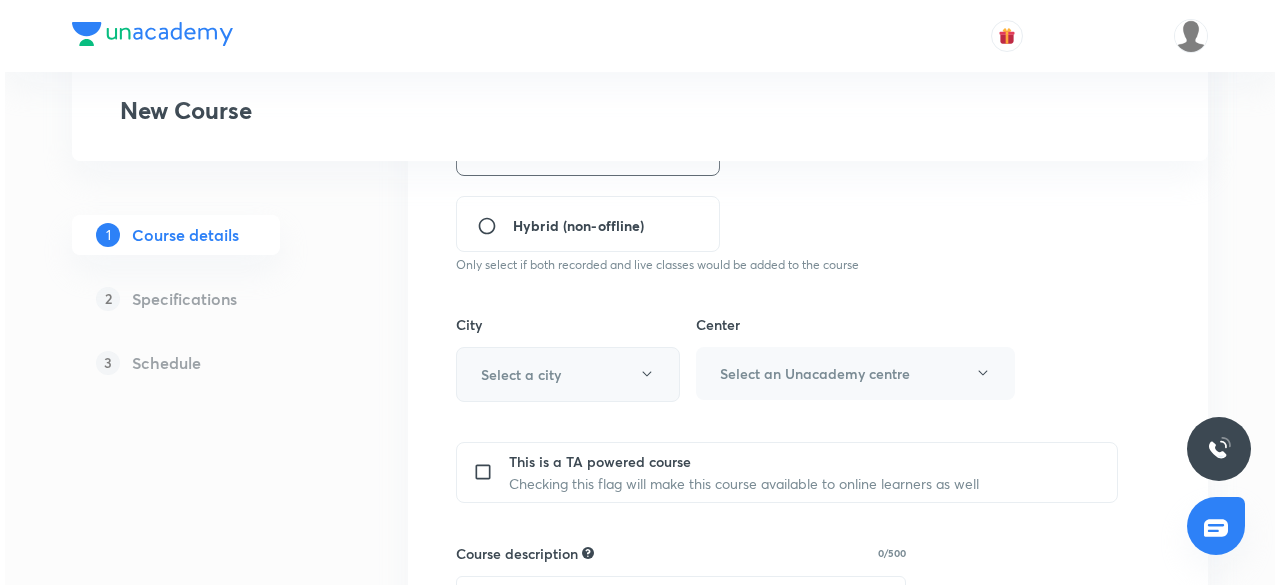 scroll, scrollTop: 590, scrollLeft: 0, axis: vertical 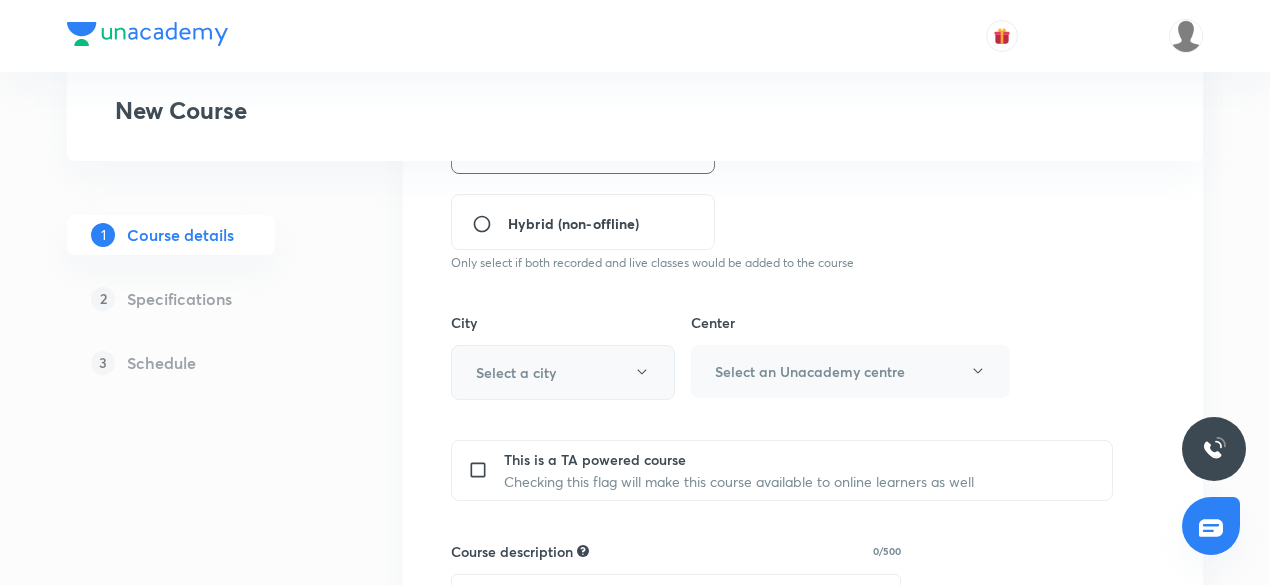 click on "Select a city" at bounding box center [516, 372] 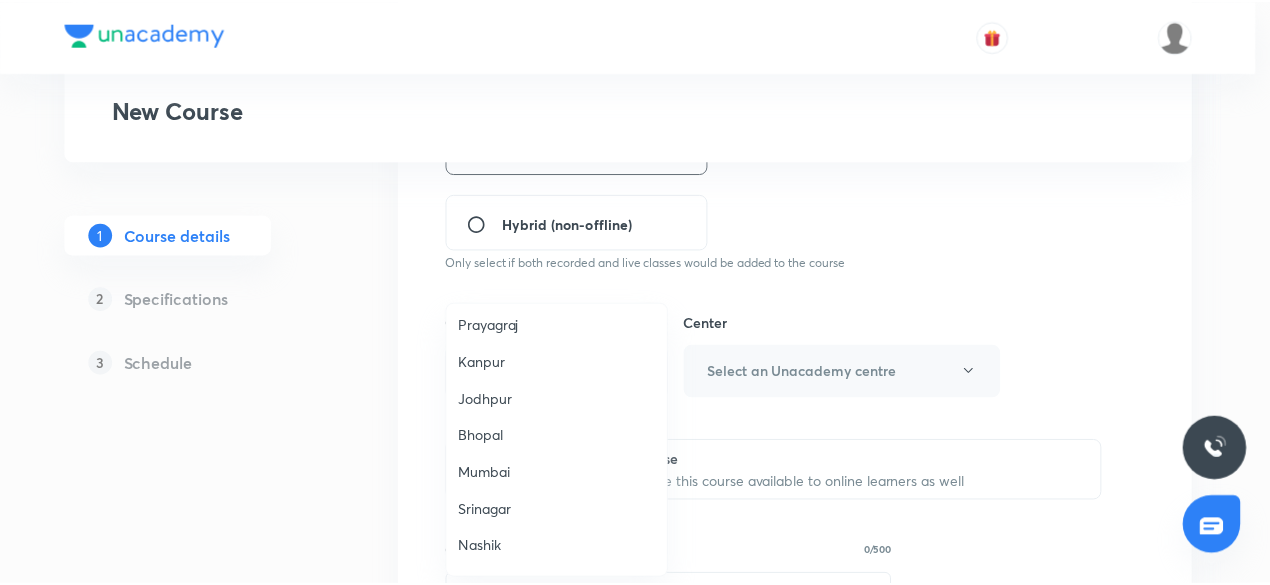 scroll, scrollTop: 80, scrollLeft: 0, axis: vertical 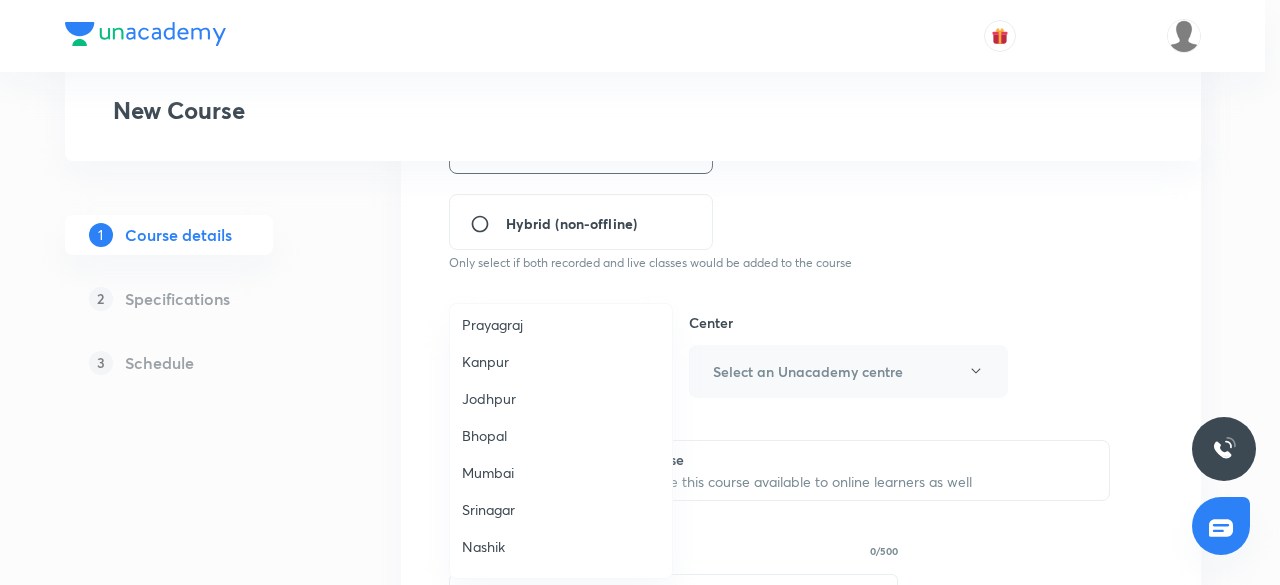 click on "Mumbai" at bounding box center (561, 472) 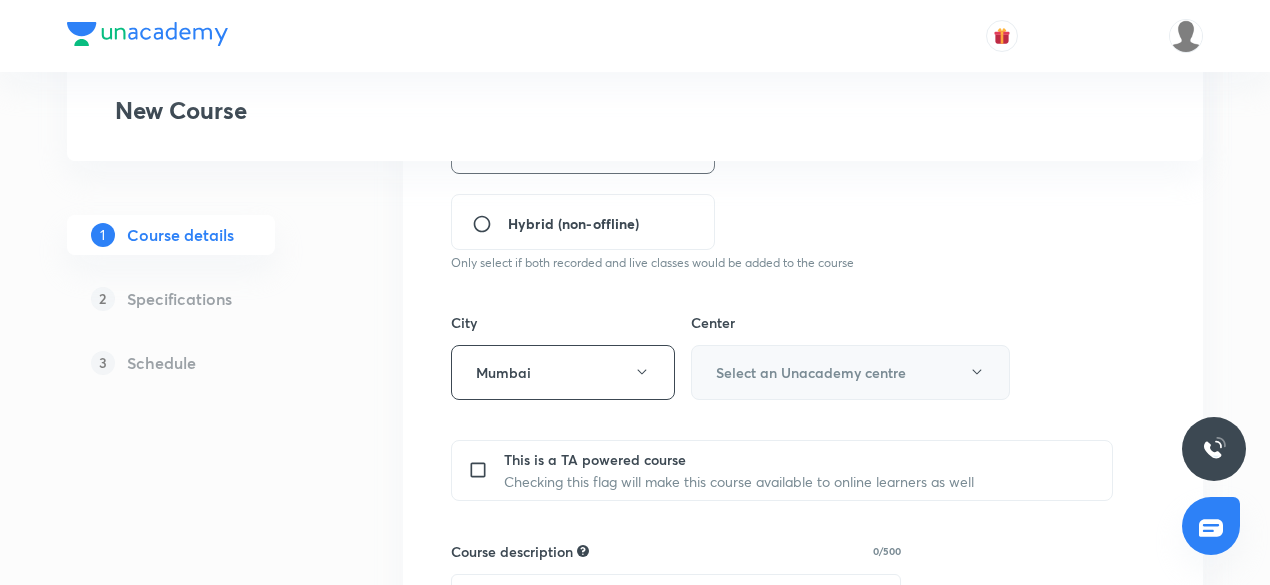 click on "Select an Unacademy centre" at bounding box center [850, 372] 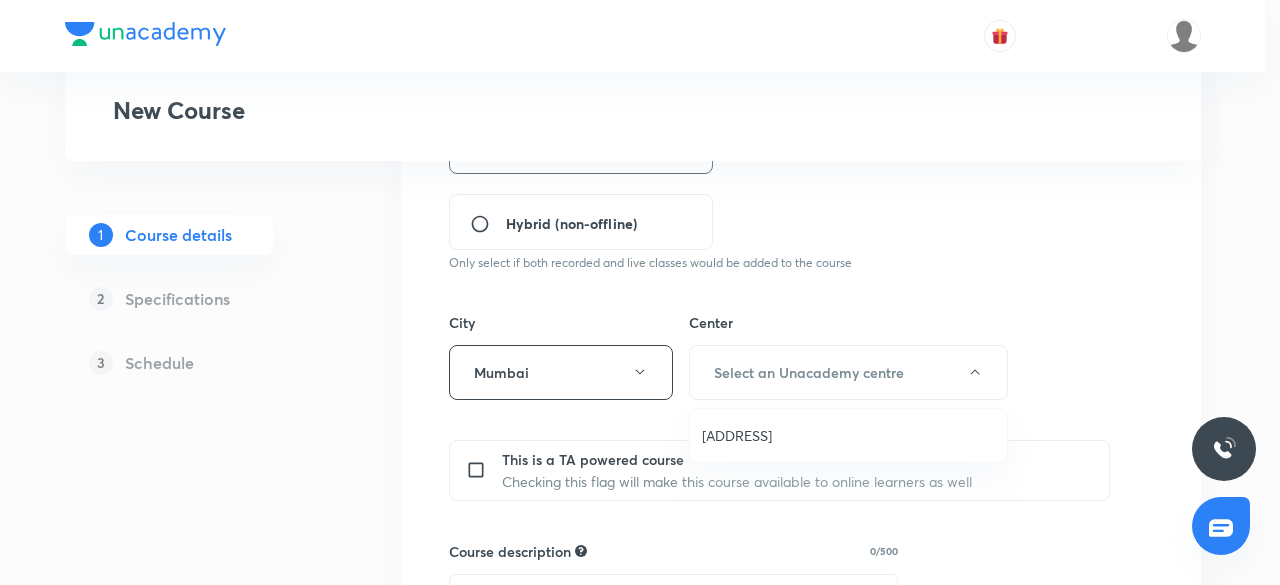 click on "Andheri West" at bounding box center [848, 435] 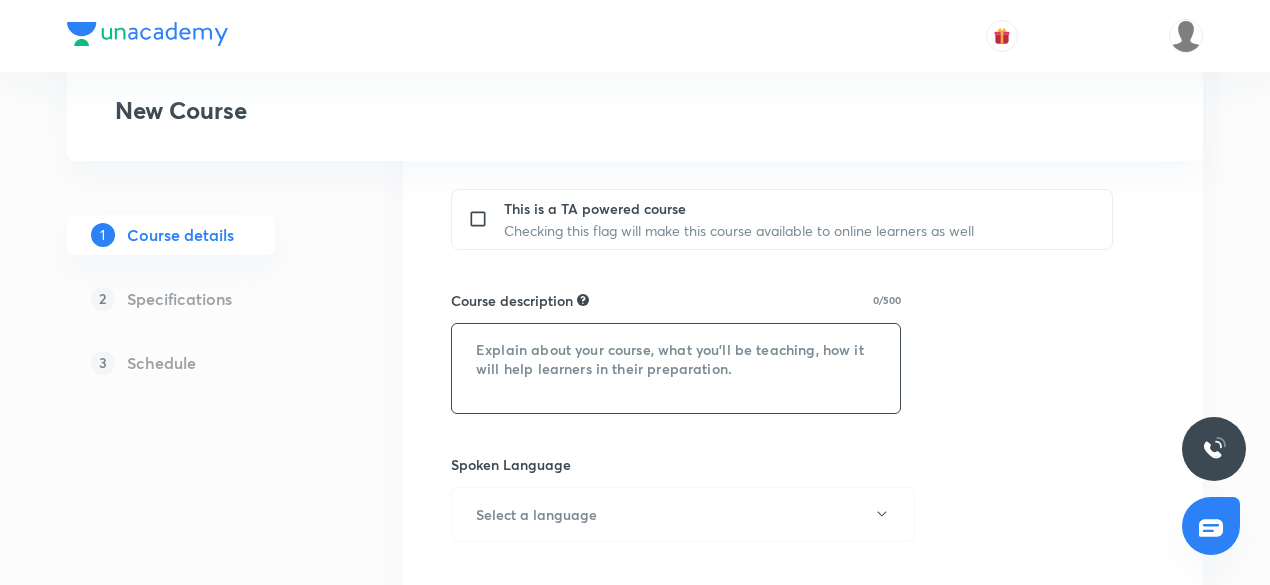 scroll, scrollTop: 842, scrollLeft: 0, axis: vertical 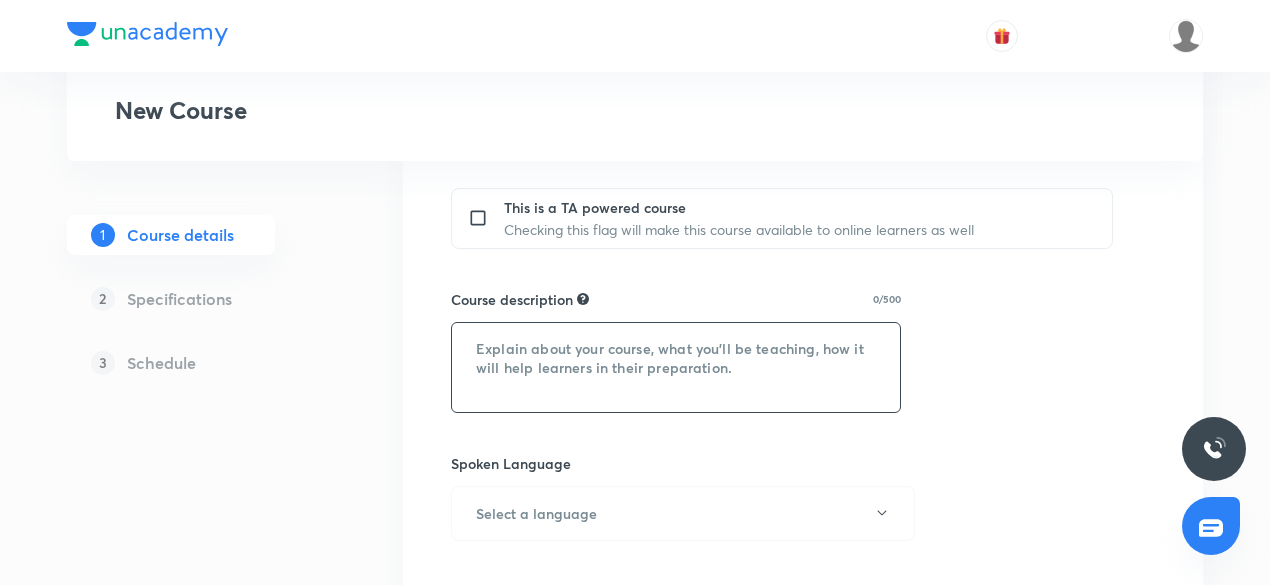 click at bounding box center (676, 367) 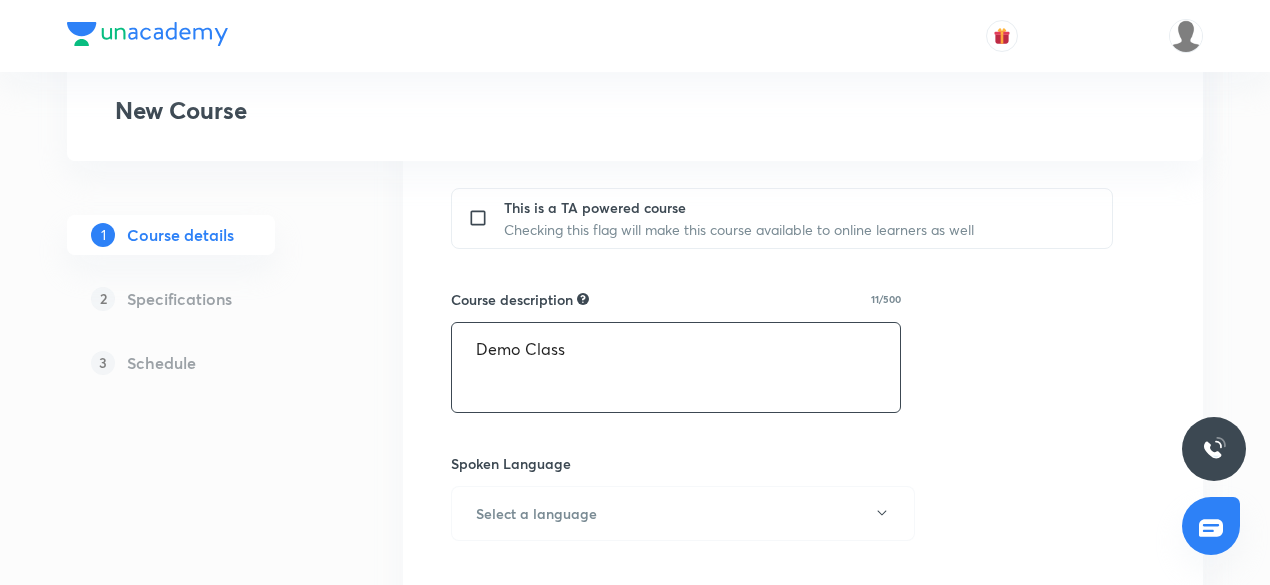 paste on "Demo Class" 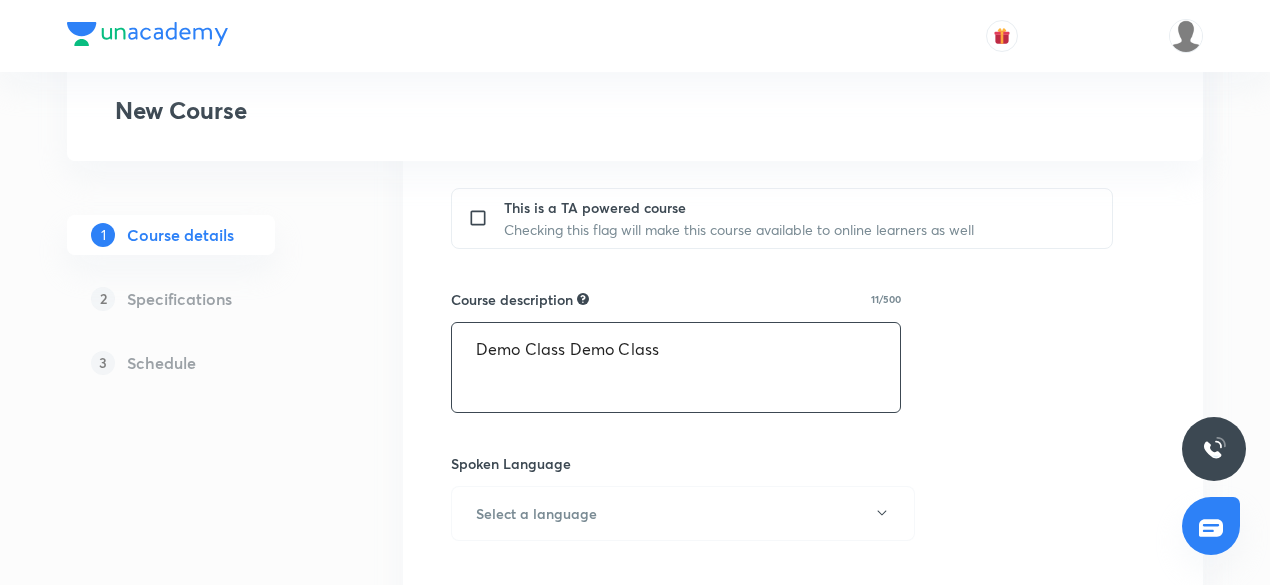 paste on "Demo Class" 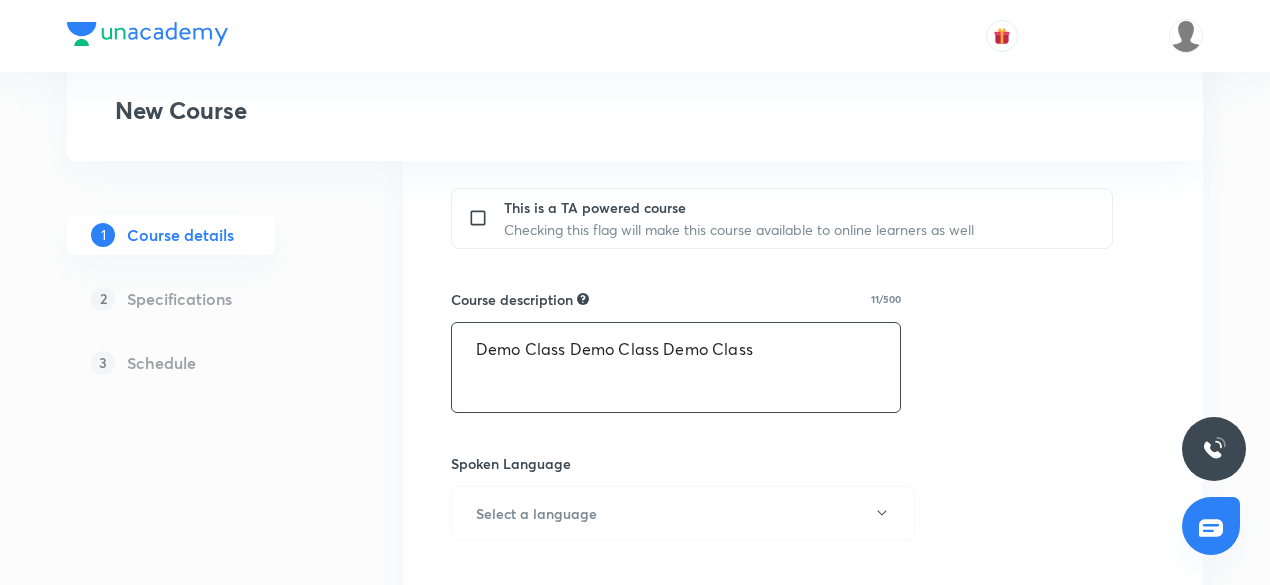 paste on "Demo Class" 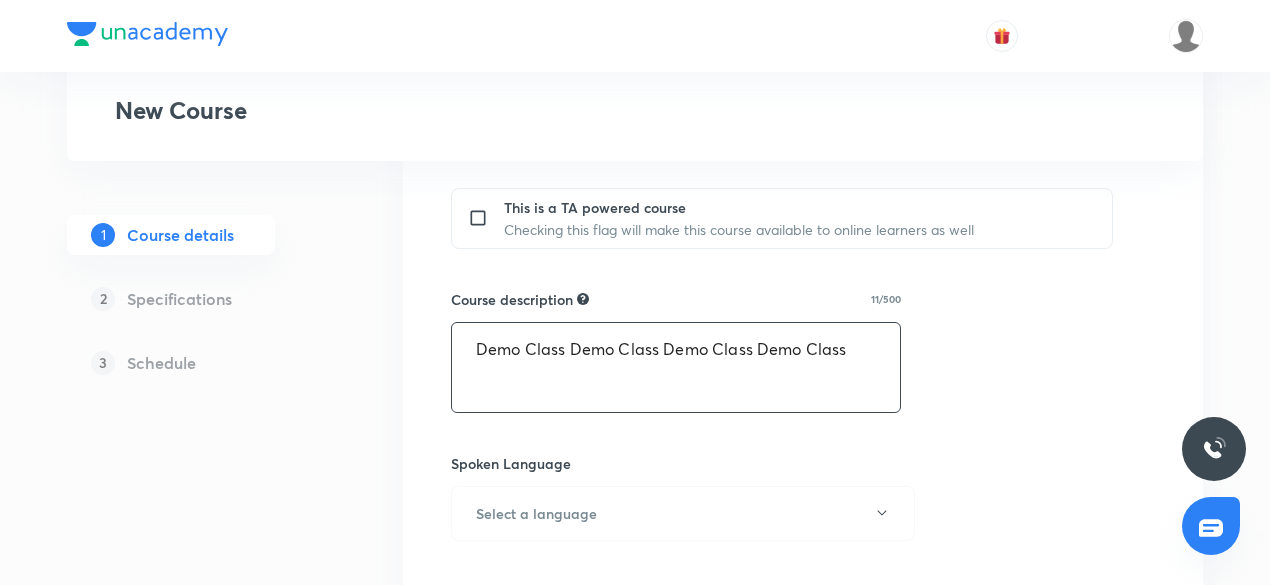 paste on "Demo Class" 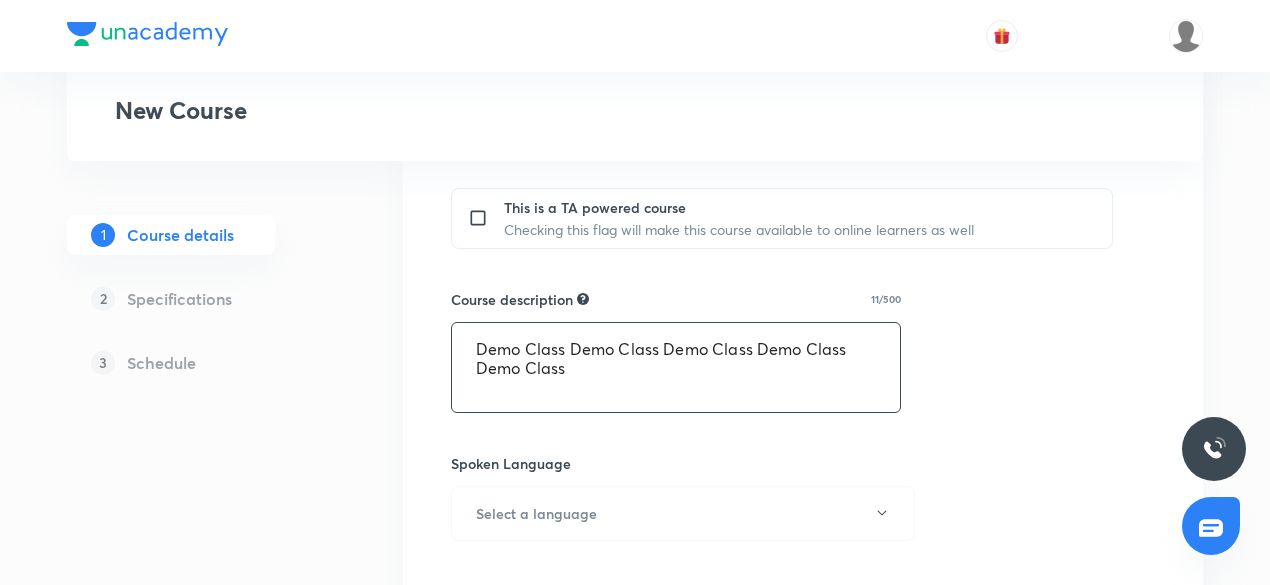 paste on "Demo Class" 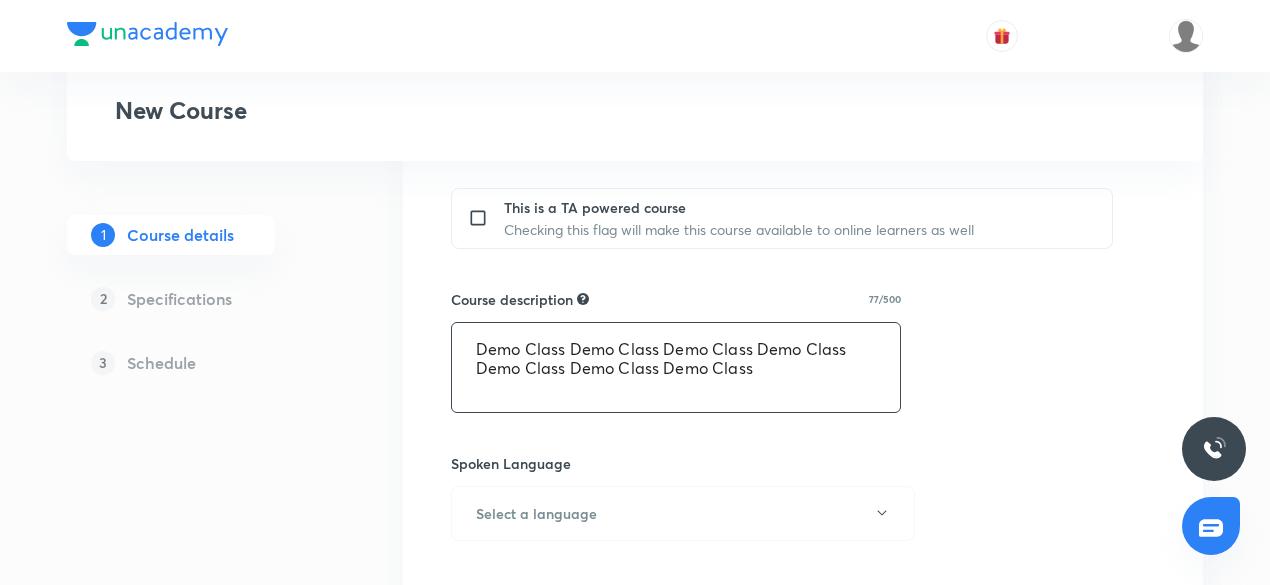 paste on "Demo Class" 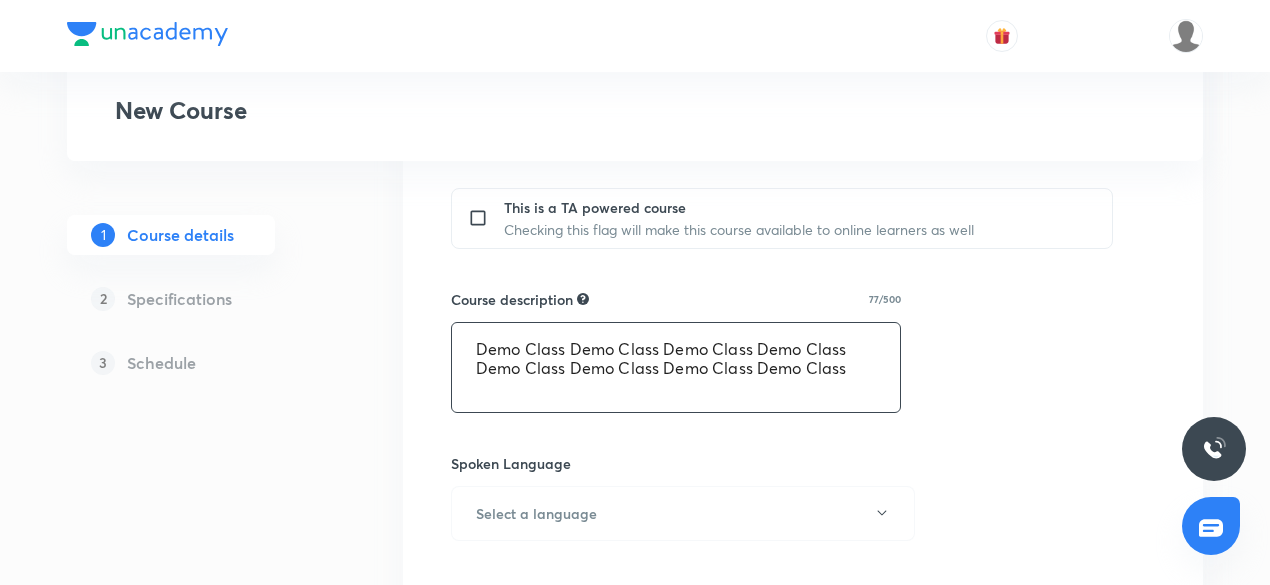paste on "Demo Class" 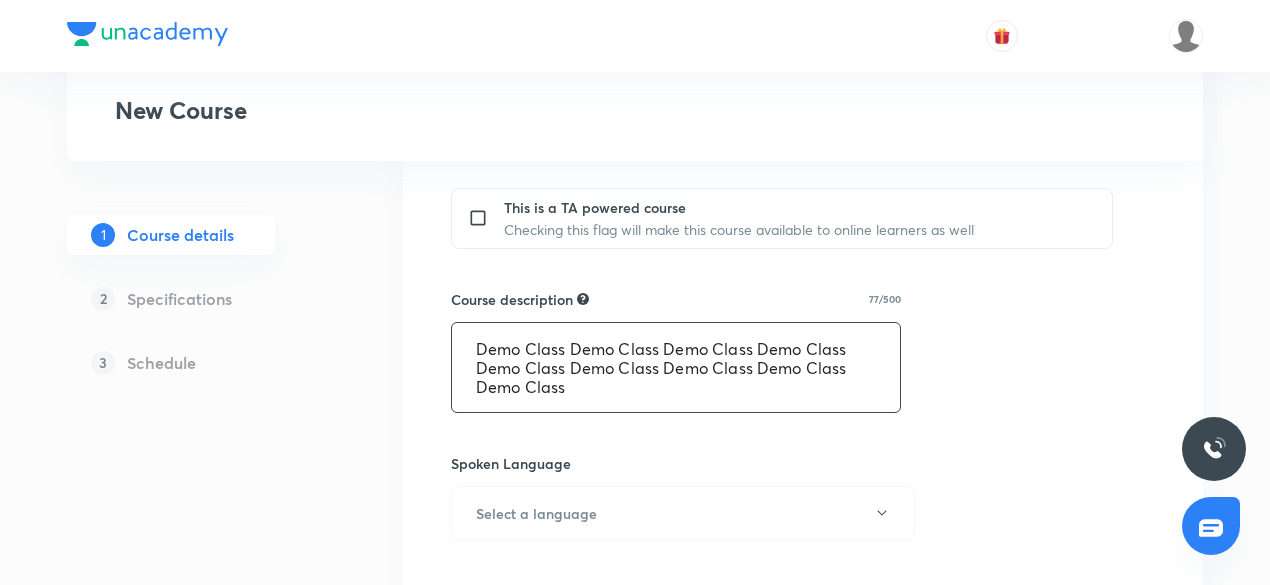 paste on "Demo Class" 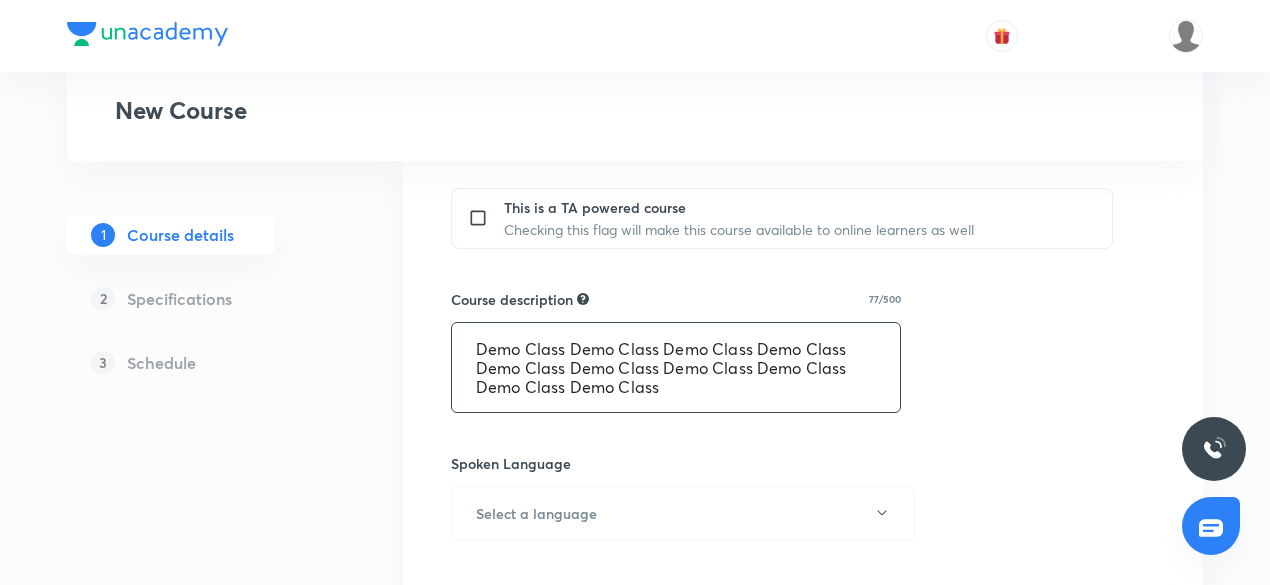 paste on "Demo Class" 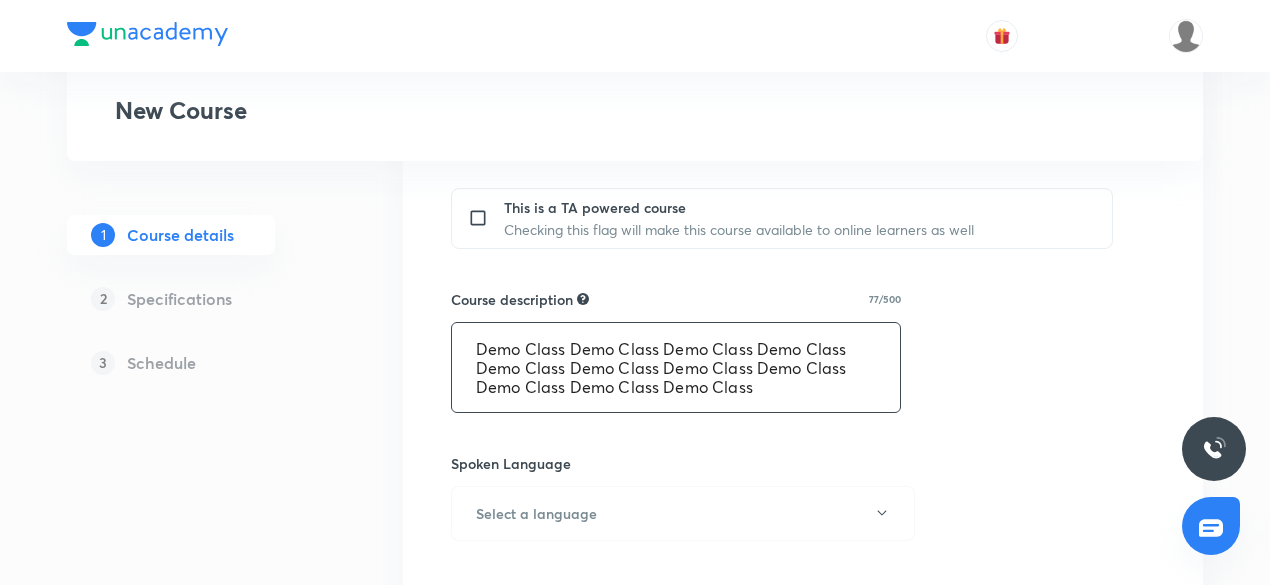 paste 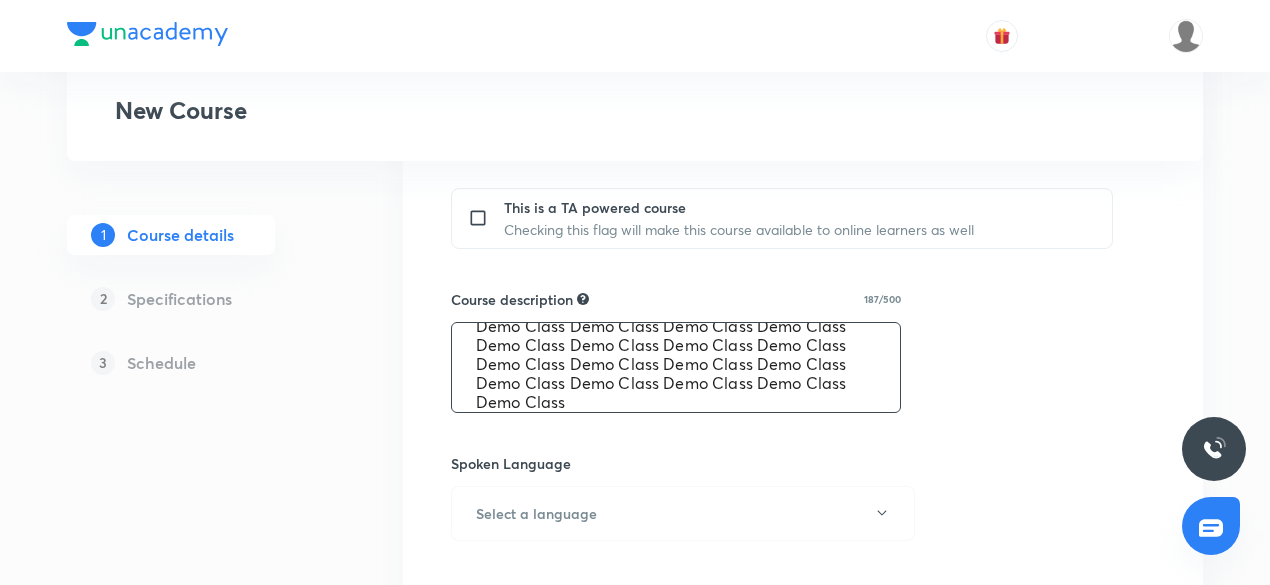scroll, scrollTop: 38, scrollLeft: 0, axis: vertical 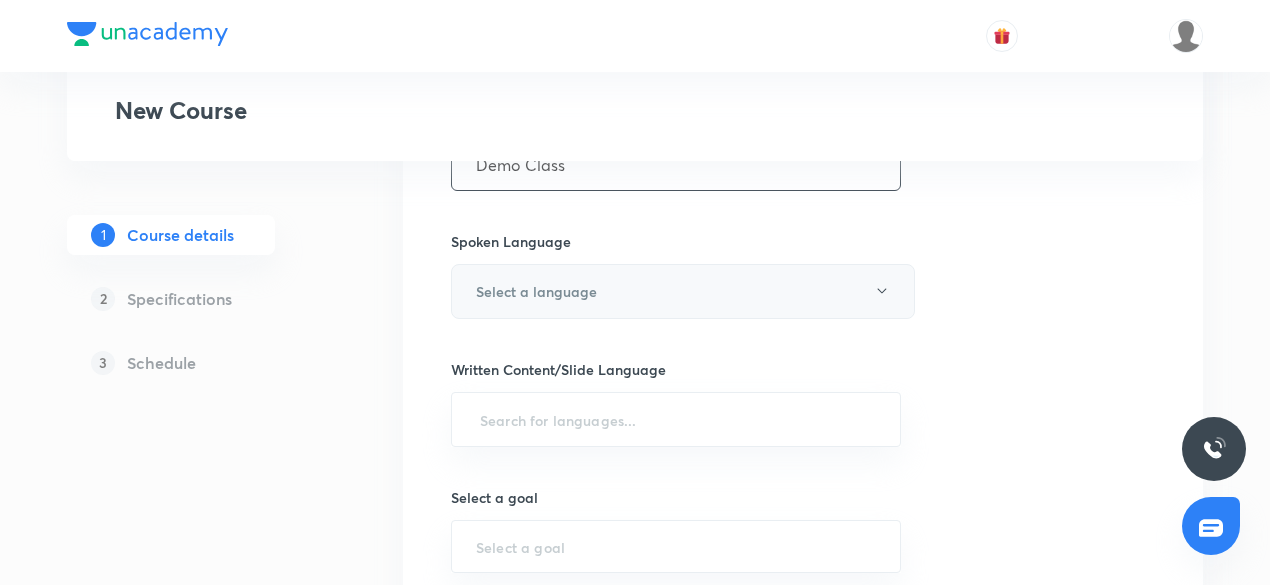 type on "Demo Class Demo Class Demo Class Demo Class Demo Class Demo Class Demo Class Demo Class Demo Class Demo Class Demo Class Demo Class Demo Class Demo Class Demo Class Demo Class Demo Class" 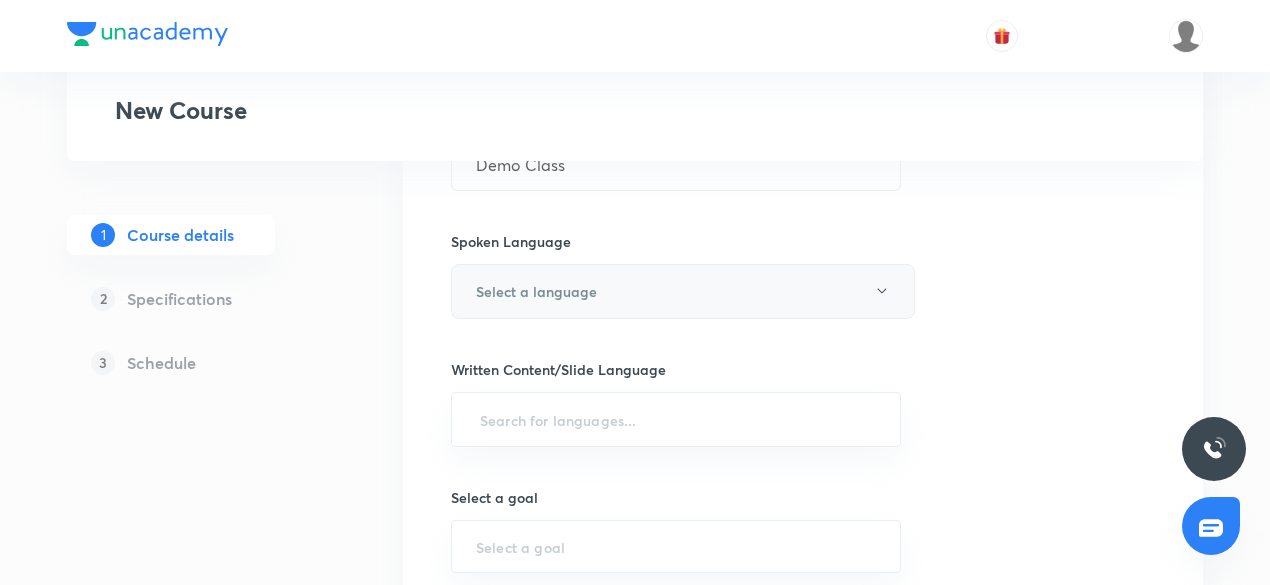 click on "Select a language" at bounding box center [683, 291] 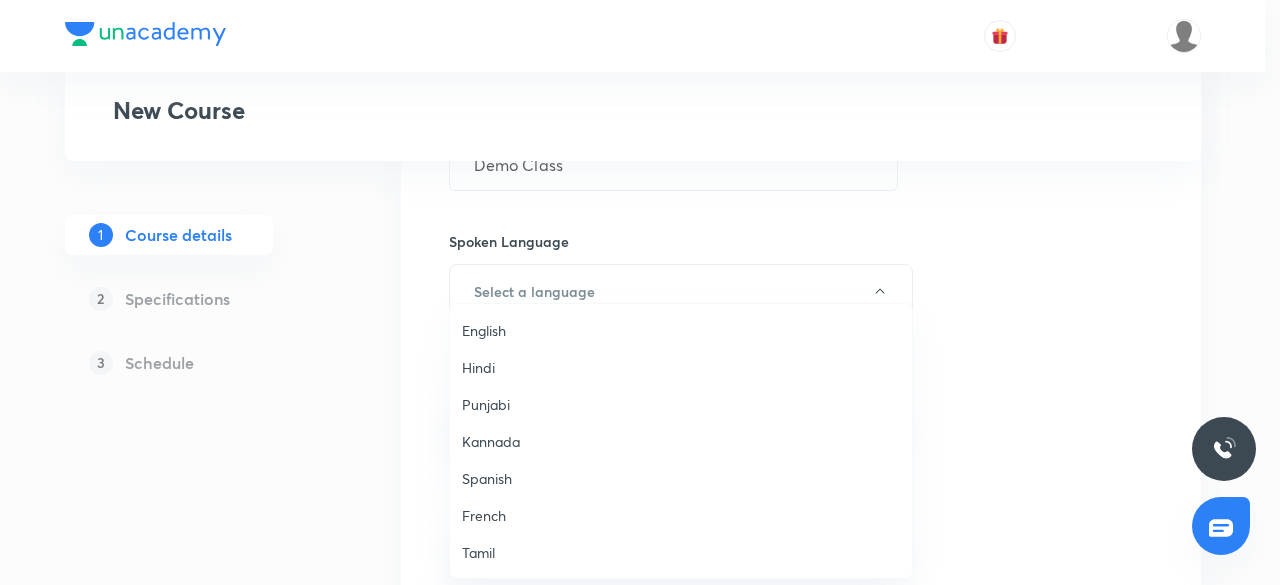 click on "Hindi" at bounding box center (681, 367) 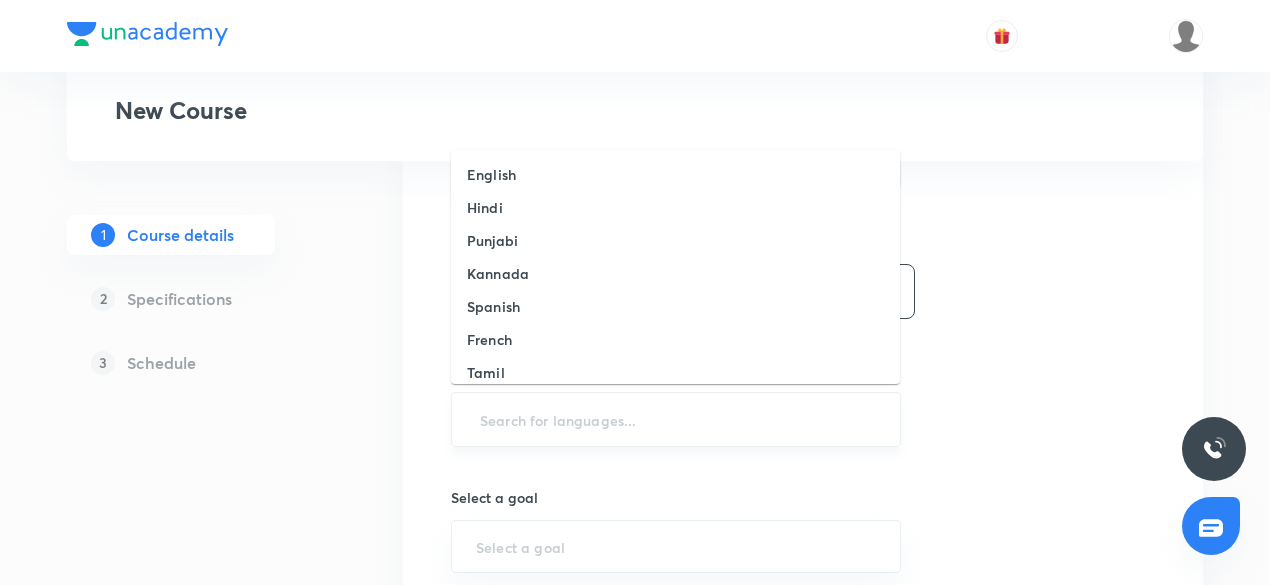 click at bounding box center (676, 419) 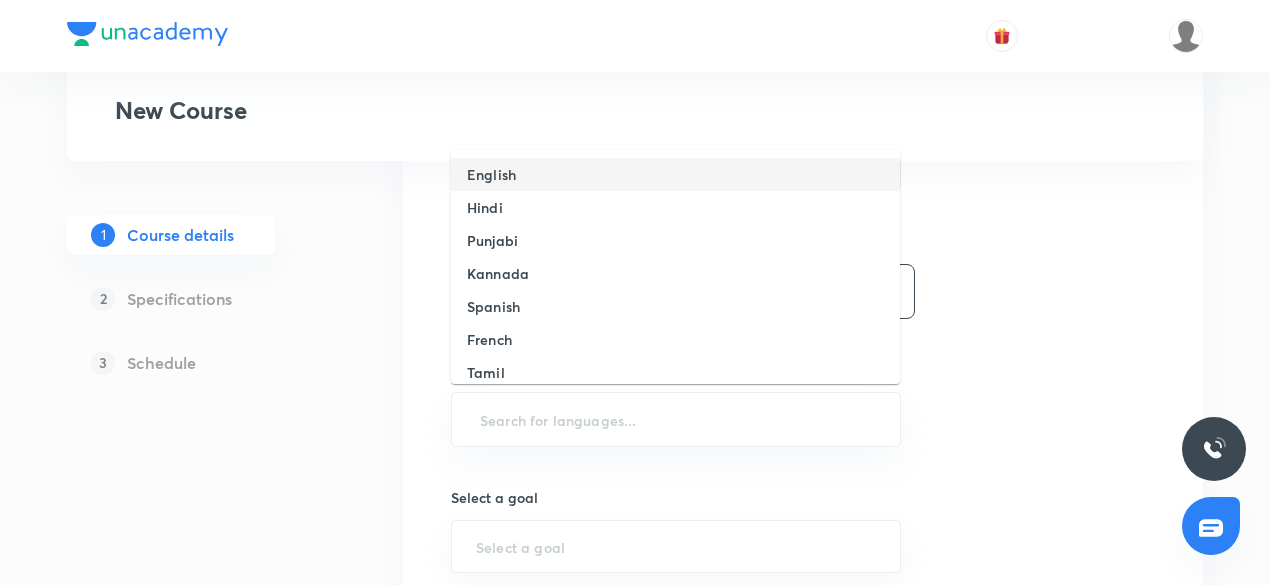 click on "English" at bounding box center [675, 174] 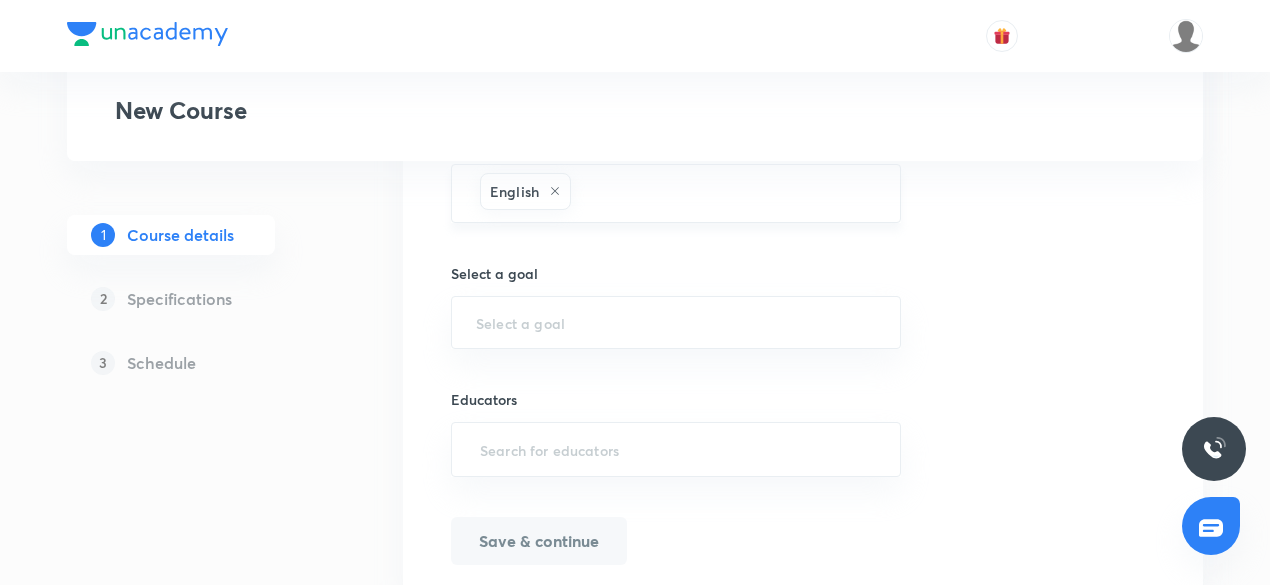scroll, scrollTop: 1360, scrollLeft: 0, axis: vertical 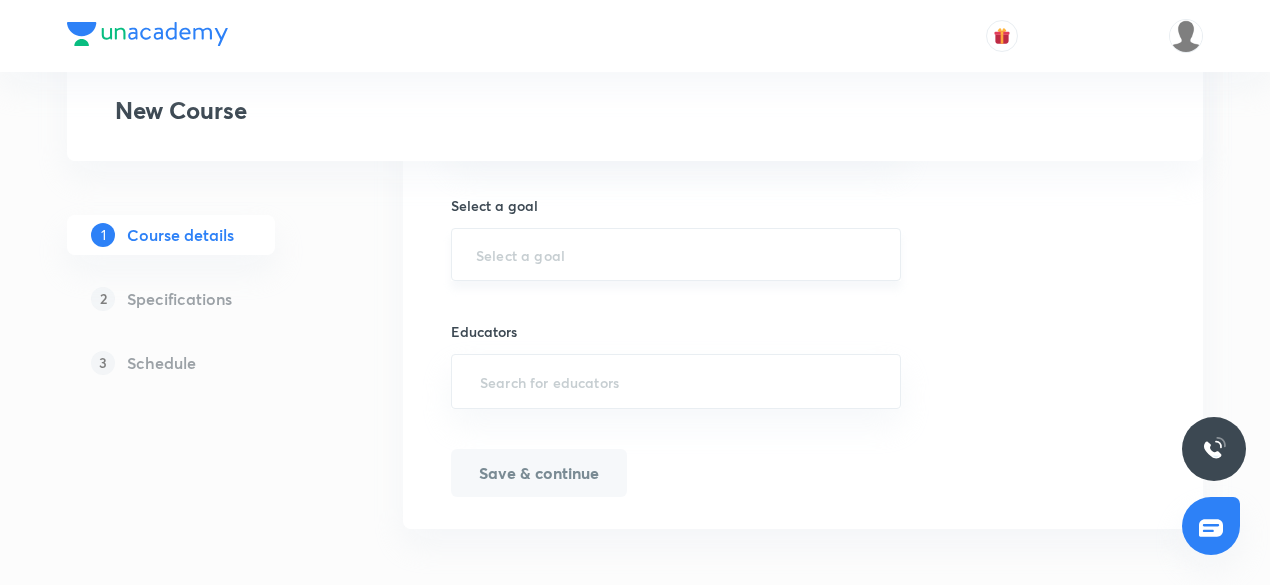 click on "​" at bounding box center [676, 254] 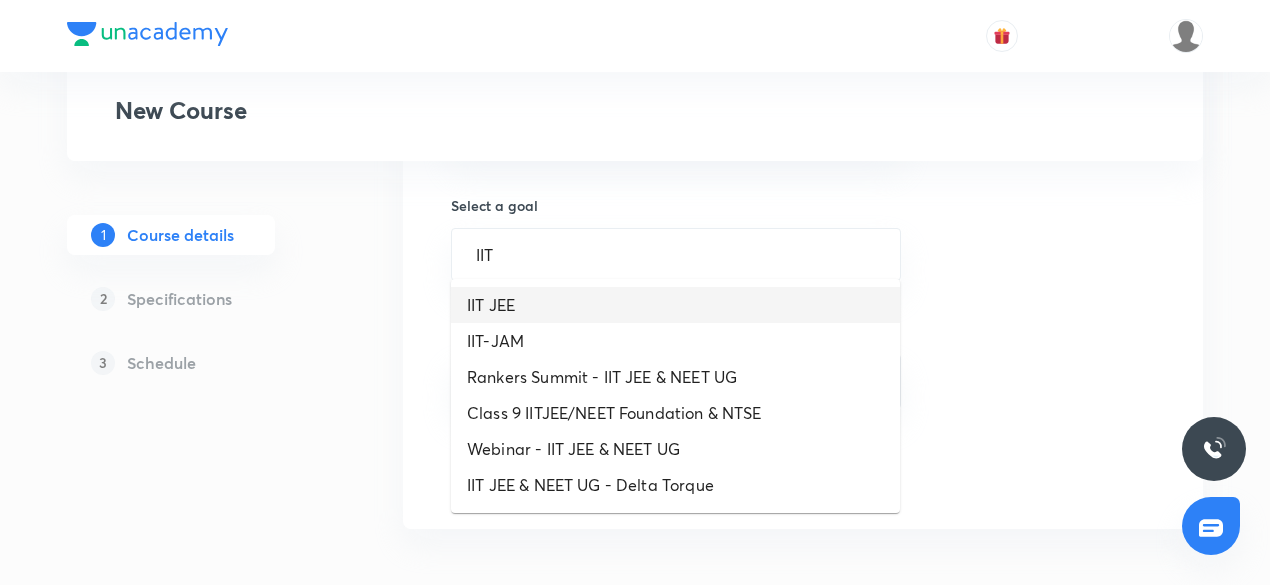 click on "IIT JEE" at bounding box center [675, 305] 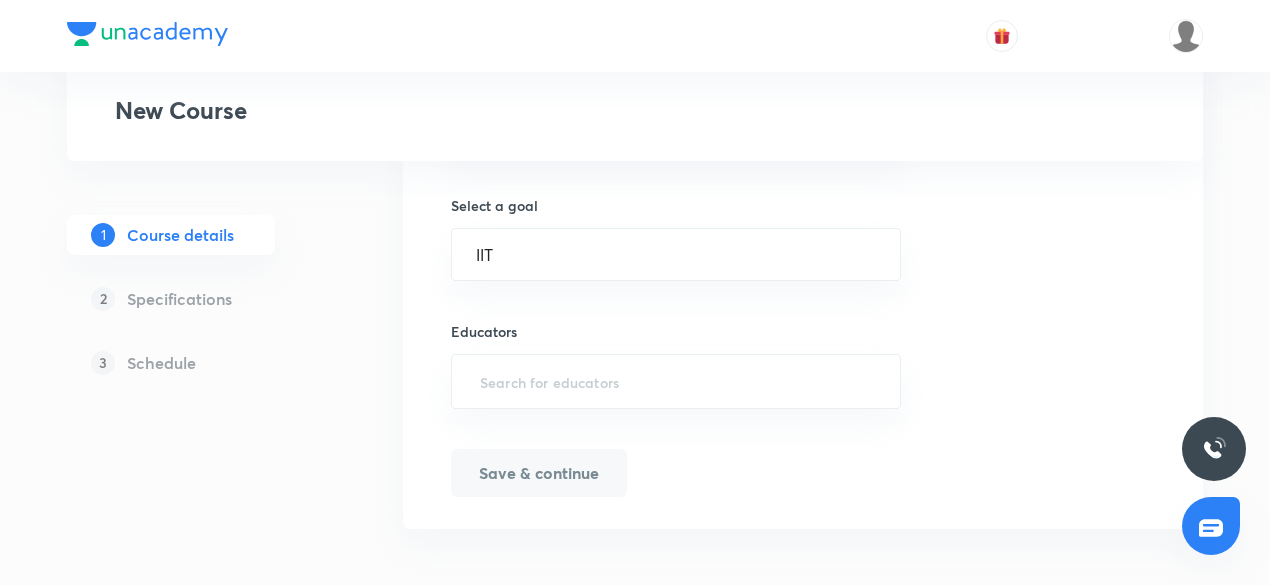 type on "IIT JEE" 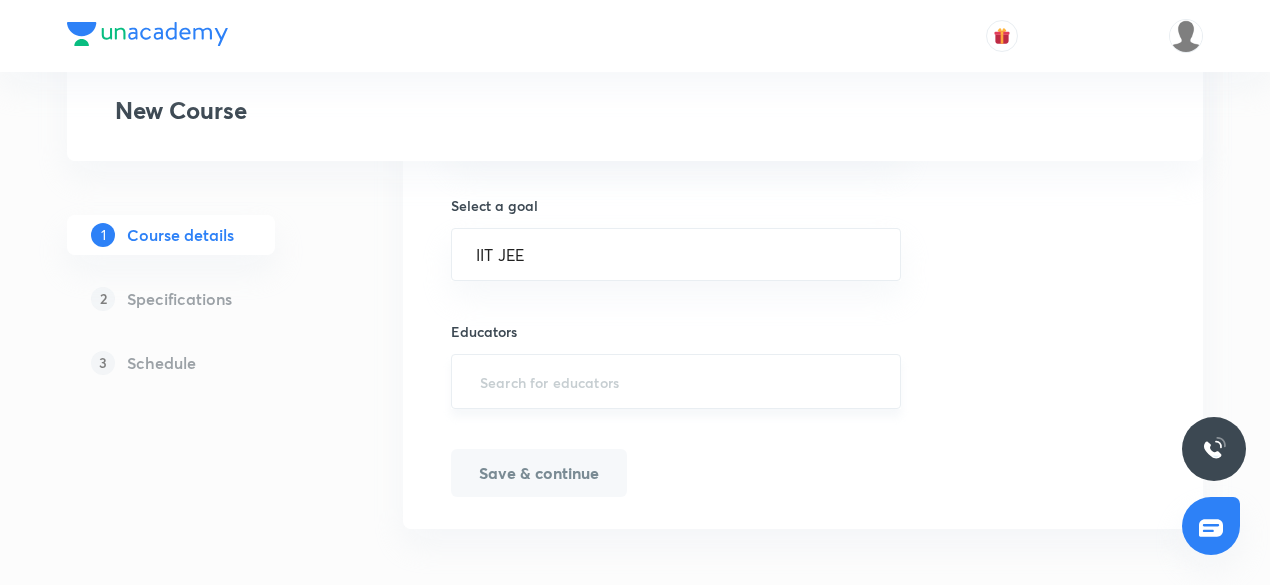 paste on "piyushtaneja" 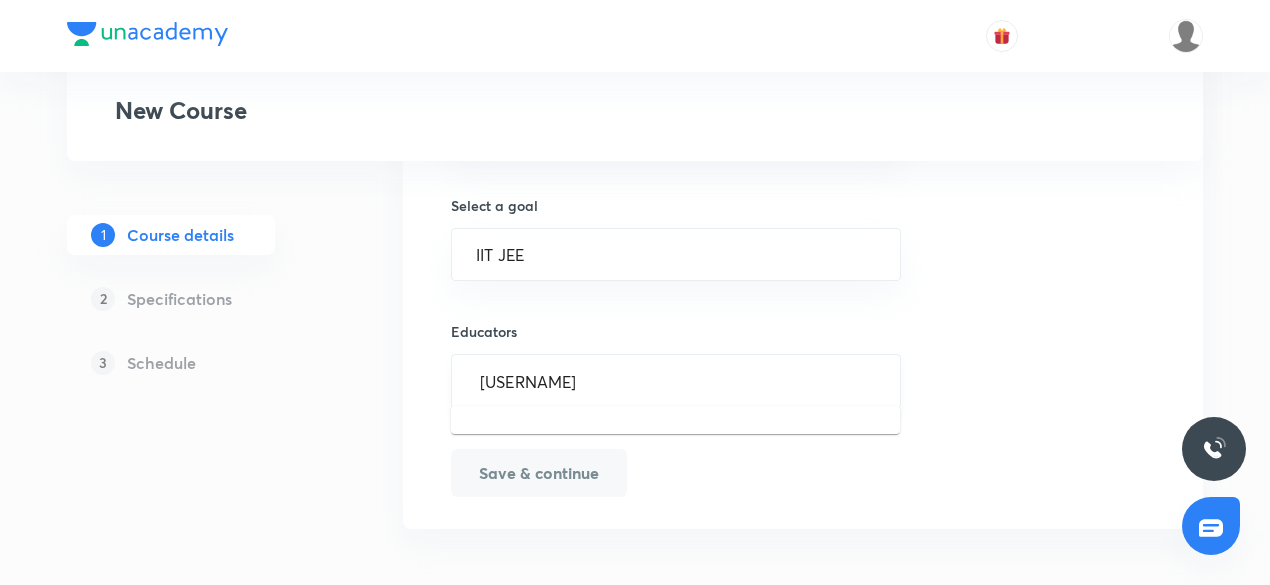 click on "piyushtaneja" at bounding box center (676, 381) 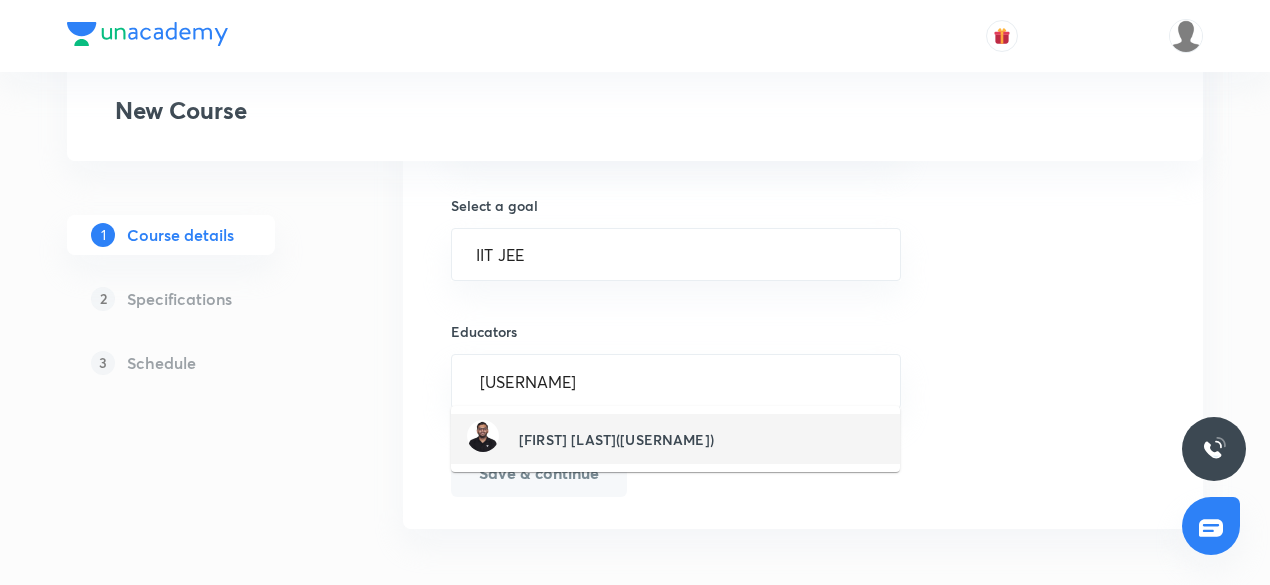 click on "Piyush Taneja(piyushtaneja)" at bounding box center (590, 439) 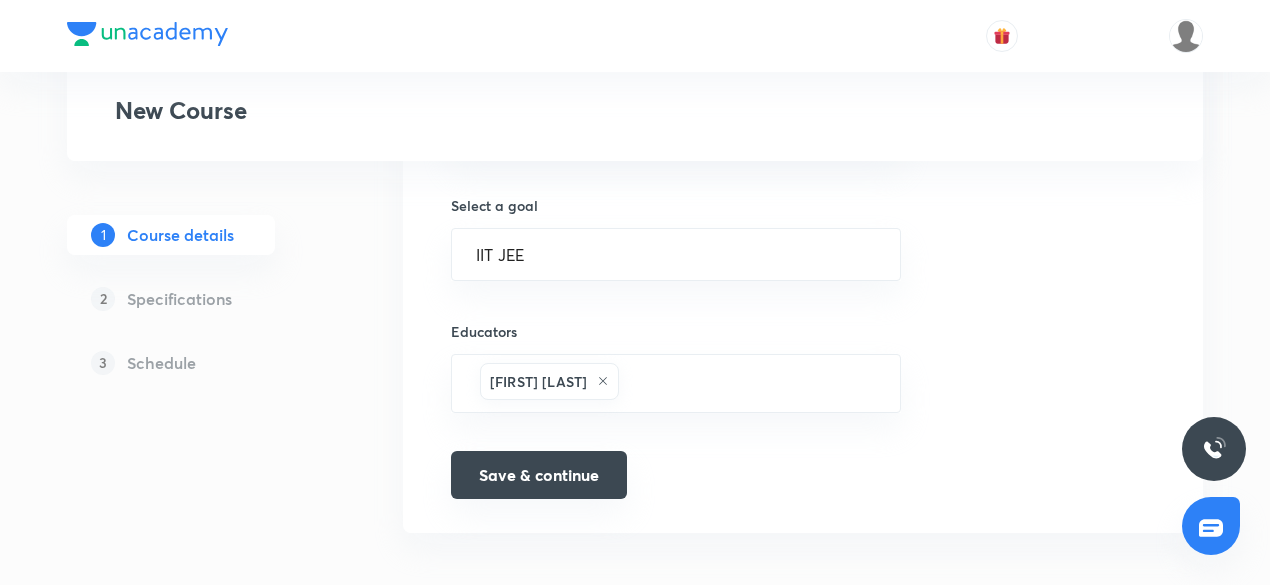 click on "Save & continue" at bounding box center [539, 475] 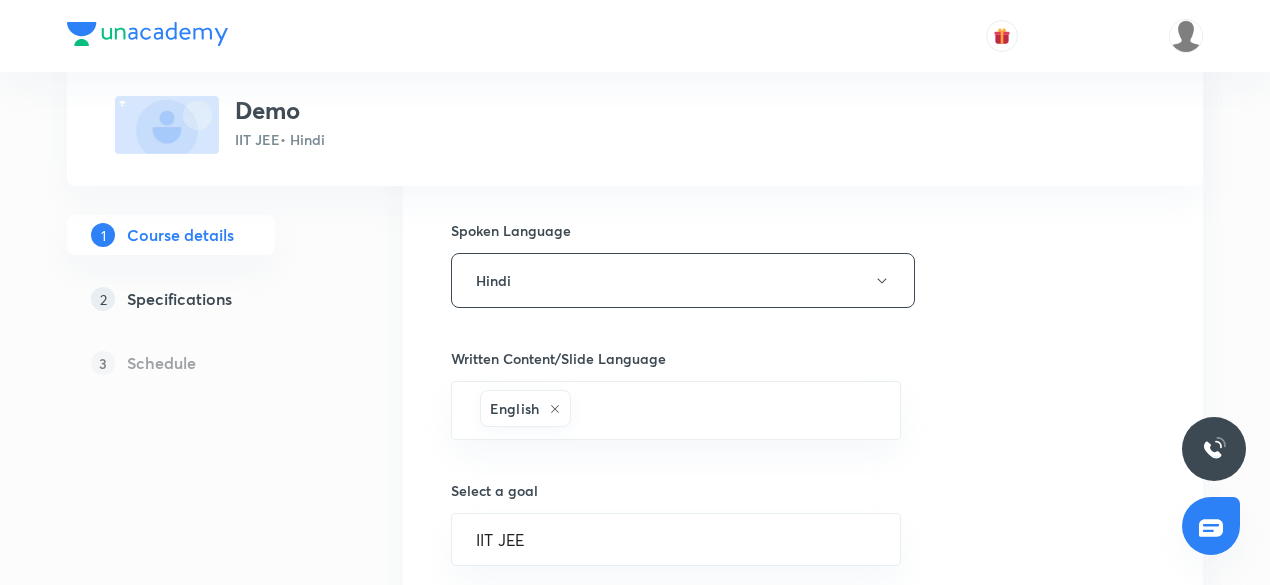 scroll, scrollTop: 1053, scrollLeft: 0, axis: vertical 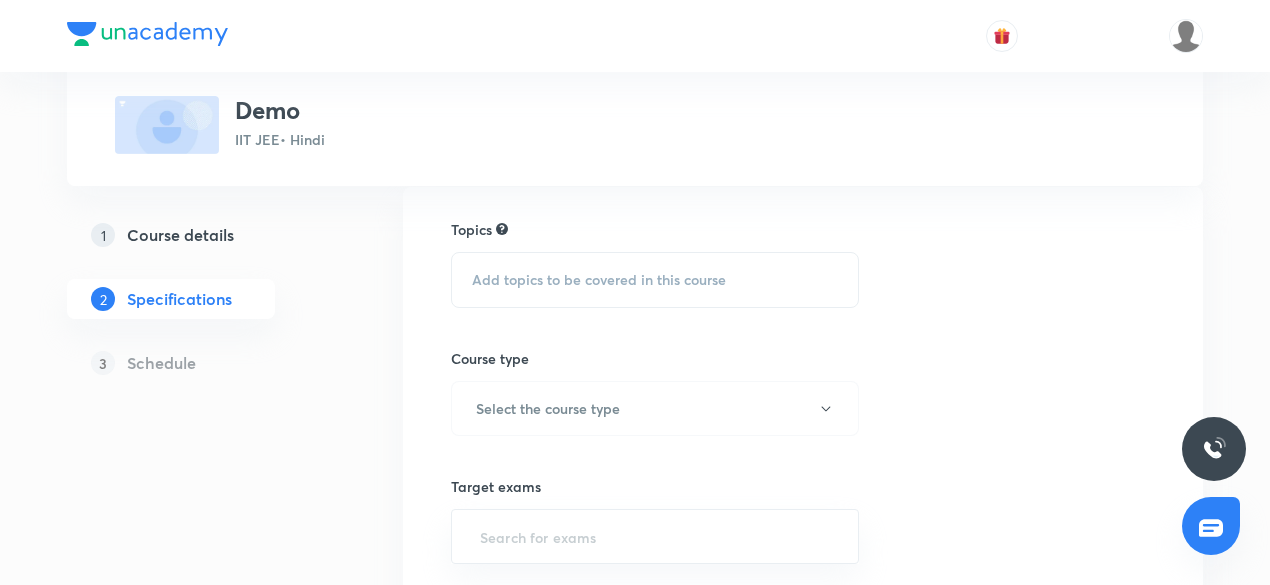 click on "Add topics to be covered in this course" at bounding box center (655, 280) 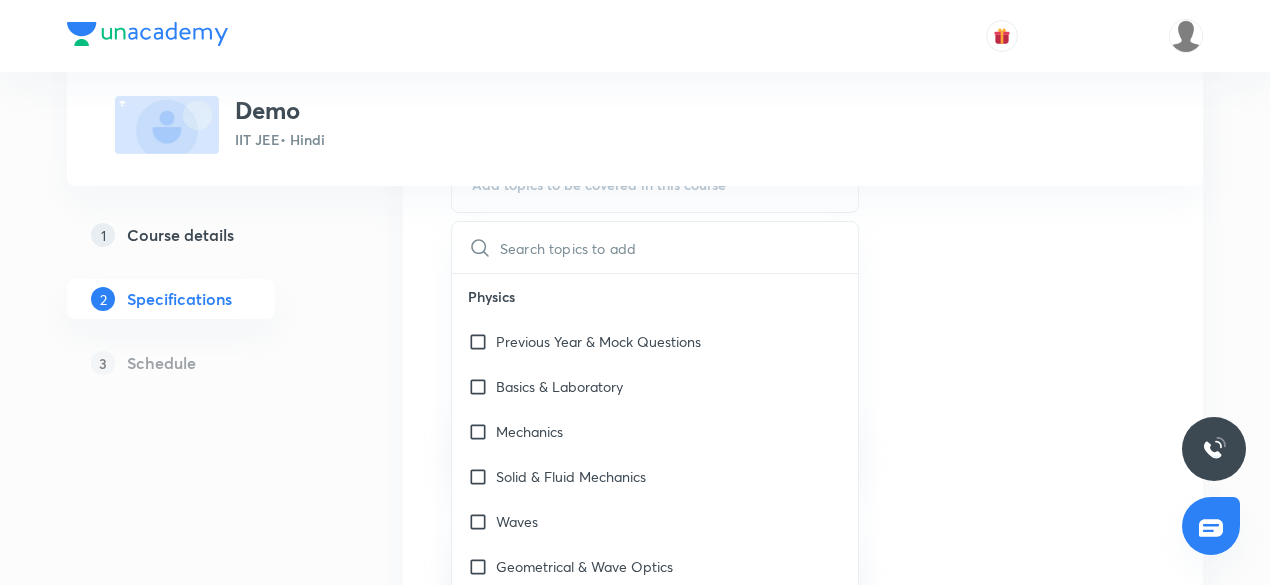 scroll, scrollTop: 247, scrollLeft: 0, axis: vertical 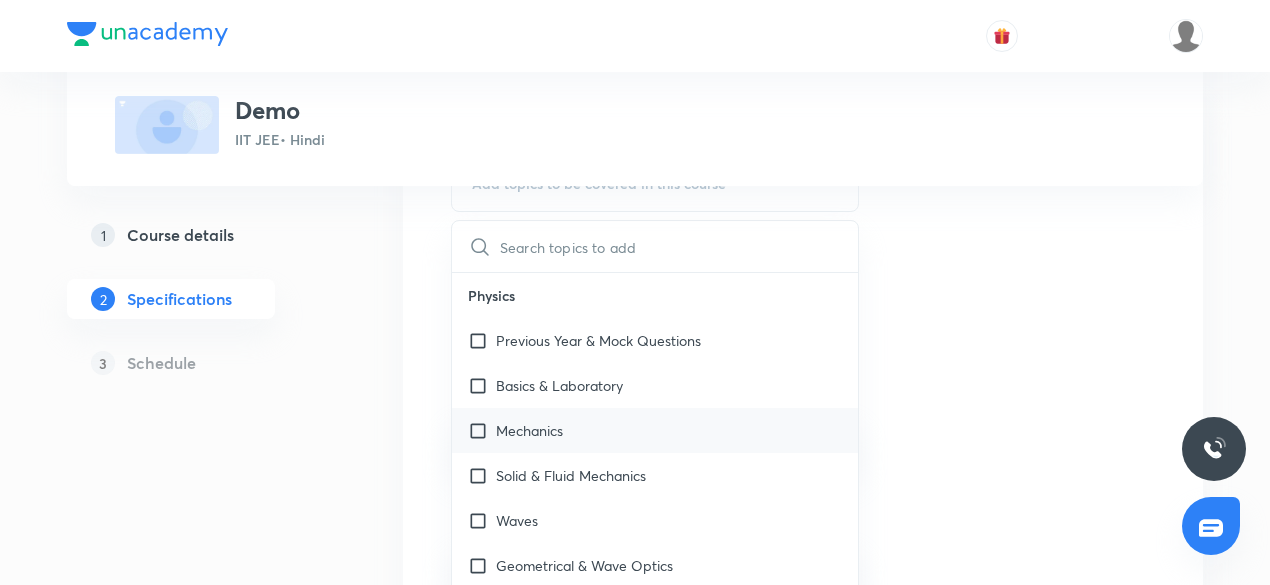 click at bounding box center [482, 430] 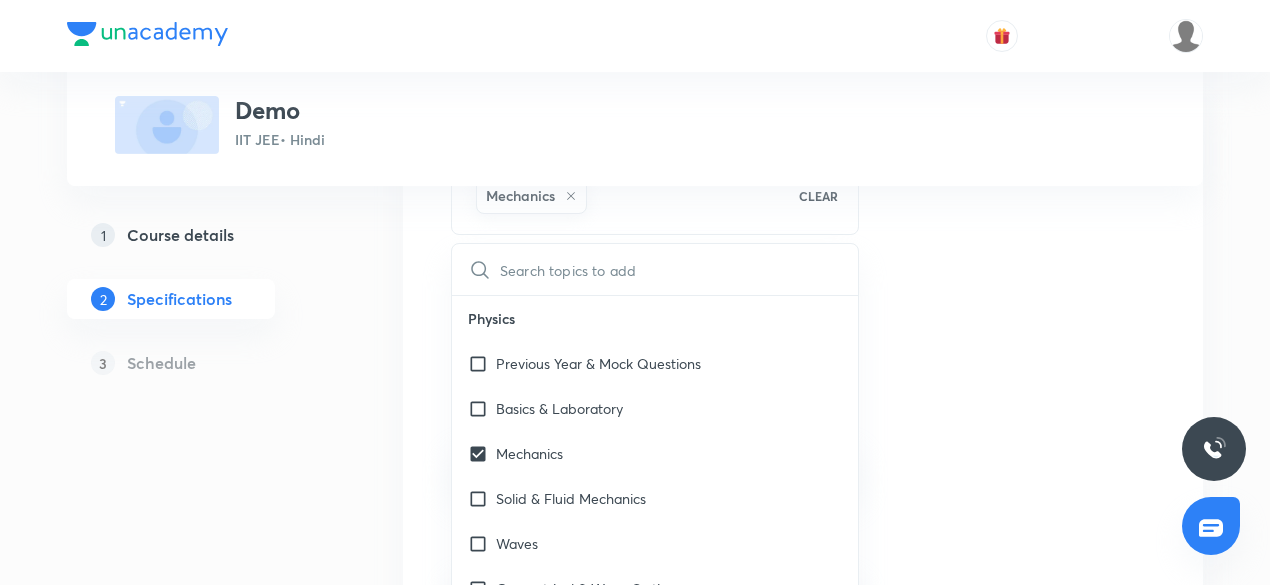 click on "Topics Mechanics CLEAR ​ Physics Previous Year & Mock Questions Basics & Laboratory Mechanics Solid & Fluid Mechanics Waves Geometrical & Wave Optics Electricity & Magnetism Thermal Physics Modern Physics Physics Crash Course Basic Mathematics and Vector Newton's Law of Motion and Friction Kinematics-2D Kinematics-1D and Calculus Current Electricity Capacitance Electrostatics Magnetic Effect of Current and Magnetism Center of Mass and Collision Error Rotational Motion Circular Motion Work, Power & Energy Wave Optics and Electromagnetic Waves Electromagnetic Induction and Alternating Current Unit and Dimension Principle of Communication Newton's Law of Motion 1D Motion Modern Physics - 1 Modern Physics - 2 Geometrical Optics Basic Math Elasticity, Thermal Expansion, Calorimetry and Heat Transfer KTG and Thermodynamics Fluid Mechanics Wave on String Sound Wave Simple Harmonic Motion Gravitation Motion in Straightline Semiconductor UNSAT Physics Chapter Unit and measurement and Kinematics Chemistry Mathematics" at bounding box center [803, 529] 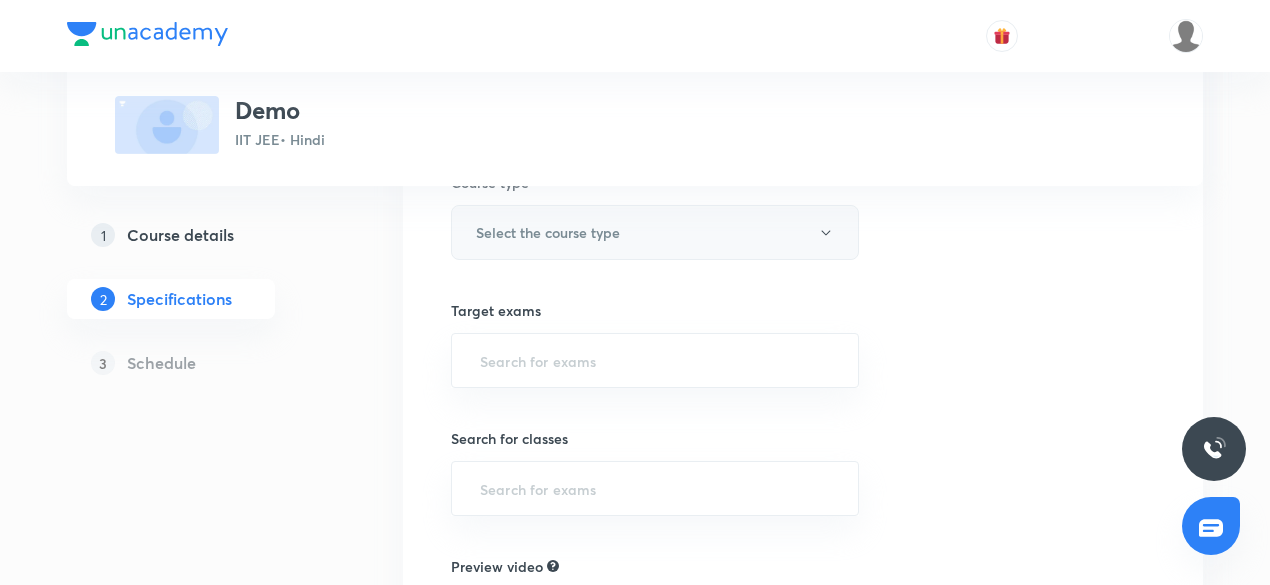 scroll, scrollTop: 256, scrollLeft: 0, axis: vertical 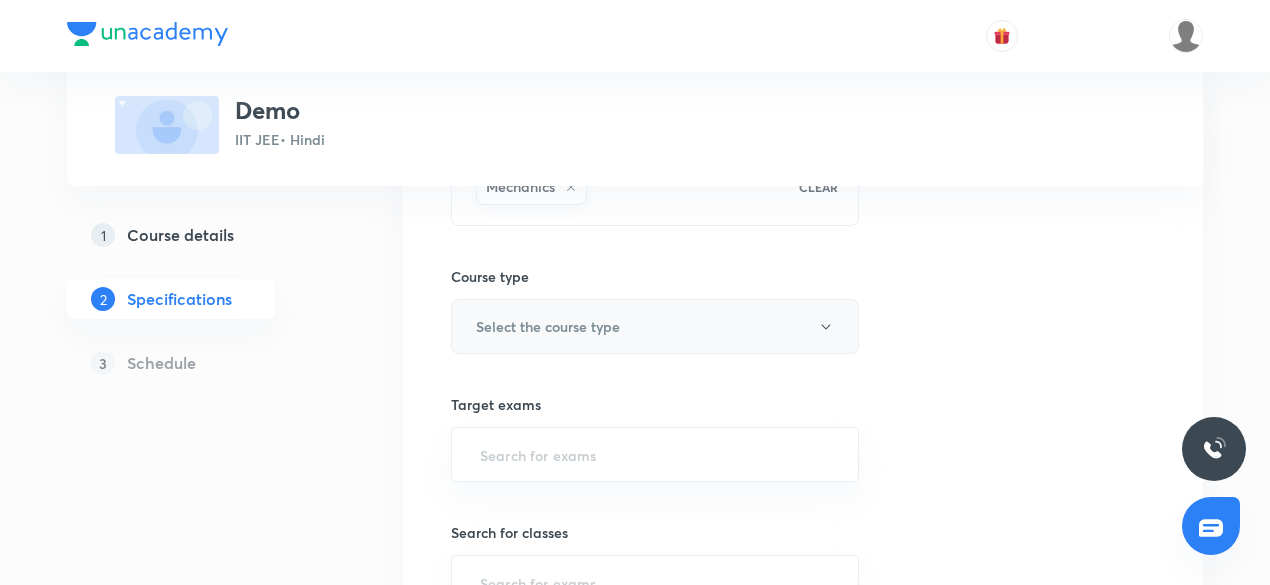 click on "Select the course type" at bounding box center [655, 326] 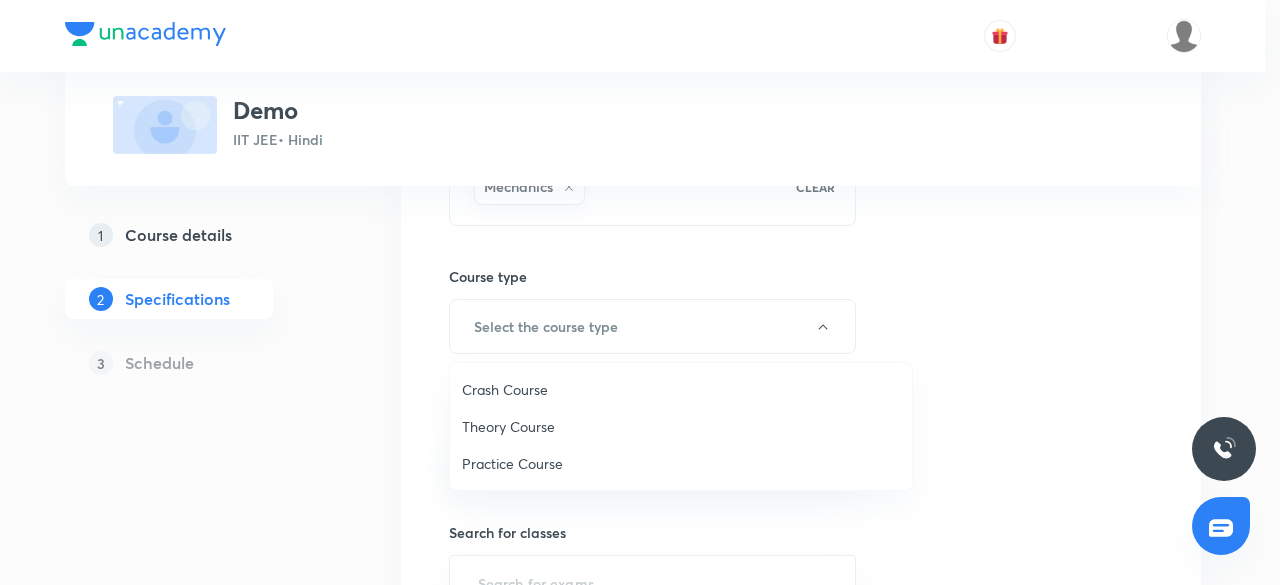 click on "Theory Course" at bounding box center [681, 426] 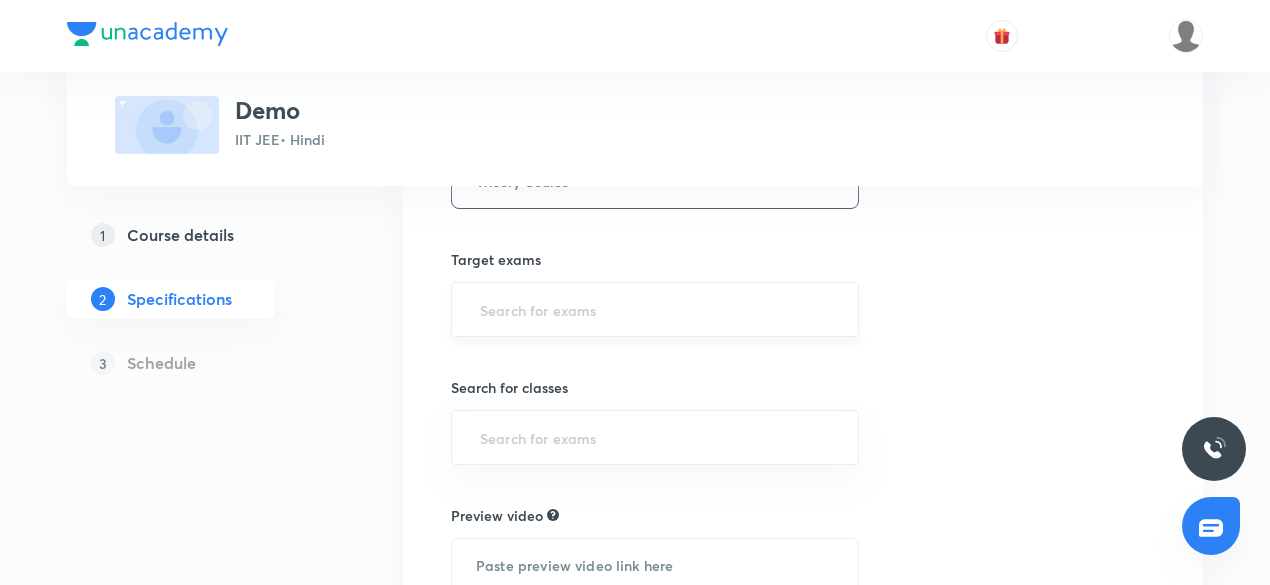 scroll, scrollTop: 402, scrollLeft: 0, axis: vertical 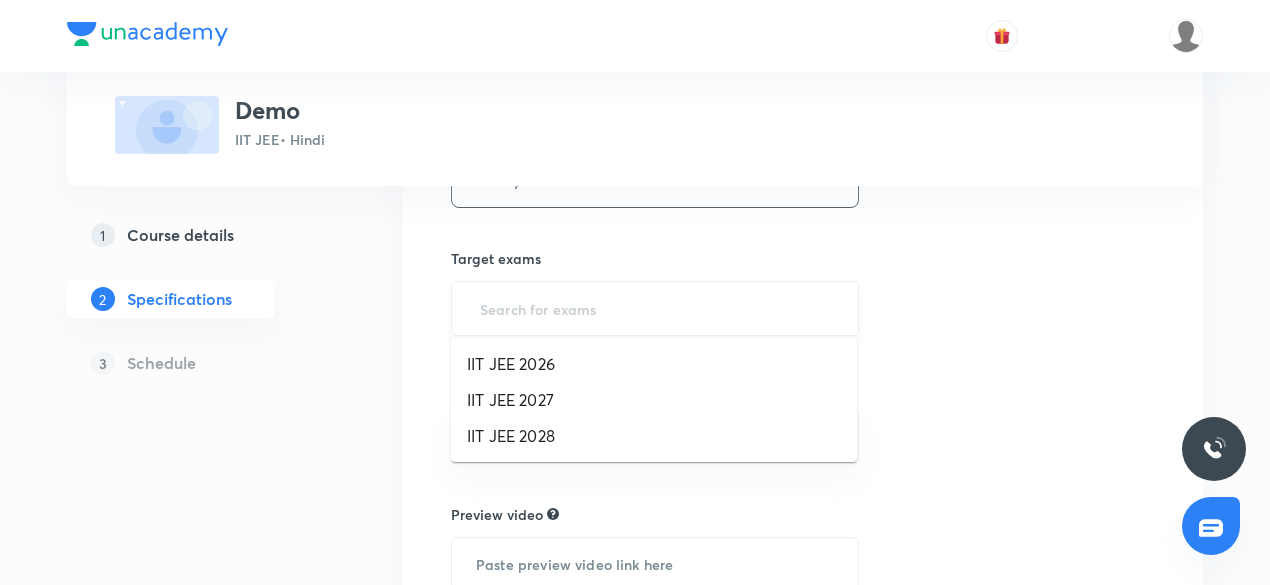 click at bounding box center [655, 308] 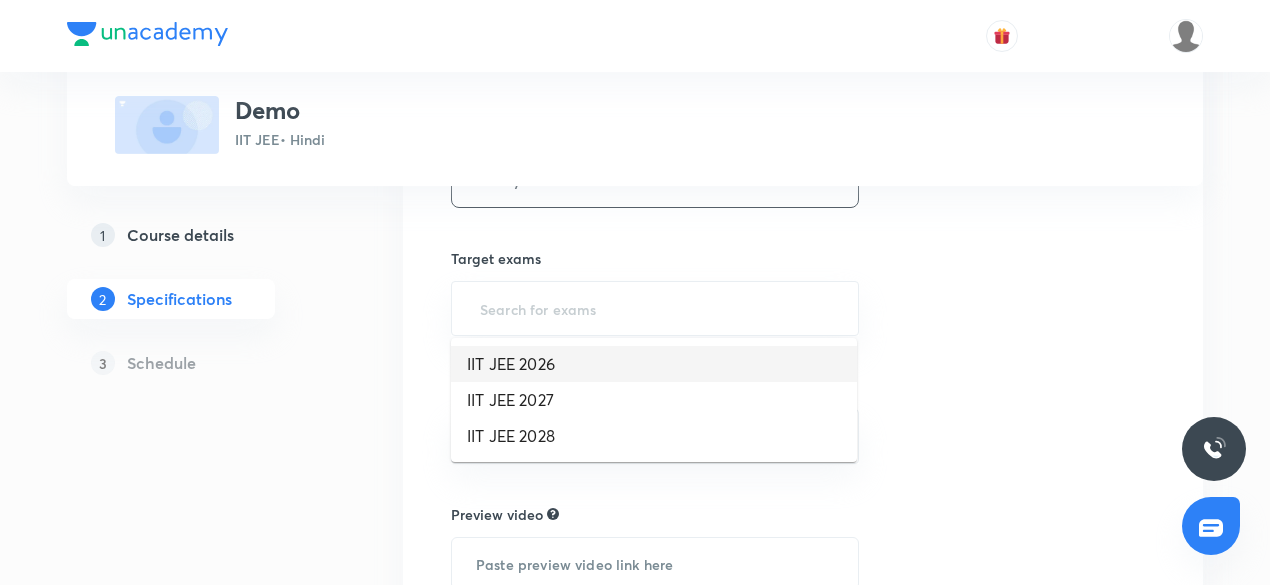 click on "IIT JEE 2026" at bounding box center (654, 364) 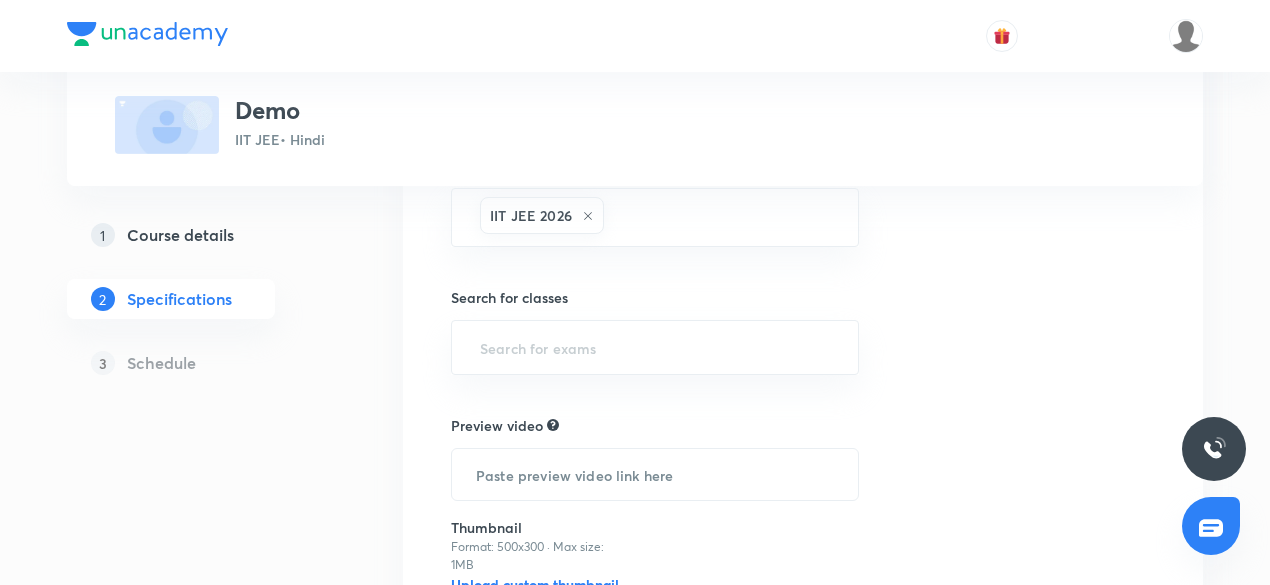scroll, scrollTop: 504, scrollLeft: 0, axis: vertical 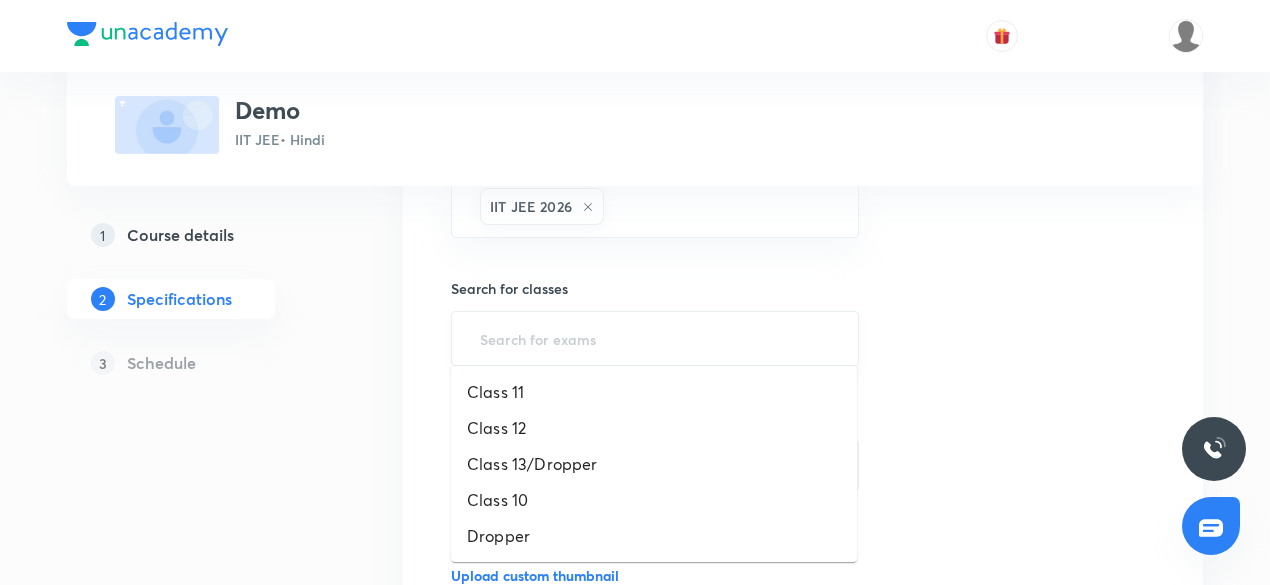 click at bounding box center [655, 338] 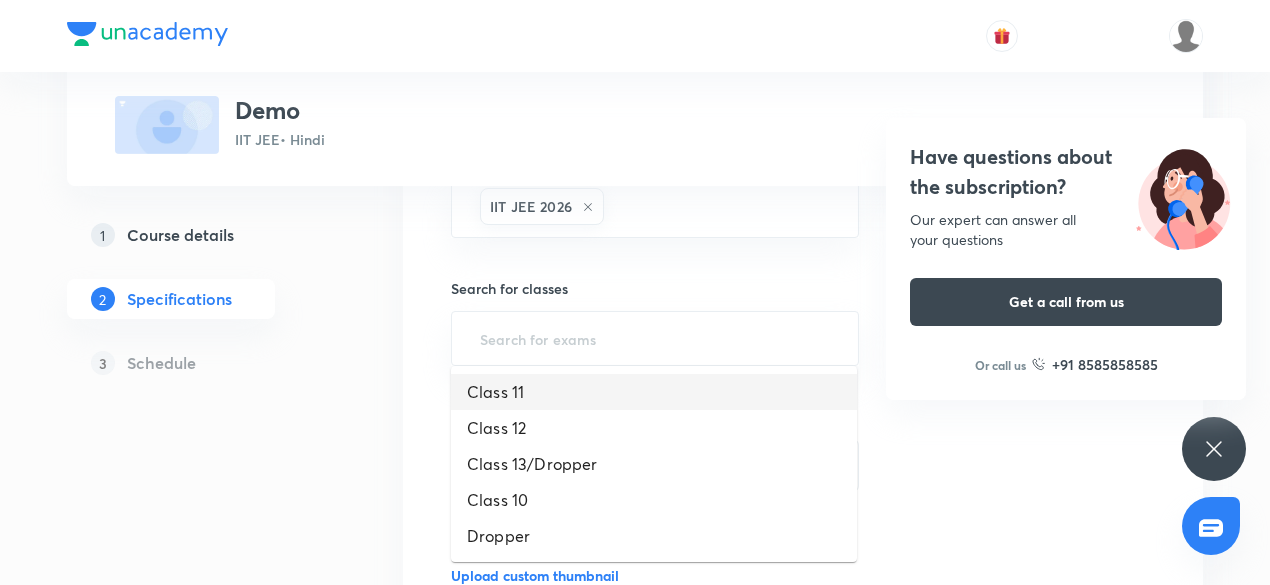 click on "Class 11" at bounding box center (654, 392) 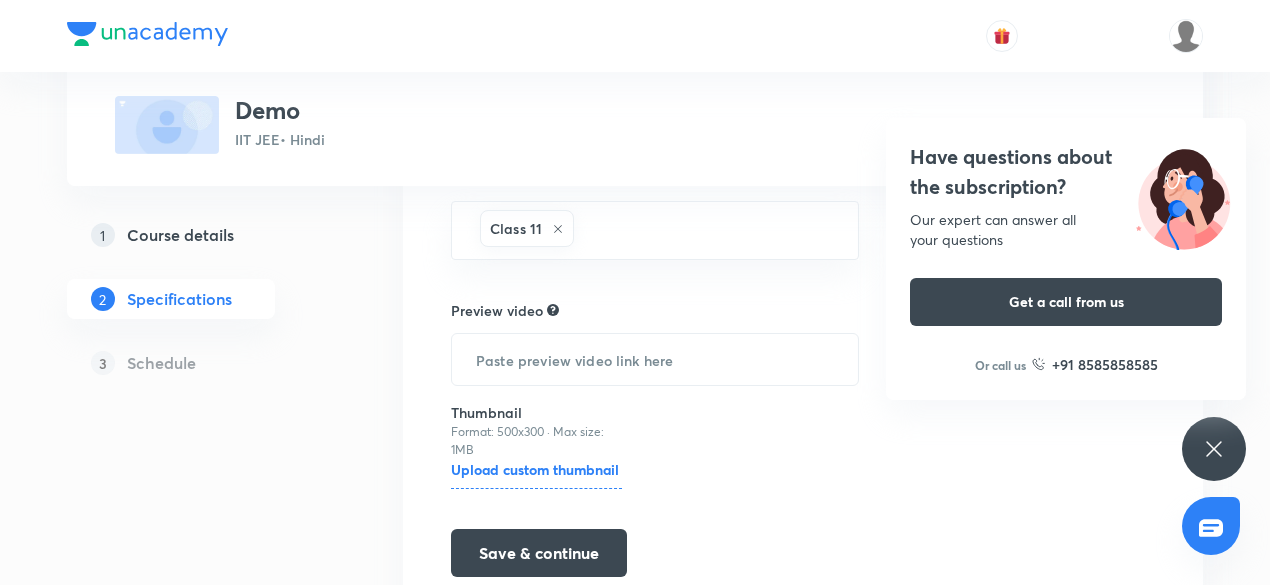 scroll, scrollTop: 618, scrollLeft: 0, axis: vertical 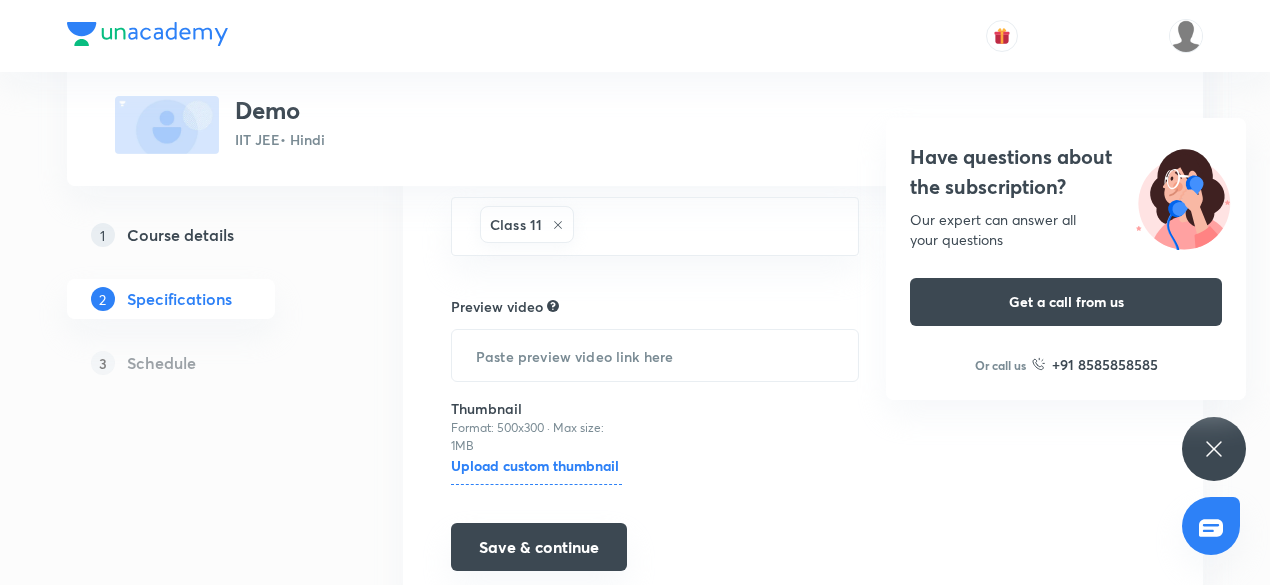 click on "Save & continue" at bounding box center (539, 547) 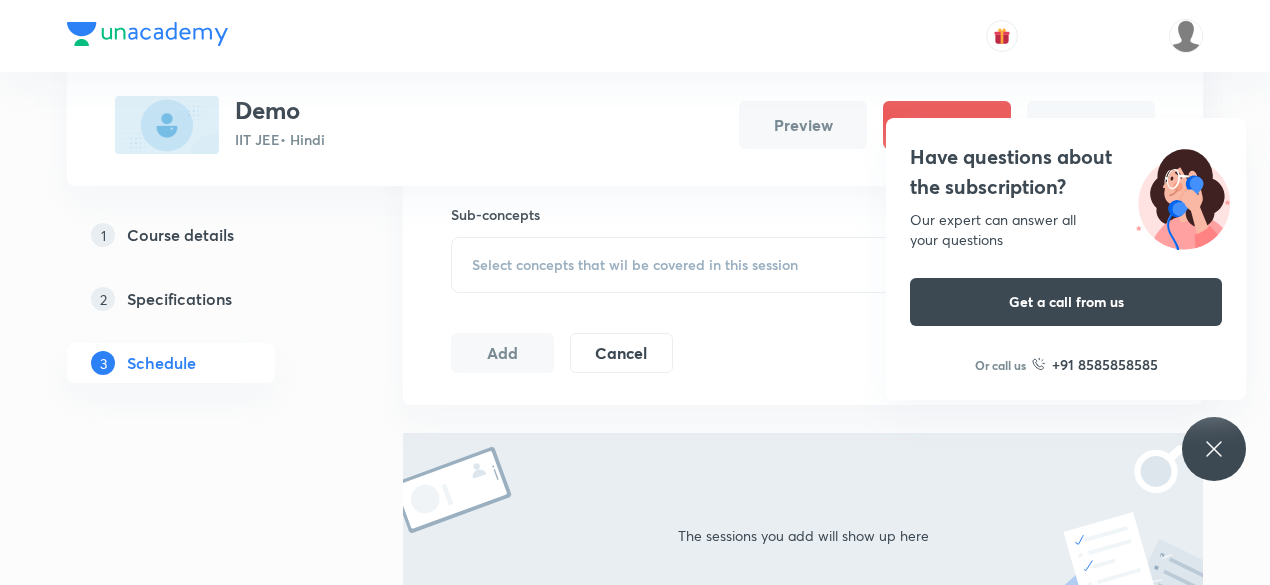 scroll, scrollTop: 0, scrollLeft: 0, axis: both 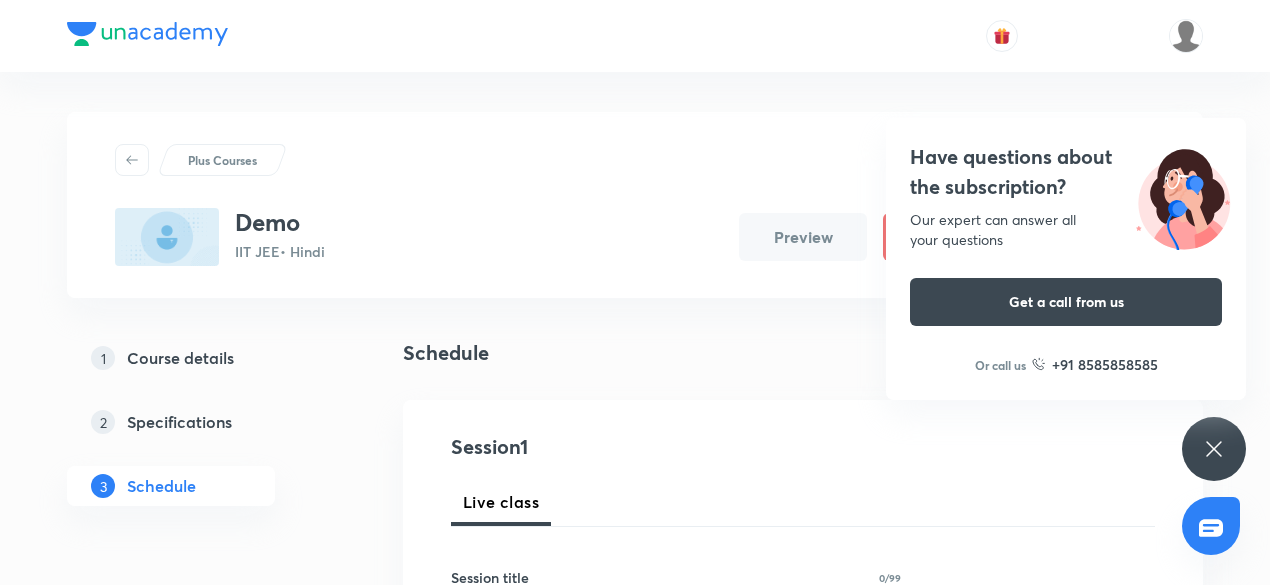 click 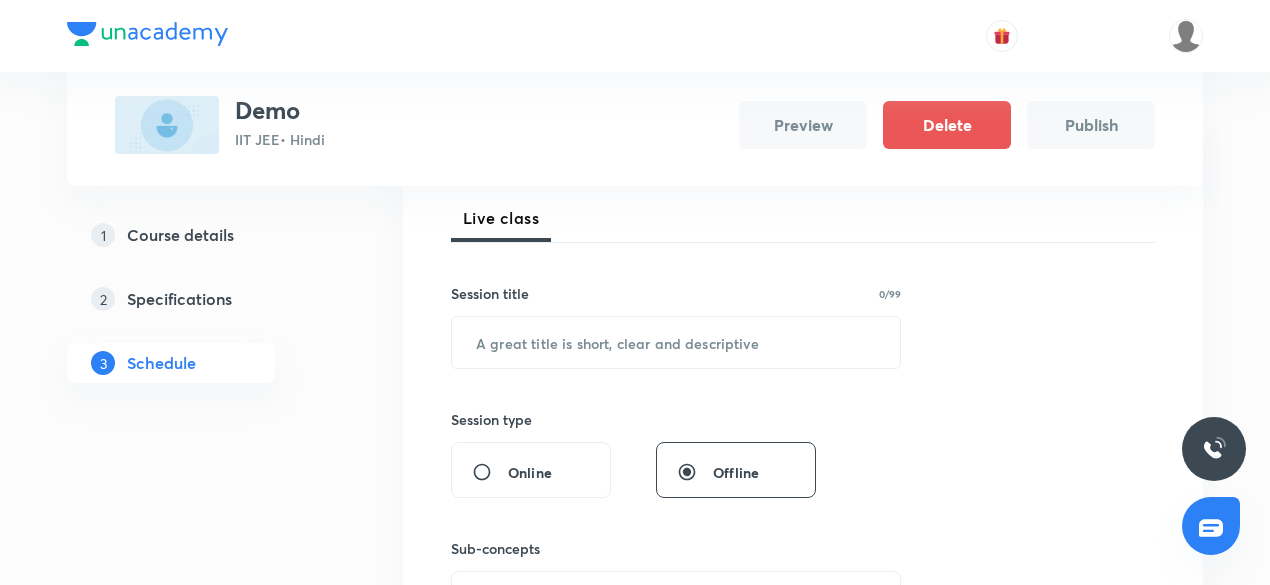 scroll, scrollTop: 287, scrollLeft: 0, axis: vertical 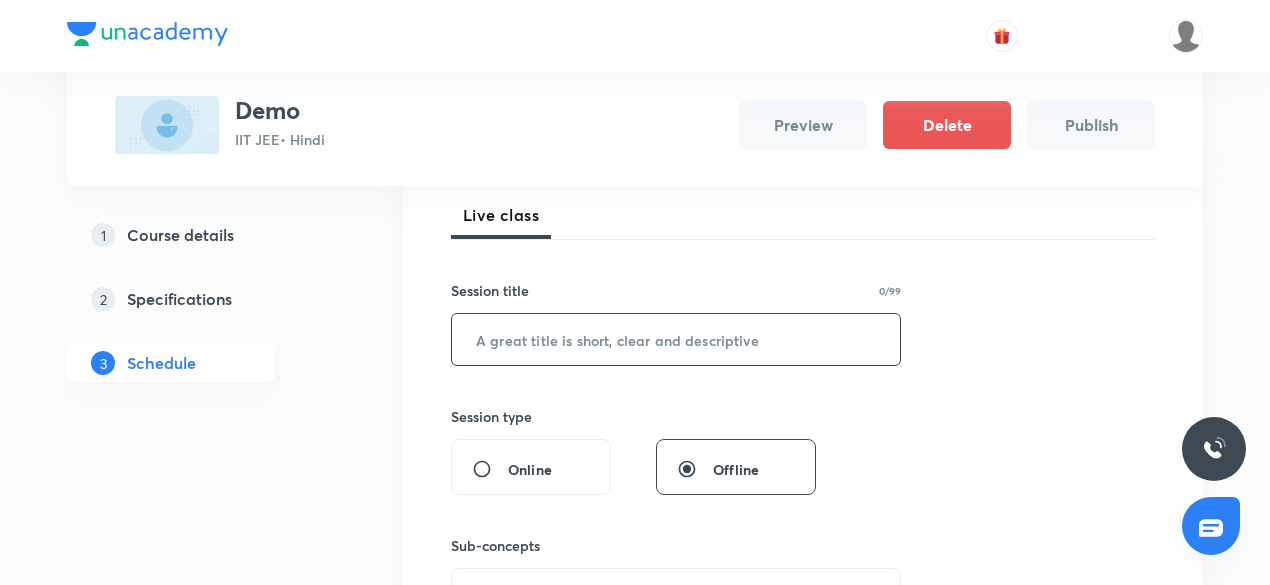 click at bounding box center [676, 339] 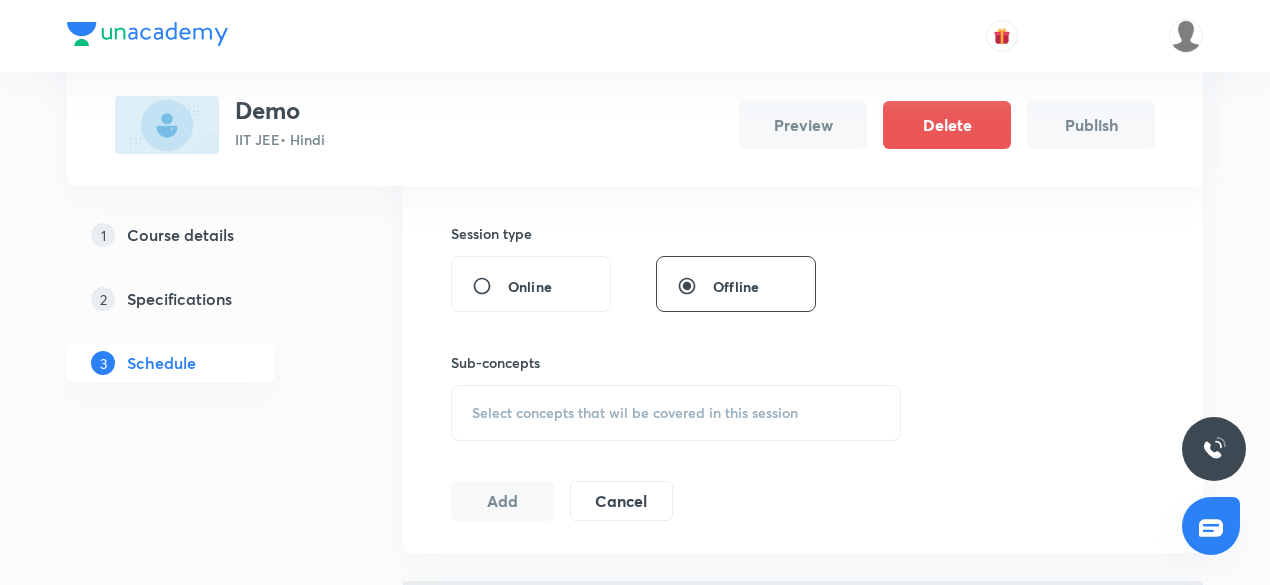 scroll, scrollTop: 488, scrollLeft: 0, axis: vertical 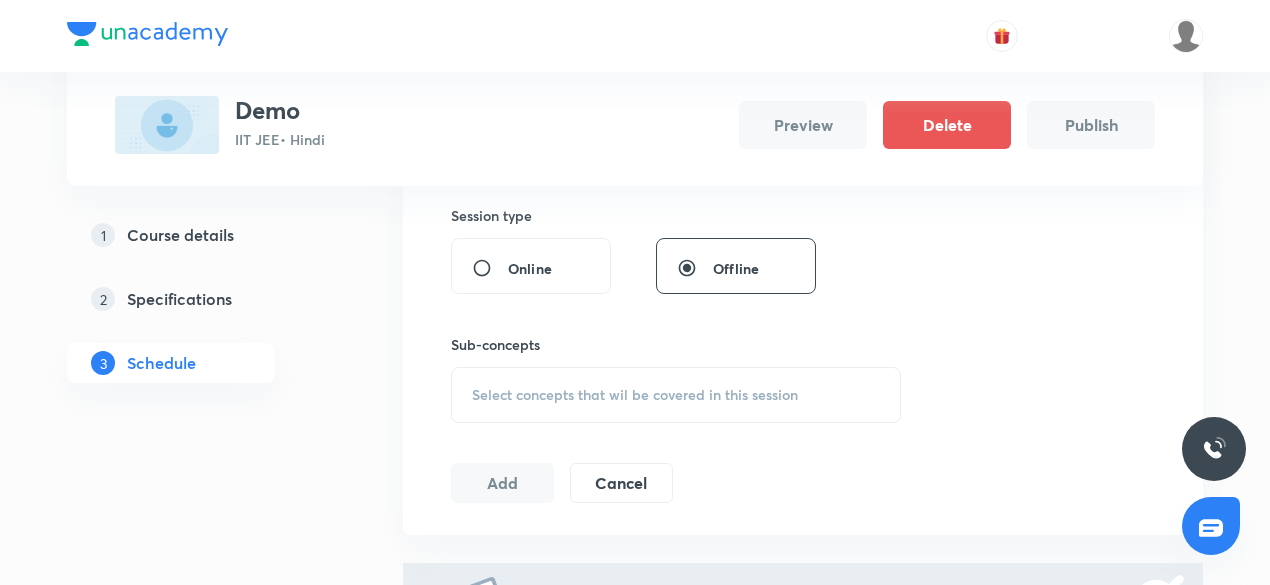 type on "piyushtaneja Demo class" 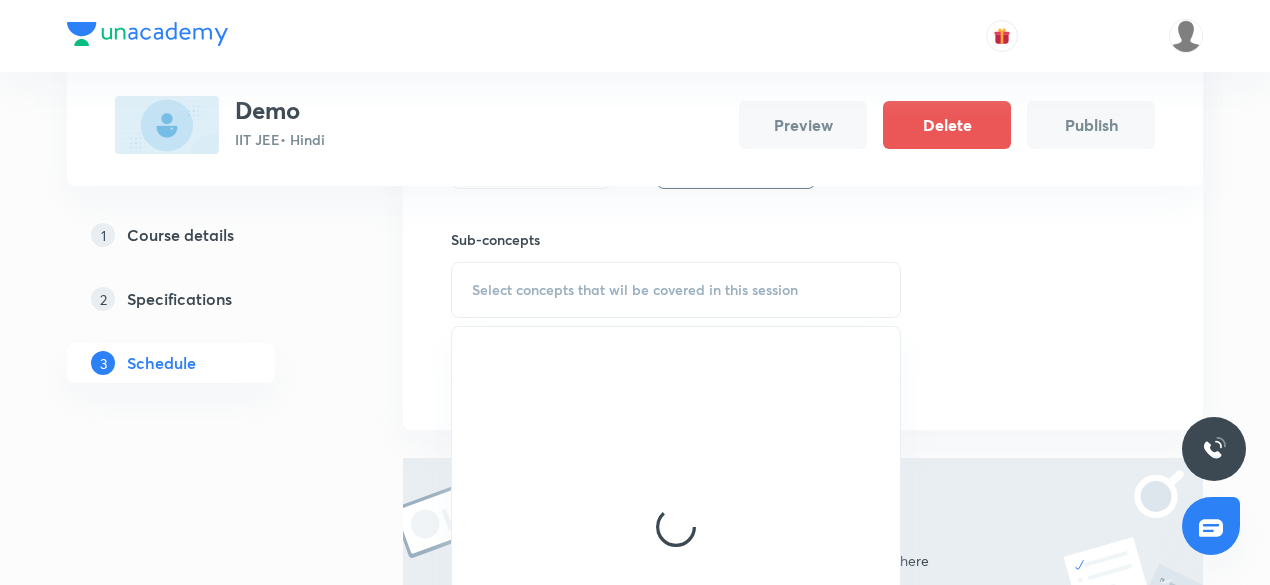 scroll, scrollTop: 594, scrollLeft: 0, axis: vertical 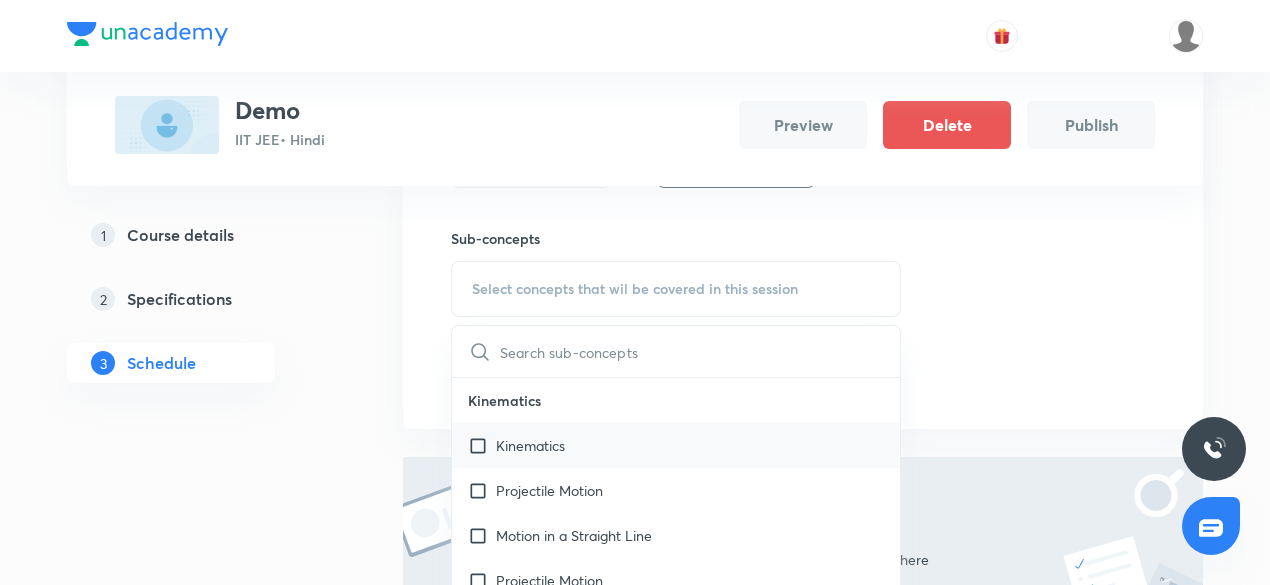 click on "Kinematics" at bounding box center (676, 445) 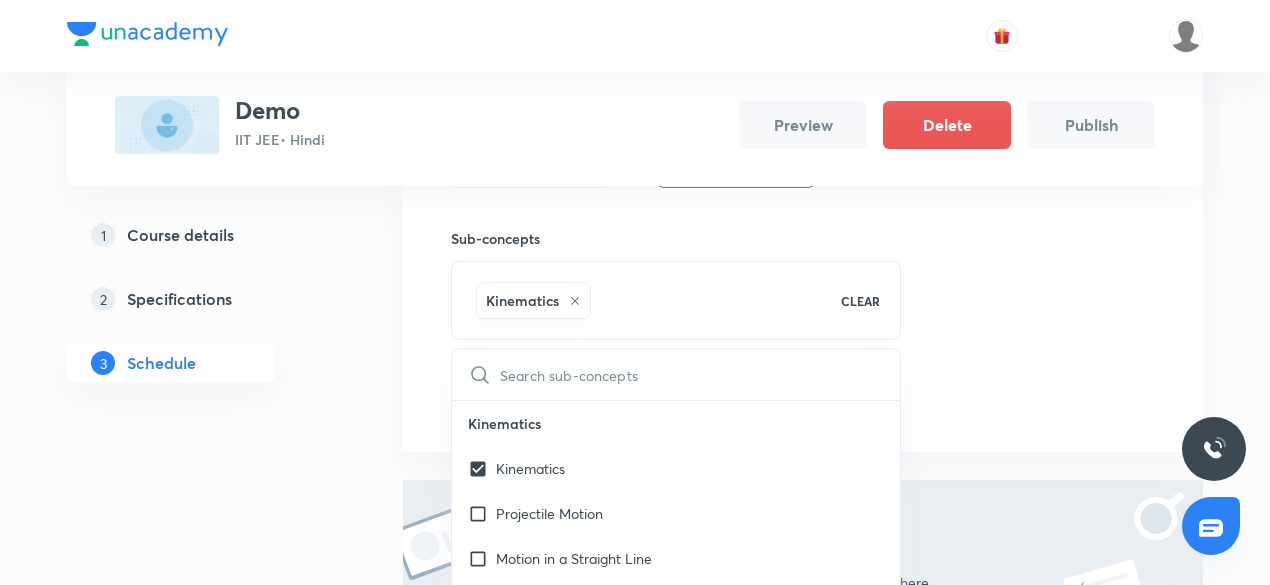 click on "Session  1 Live class Session title 23/99 piyushtaneja Demo class ​   Session type Online Offline Sub-concepts Kinematics CLEAR ​ Kinematics Kinematics Projectile Motion Motion in a Straight Line Projectile Motion Frame of Reference   Horizontal Projectile Trajectory  Minimum Velocity & angle to hit a Given Point   Relative Motion Displacement and Distance  Velocity and Speed  Acceleration  Motion in a Straight Line  One- Dimensional Motion in a Vertical Line  Motion Upon an Inclined Plane  Relative Motion in One dimension Graphs in Motion in One Dimension Relative Motion Motion in a Plane Position Vector, Velocity, and Acceleration Straight Line Motion and Equation of Motion Straight Line Motion (Graphical Method) Variable Acceleration Motion under Gravity Relative Motion (Basic) River Boat Cases Rain Man Cases Velocity of Approach and Separation Laws of Motion & Friction Concept of Force  Classification of Force  Frame of Reference  Newton's Laws of Motion  Impulse Free-body Diagrams  Directional Force" at bounding box center (803, 129) 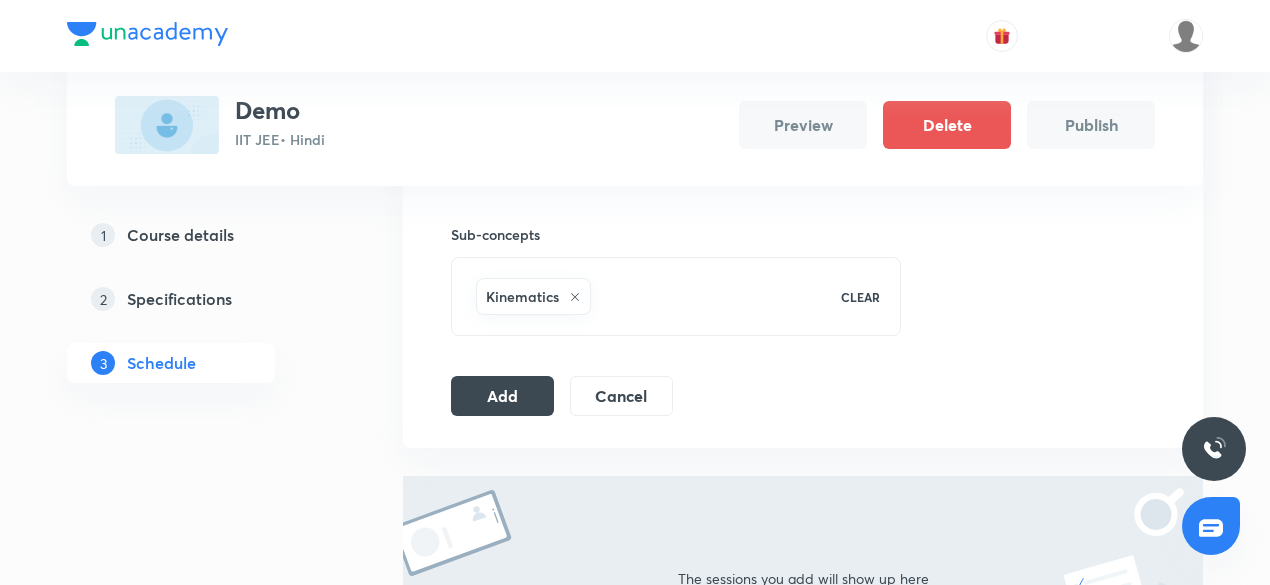 scroll, scrollTop: 597, scrollLeft: 0, axis: vertical 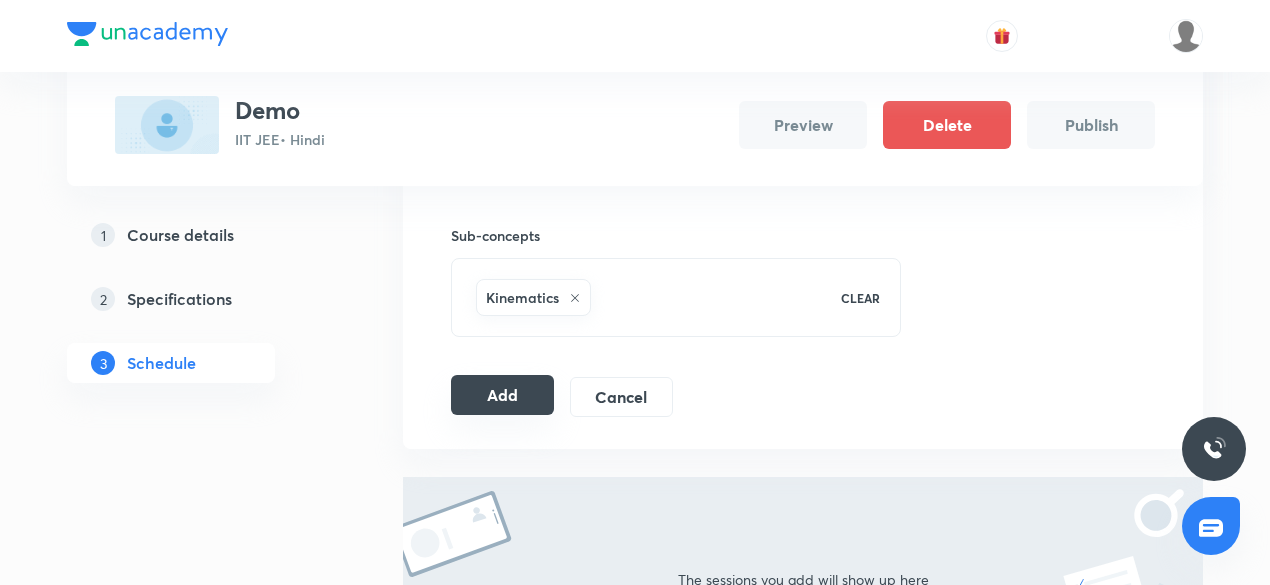 click on "Add" at bounding box center (502, 395) 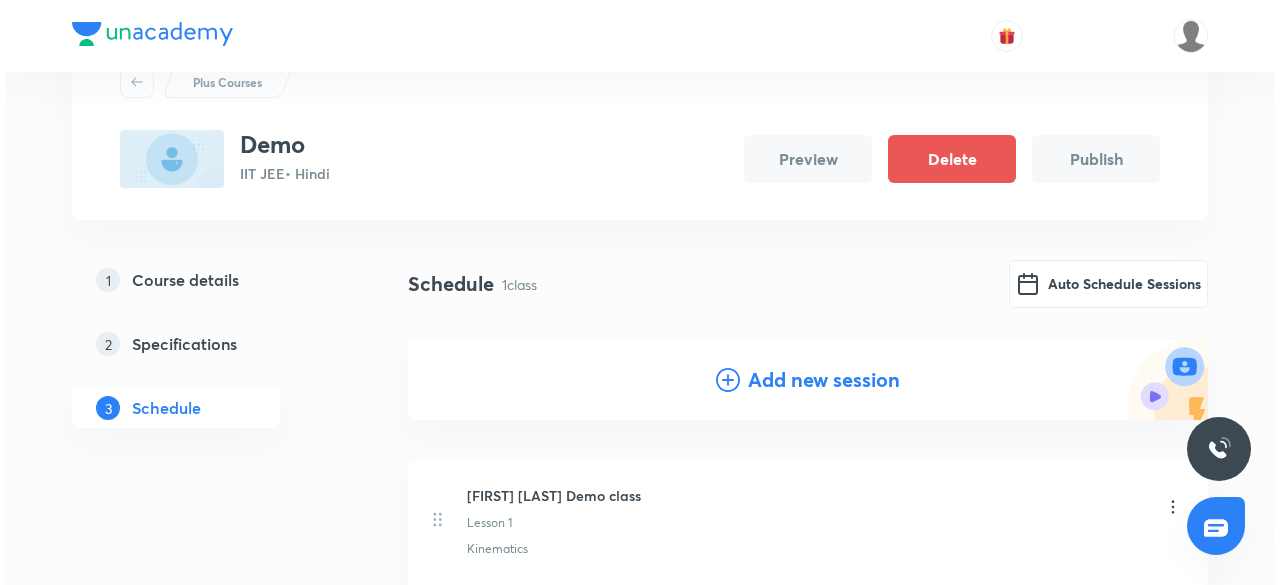 scroll, scrollTop: 71, scrollLeft: 0, axis: vertical 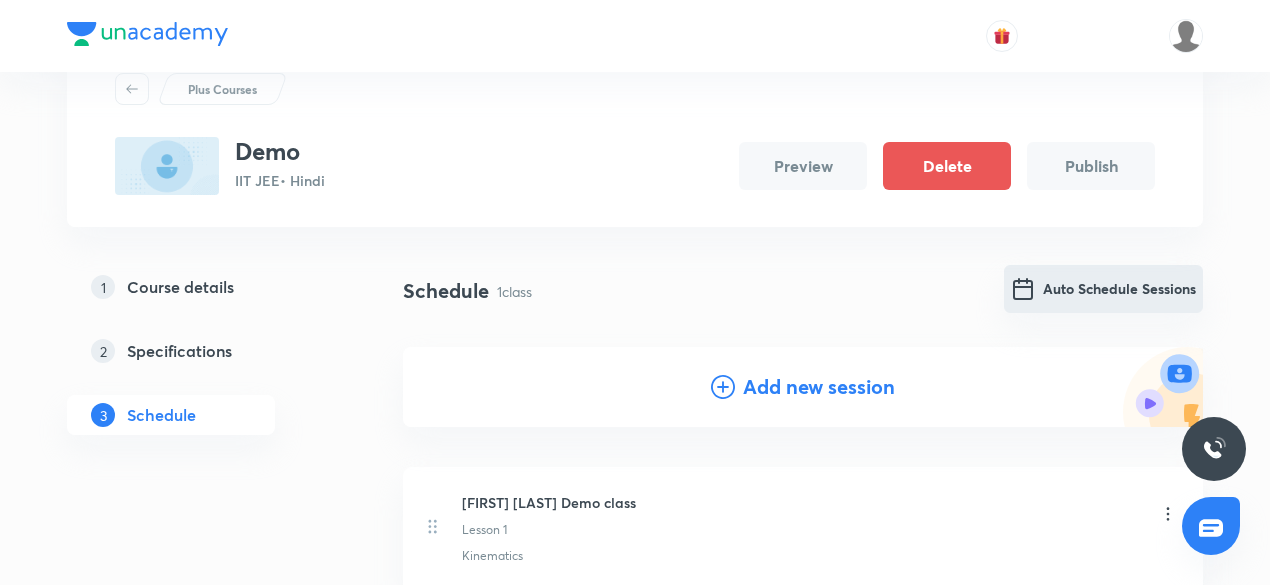 click on "Auto Schedule Sessions" at bounding box center (1103, 289) 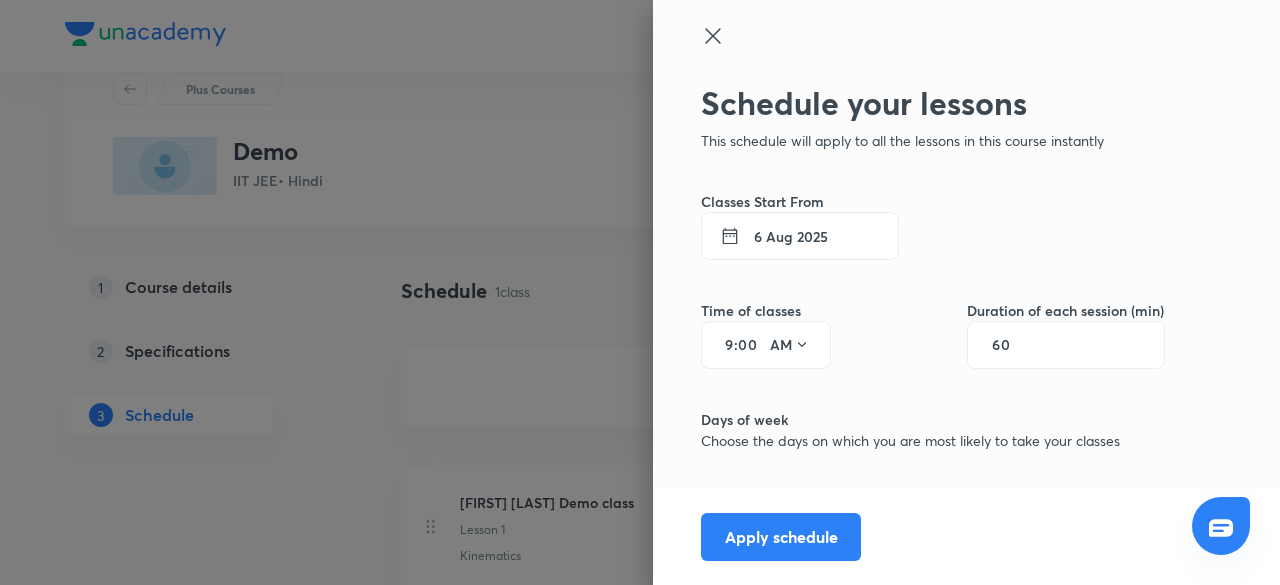click on "6 Aug 2025" at bounding box center [800, 236] 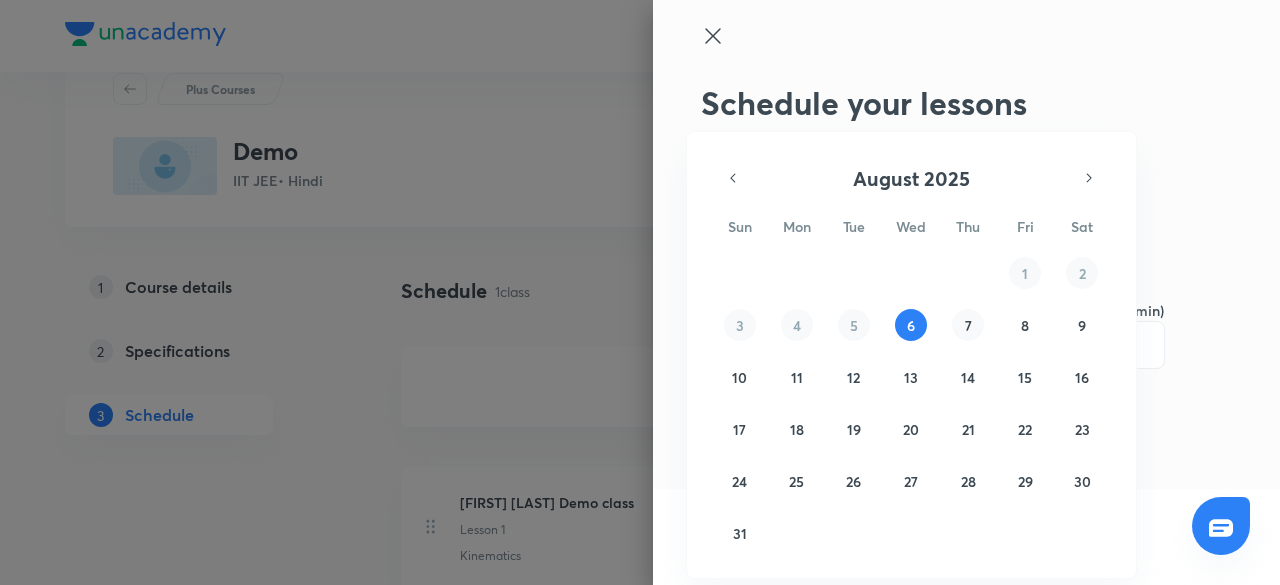 click on "7" at bounding box center (968, 325) 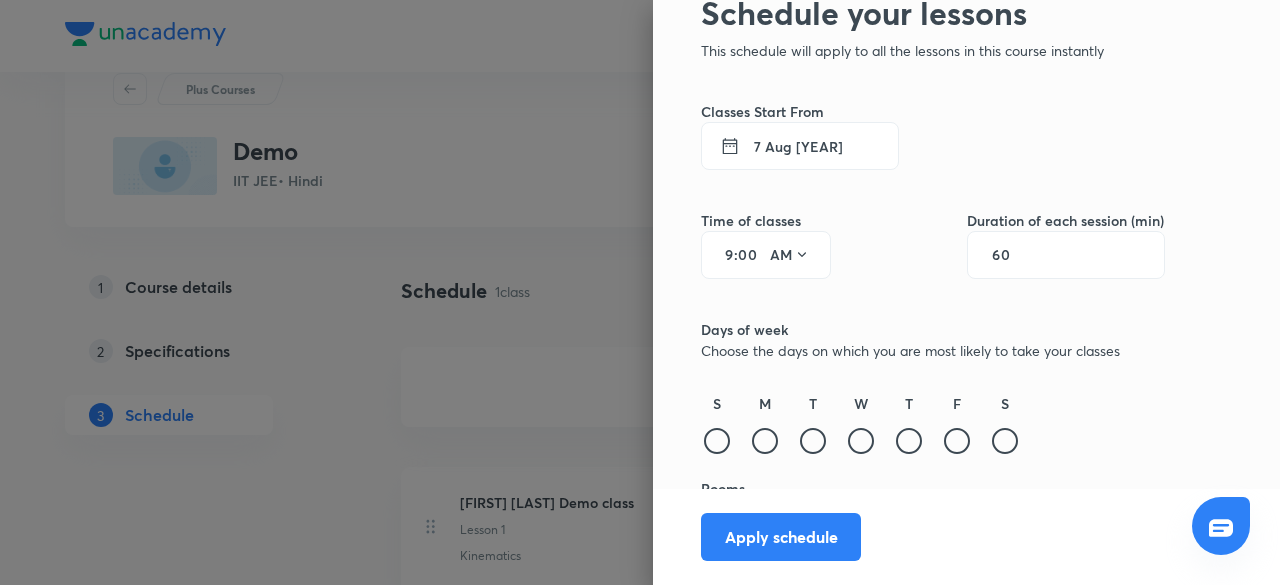 scroll, scrollTop: 95, scrollLeft: 0, axis: vertical 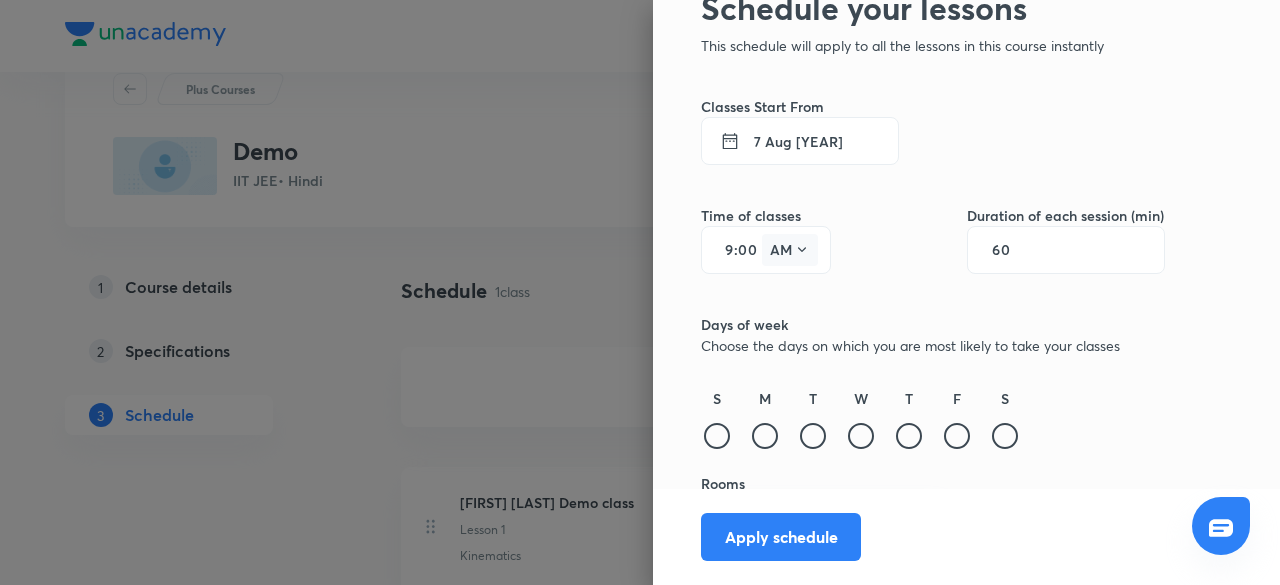 click on "AM" at bounding box center (790, 250) 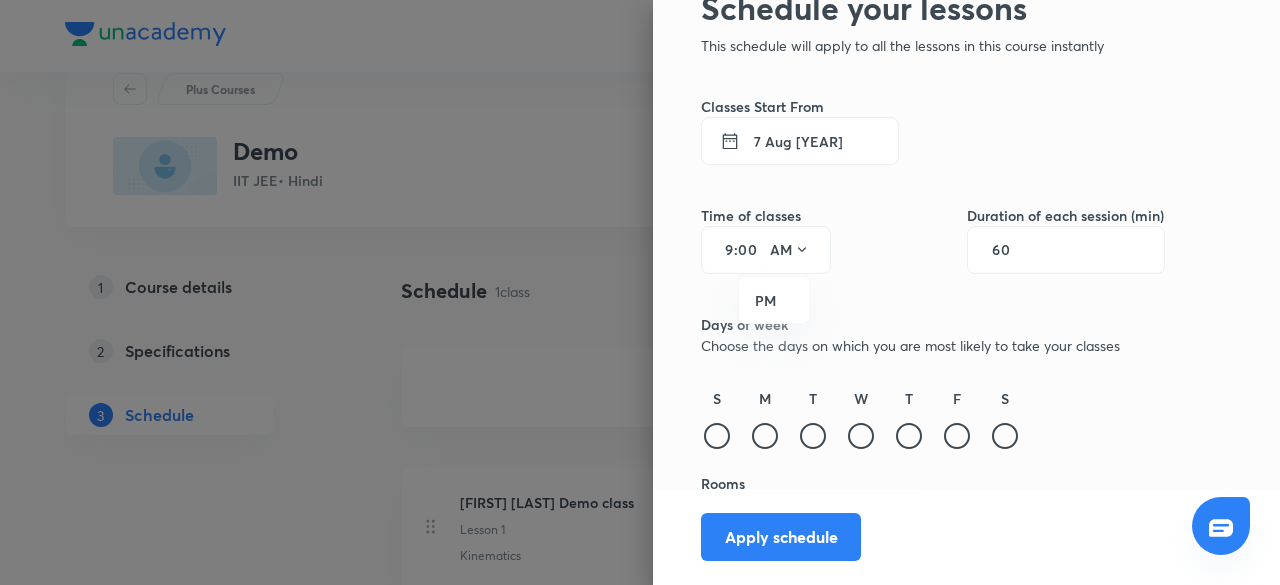 click at bounding box center (640, 292) 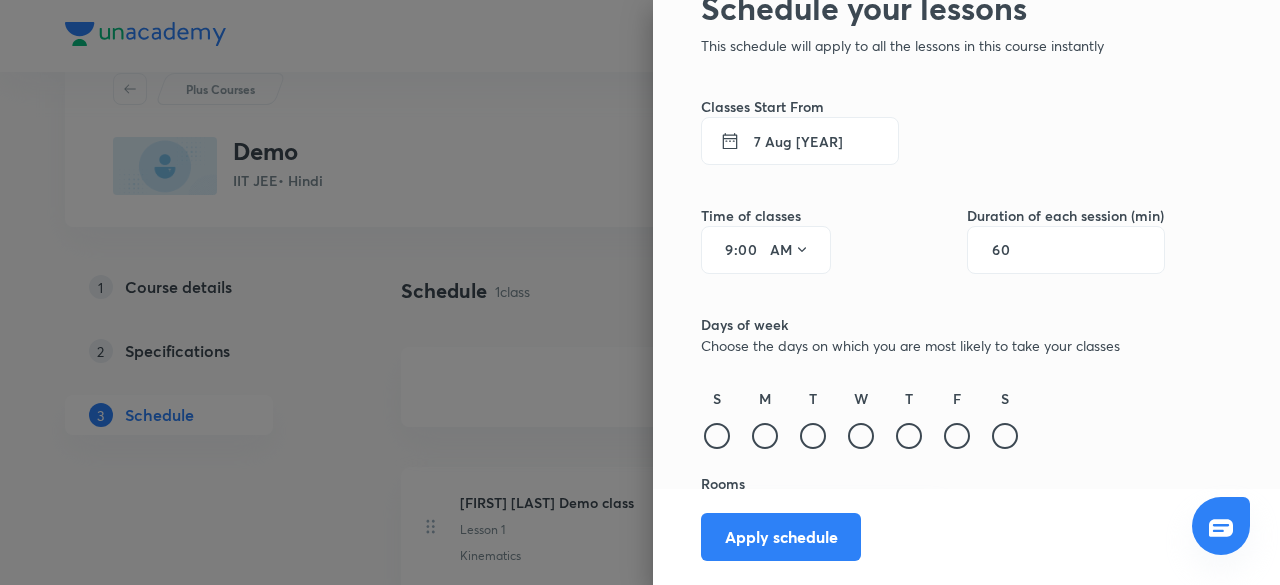 click on "9" at bounding box center [722, 250] 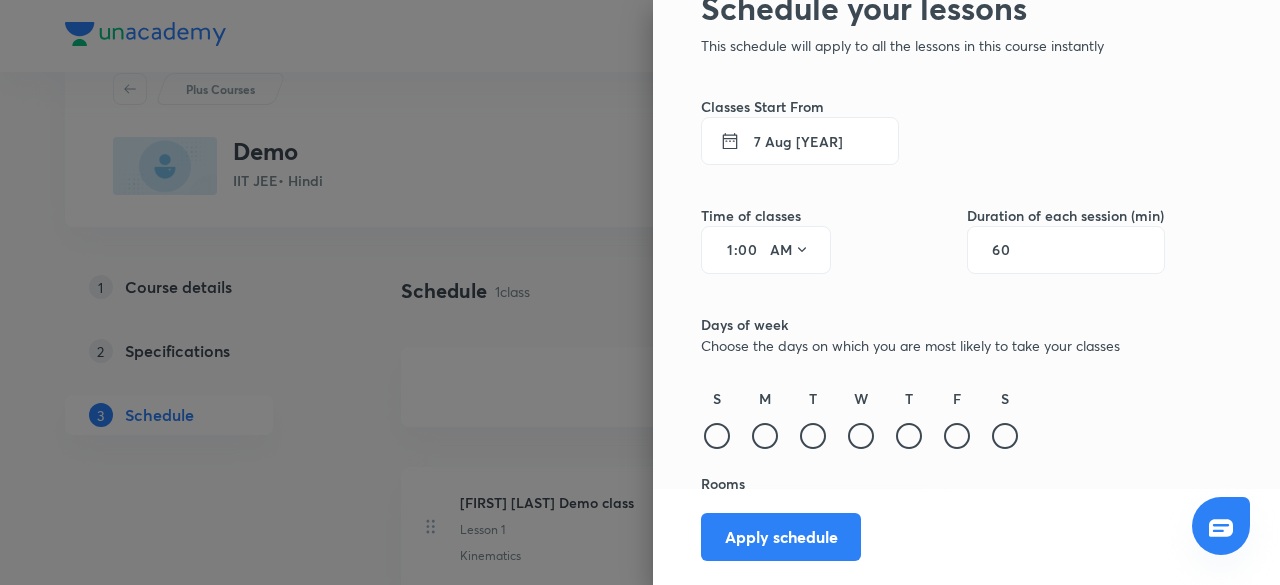 type on "11" 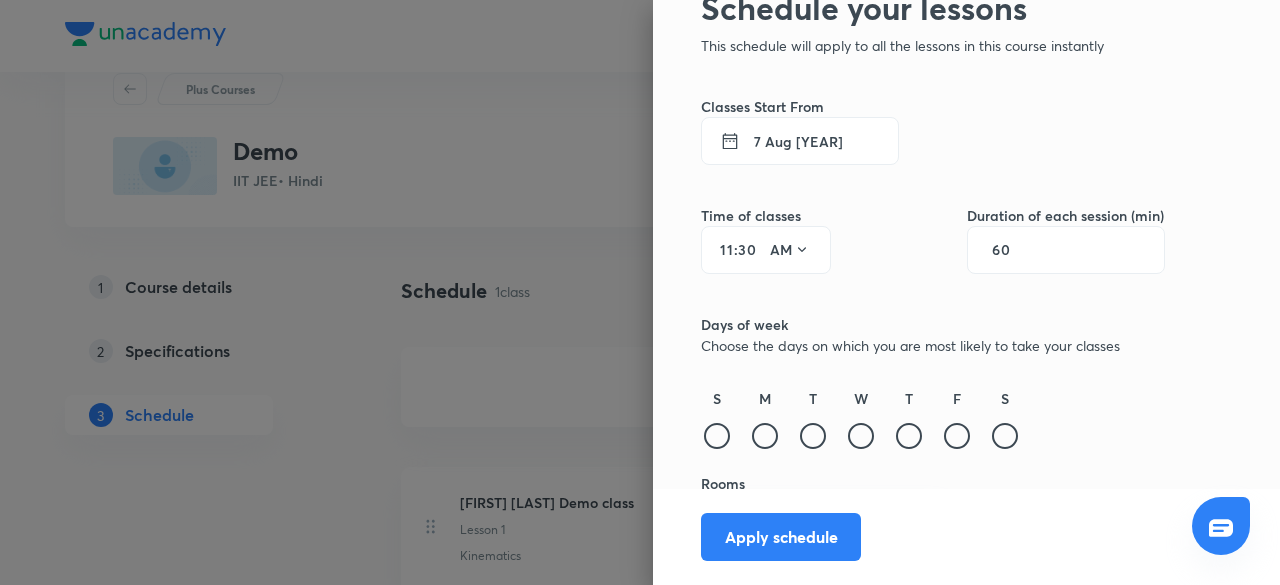 type on "30" 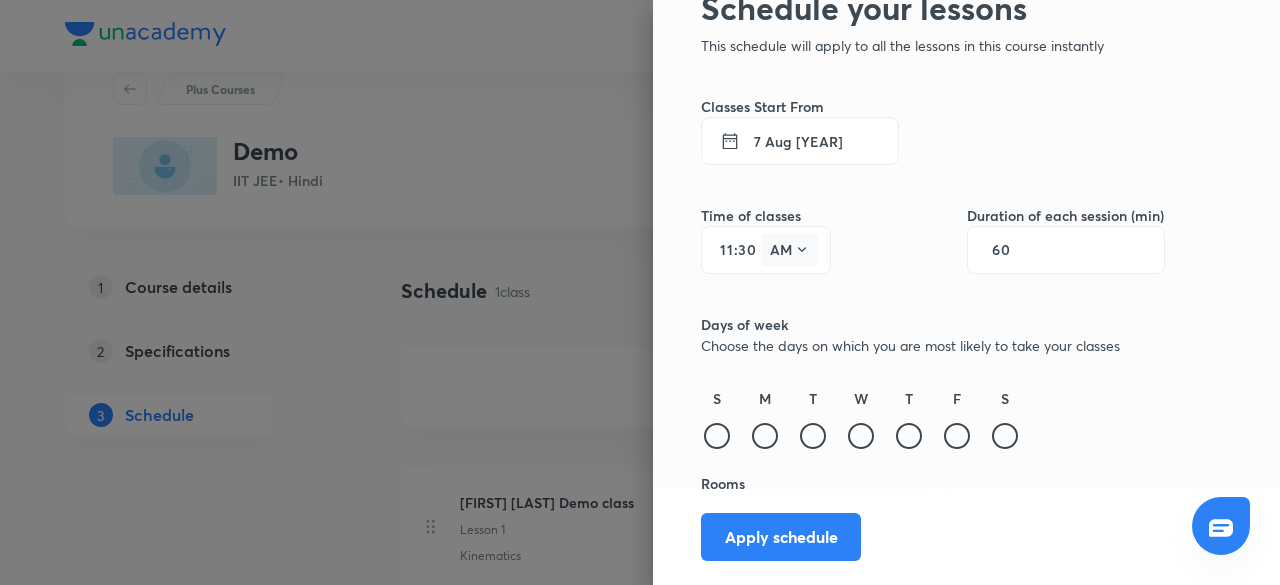 click on "AM" at bounding box center [790, 250] 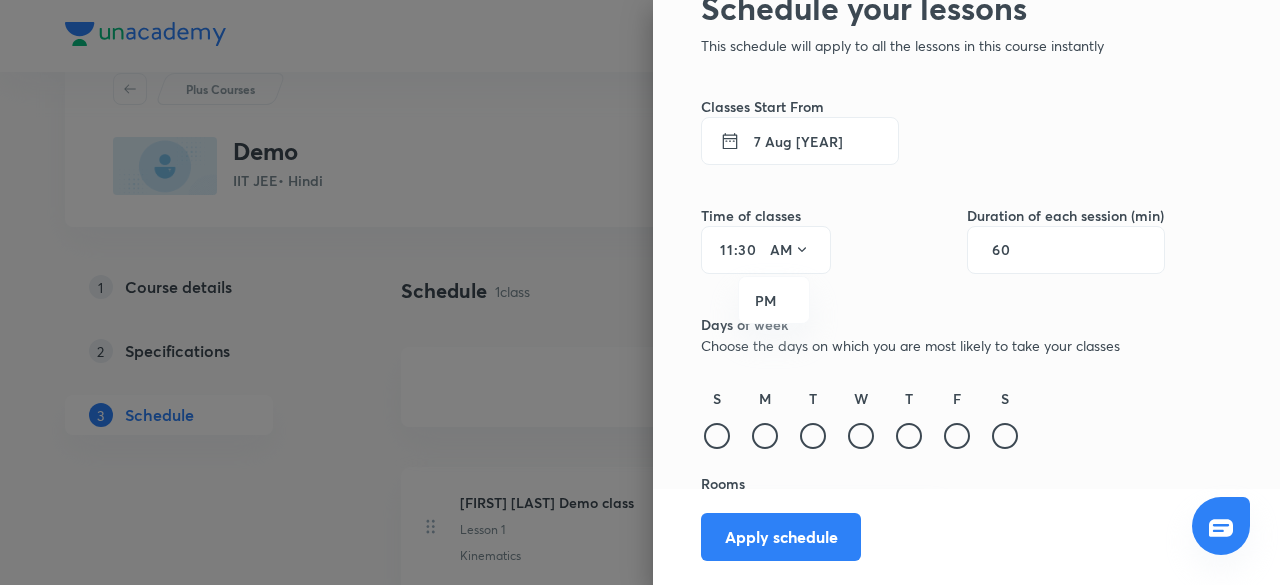 click at bounding box center [640, 292] 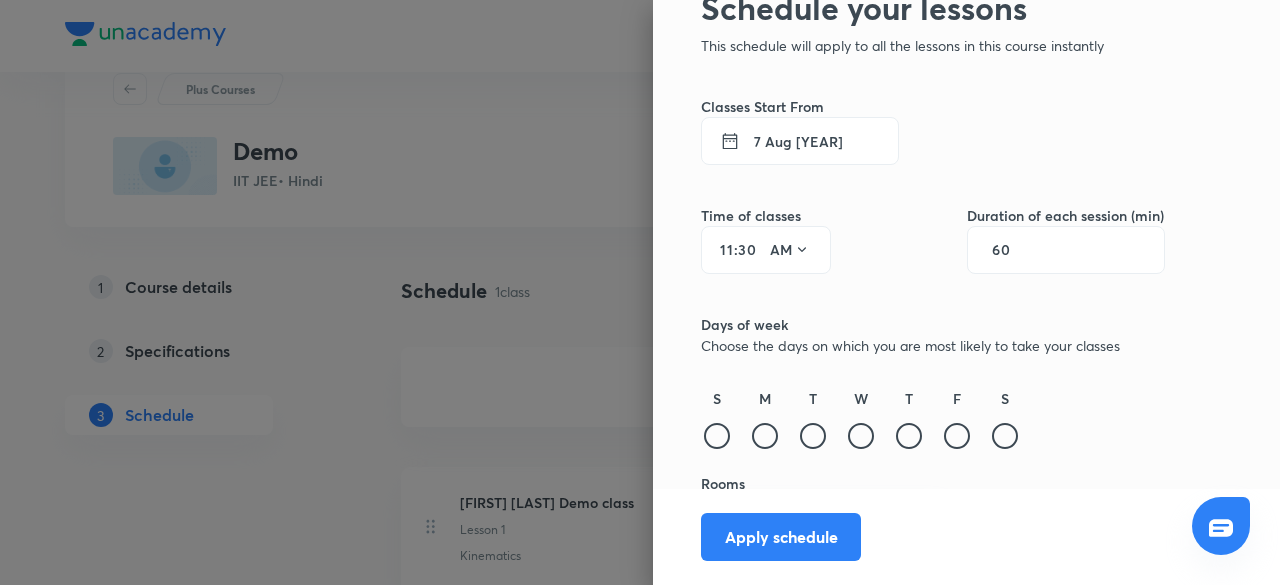 click on "60" at bounding box center [1011, 250] 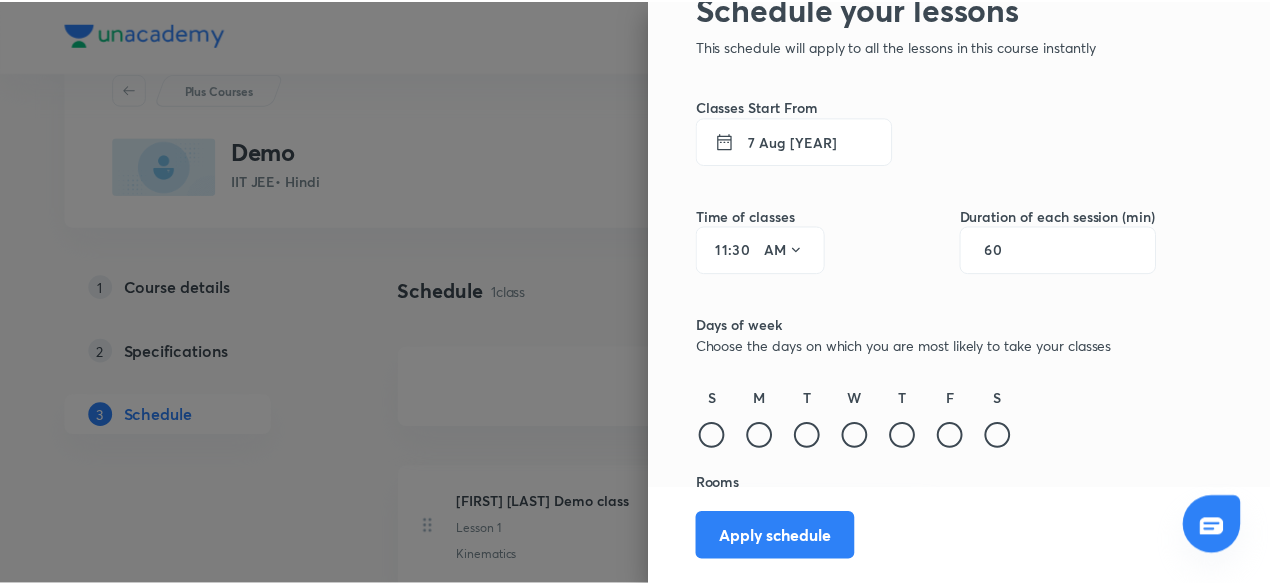 scroll, scrollTop: 154, scrollLeft: 0, axis: vertical 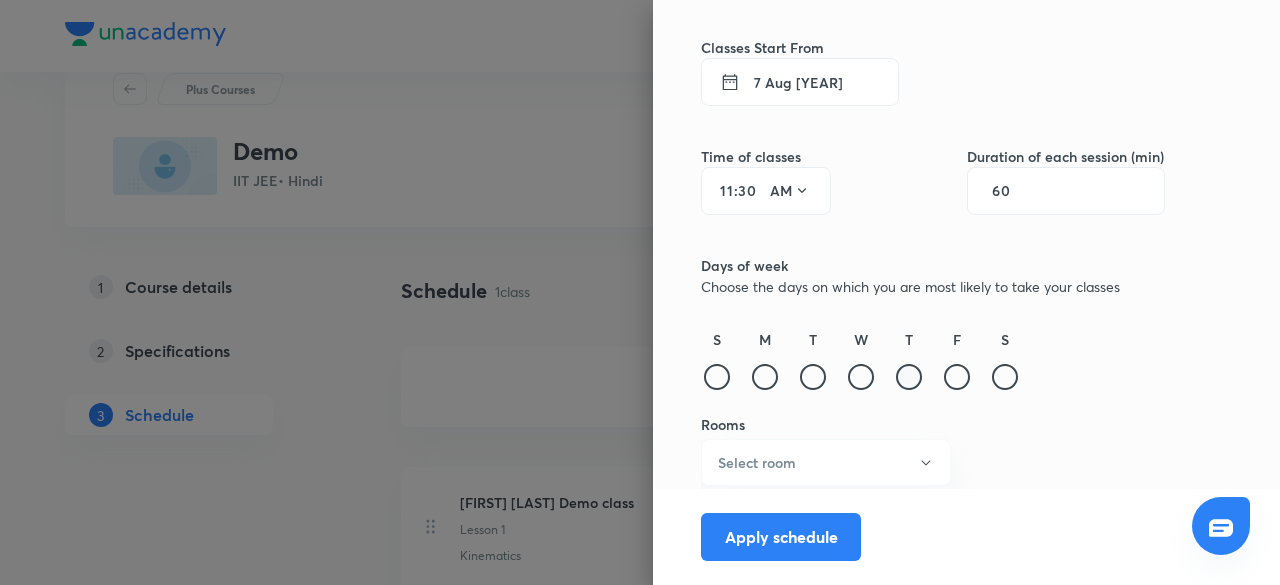 click at bounding box center (909, 377) 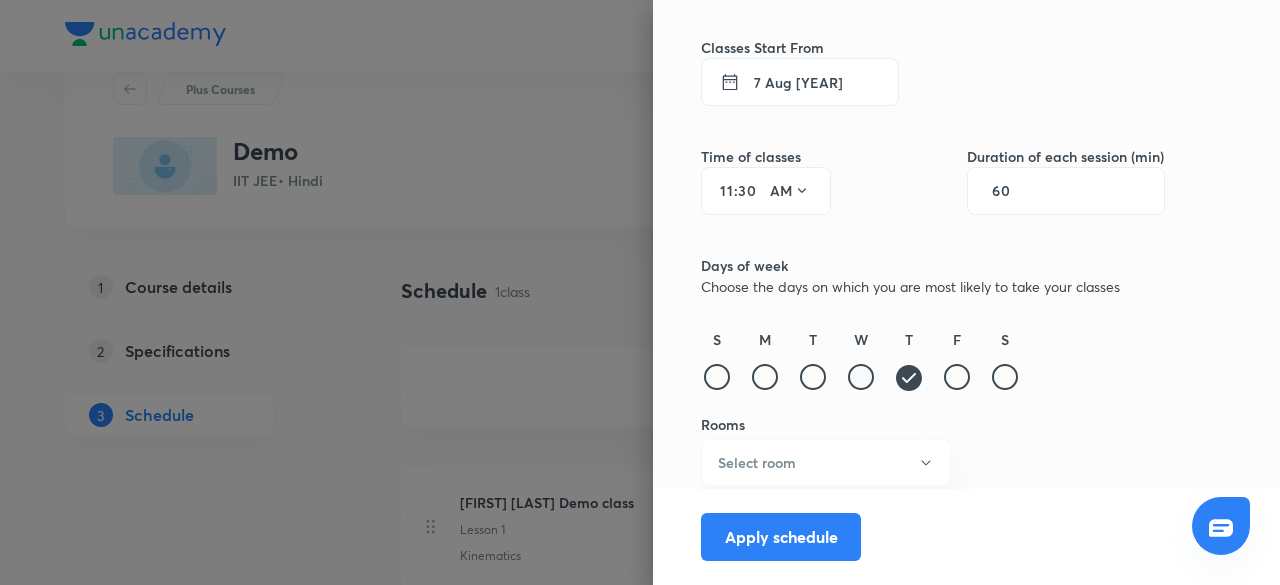 click at bounding box center (861, 377) 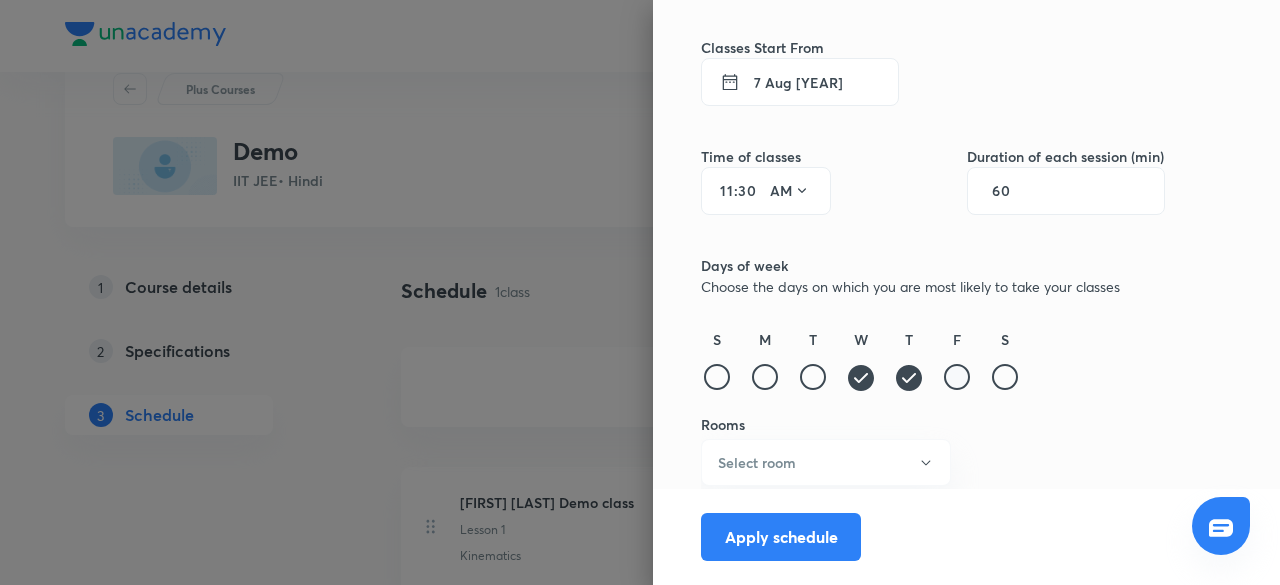 click at bounding box center [957, 377] 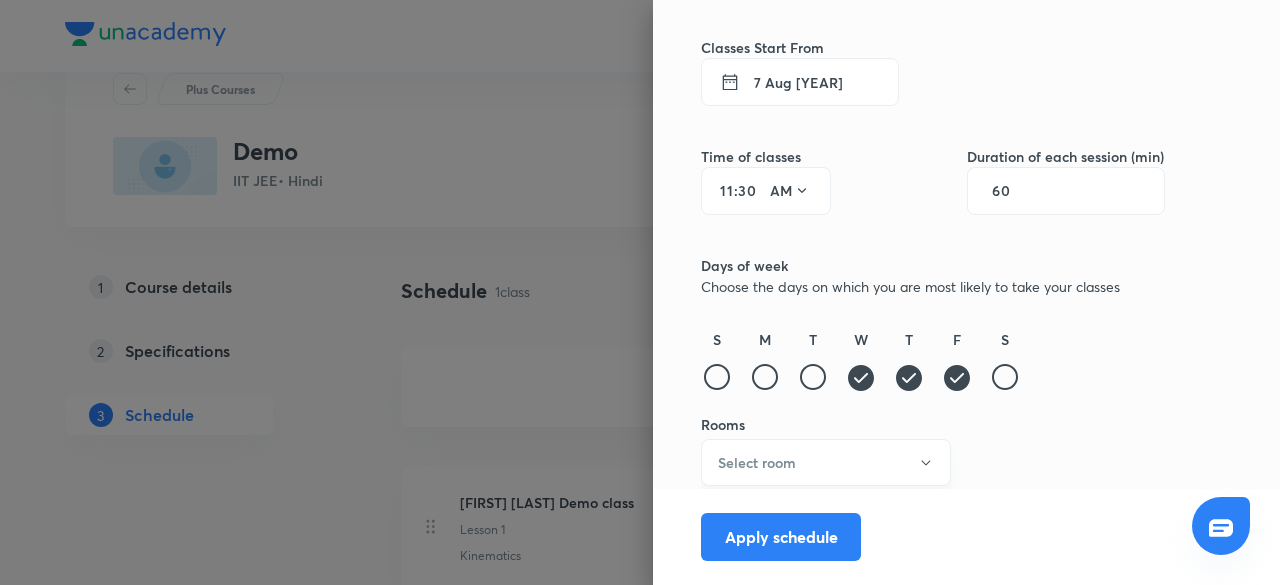 click on "Select room" at bounding box center (826, 462) 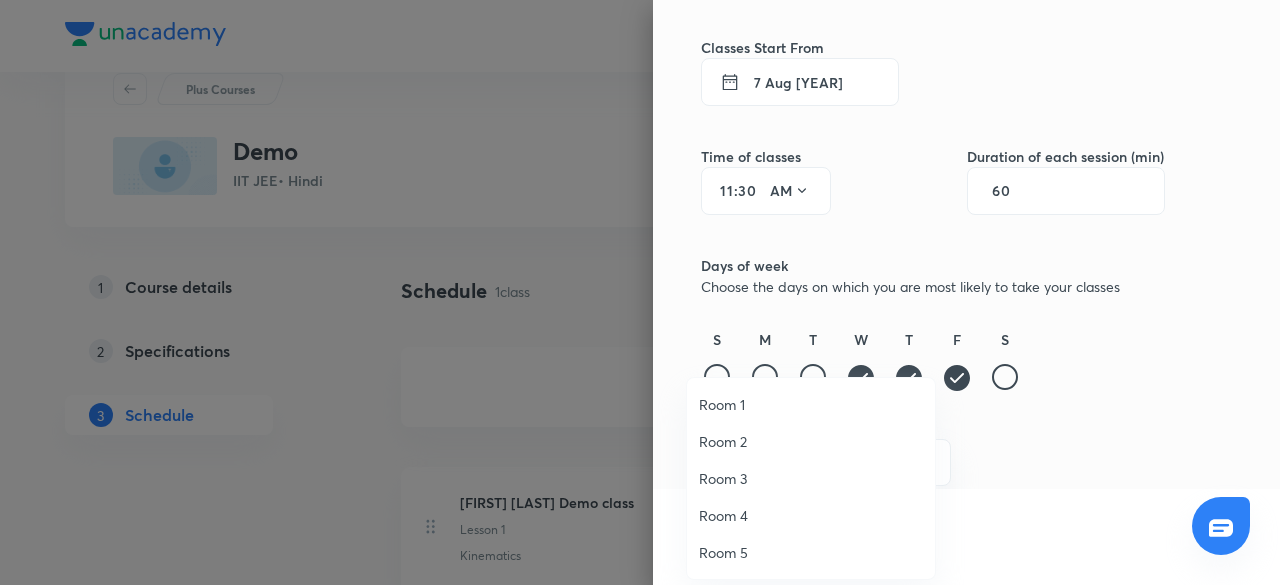 click on "Room 4" at bounding box center [811, 515] 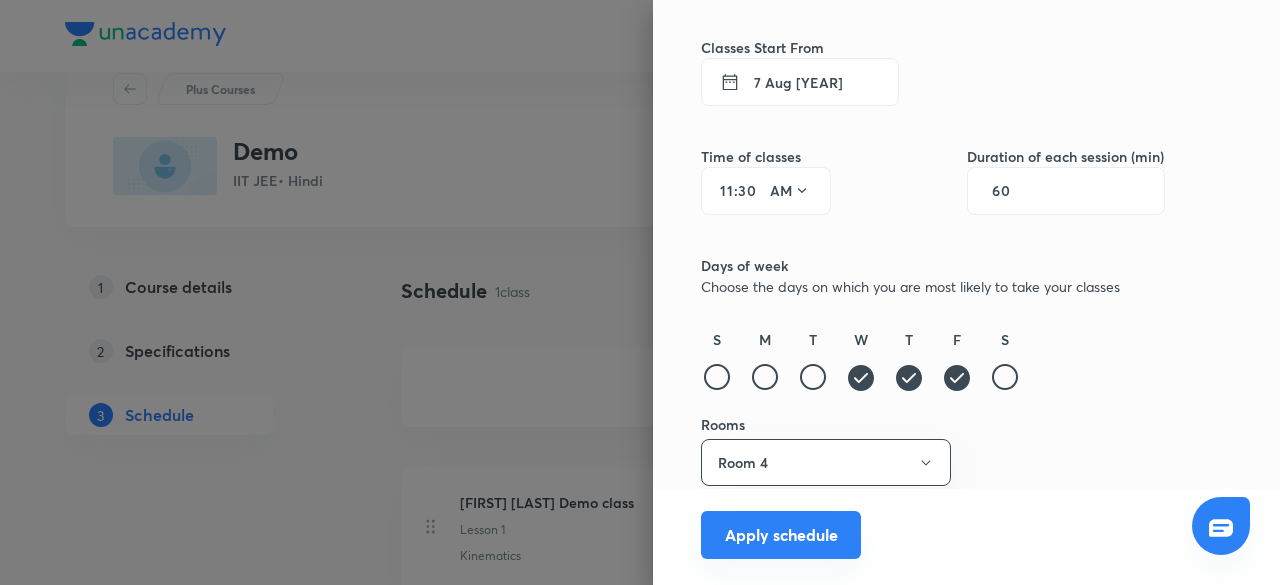 click on "Apply schedule" at bounding box center [781, 535] 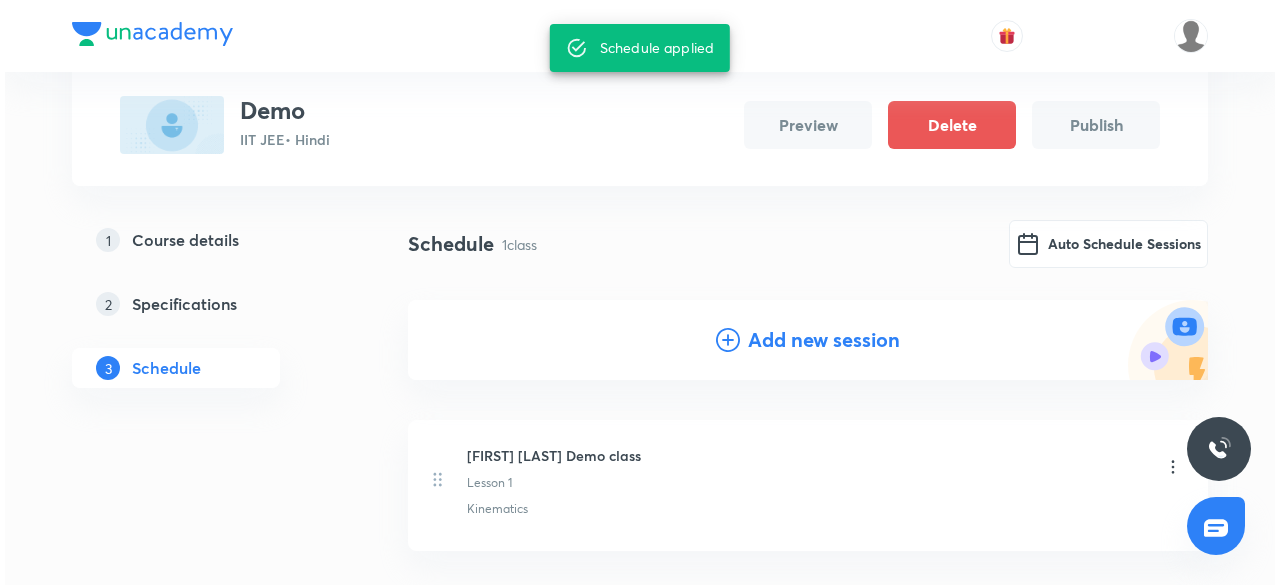 scroll, scrollTop: 117, scrollLeft: 0, axis: vertical 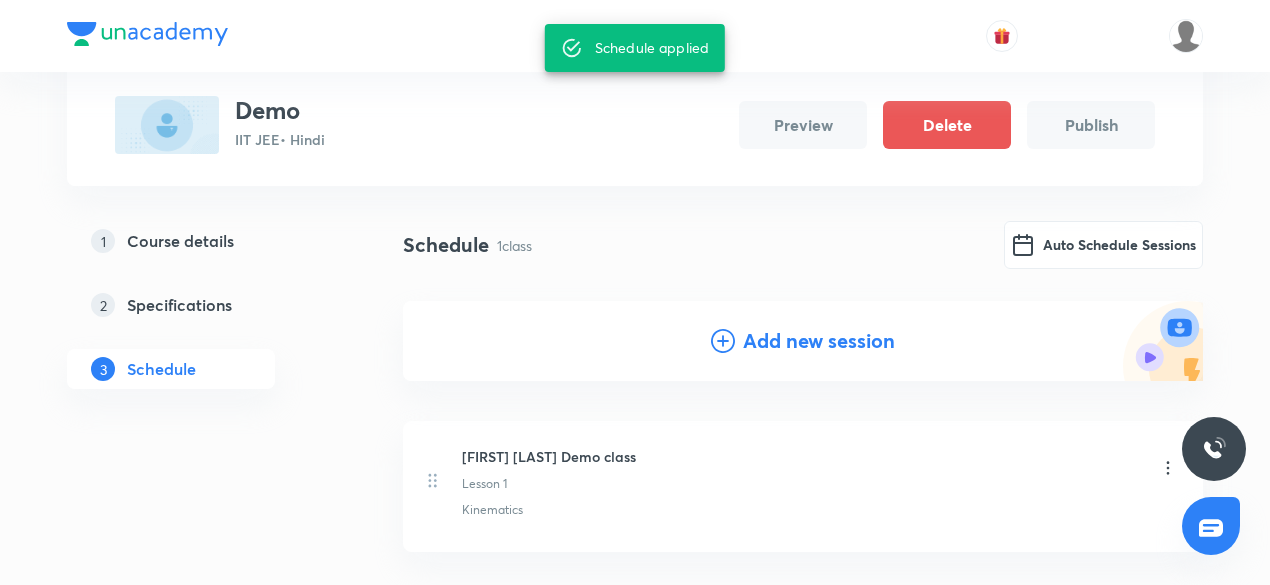 click on "Piyushtaneja Demo class Lesson 1" at bounding box center [820, 469] 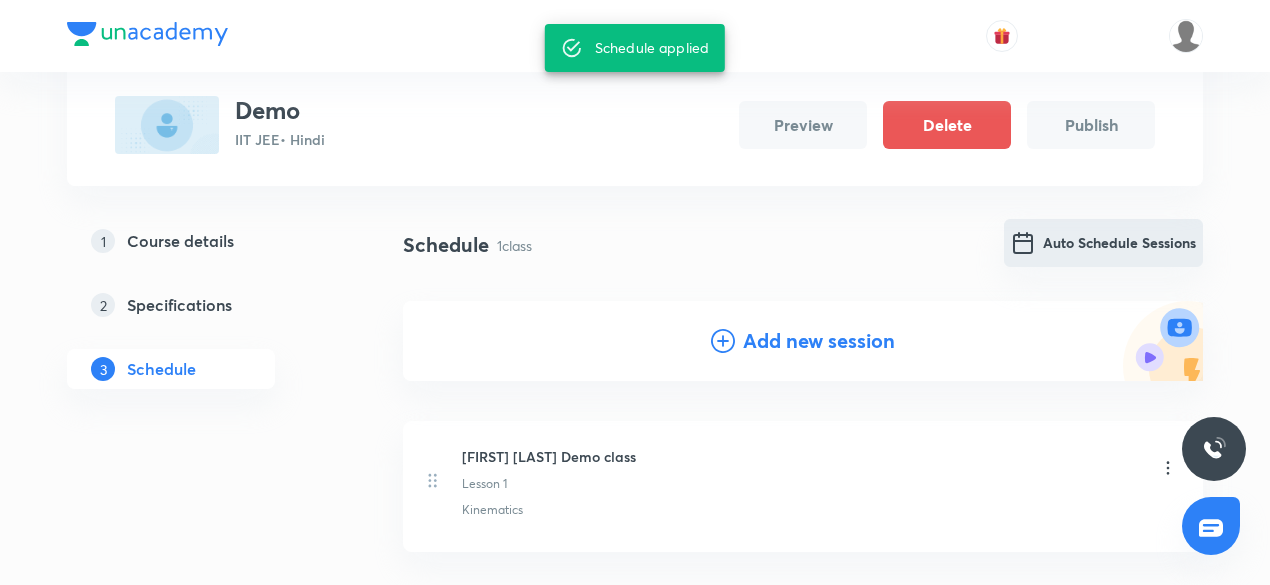 click on "Auto Schedule Sessions" at bounding box center (1103, 243) 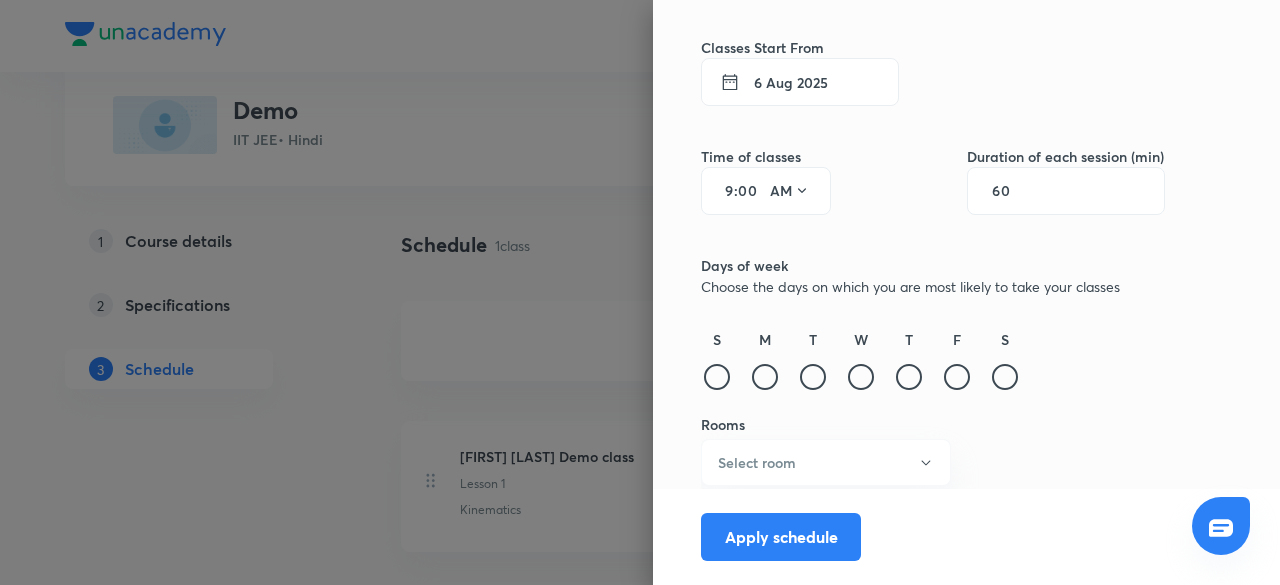 scroll, scrollTop: 0, scrollLeft: 0, axis: both 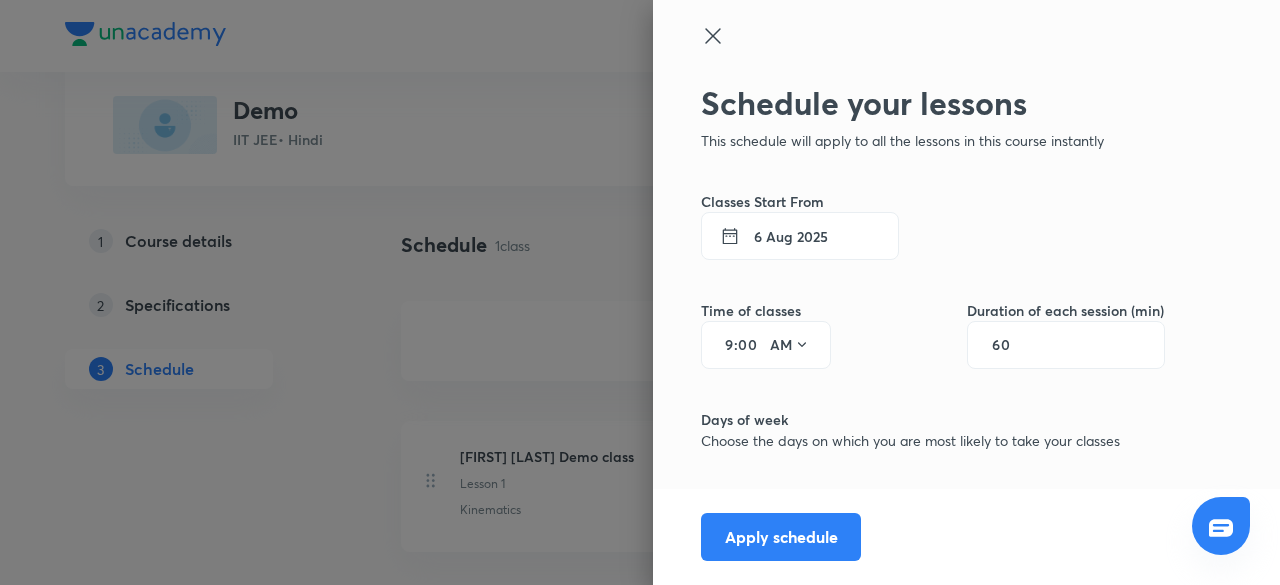 click 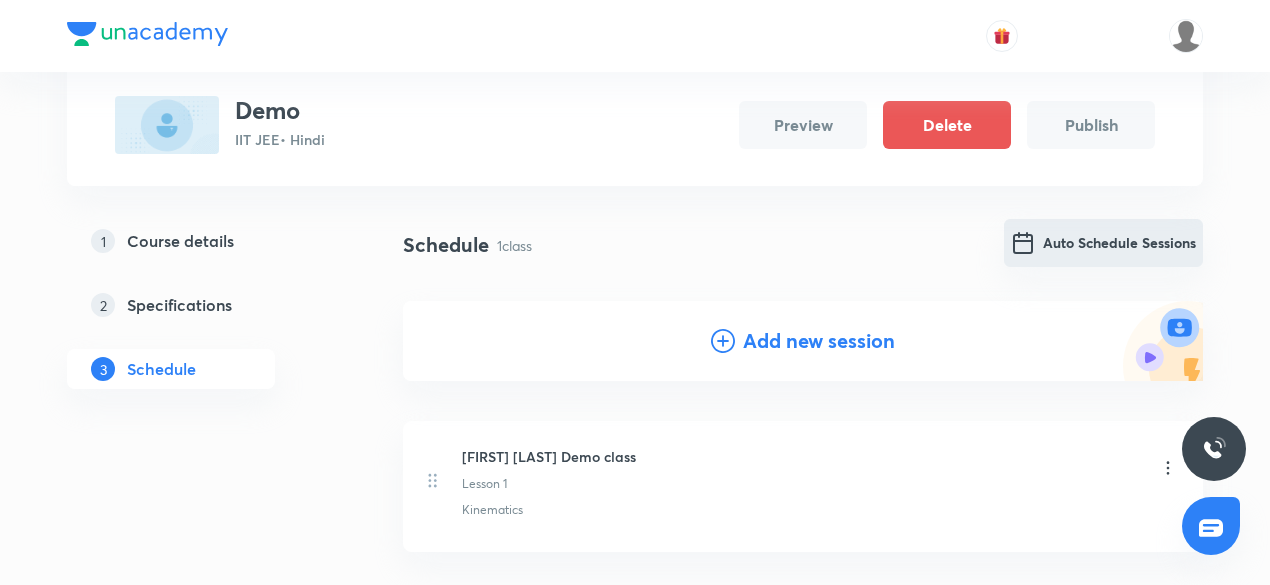 click on "Auto Schedule Sessions" at bounding box center [1103, 243] 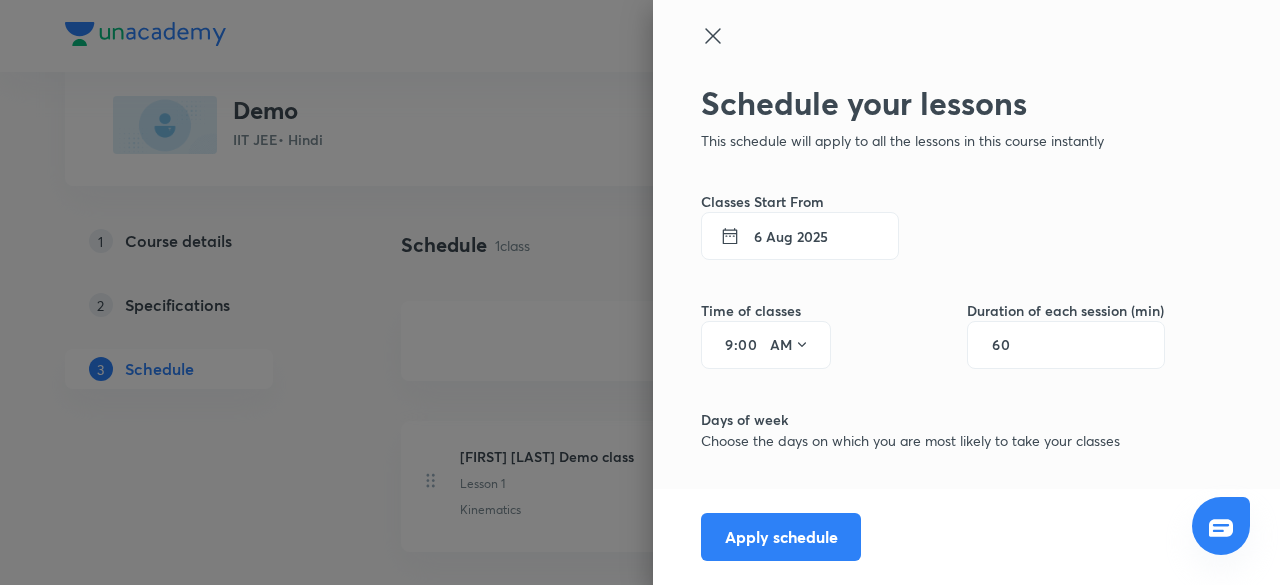 click on "6 Aug 2025" at bounding box center [800, 236] 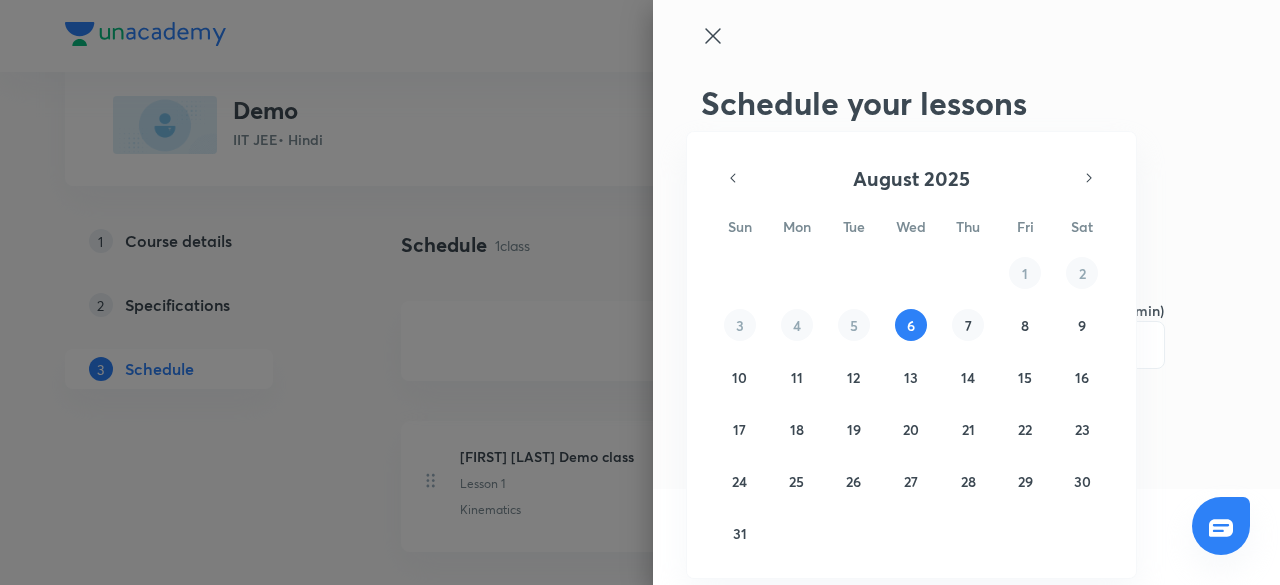 drag, startPoint x: 986, startPoint y: 332, endPoint x: 972, endPoint y: 330, distance: 14.142136 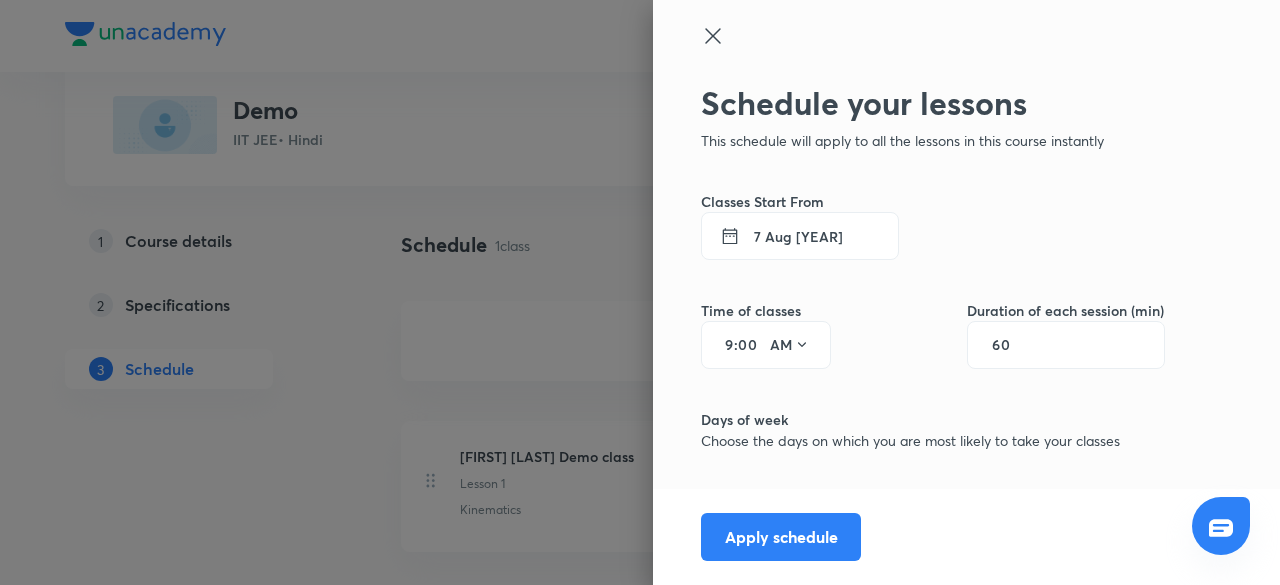 click on "9" at bounding box center (722, 345) 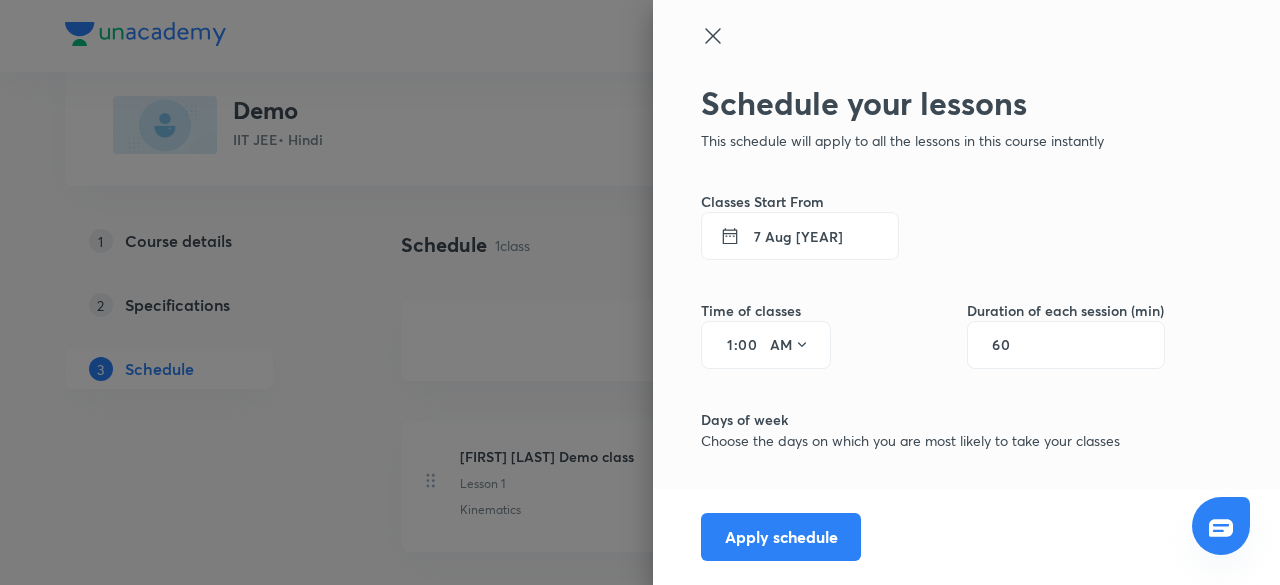 type on "11" 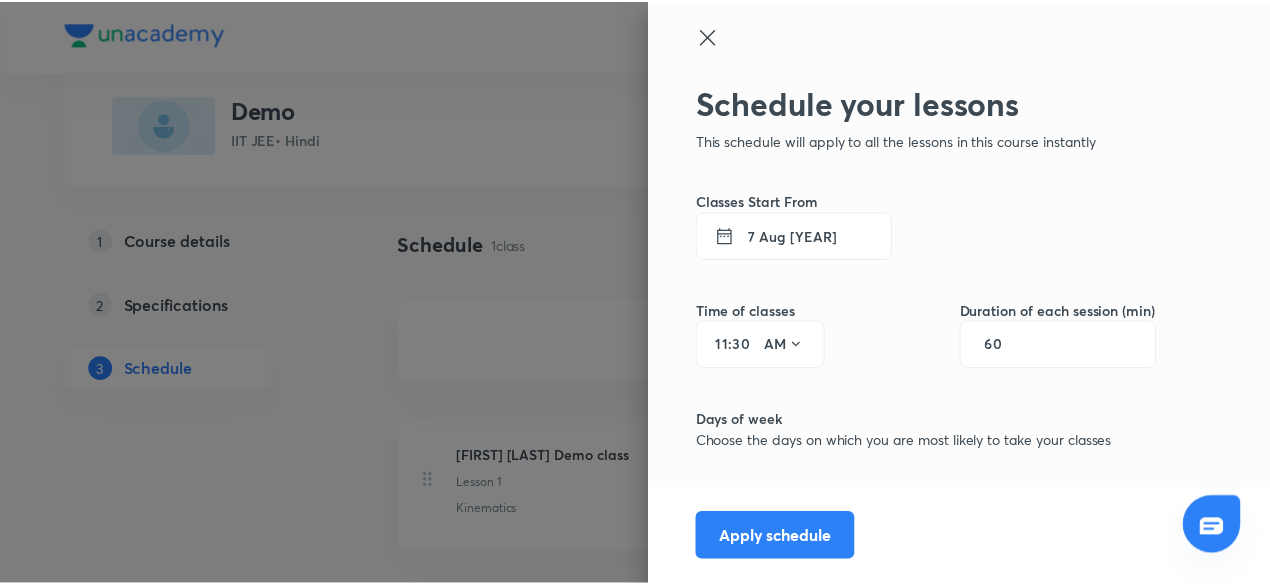 scroll, scrollTop: 154, scrollLeft: 0, axis: vertical 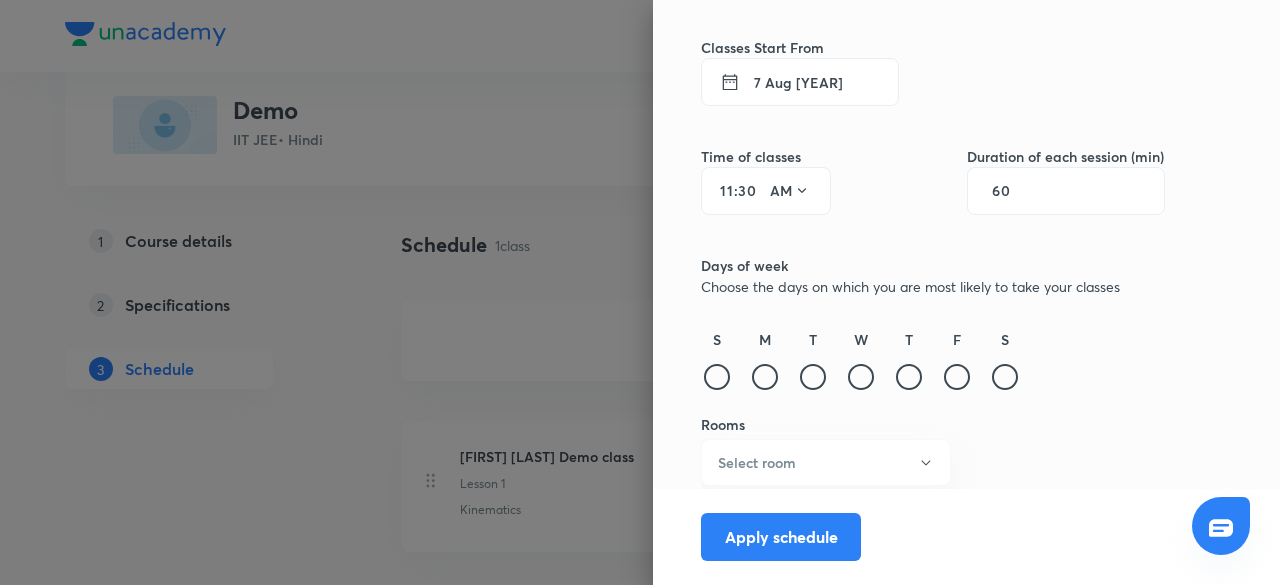 type on "30" 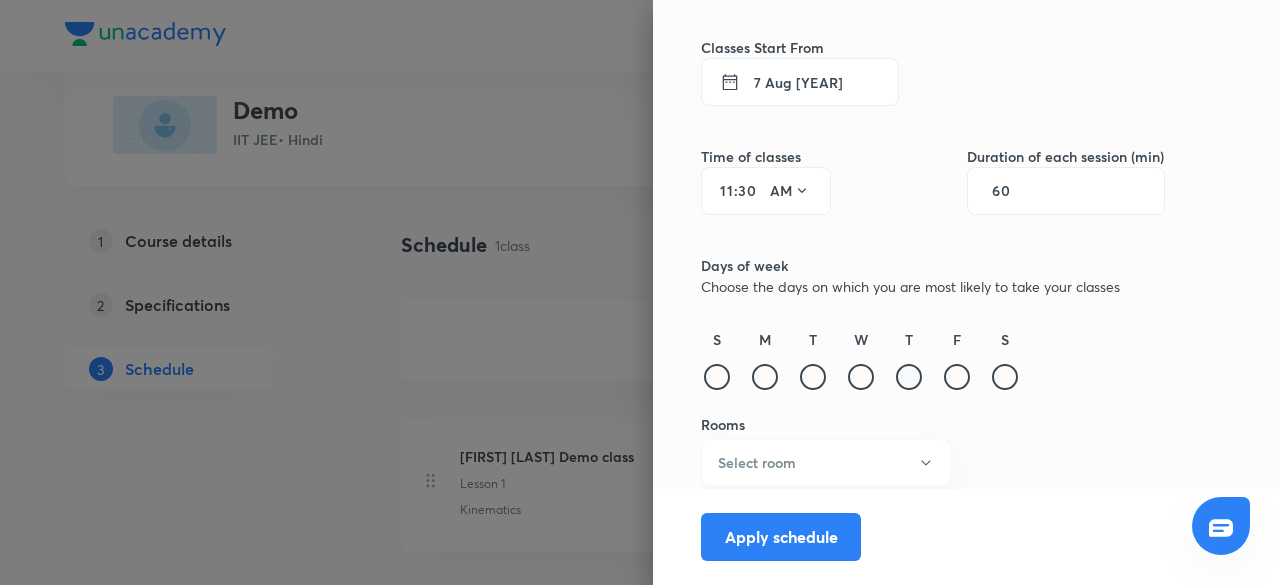 drag, startPoint x: 878, startPoint y: 377, endPoint x: 892, endPoint y: 377, distance: 14 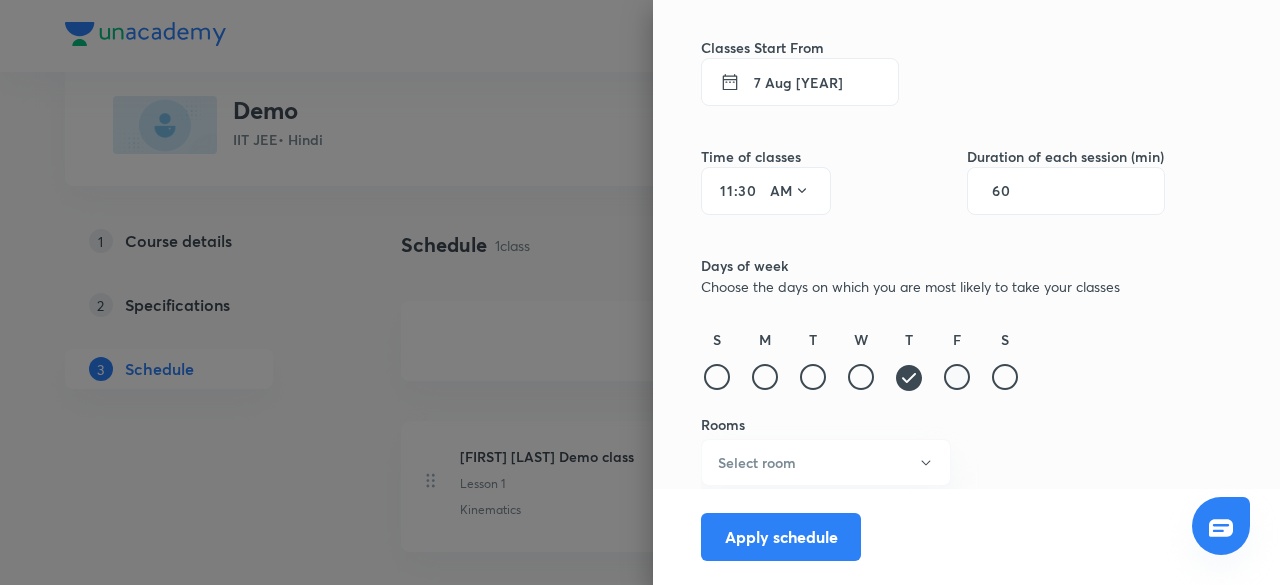 click at bounding box center [957, 377] 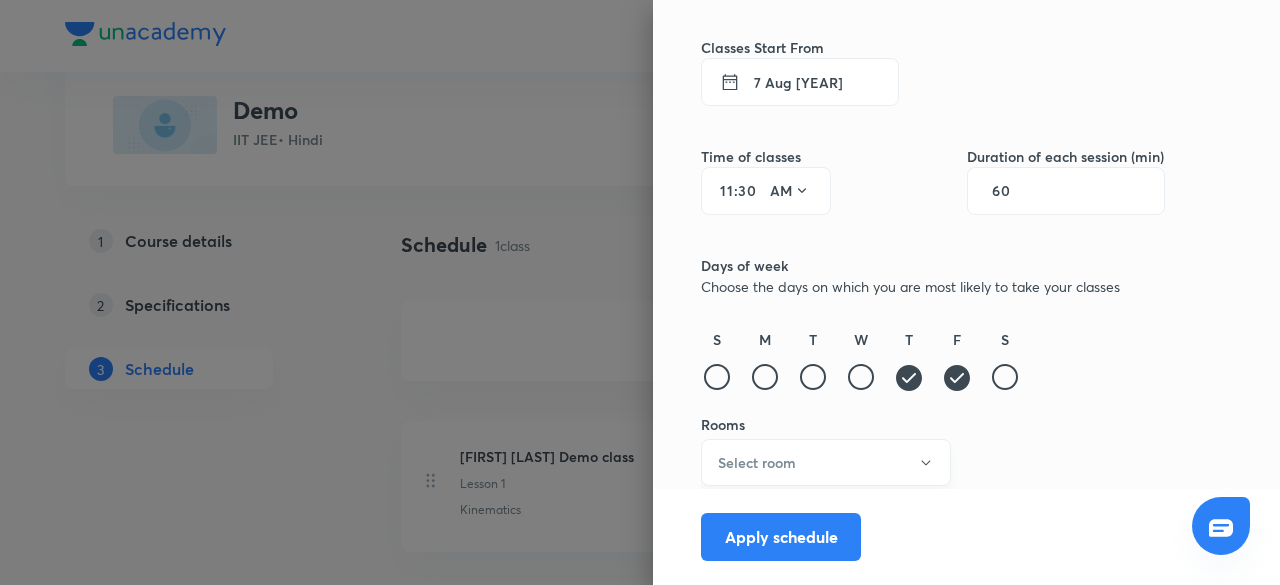 click on "Select room" at bounding box center [826, 462] 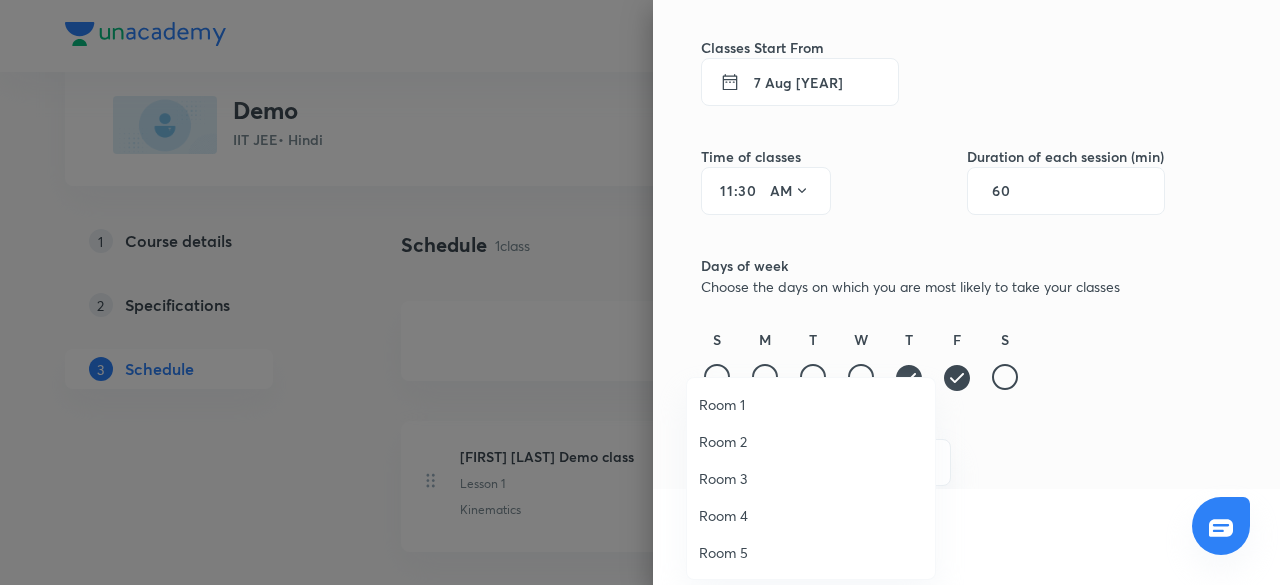 click on "Room 4" at bounding box center [811, 515] 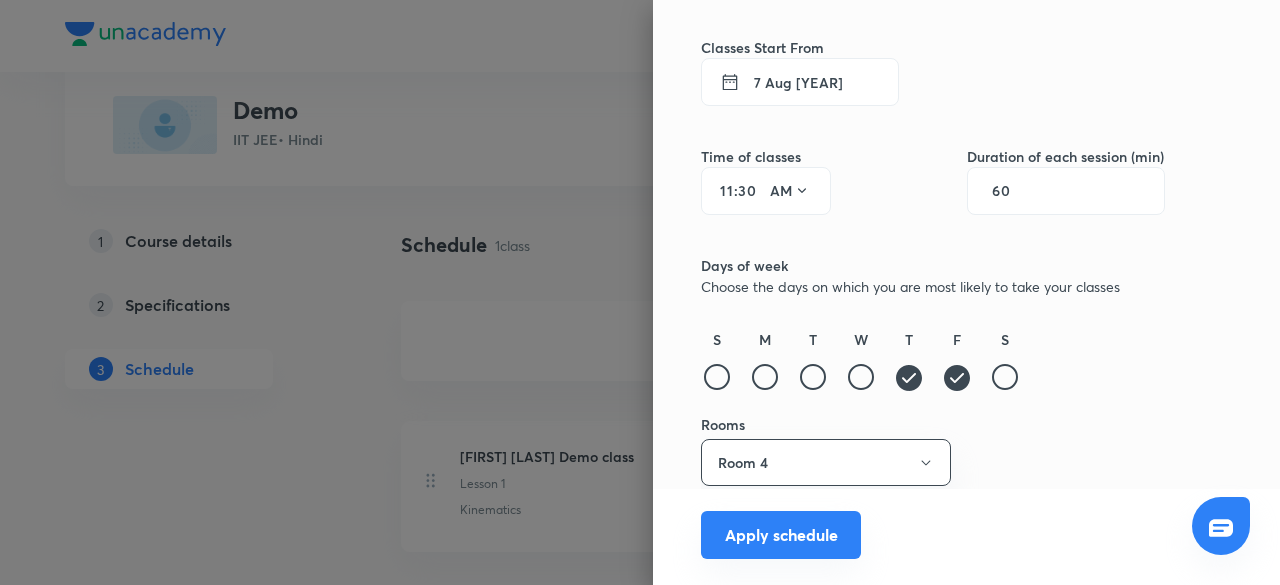 click on "Apply schedule" at bounding box center (781, 535) 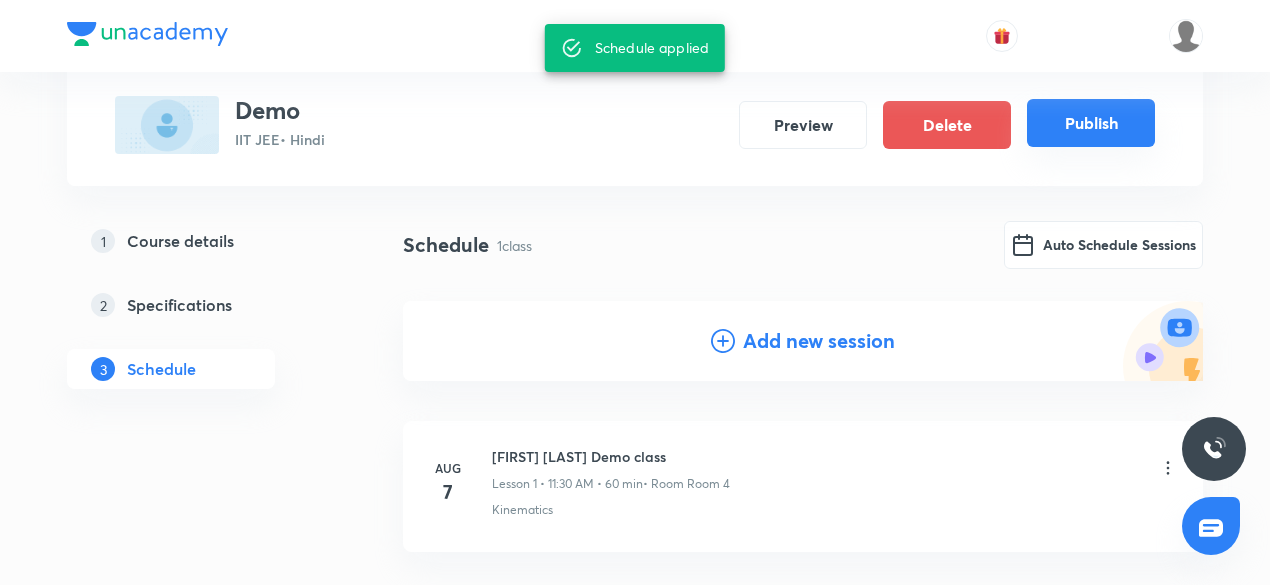click on "Publish" at bounding box center [1091, 123] 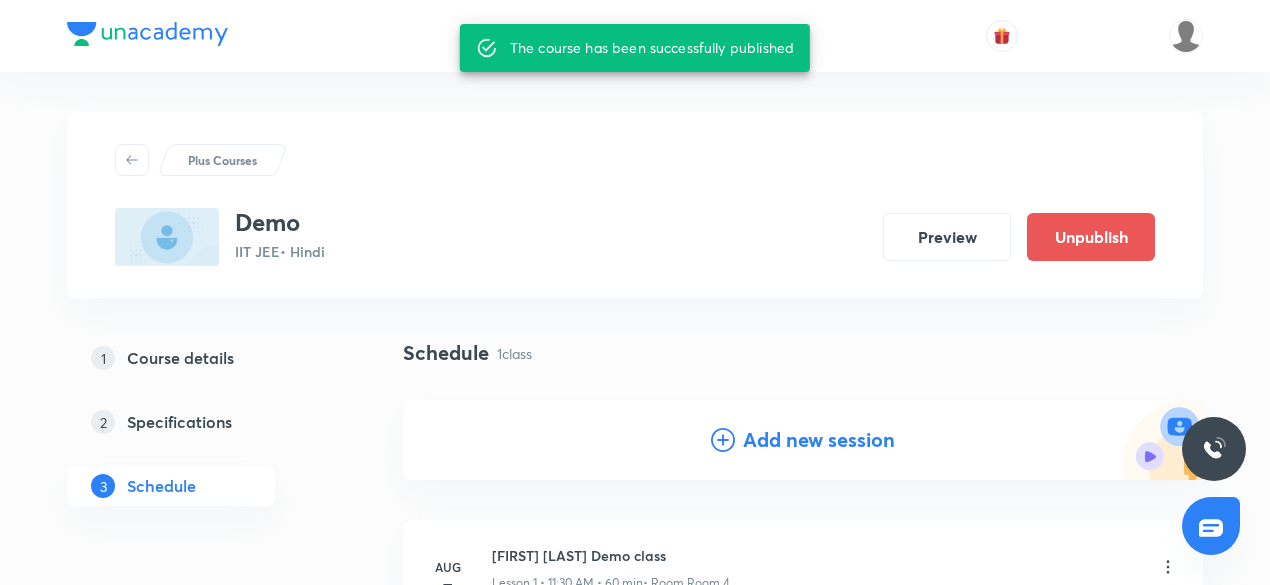 scroll, scrollTop: 120, scrollLeft: 0, axis: vertical 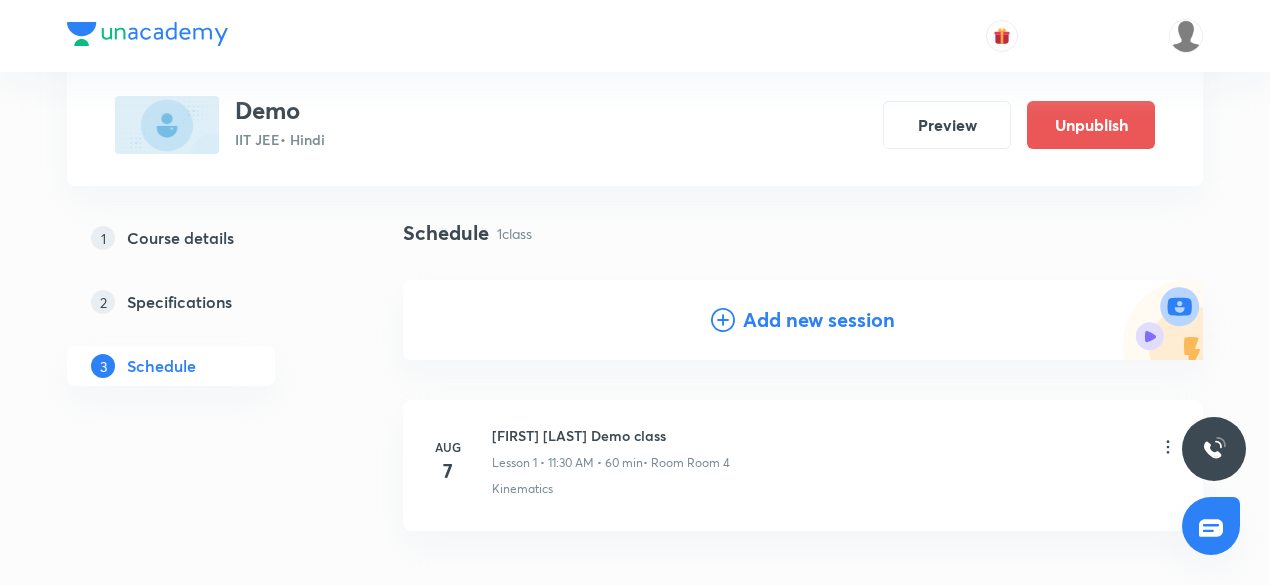 click on "Add new session" at bounding box center [819, 320] 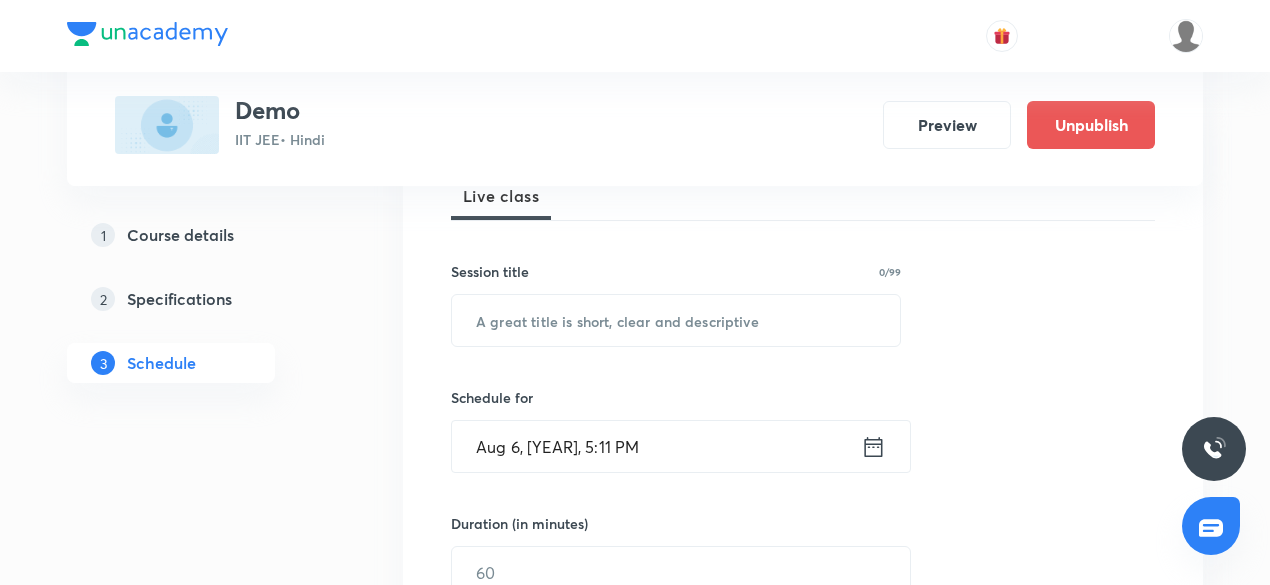 scroll, scrollTop: 308, scrollLeft: 0, axis: vertical 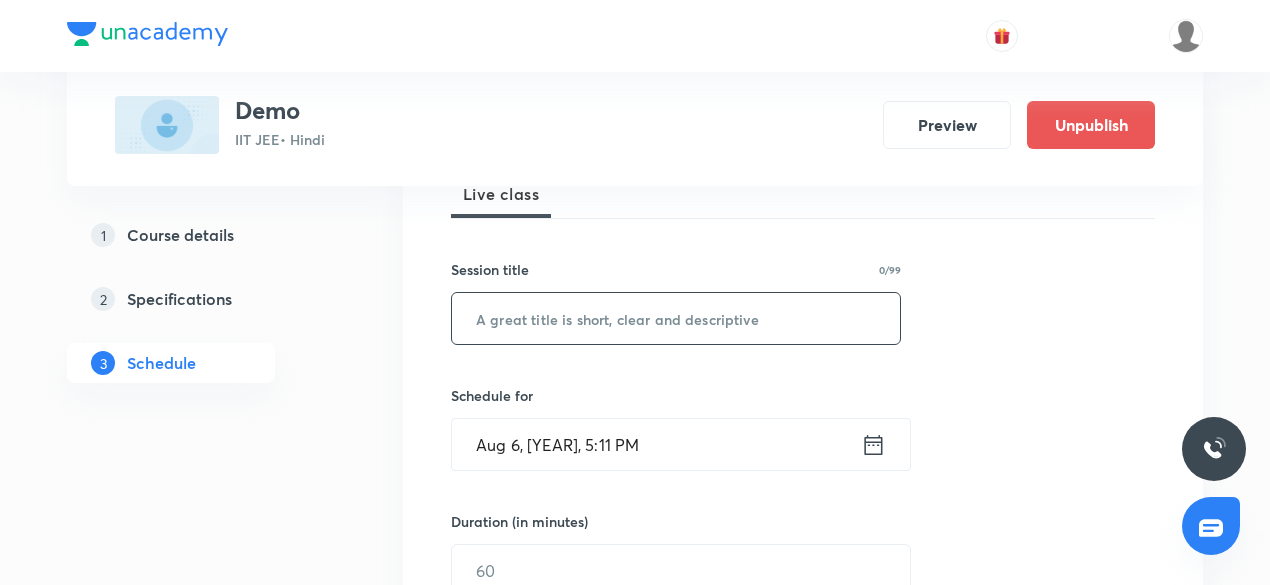click at bounding box center [676, 318] 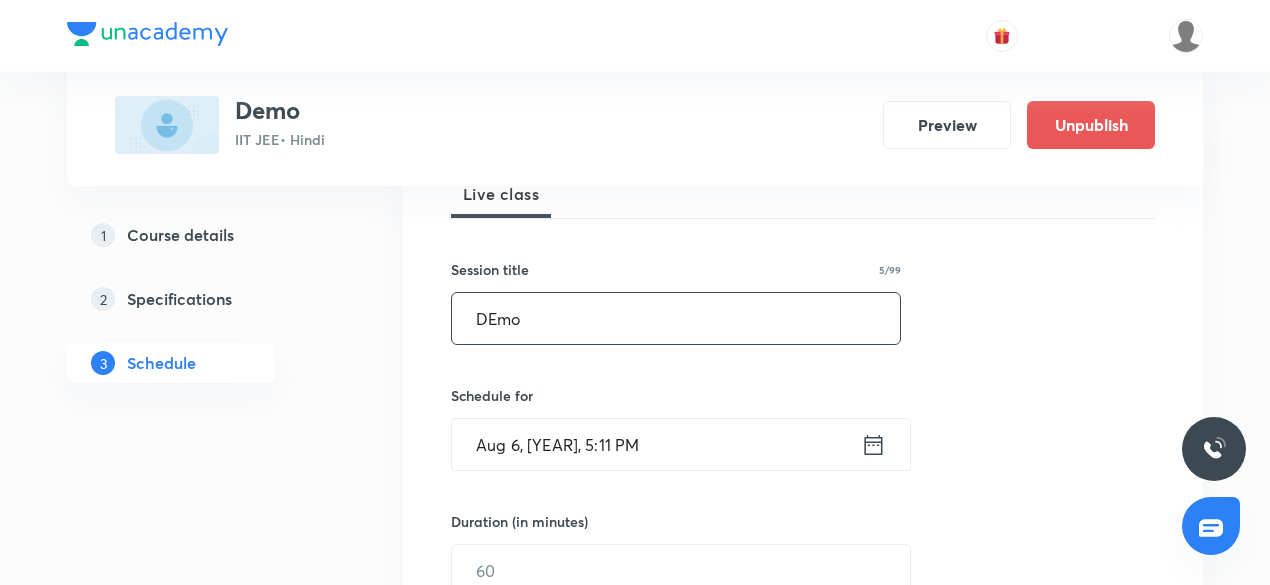 paste on "piyushtaneja" 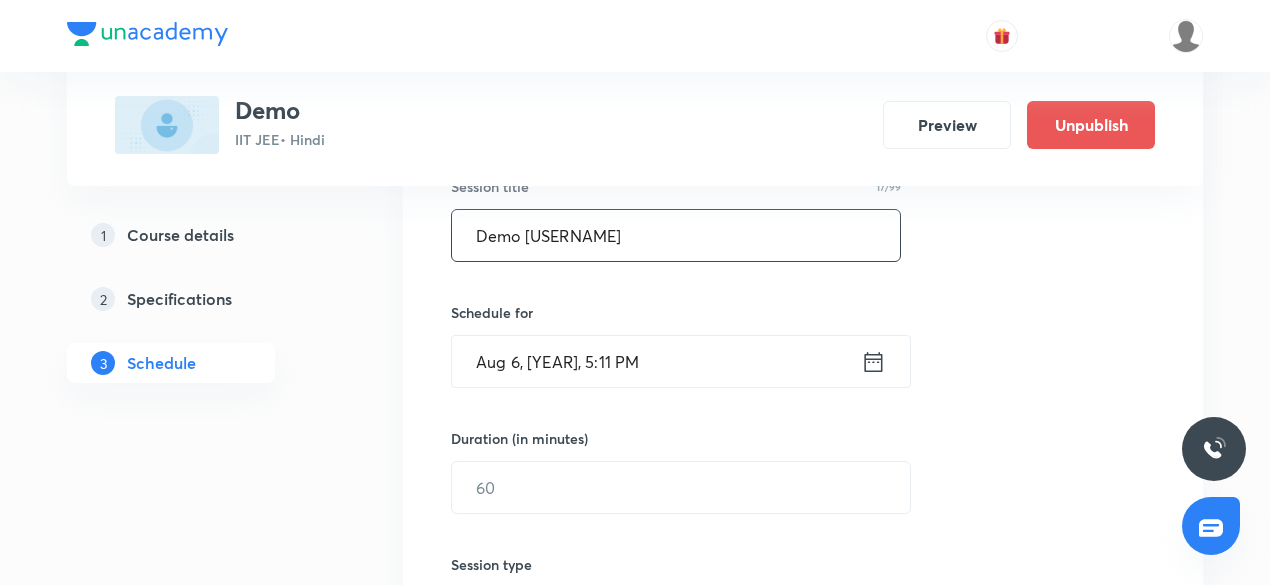 scroll, scrollTop: 392, scrollLeft: 0, axis: vertical 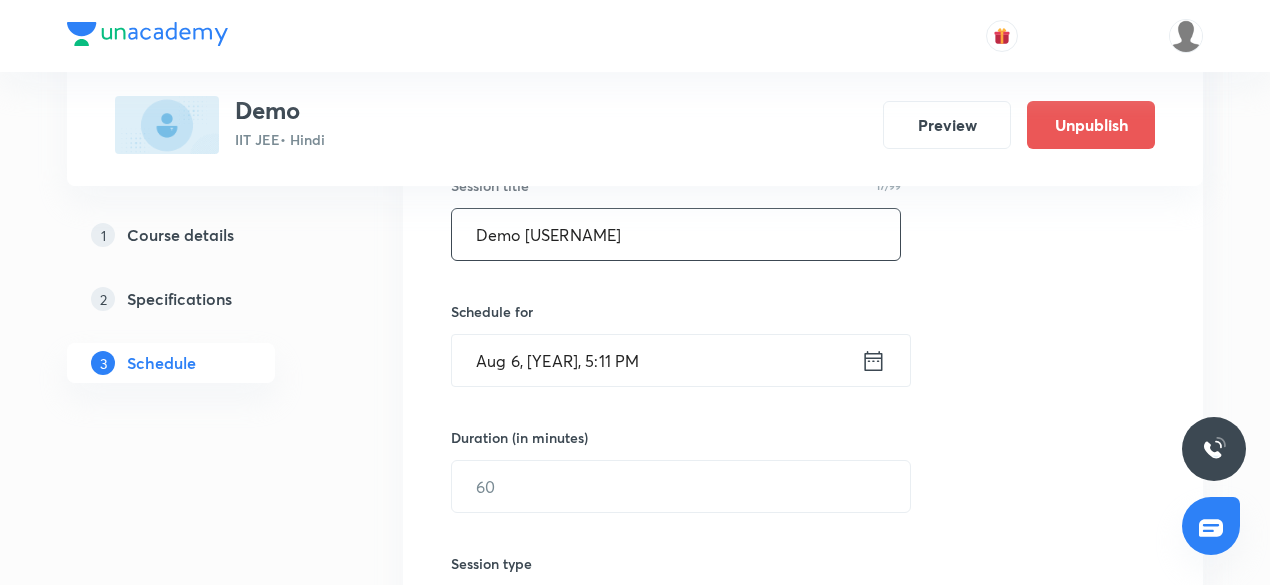 type on "DEmo piyushtaneja" 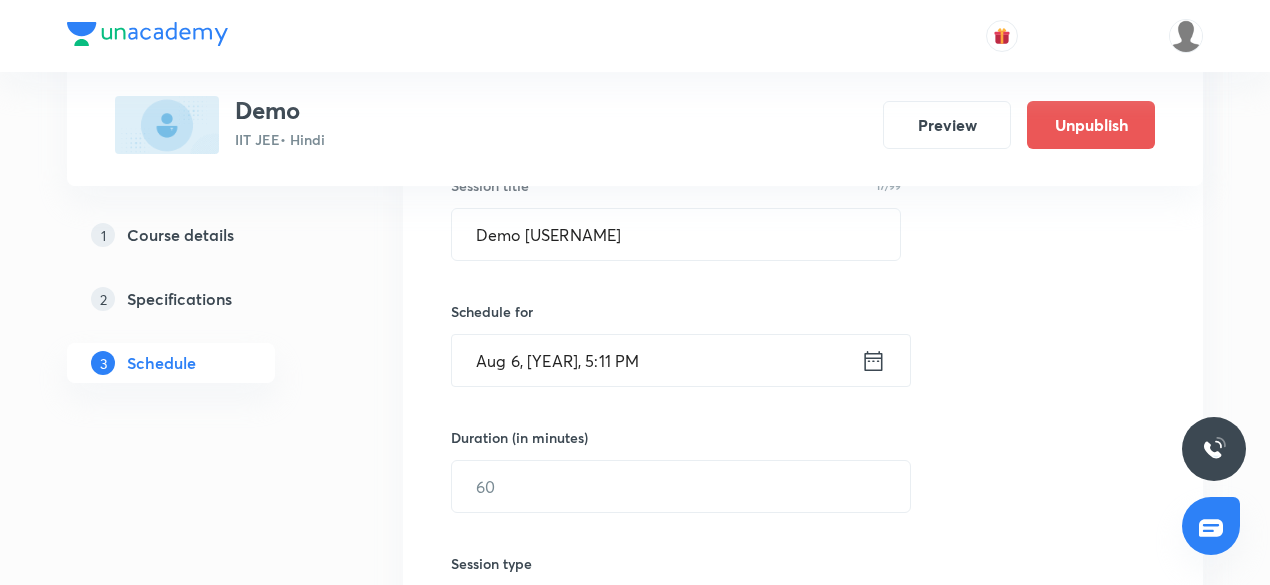 click 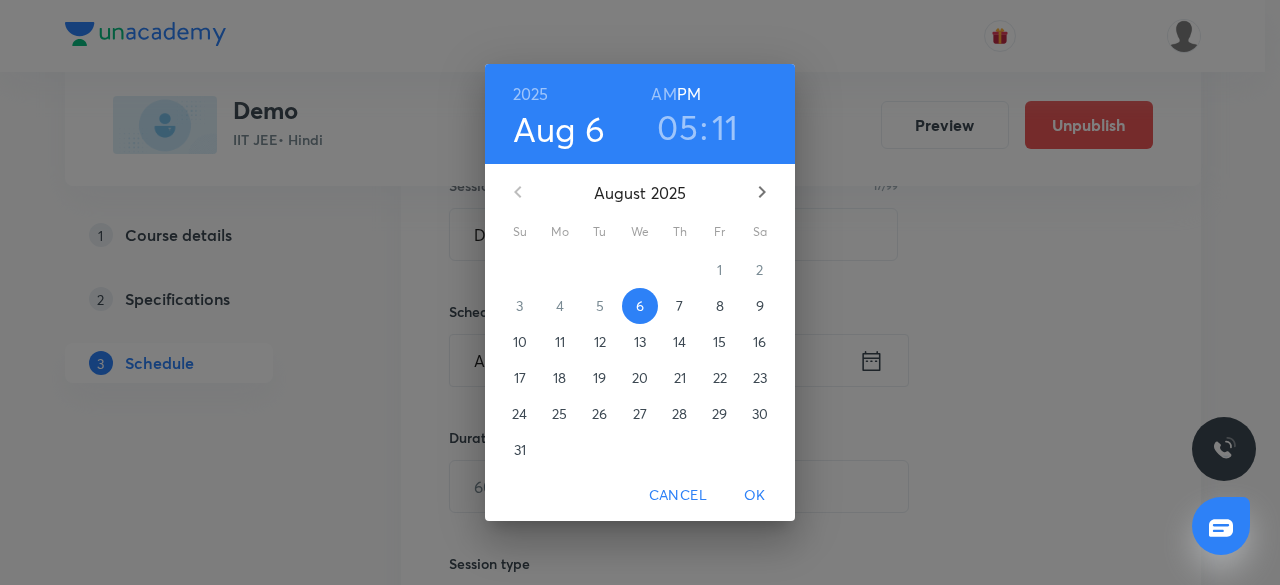 click on "7" at bounding box center (680, 306) 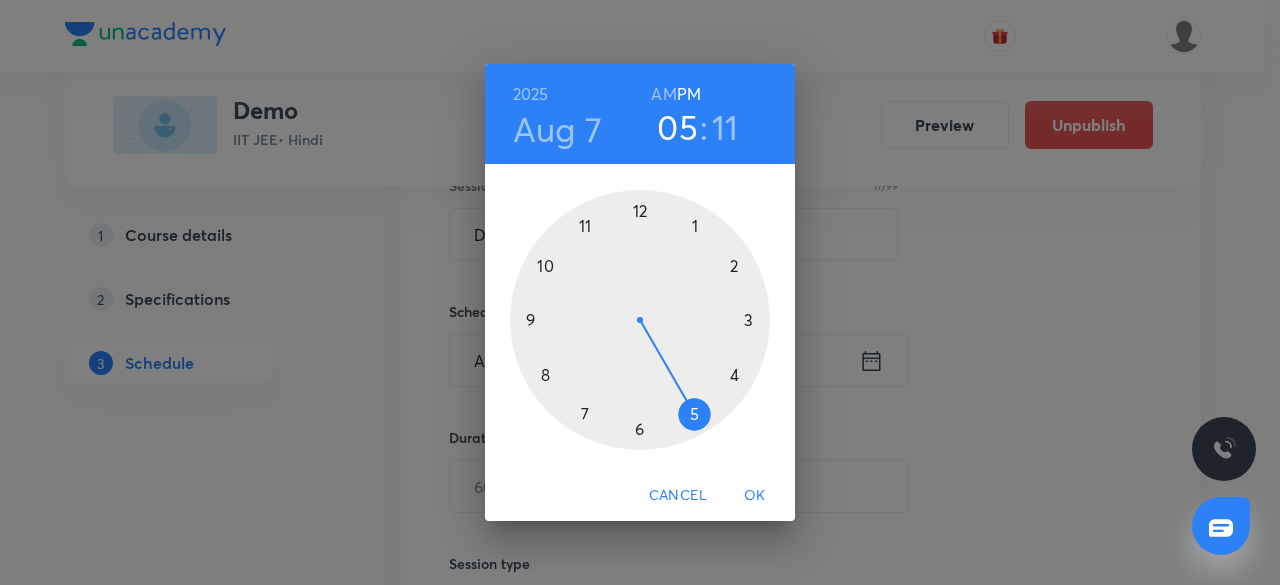click at bounding box center (640, 320) 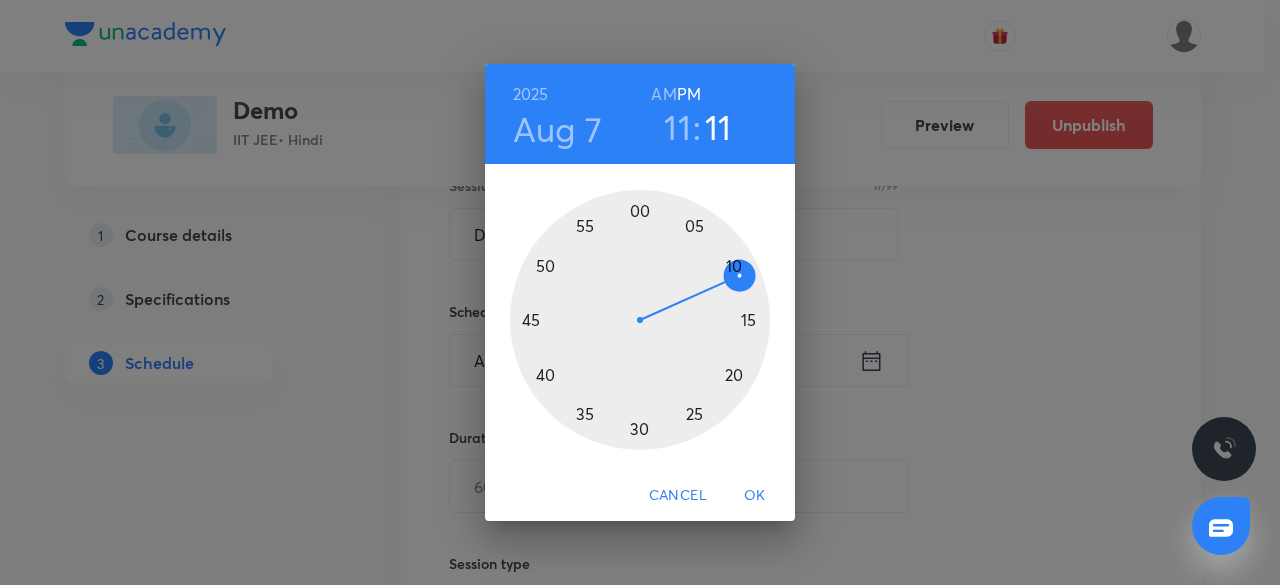 click at bounding box center [640, 320] 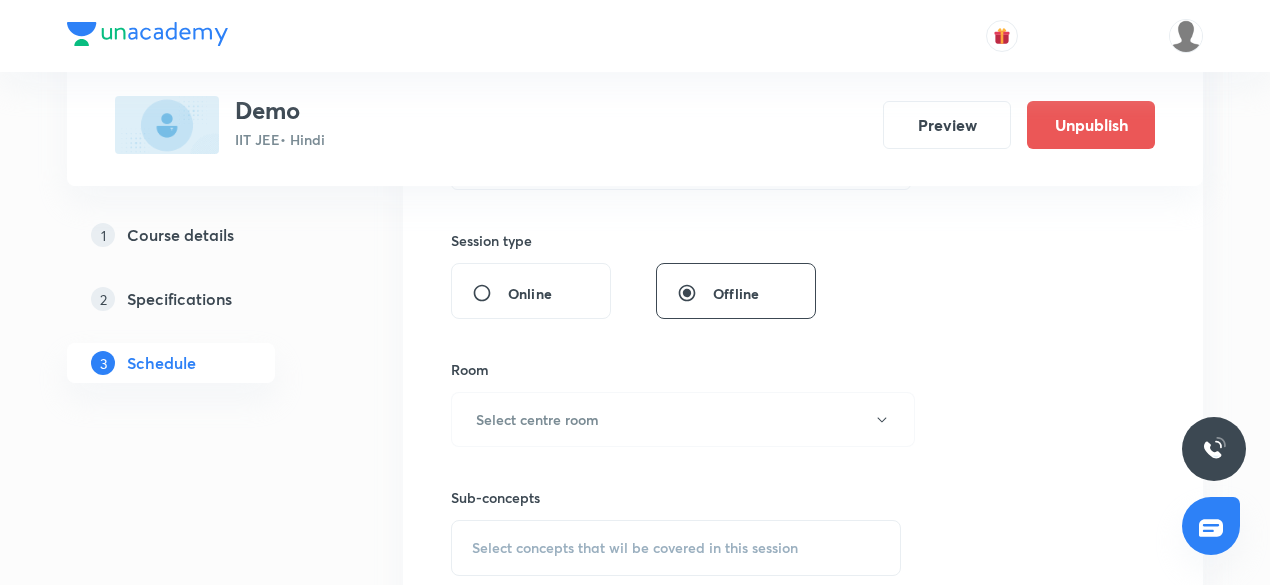 scroll, scrollTop: 748, scrollLeft: 0, axis: vertical 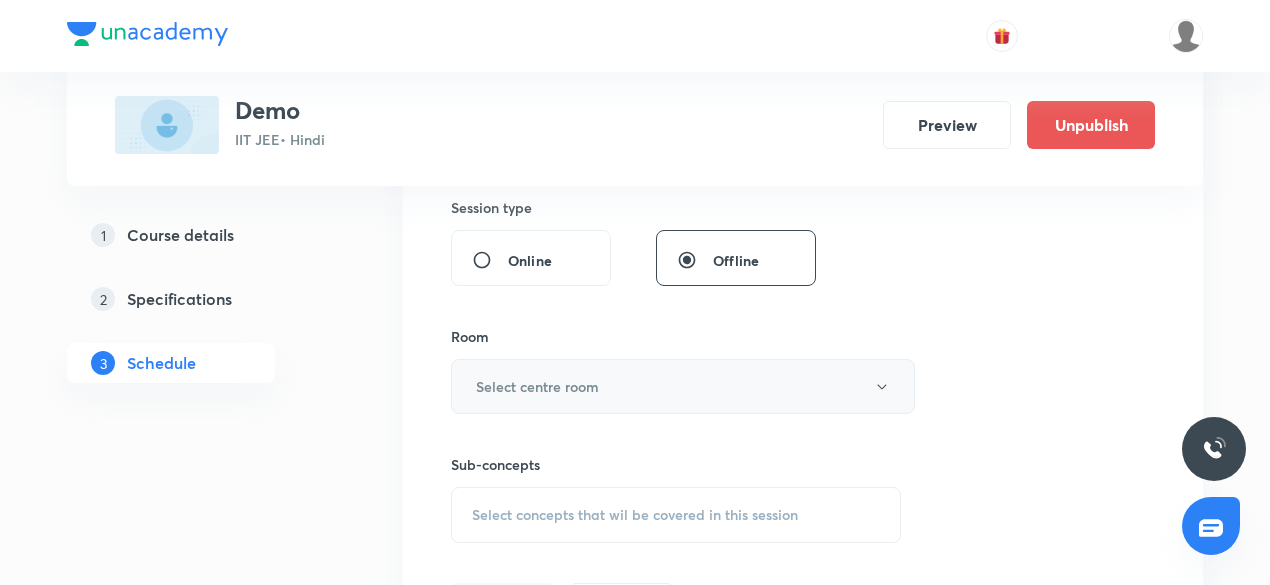 click on "Select centre room" at bounding box center (683, 386) 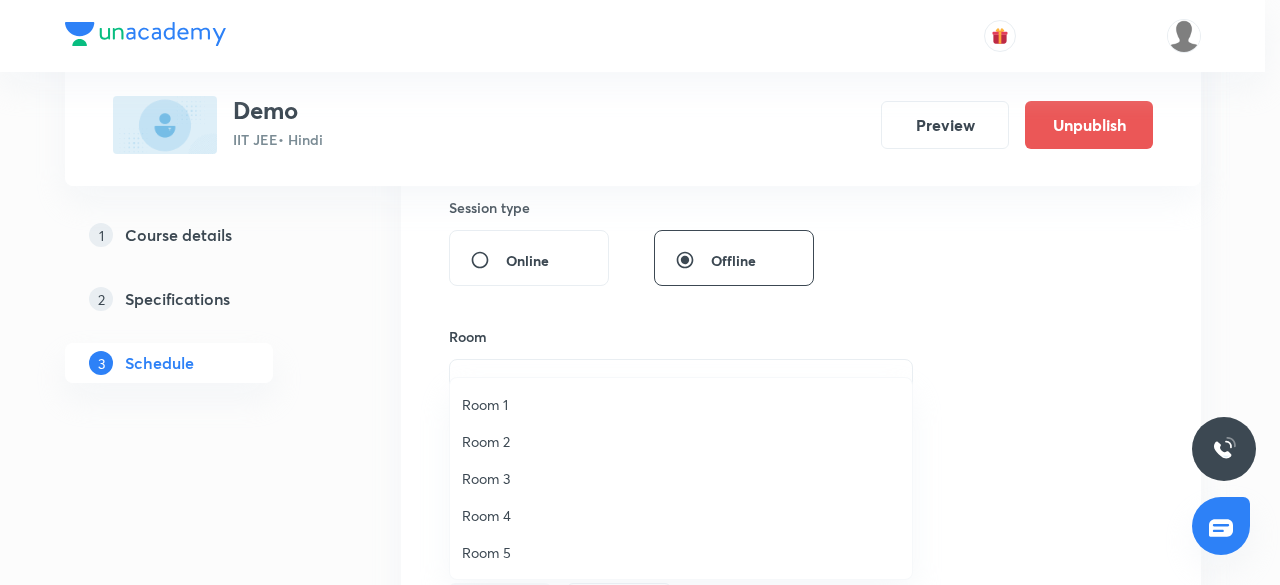 click on "Room 4" at bounding box center [681, 515] 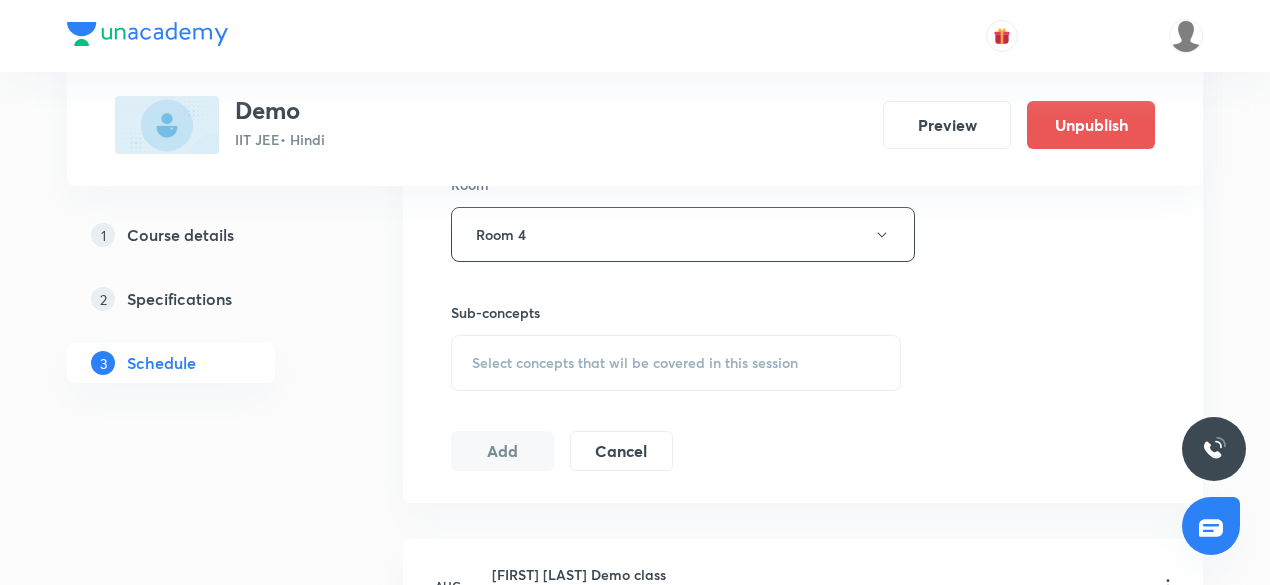 scroll, scrollTop: 904, scrollLeft: 0, axis: vertical 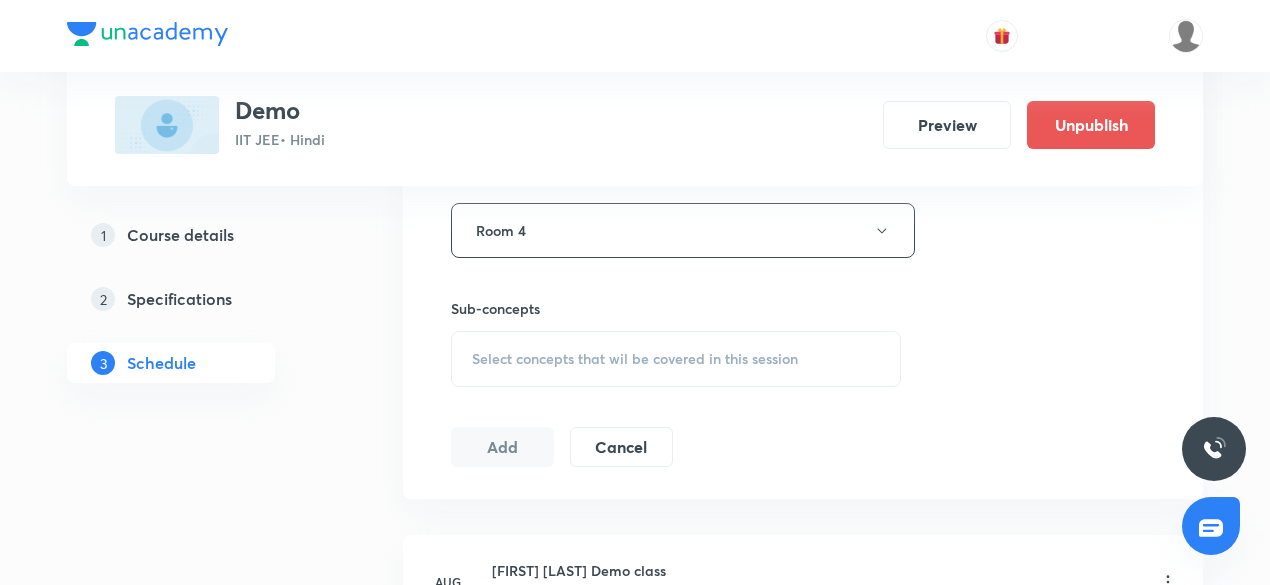 click on "Select concepts that wil be covered in this session" at bounding box center (635, 359) 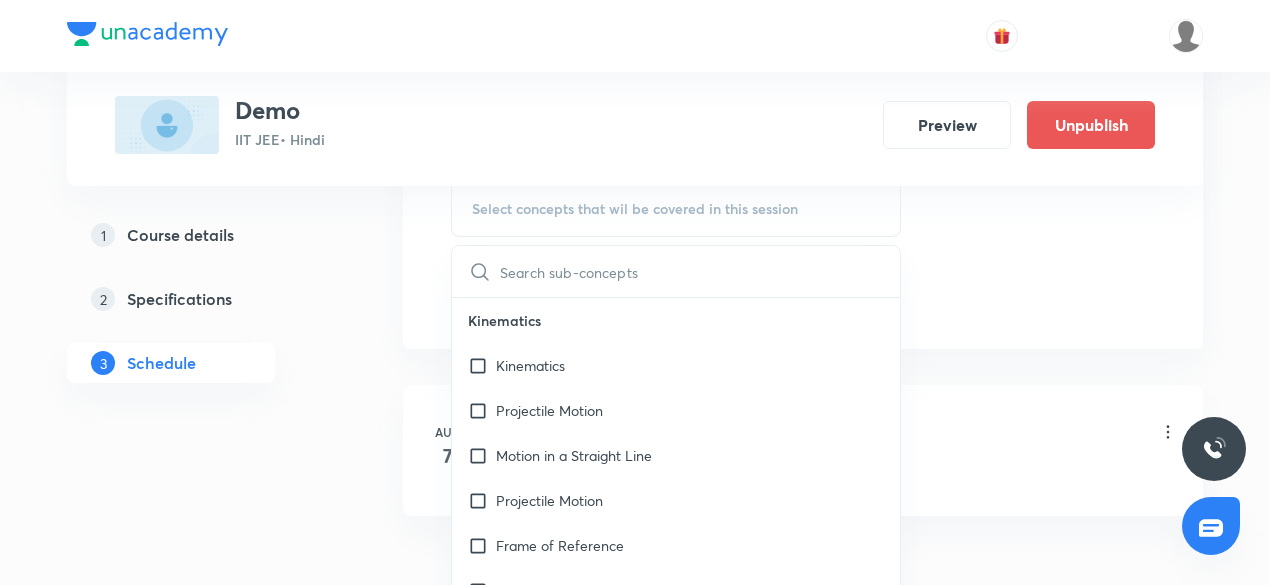 scroll, scrollTop: 1057, scrollLeft: 0, axis: vertical 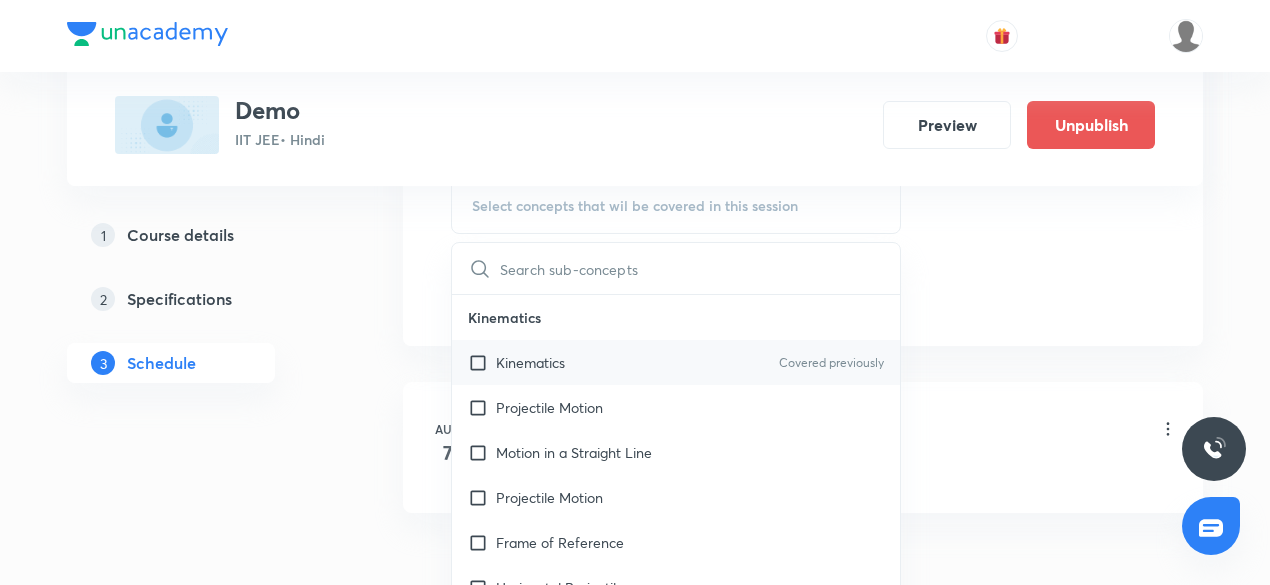 click at bounding box center [482, 362] 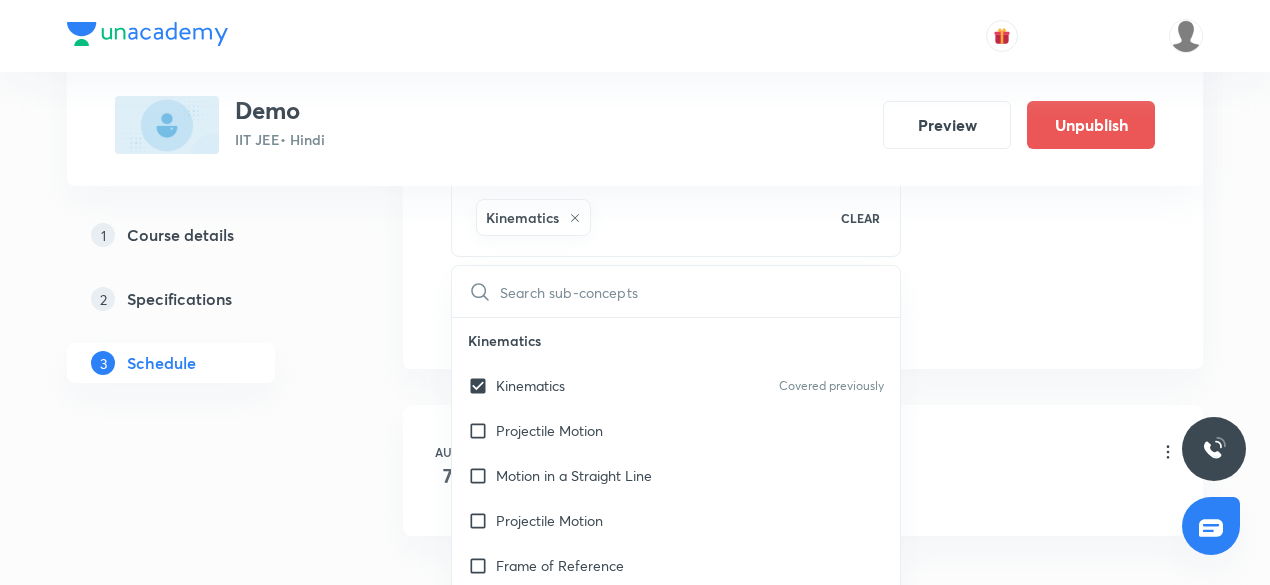 click on "Session  2 Live class Session title 17/99 DEmo piyushtaneja ​ Schedule for Aug 7, 2025, 11:30 PM ​ Duration (in minutes) ​   Session type Online Offline Room Room 4 Sub-concepts Kinematics CLEAR ​ Kinematics Kinematics Covered previously Projectile Motion Motion in a Straight Line Projectile Motion Frame of Reference   Horizontal Projectile Trajectory  Minimum Velocity & angle to hit a Given Point   Relative Motion Displacement and Distance  Velocity and Speed  Acceleration  Motion in a Straight Line  One- Dimensional Motion in a Vertical Line  Motion Upon an Inclined Plane  Relative Motion in One dimension Graphs in Motion in One Dimension Relative Motion Motion in a Plane Position Vector, Velocity, and Acceleration Straight Line Motion and Equation of Motion Straight Line Motion (Graphical Method) Variable Acceleration Motion under Gravity Relative Motion (Basic) River Boat Cases Rain Man Cases Velocity of Approach and Separation Laws of Motion & Friction Concept of Force  Classification of Force" at bounding box center [803, -144] 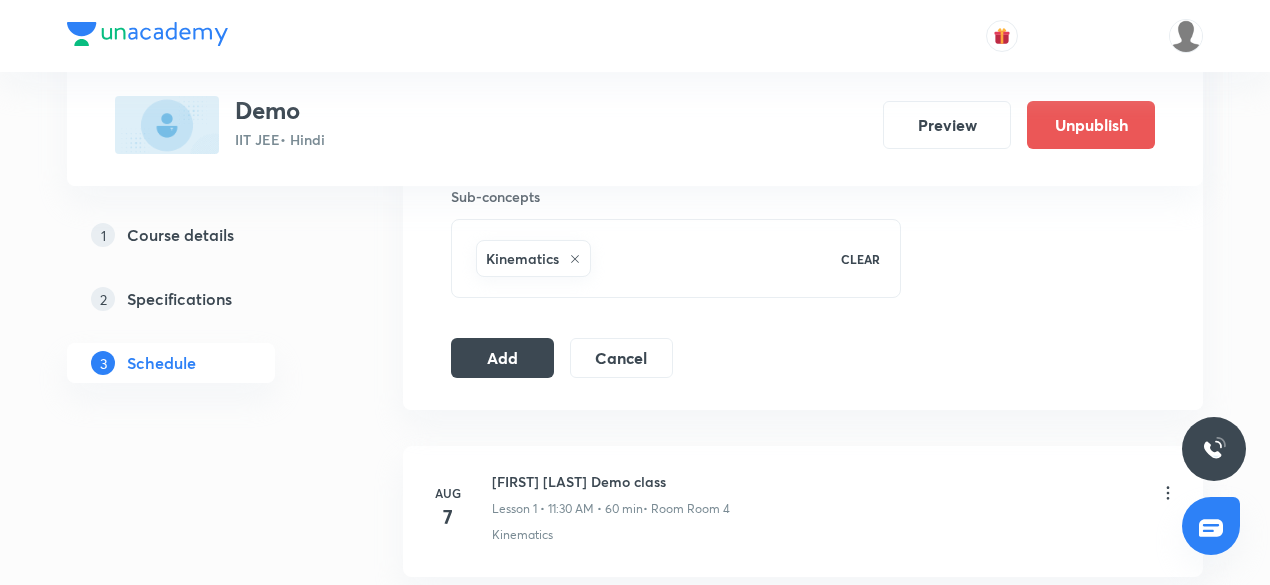 scroll, scrollTop: 1015, scrollLeft: 0, axis: vertical 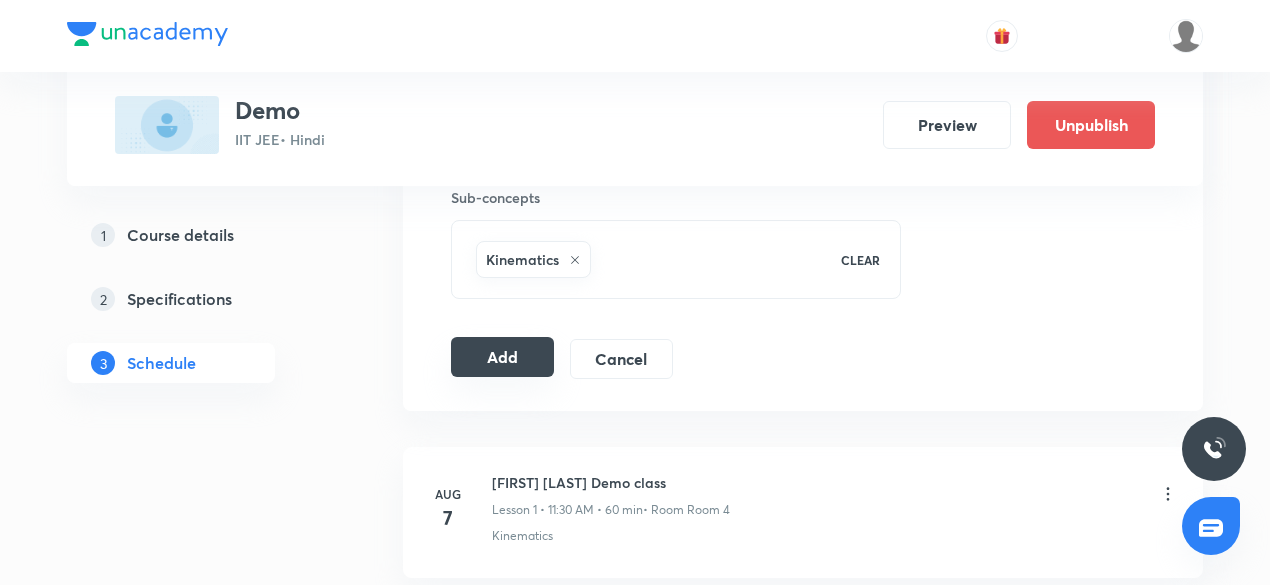 click on "Add" at bounding box center [502, 357] 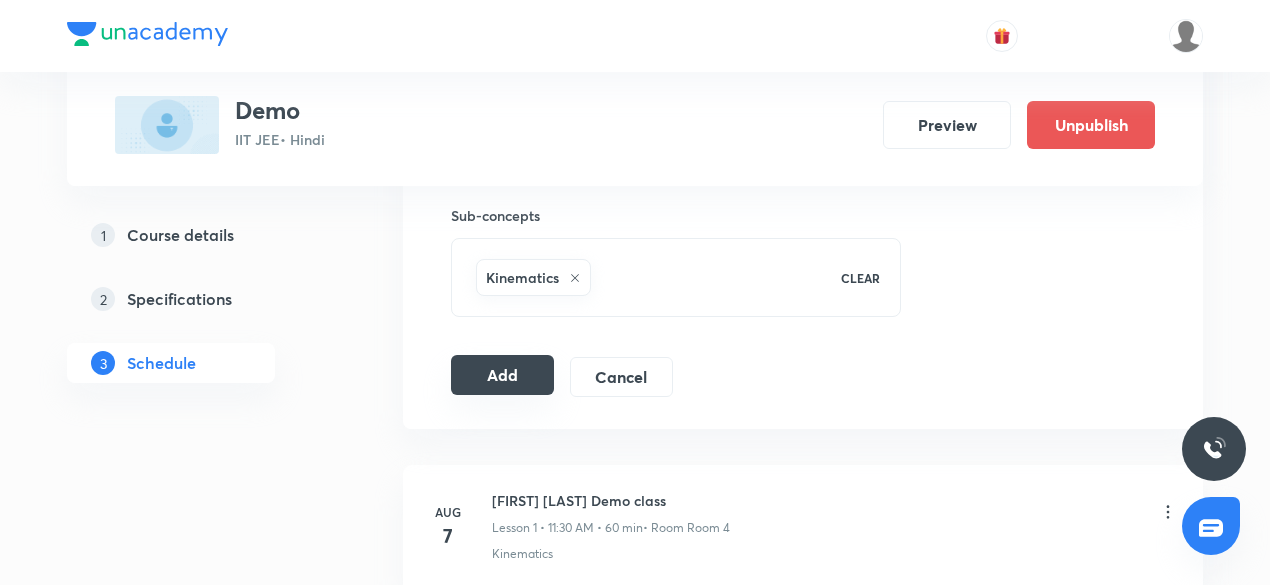 click on "Add" at bounding box center (502, 375) 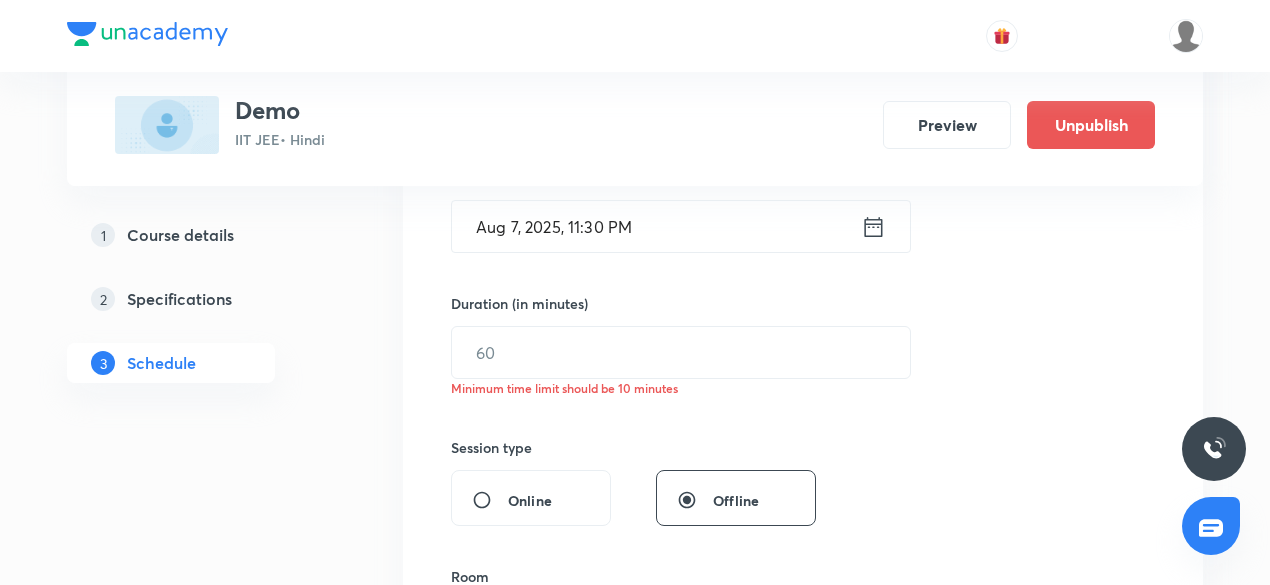 scroll, scrollTop: 523, scrollLeft: 0, axis: vertical 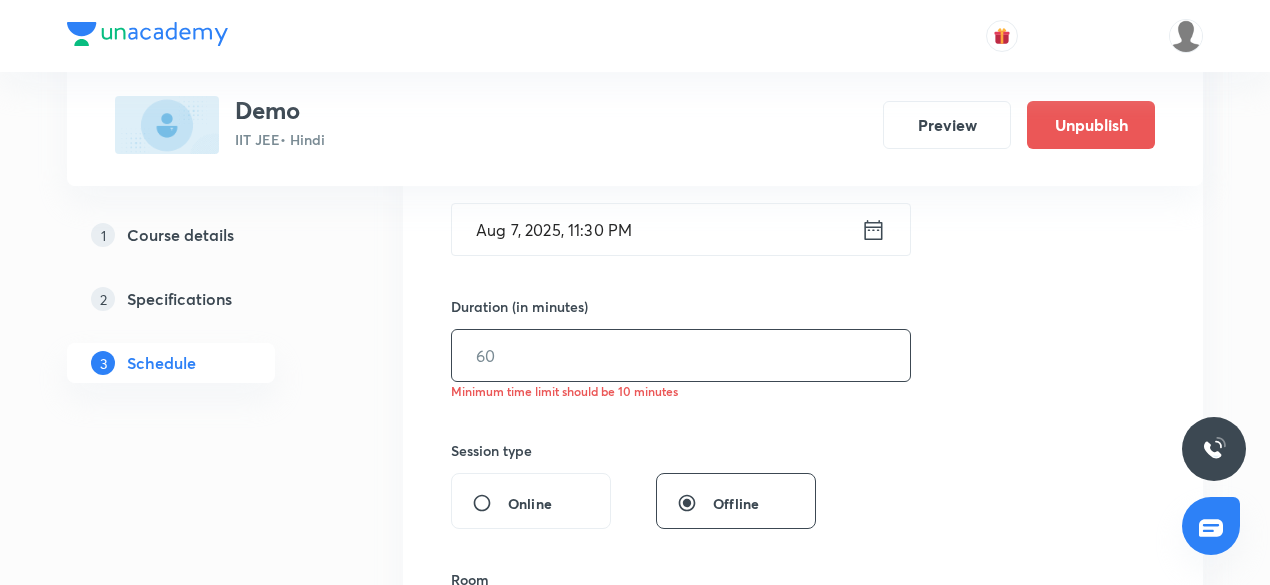 click at bounding box center [681, 355] 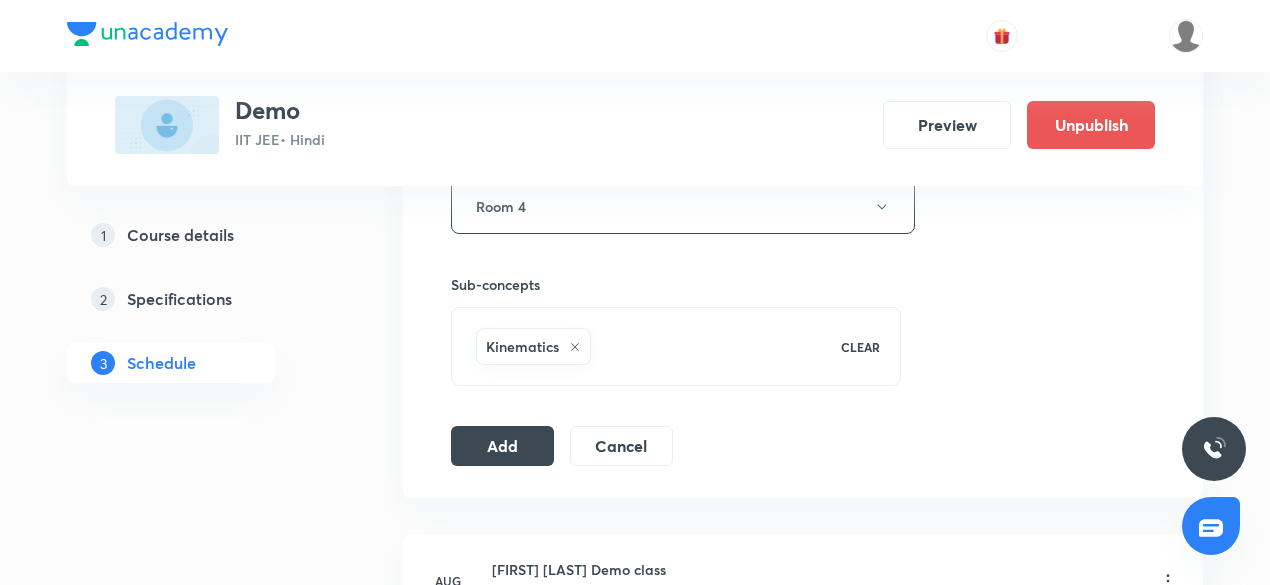 scroll, scrollTop: 950, scrollLeft: 0, axis: vertical 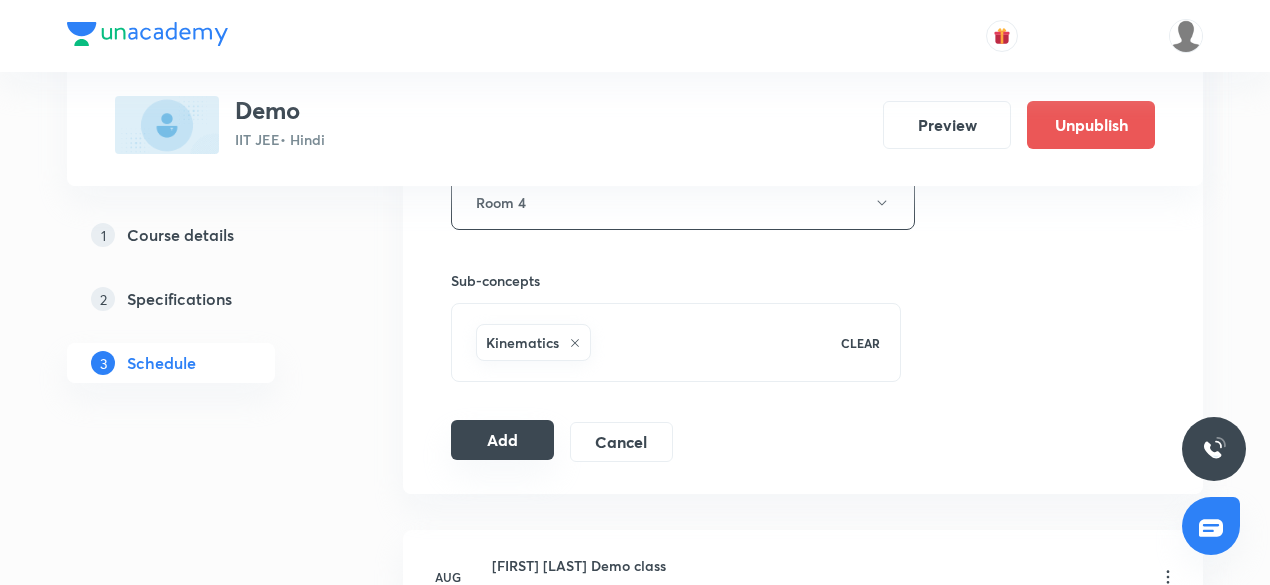type on "60" 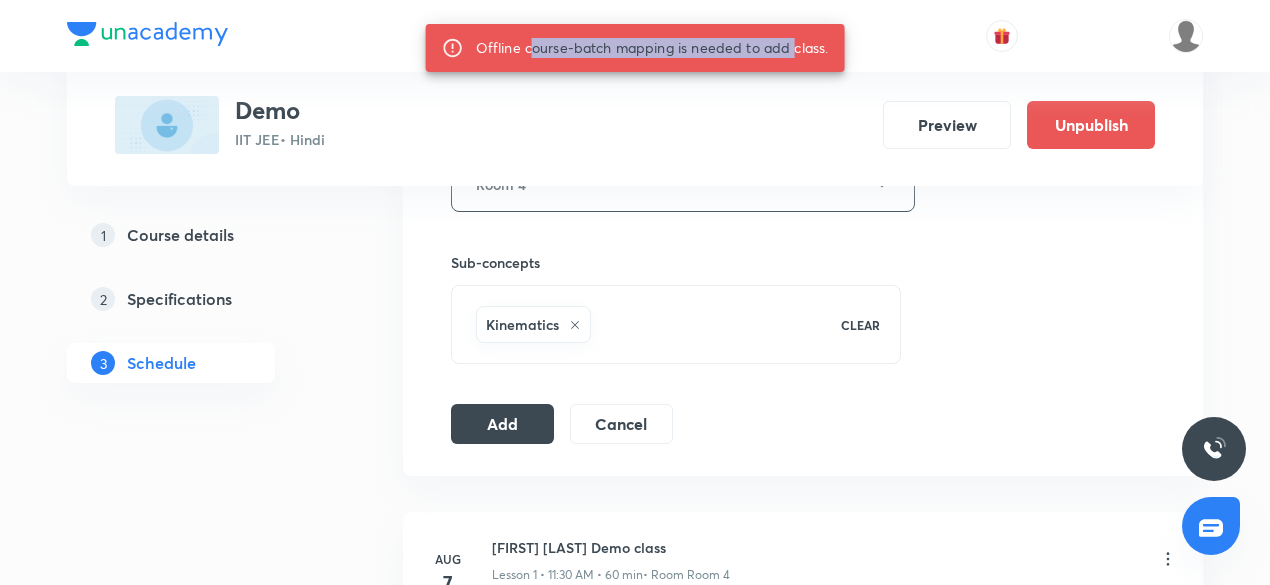 drag, startPoint x: 533, startPoint y: 54, endPoint x: 804, endPoint y: 61, distance: 271.0904 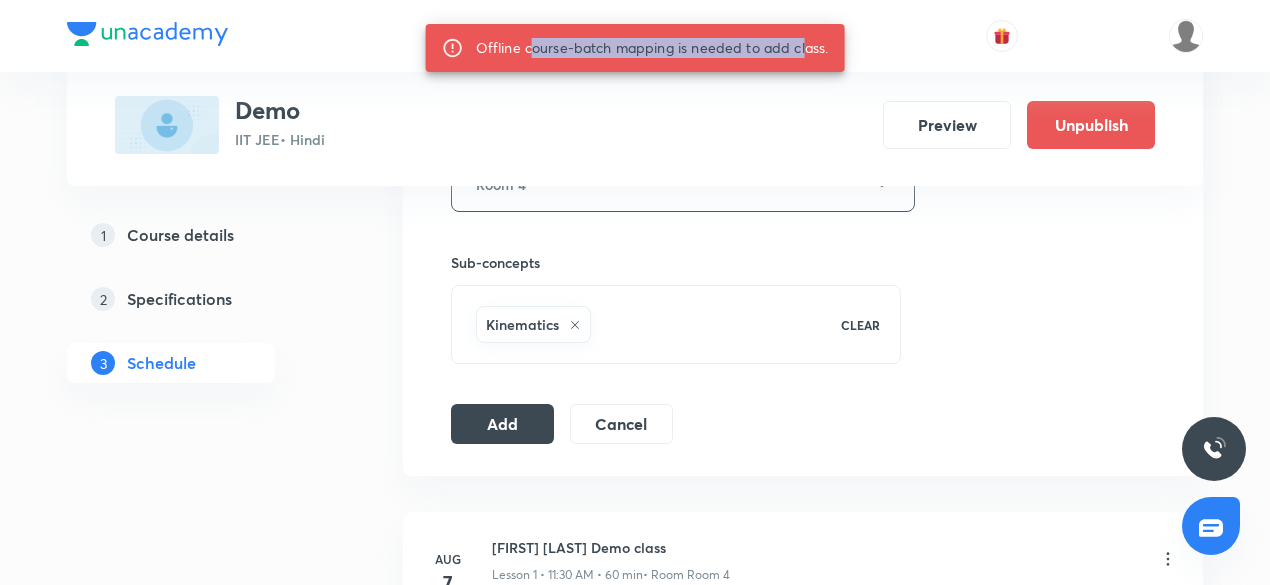 click on "Offline course-batch mapping is needed to add class." at bounding box center [652, 48] 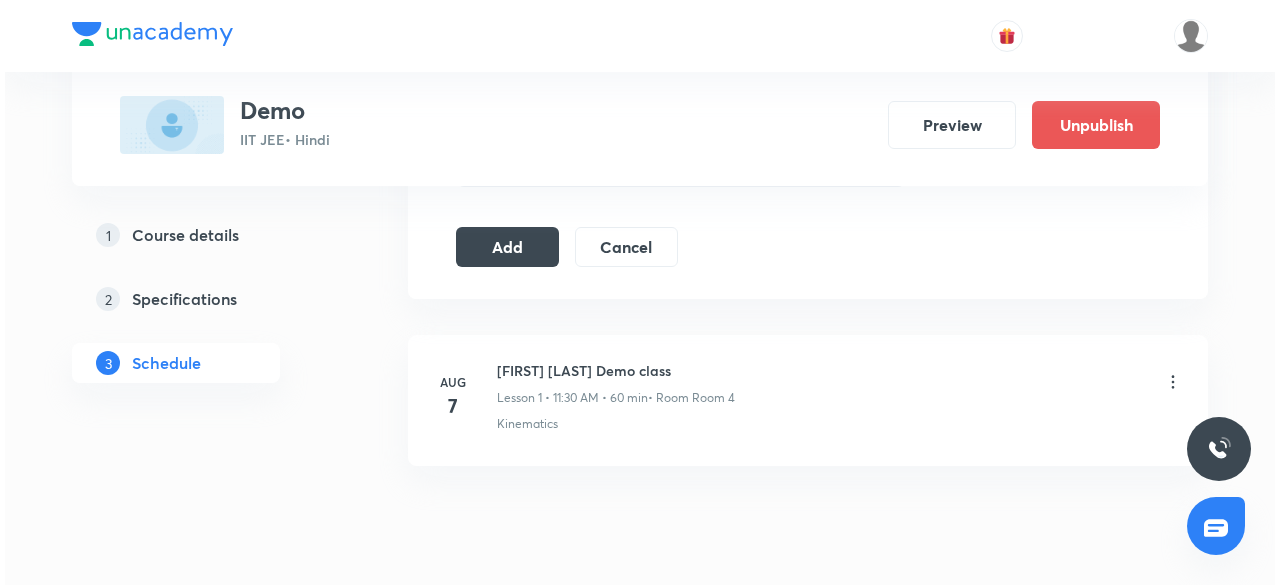 scroll, scrollTop: 1190, scrollLeft: 0, axis: vertical 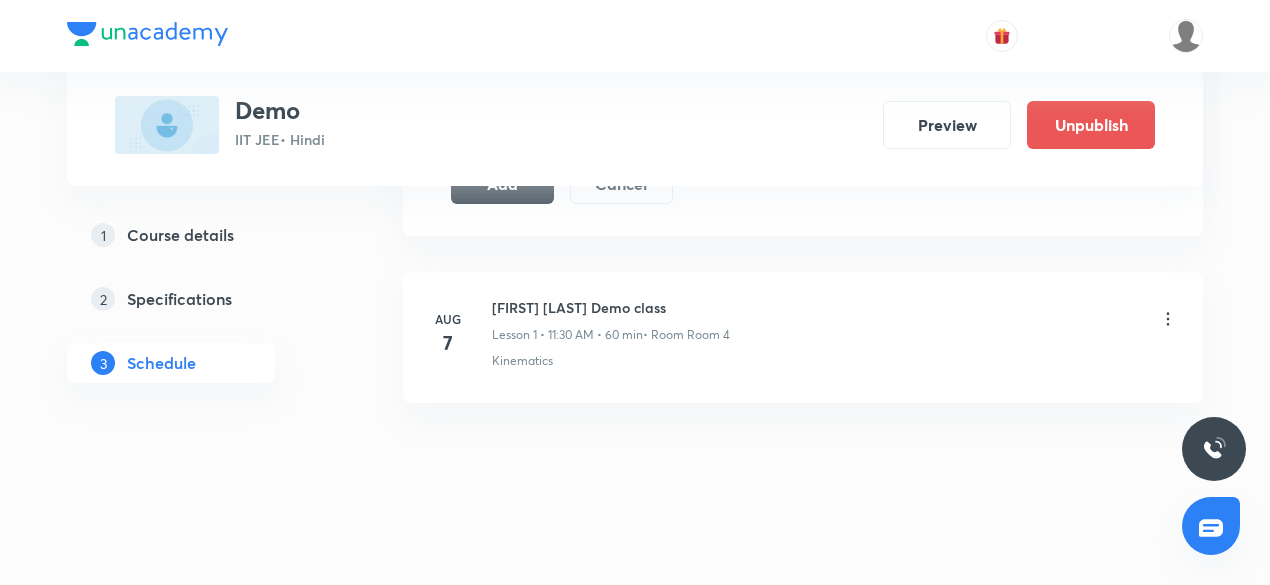 click on "• Room Room 4" at bounding box center (686, 335) 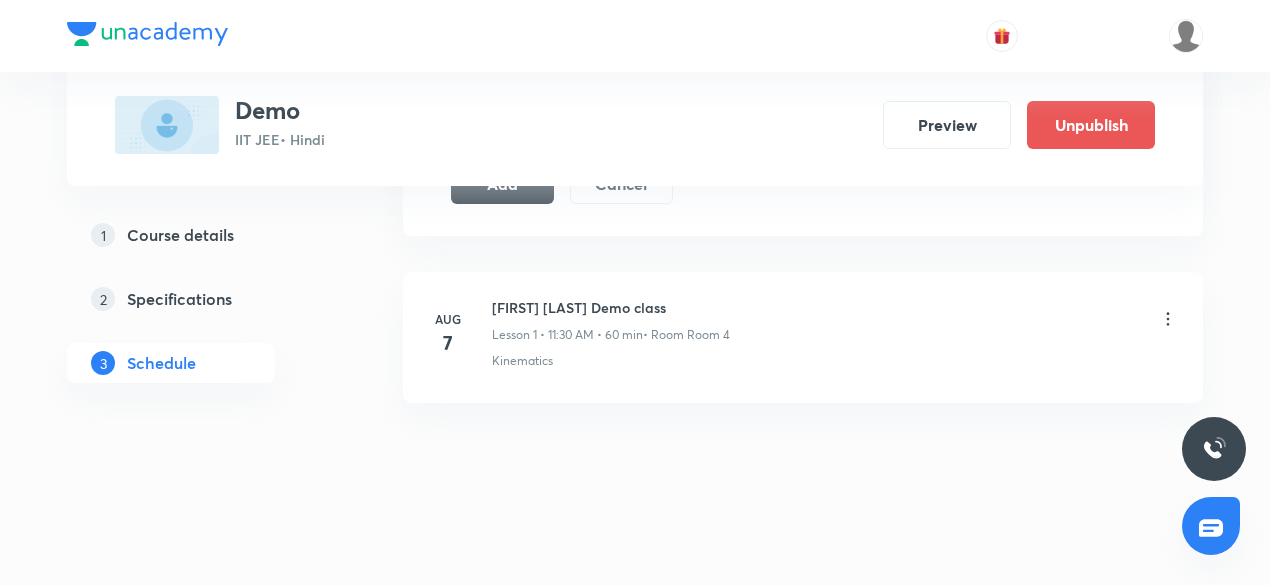 click 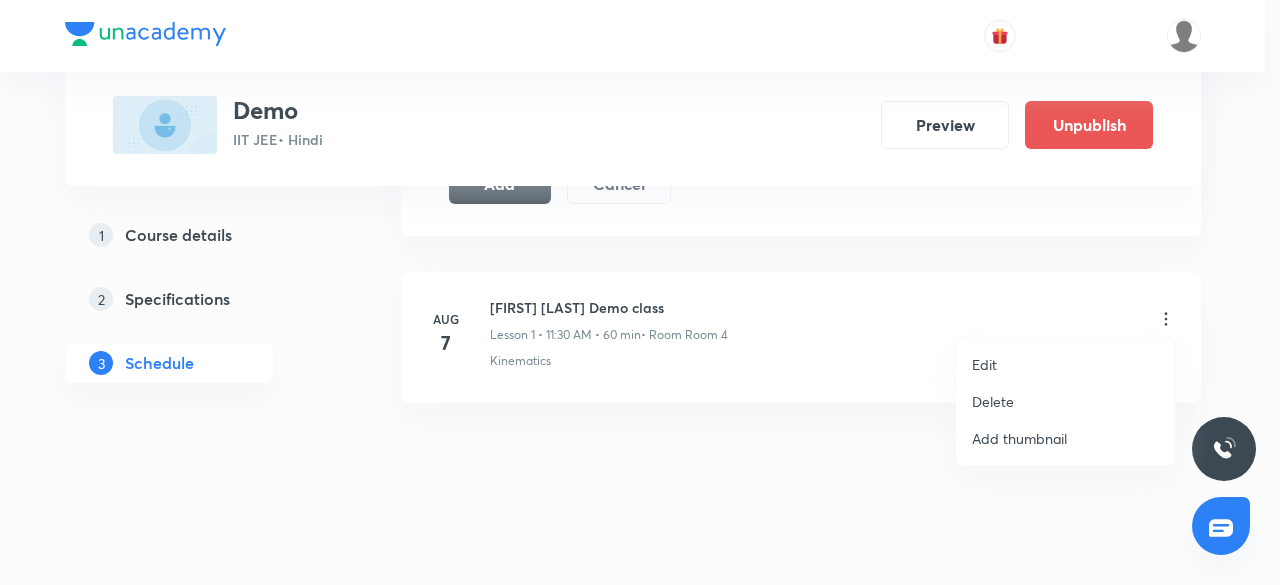 click on "Edit" at bounding box center (984, 364) 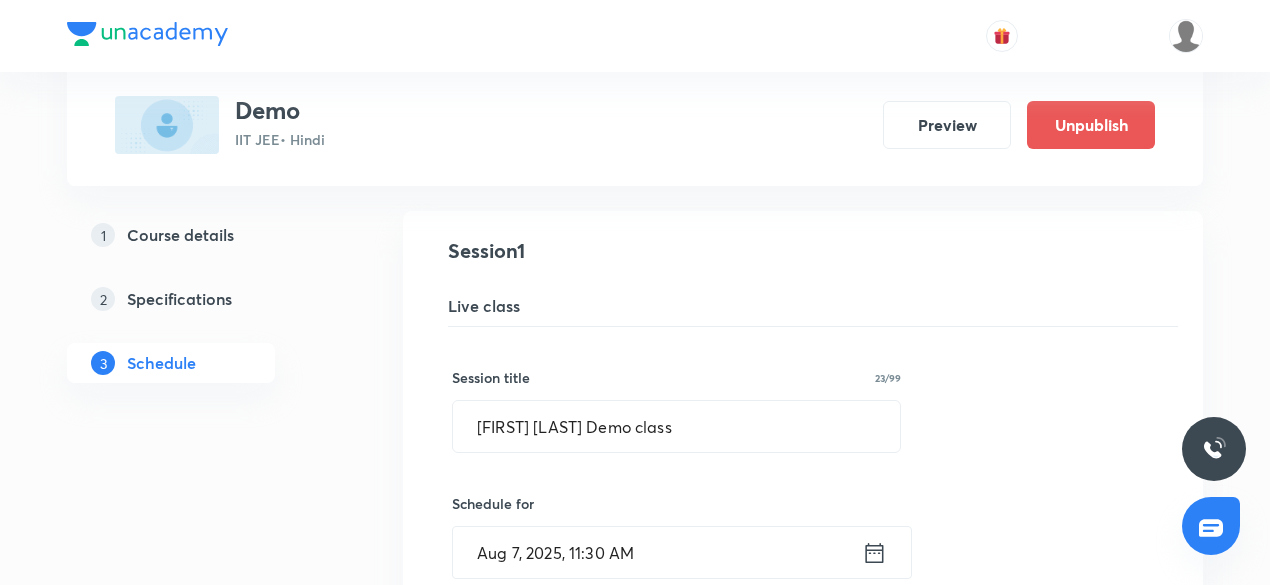 scroll, scrollTop: 172, scrollLeft: 0, axis: vertical 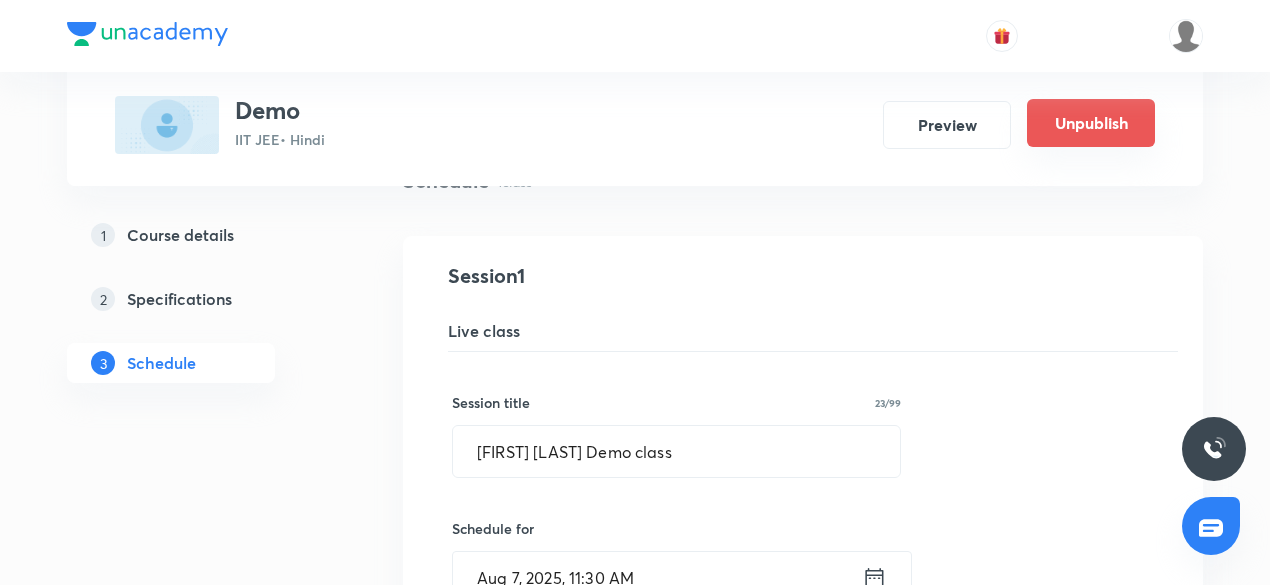 drag, startPoint x: 1050, startPoint y: 96, endPoint x: 1051, endPoint y: 129, distance: 33.01515 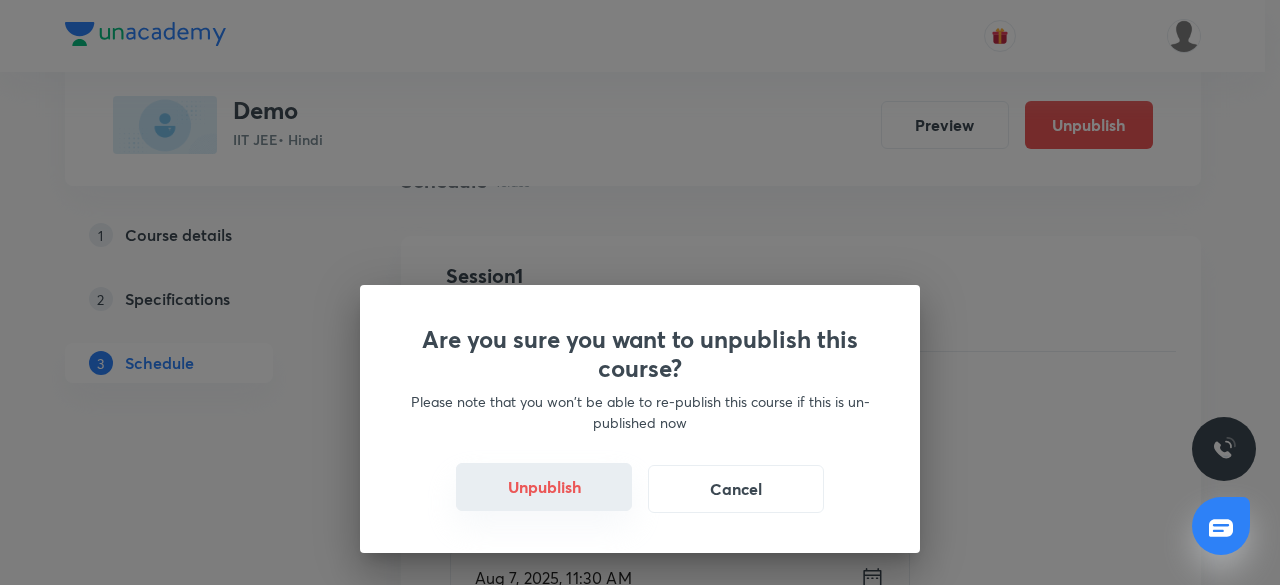 click on "Unpublish" at bounding box center [544, 487] 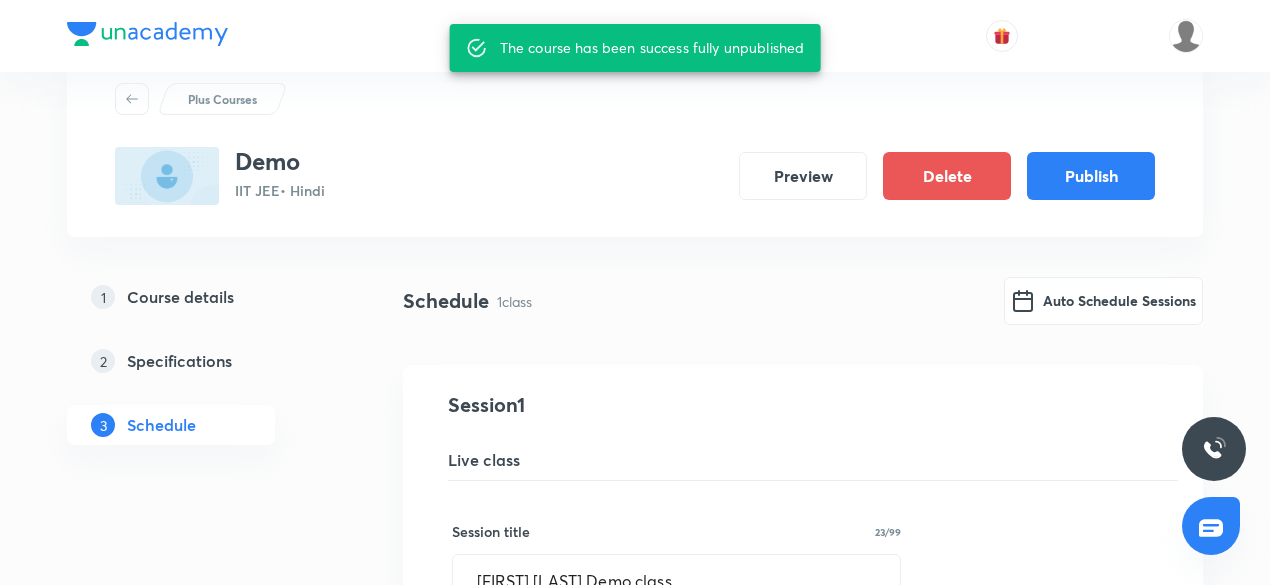 scroll, scrollTop: 0, scrollLeft: 0, axis: both 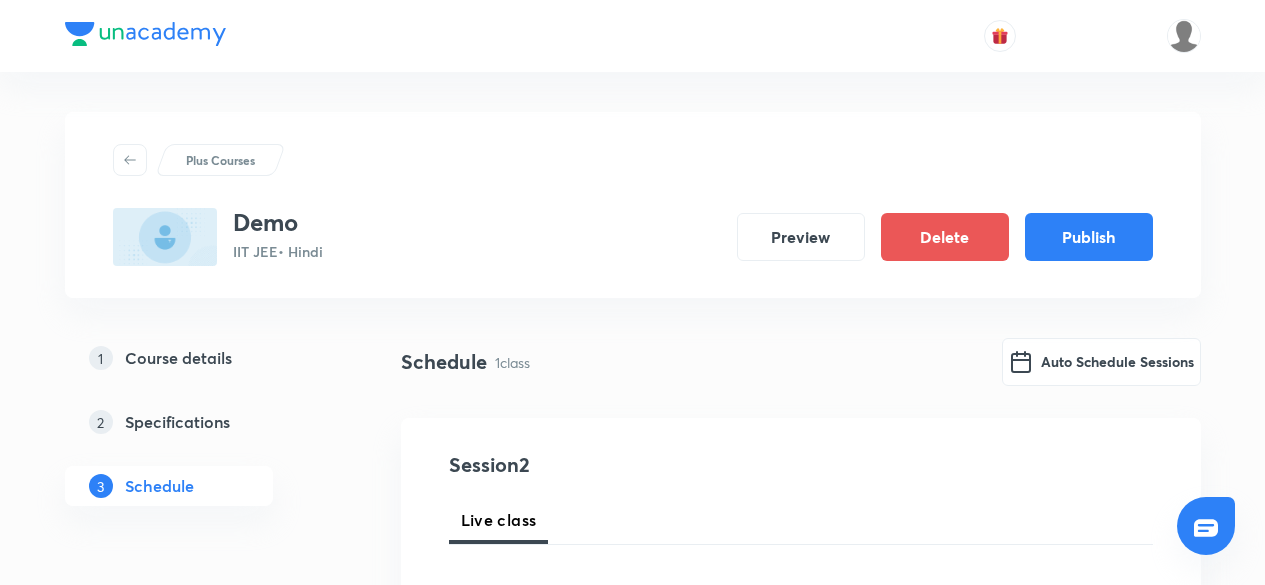 click on "Delete" at bounding box center [945, 237] 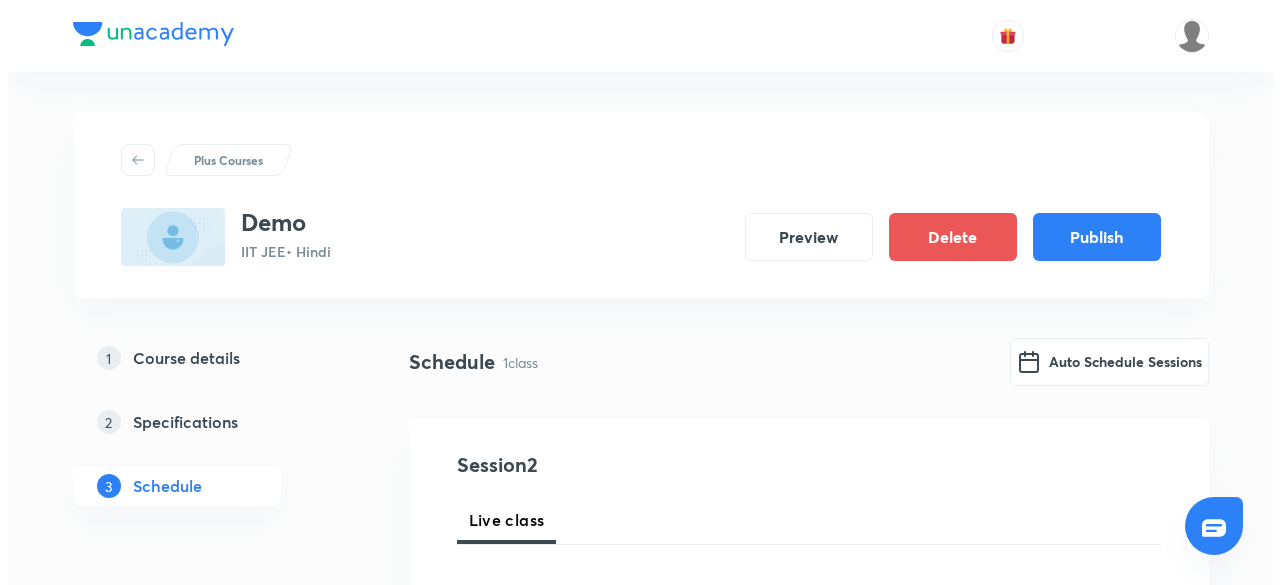 scroll, scrollTop: 0, scrollLeft: 0, axis: both 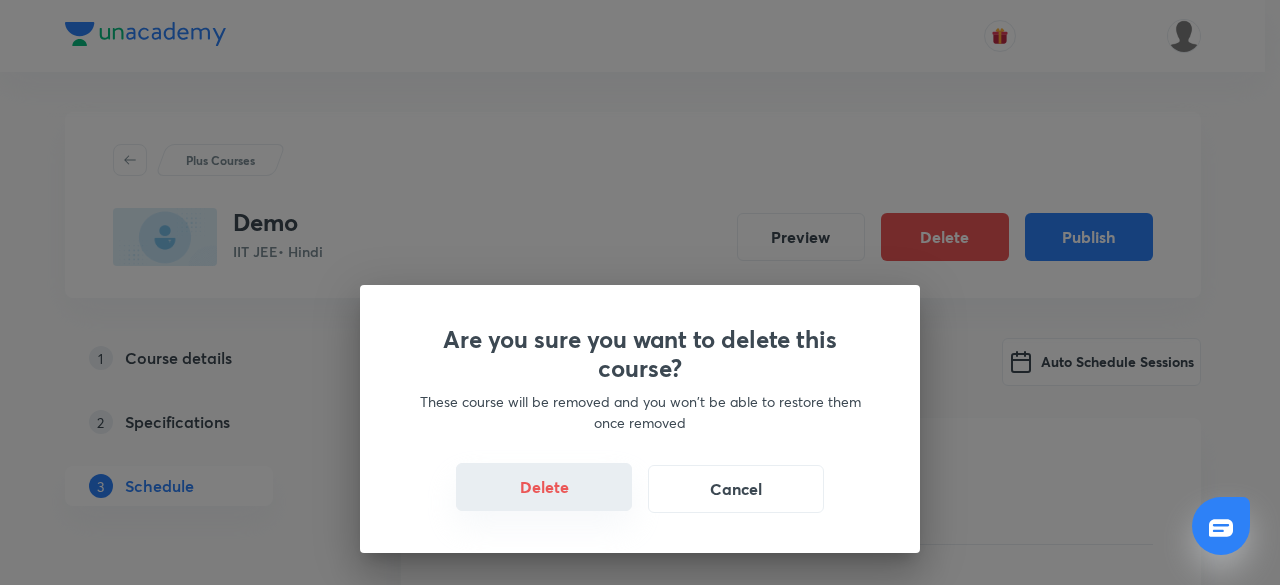 click on "Delete" at bounding box center (544, 487) 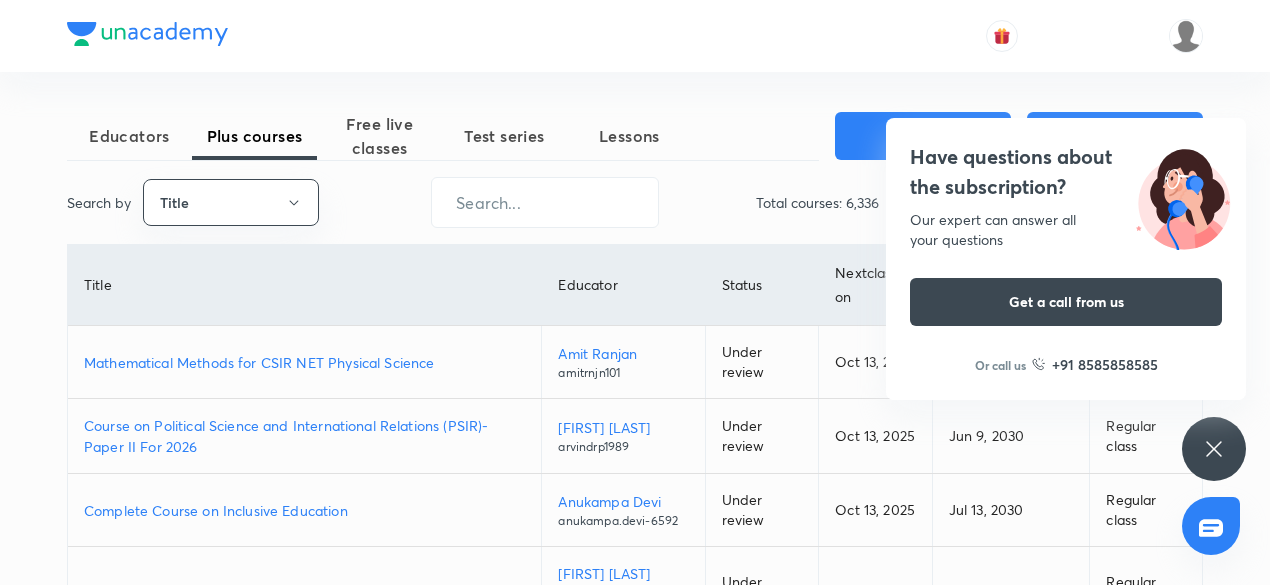 click 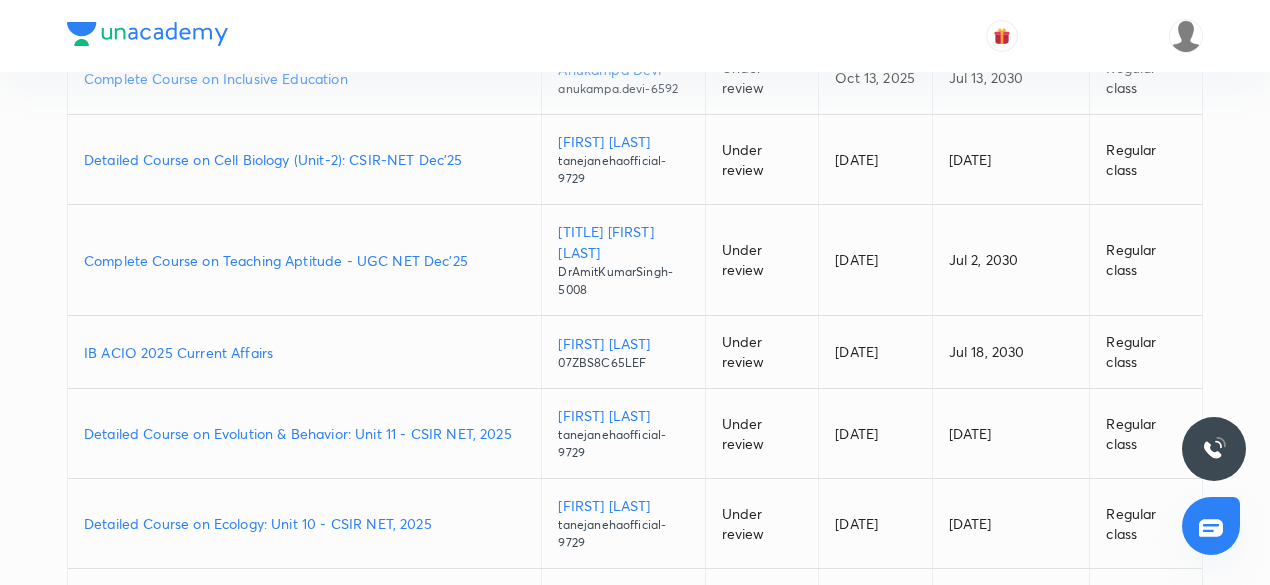 scroll, scrollTop: 0, scrollLeft: 0, axis: both 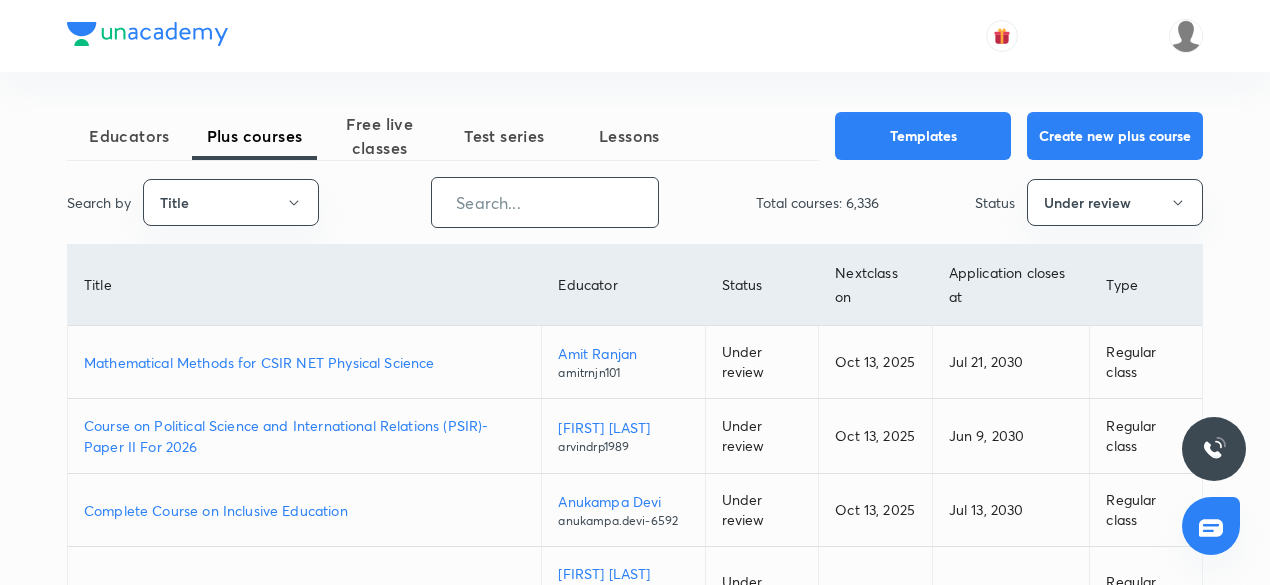 click at bounding box center [545, 202] 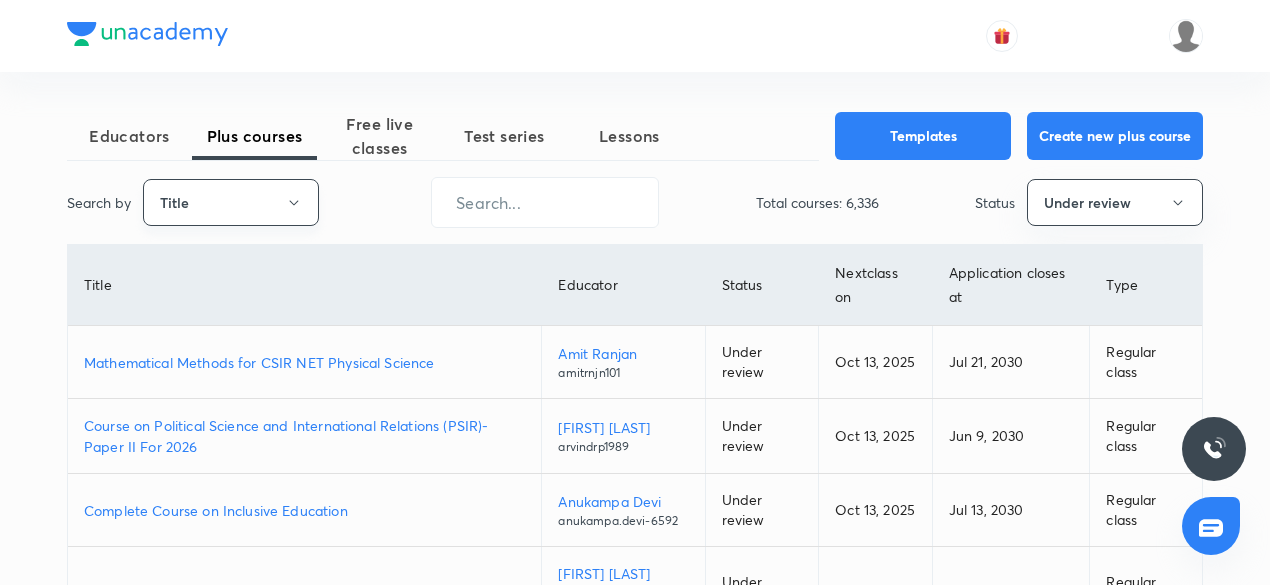 click on "Title" at bounding box center [231, 202] 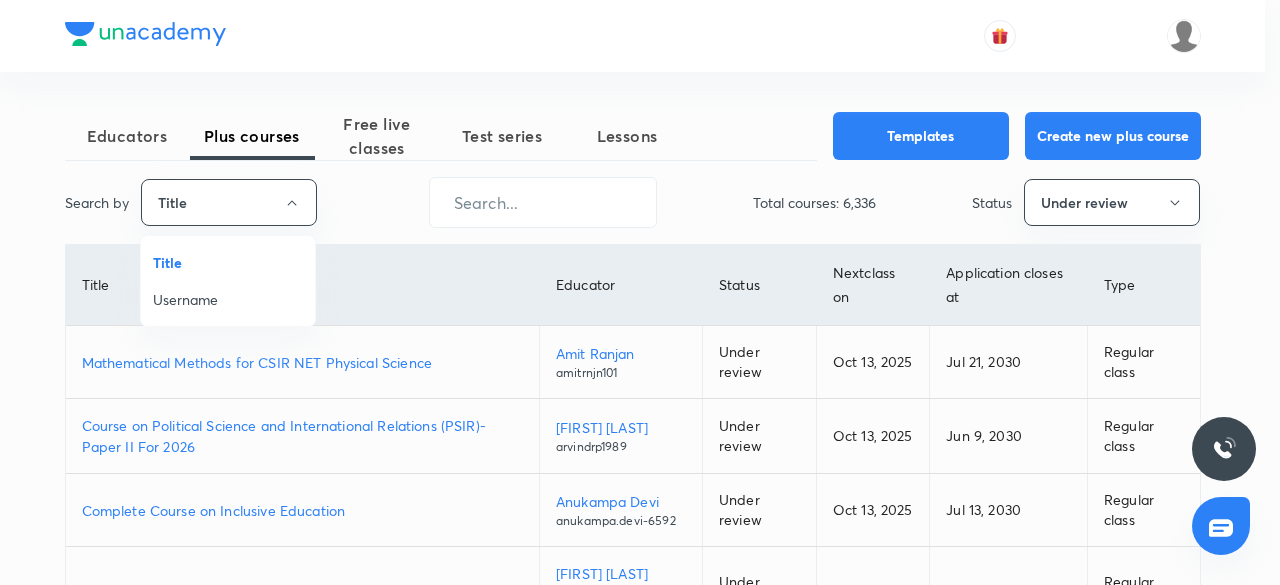 click on "Username" at bounding box center (228, 299) 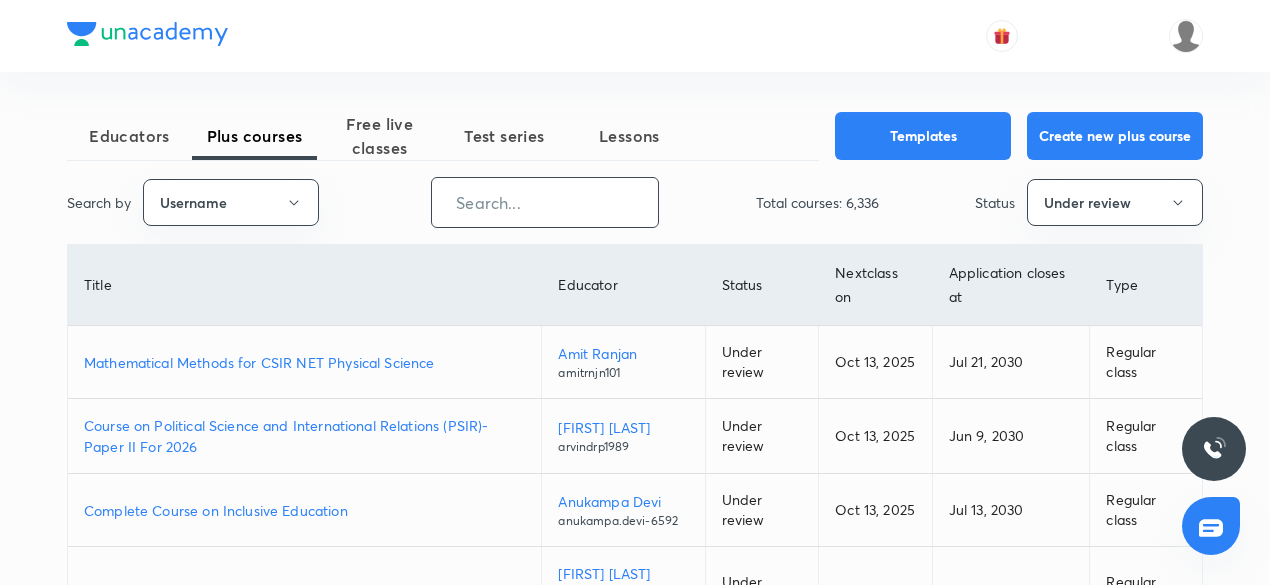 click at bounding box center (545, 202) 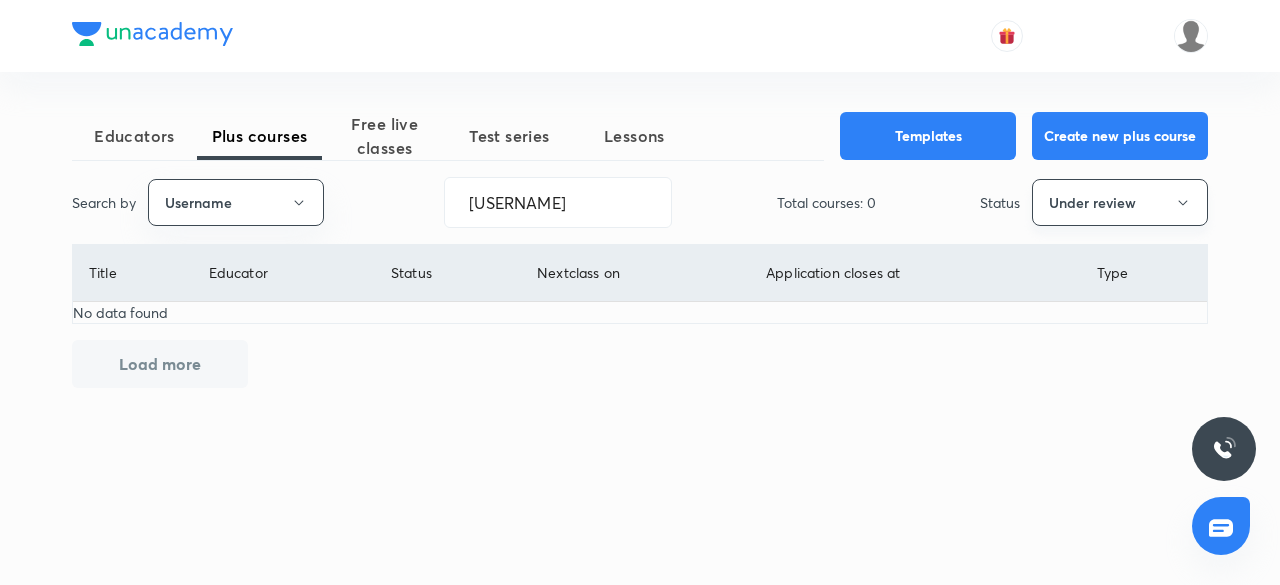 click on "Under review" at bounding box center [1120, 202] 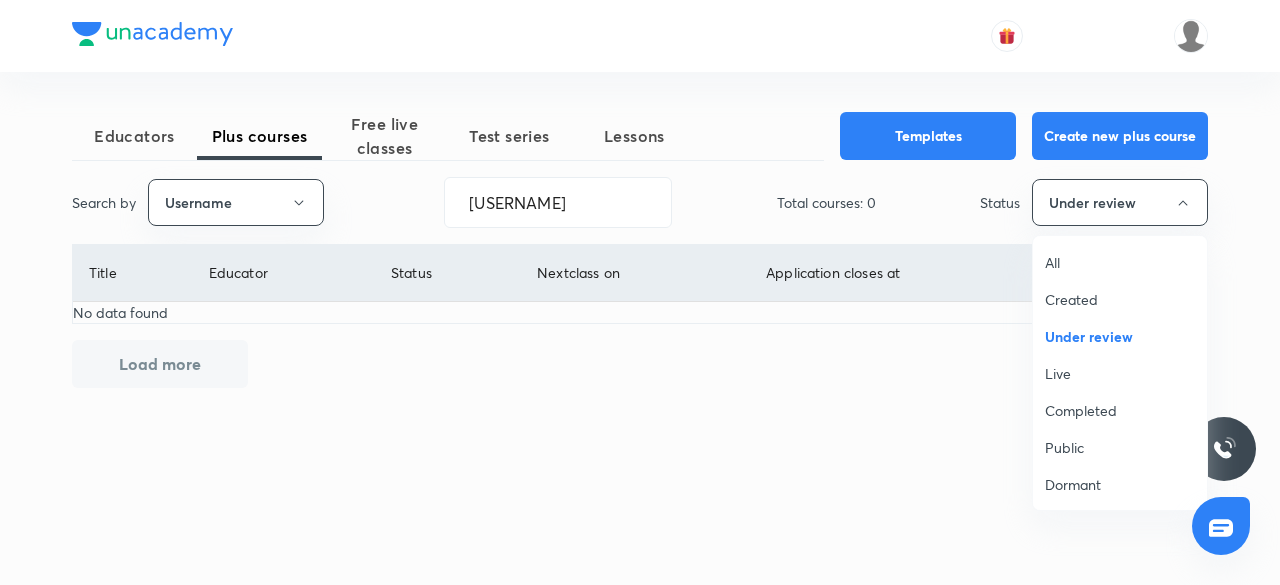 click on "All" at bounding box center [1120, 262] 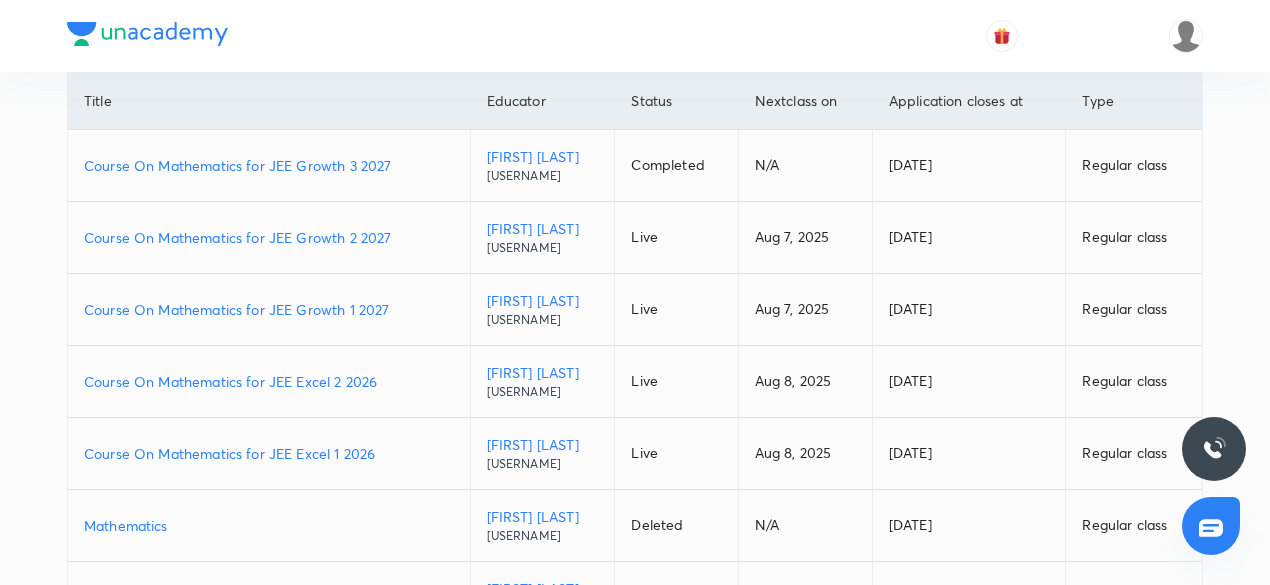 scroll, scrollTop: 201, scrollLeft: 0, axis: vertical 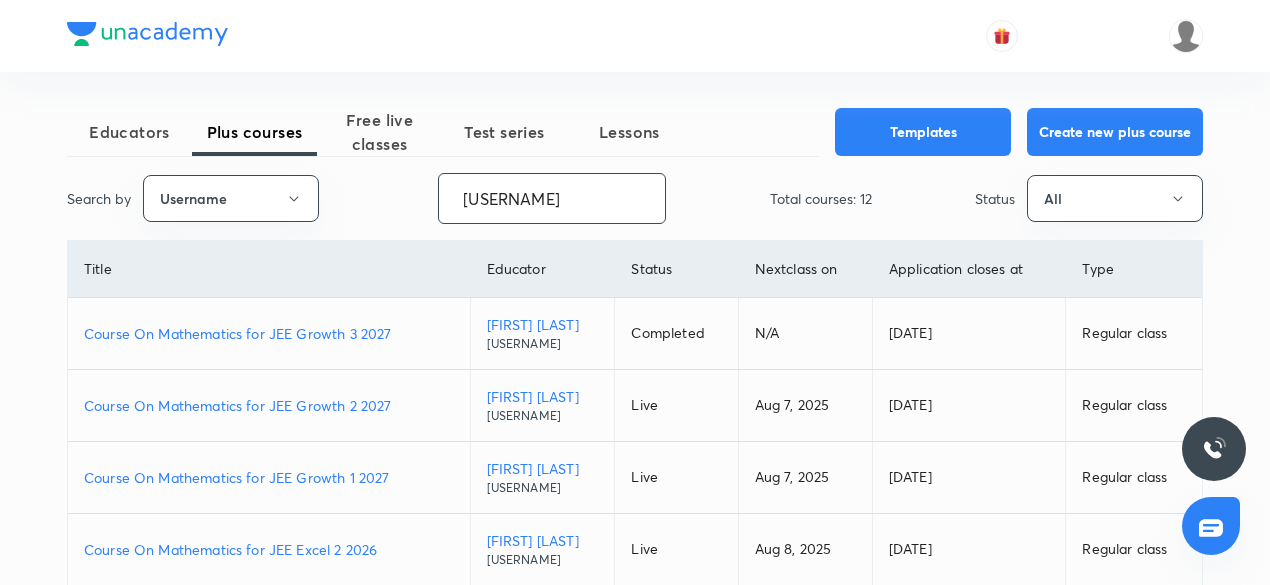 click on "Niraj@iitkgp" at bounding box center (552, 198) 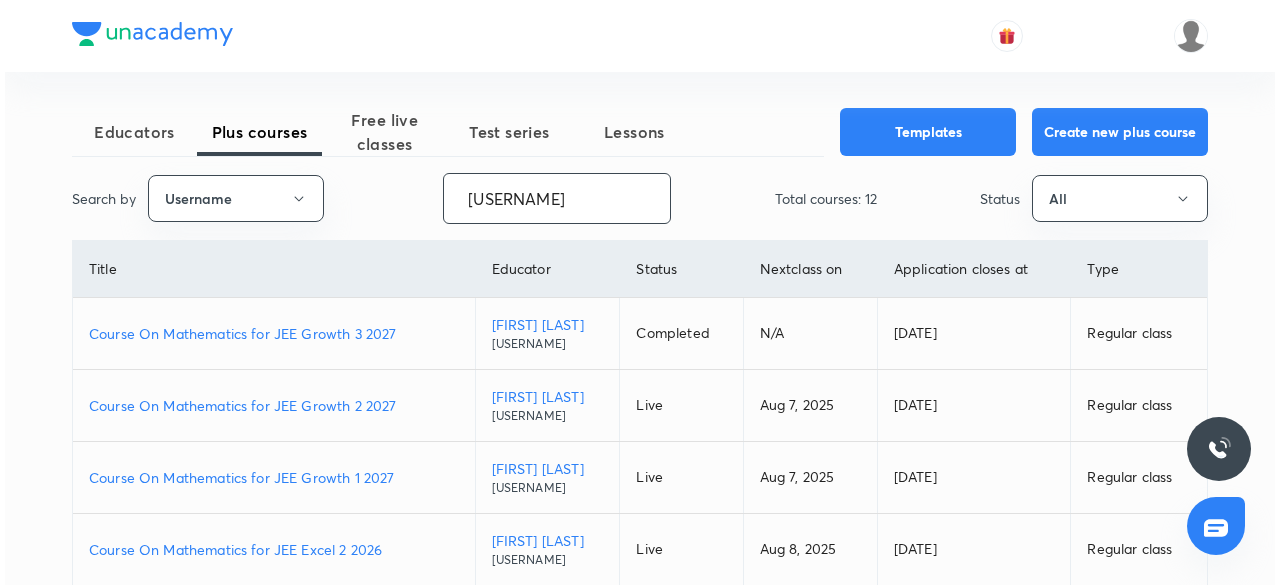 scroll, scrollTop: 0, scrollLeft: 0, axis: both 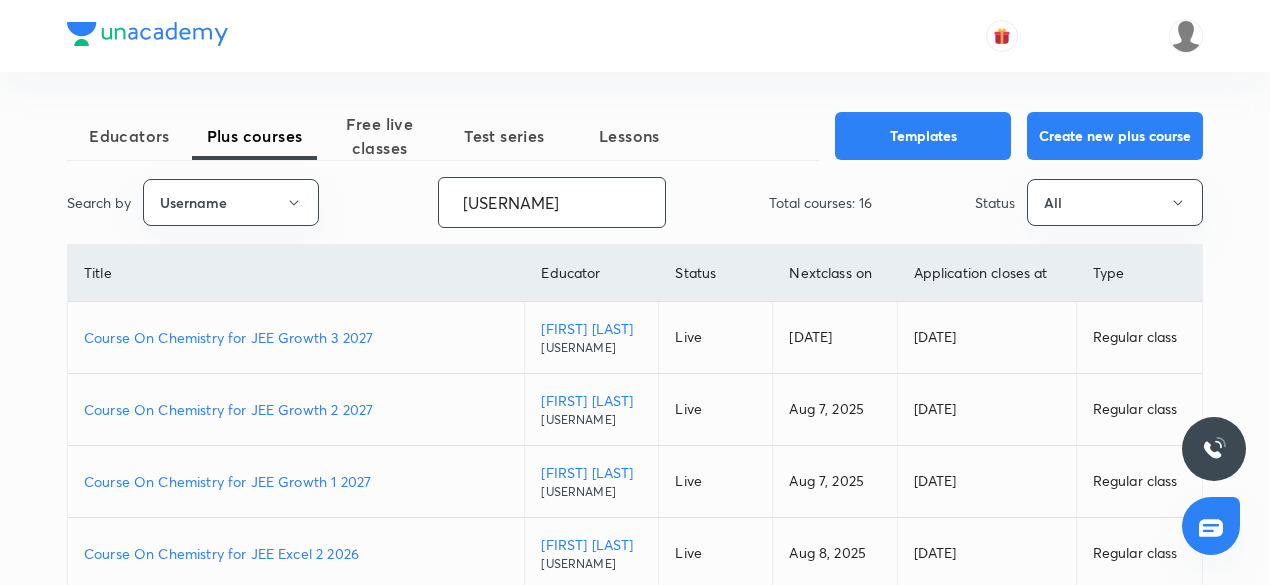click on "unacademy-user-XUDA18M98RLM" at bounding box center [552, 202] 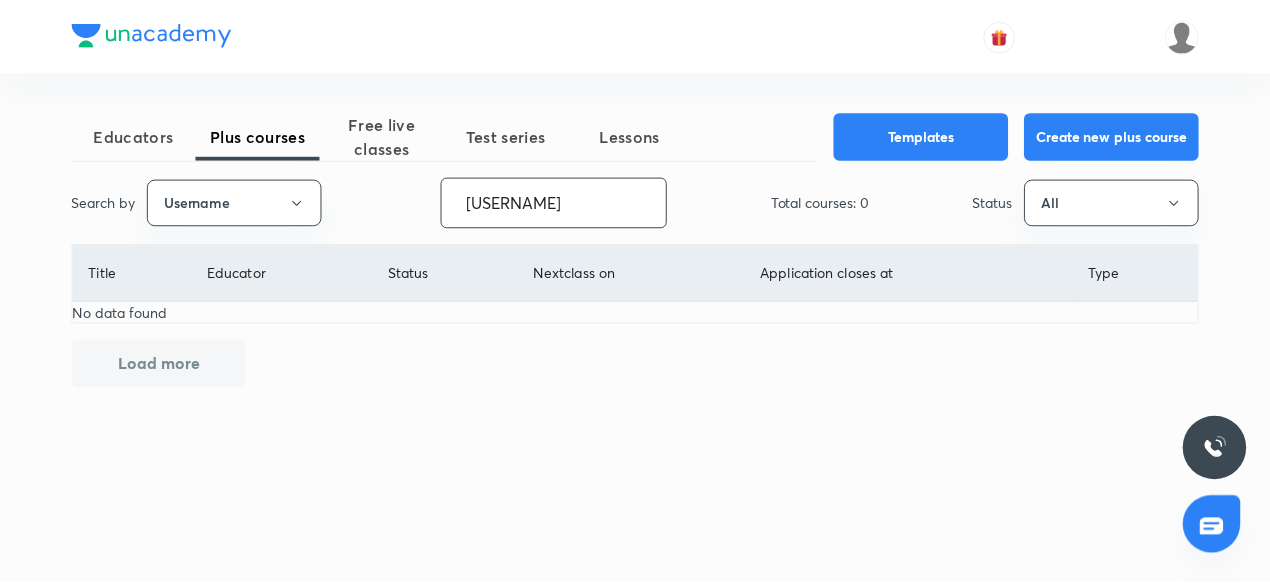 scroll, scrollTop: 0, scrollLeft: 0, axis: both 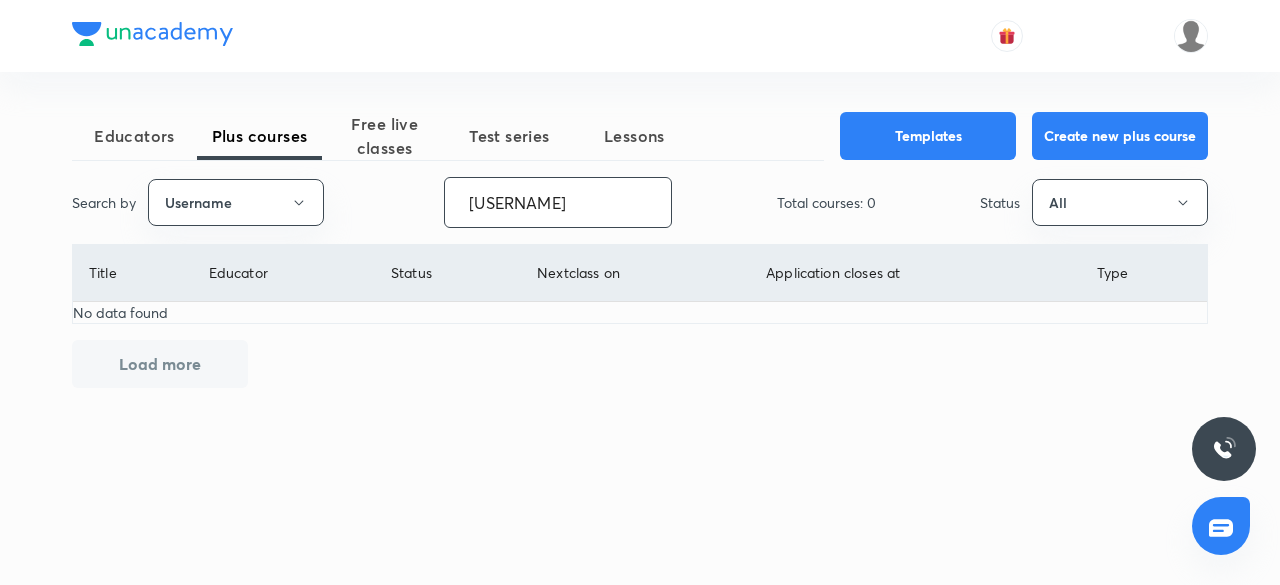 click on "unacademy-user-TIKQ917RJ23B" at bounding box center [558, 202] 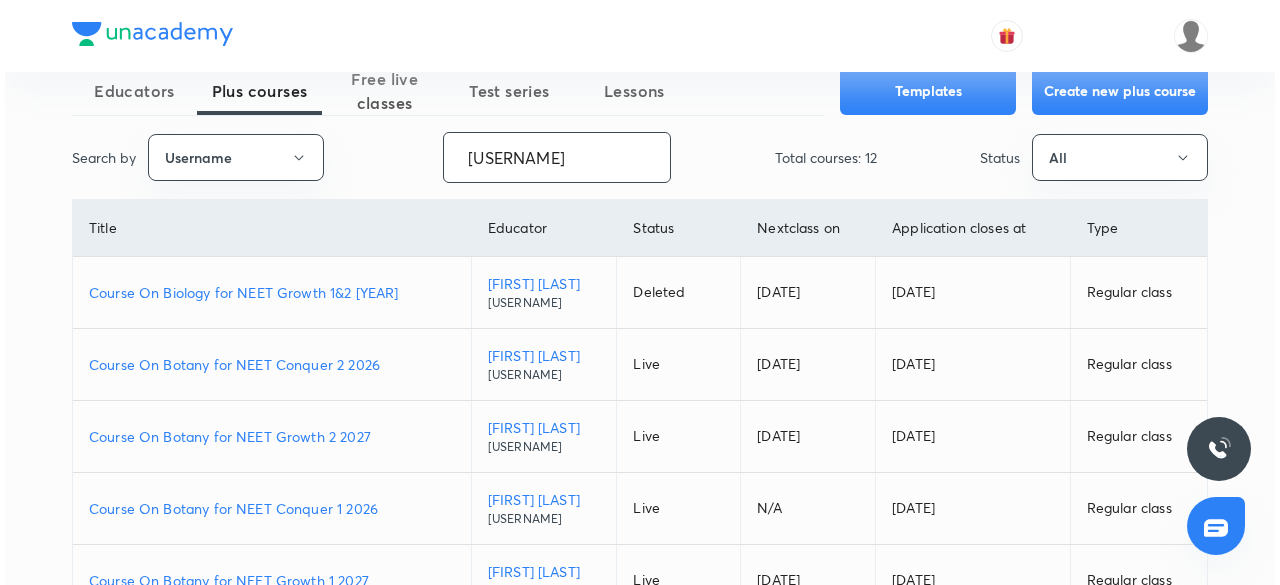 scroll, scrollTop: 0, scrollLeft: 0, axis: both 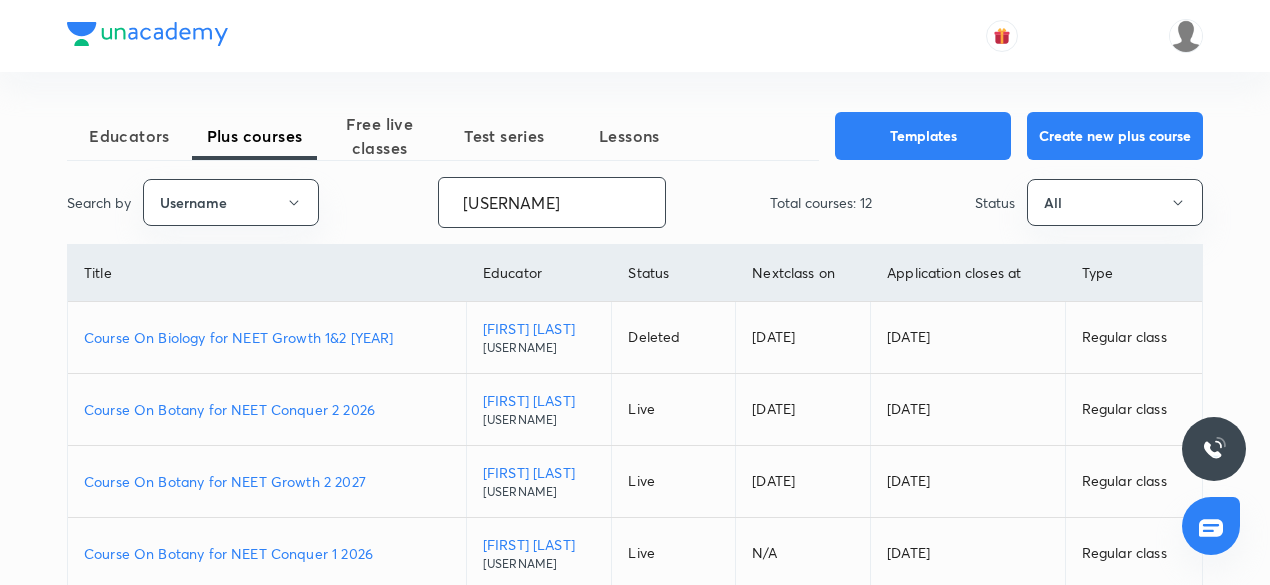 paste on "unacademy-user-ZCHW7L4VYLJ" 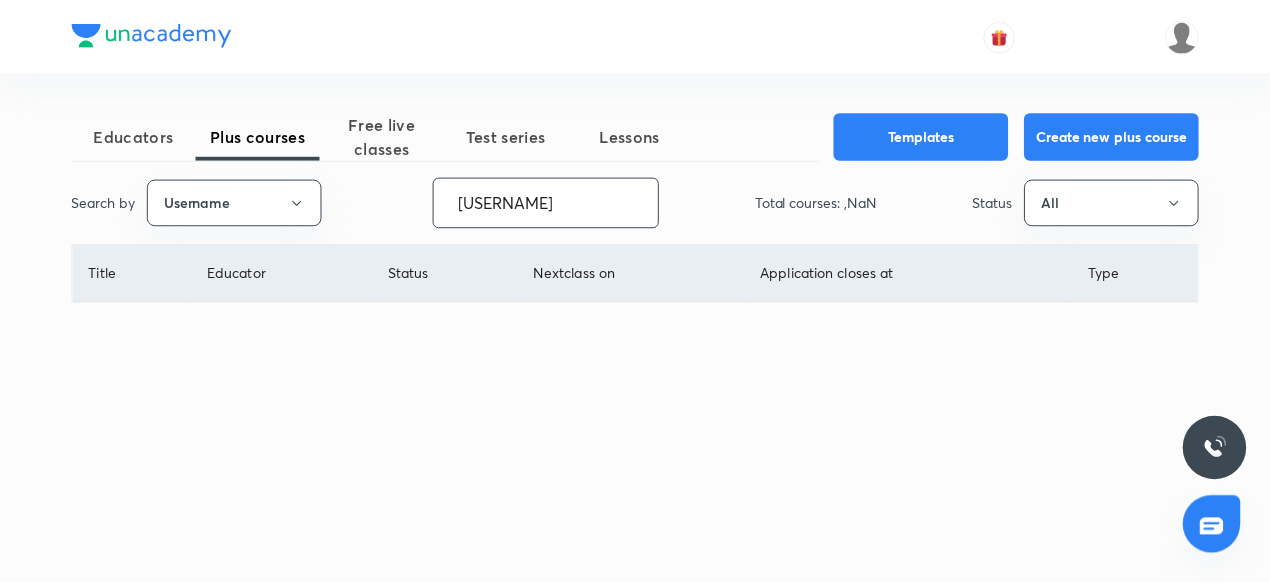 scroll, scrollTop: 0, scrollLeft: 82, axis: horizontal 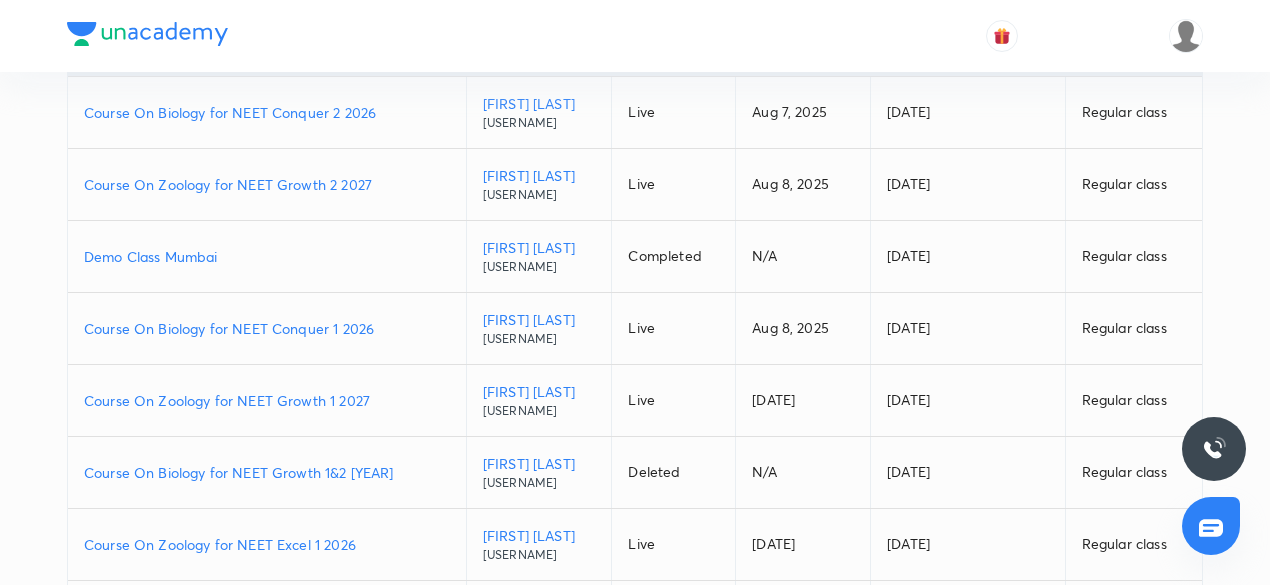 click on "Course On Biology for NEET Conquer 2 2026" at bounding box center (267, 112) 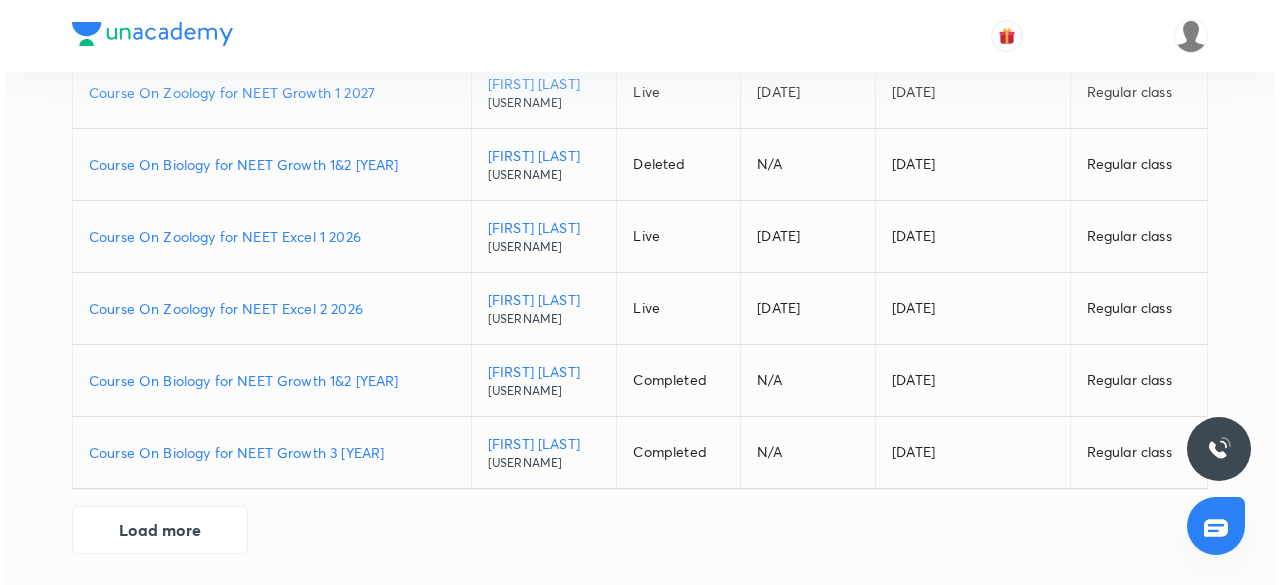 scroll, scrollTop: 0, scrollLeft: 0, axis: both 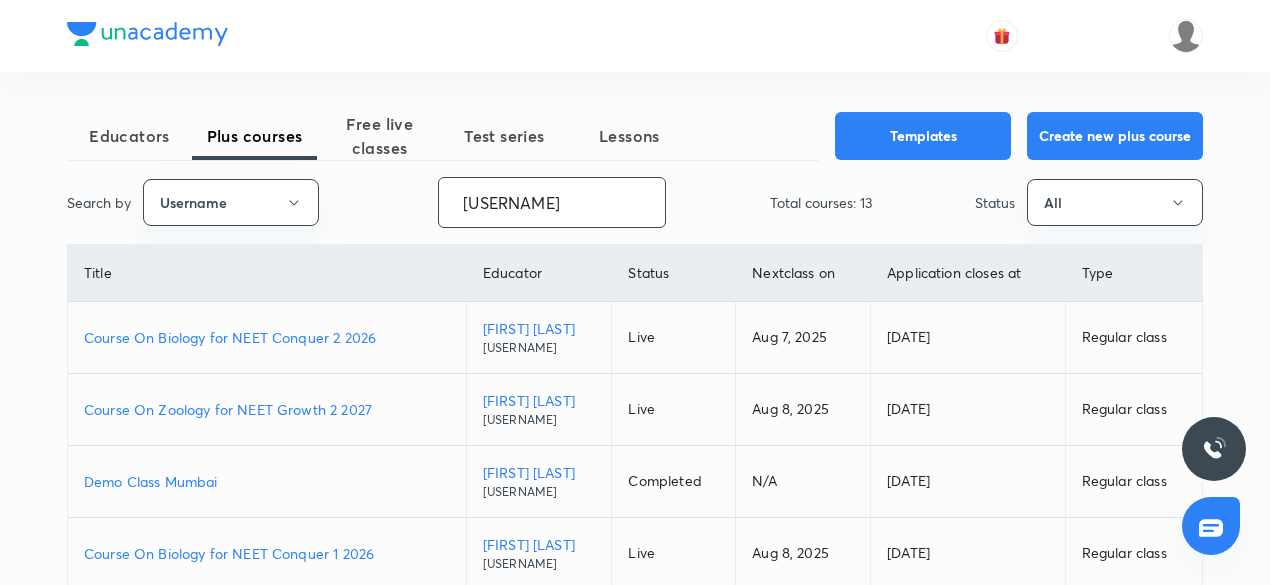 click on "unacademy-user-ZCHW7L4VYLJS" at bounding box center [552, 202] 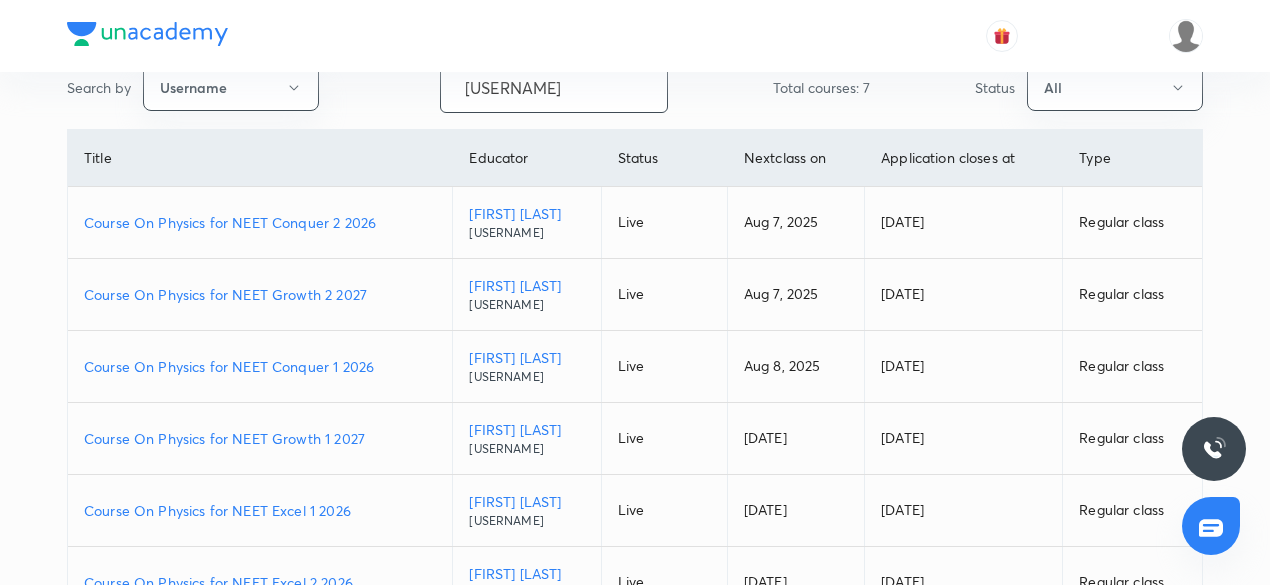 scroll, scrollTop: 116, scrollLeft: 0, axis: vertical 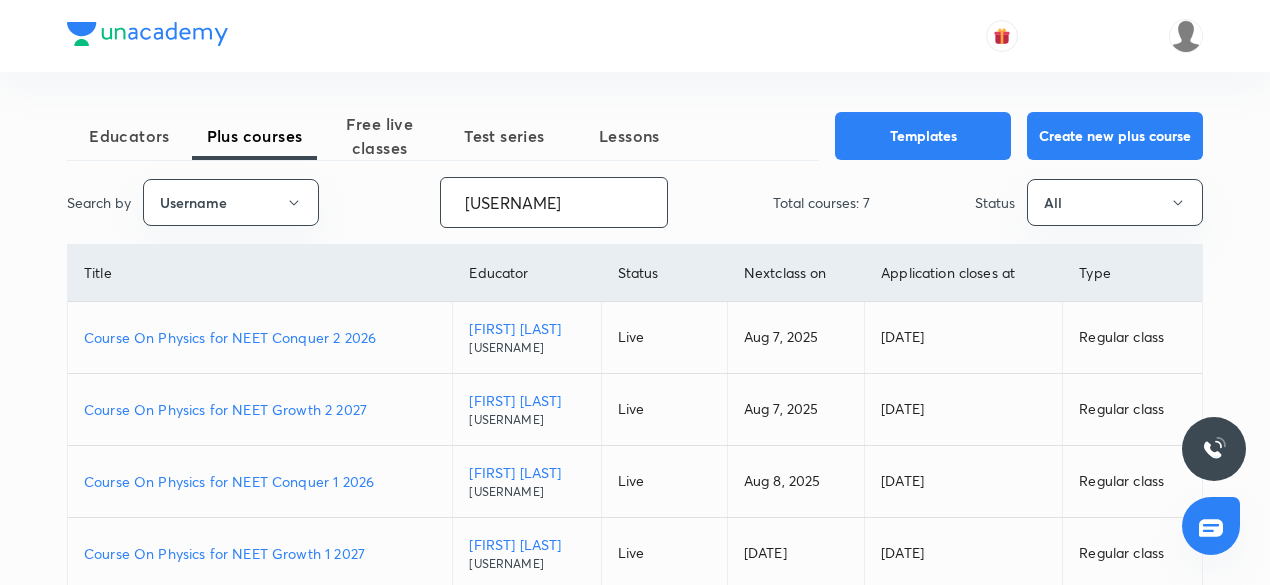 click on "panditmahendra47-6103" at bounding box center (554, 202) 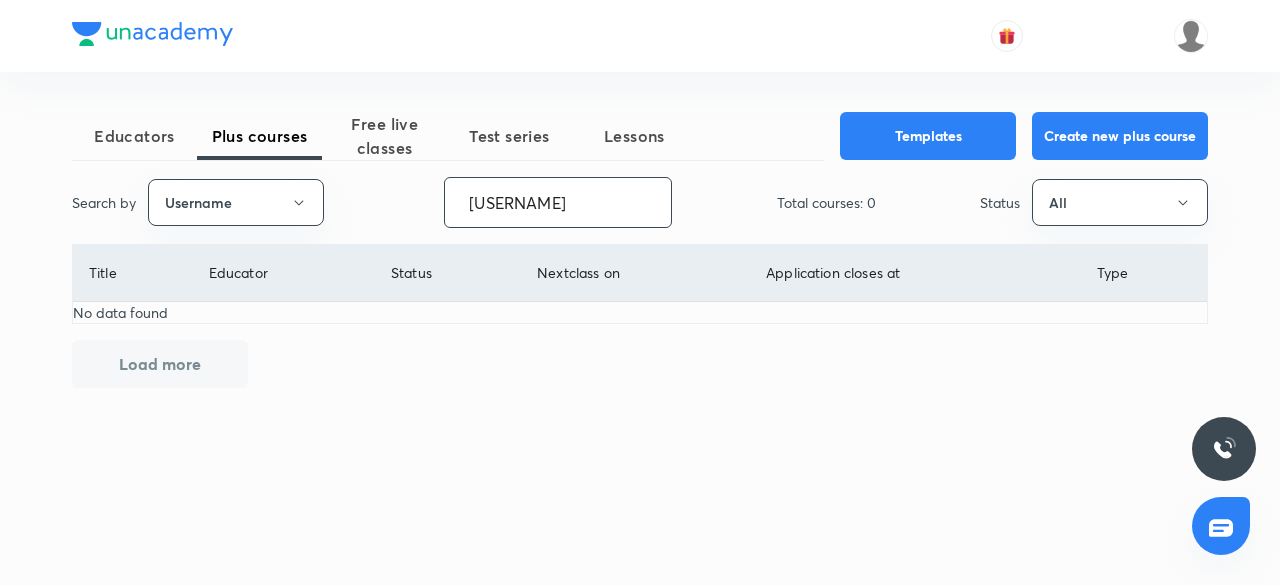 paste on "9" 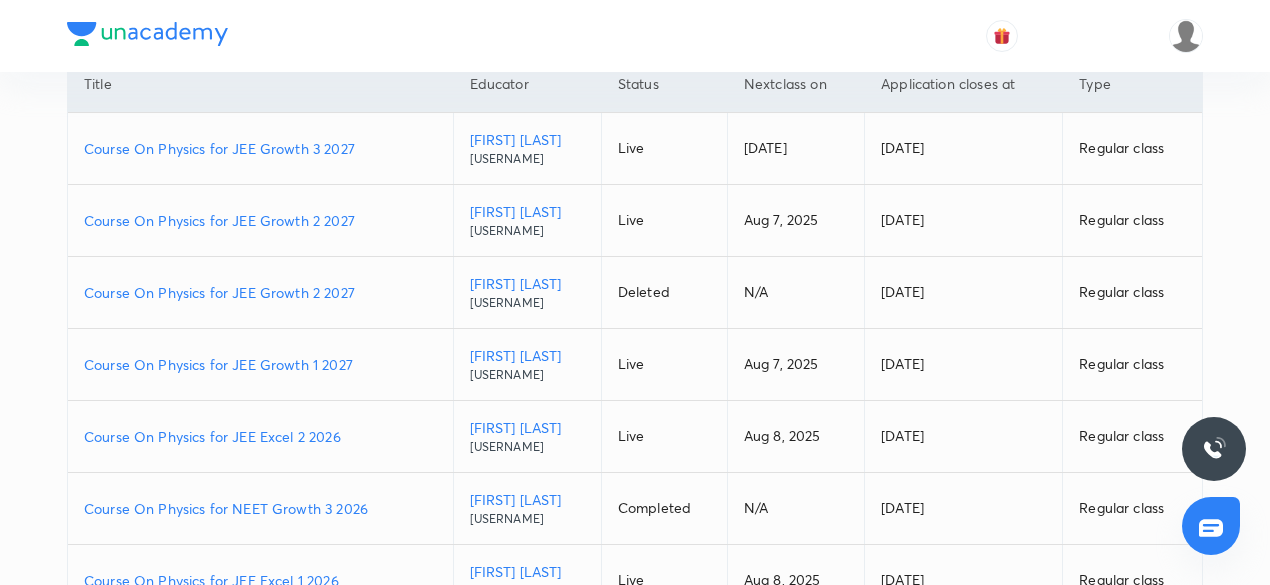 scroll, scrollTop: 192, scrollLeft: 0, axis: vertical 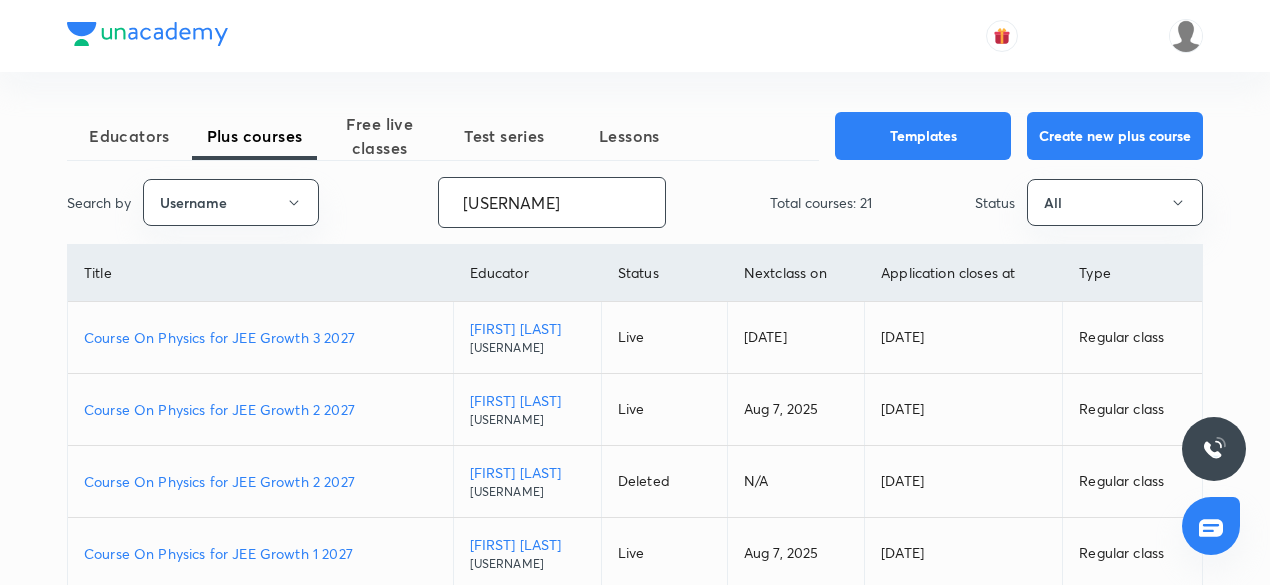 click on "Naresh09" at bounding box center (552, 202) 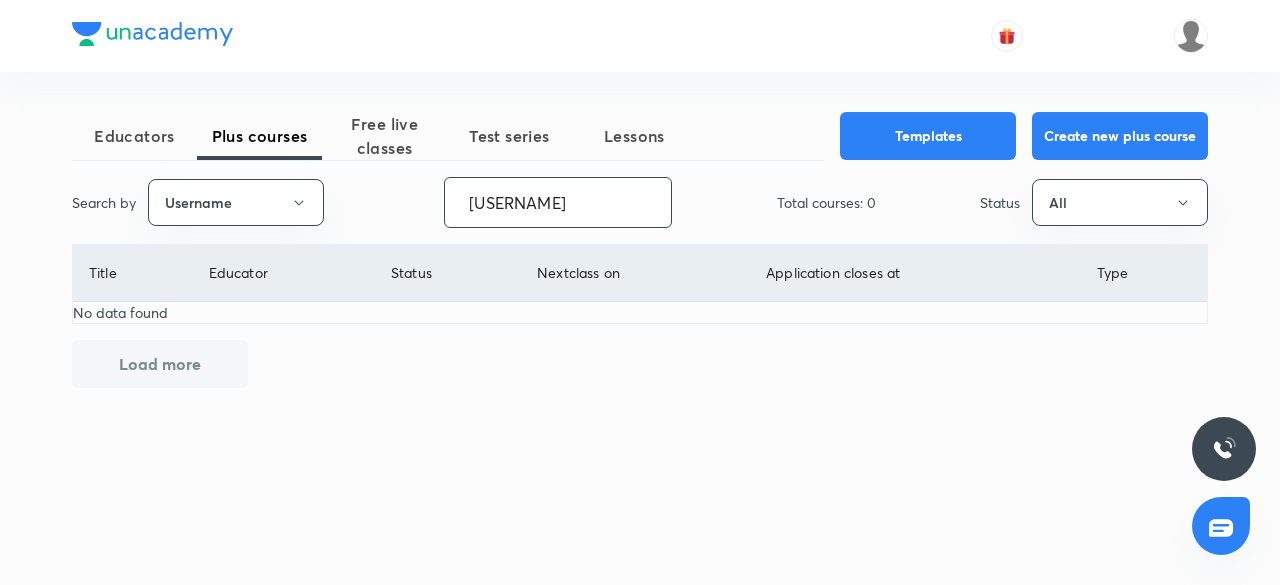 scroll, scrollTop: 0, scrollLeft: 66, axis: horizontal 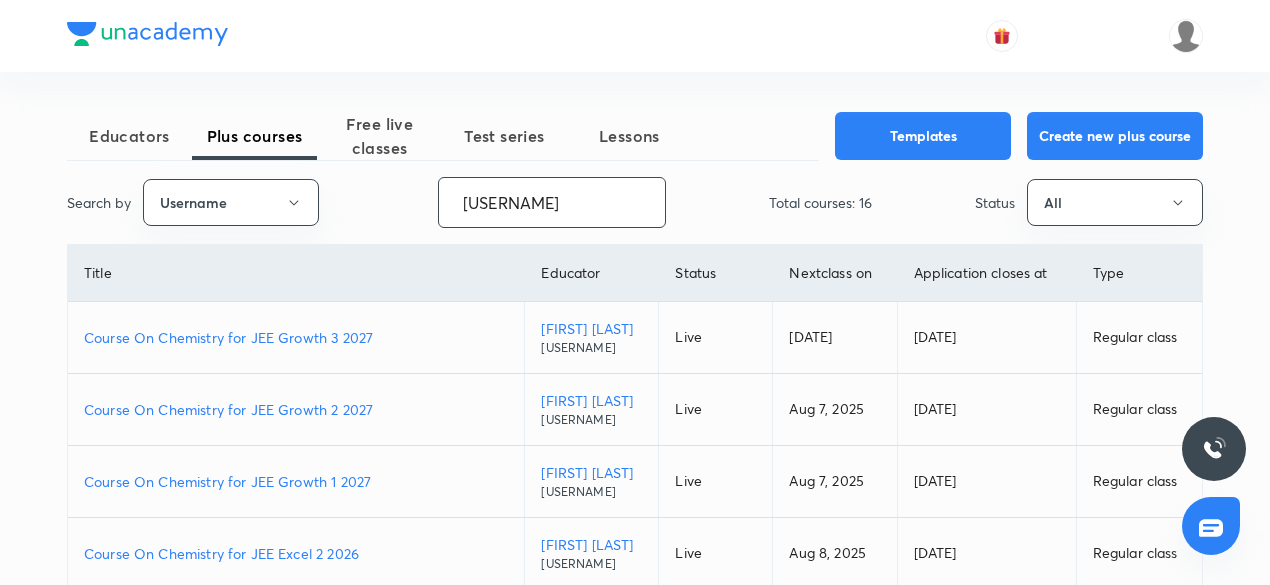 click on "unacademy-user-XUDA18M98RLM" at bounding box center (552, 202) 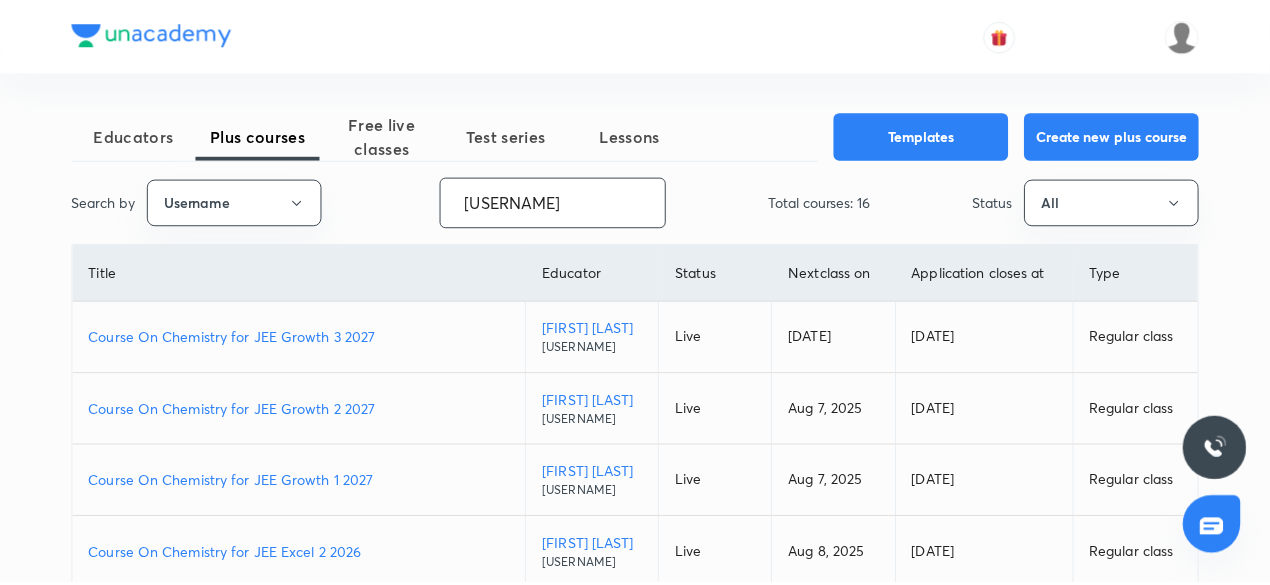 scroll, scrollTop: 0, scrollLeft: 33, axis: horizontal 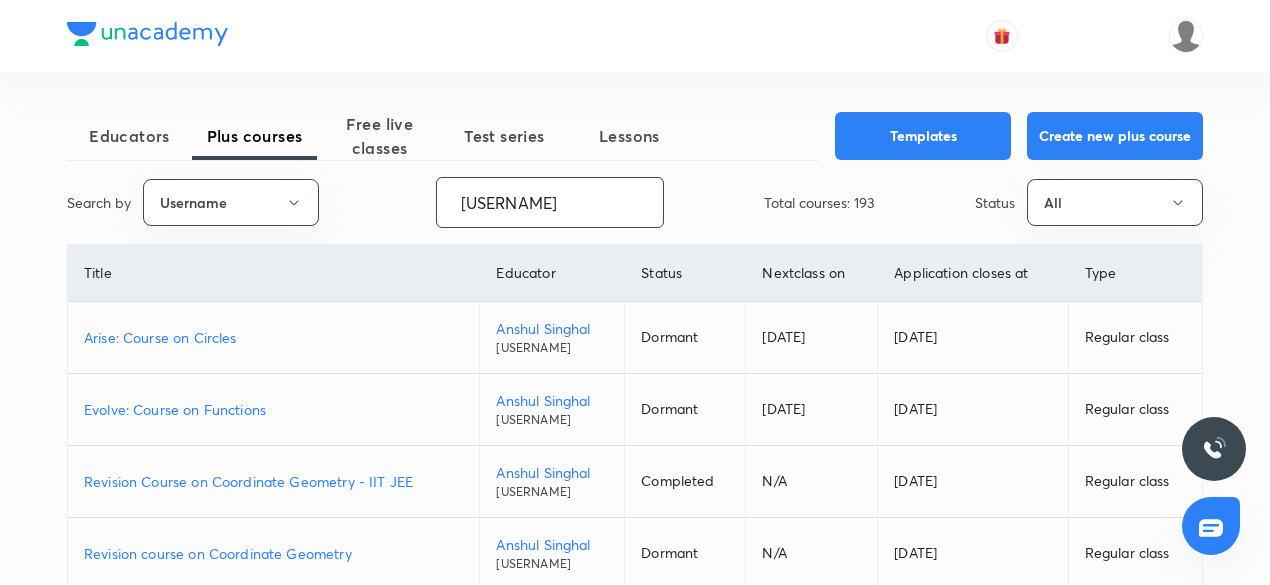 click on "unacademy-Anshul.Singhal" at bounding box center (550, 202) 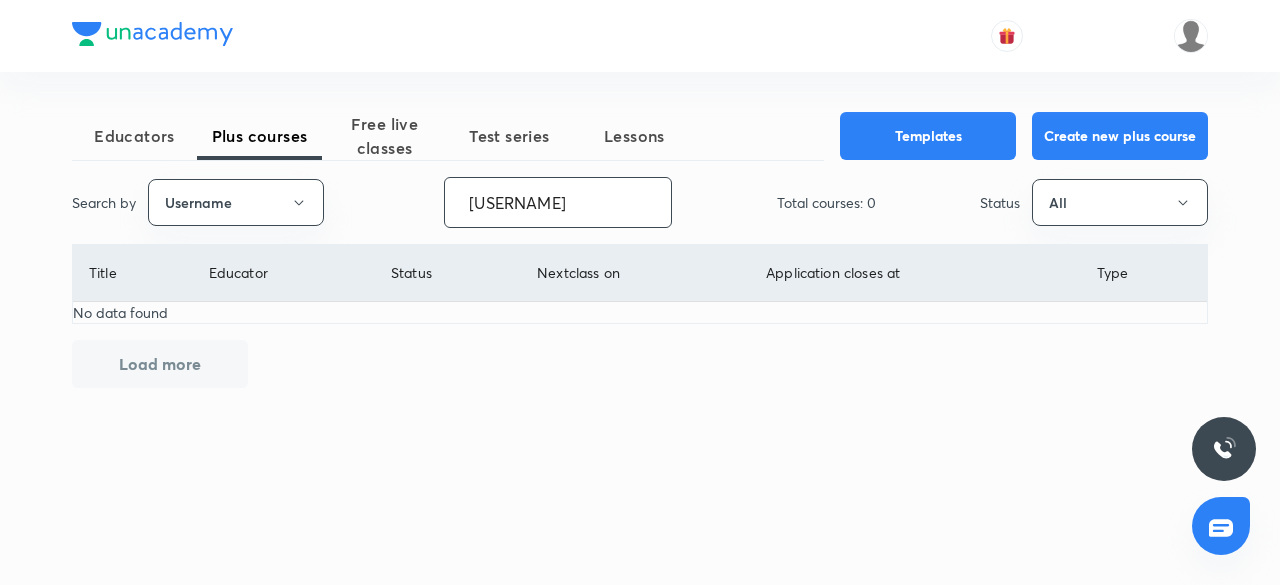 click on "apexprateekjain-1549" at bounding box center [558, 202] 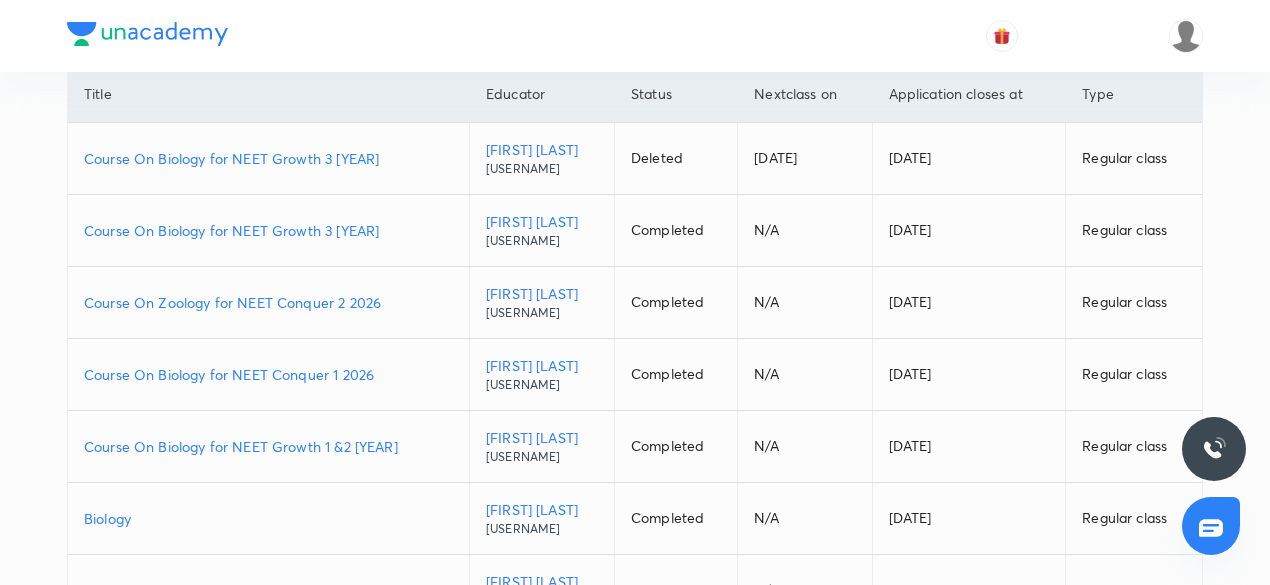 scroll, scrollTop: 533, scrollLeft: 0, axis: vertical 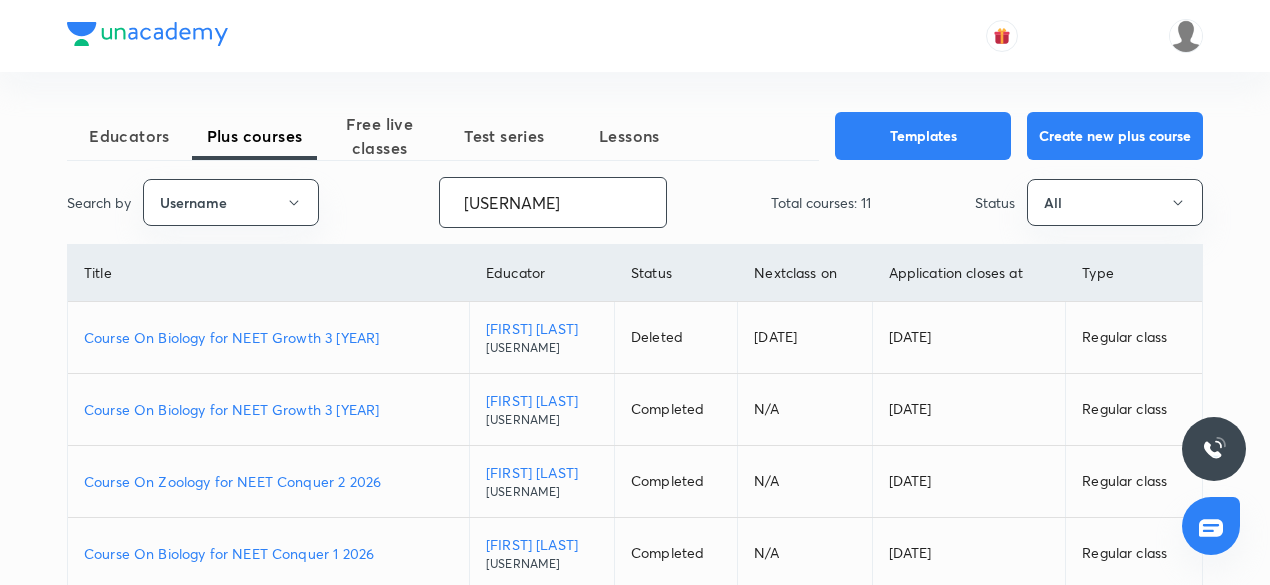 click on "shahrinki" at bounding box center [553, 202] 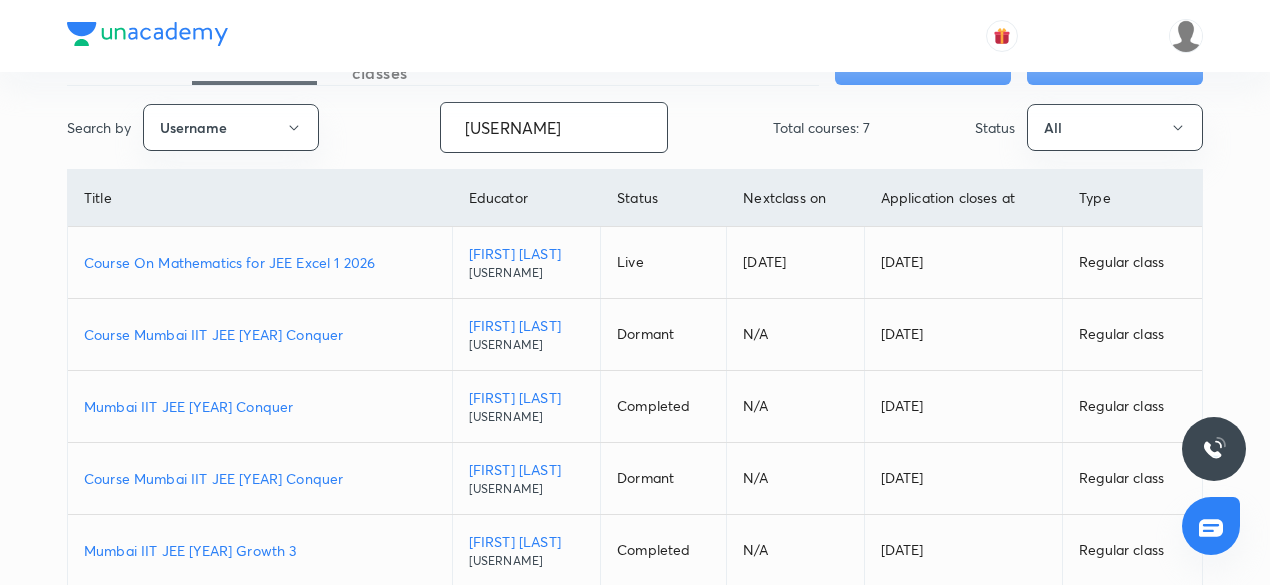 scroll, scrollTop: 57, scrollLeft: 0, axis: vertical 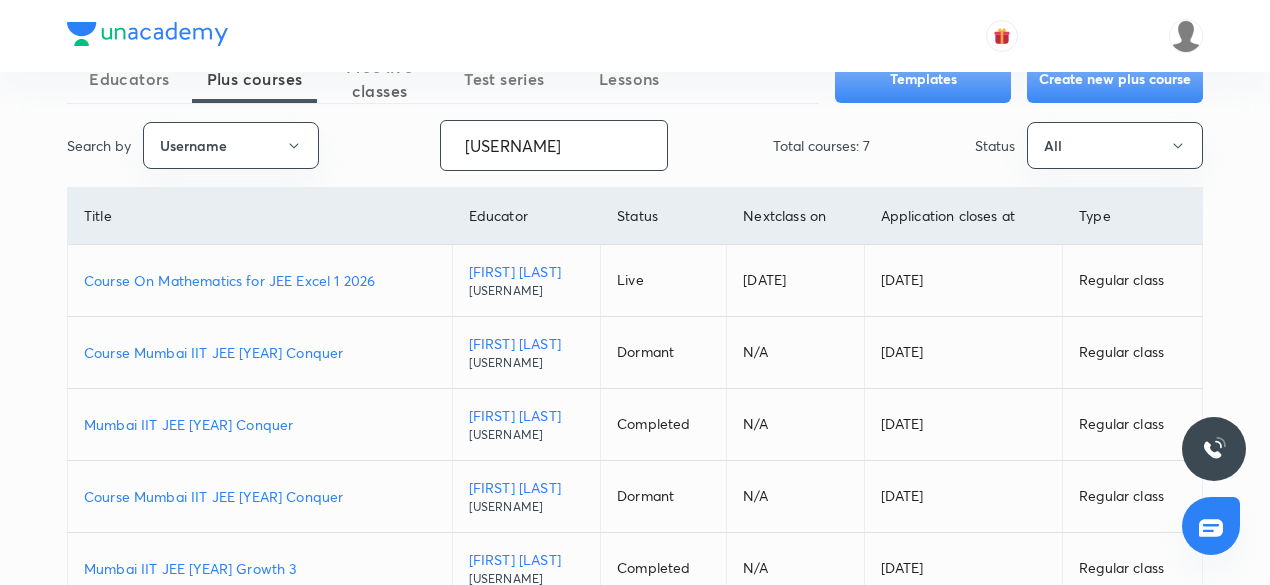 paste on "RahulMandal" 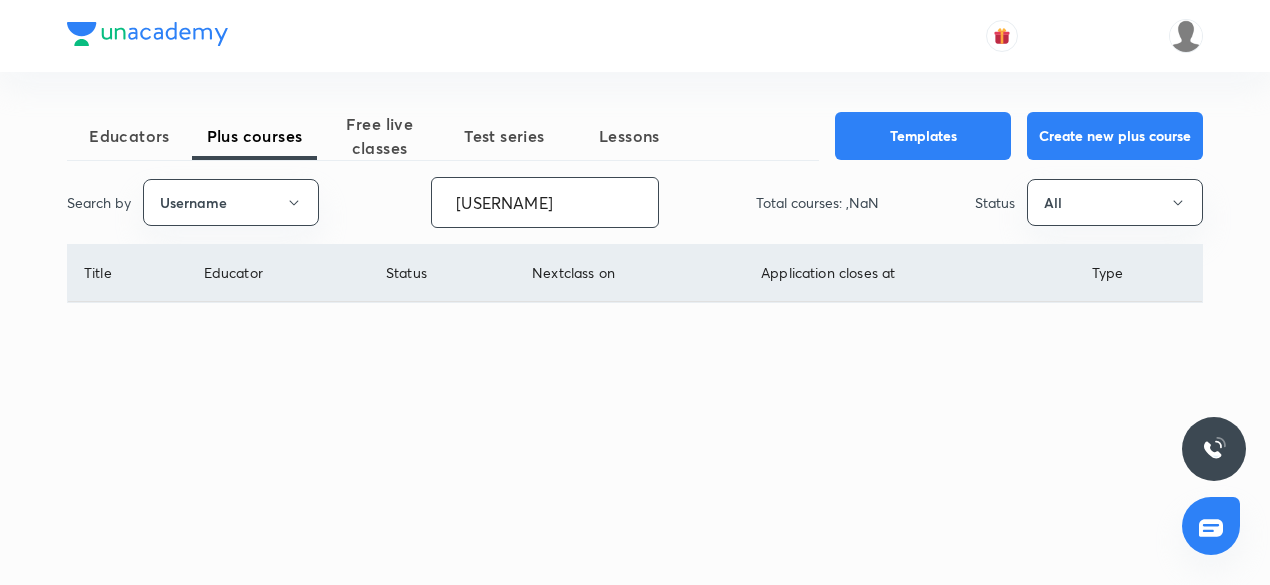 scroll, scrollTop: 0, scrollLeft: 0, axis: both 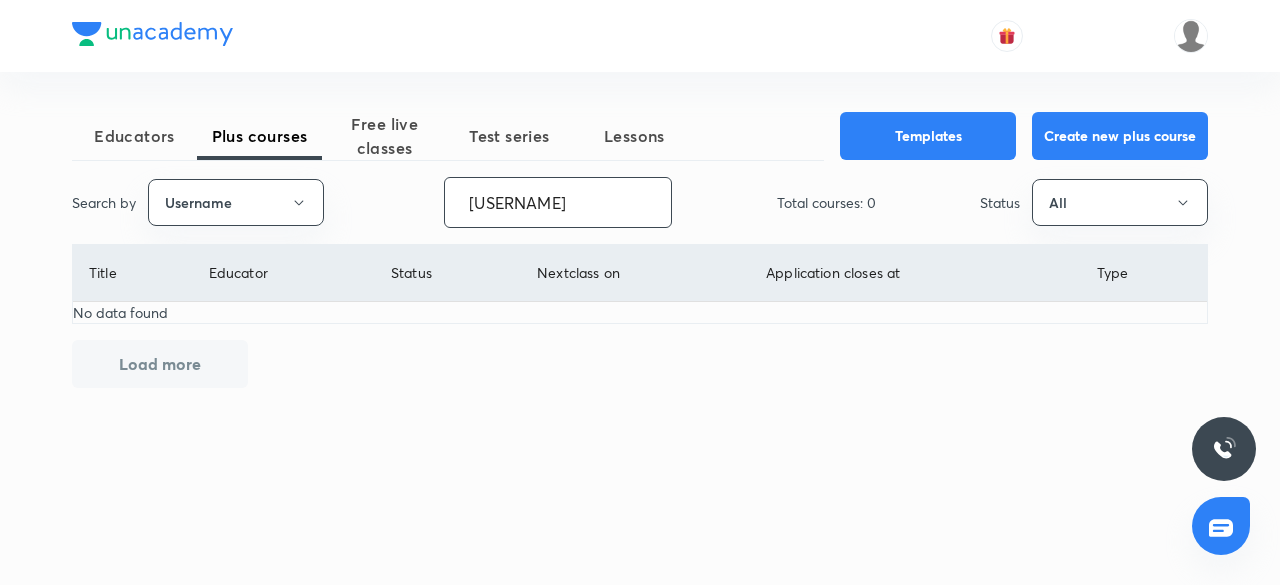type on "FTP_RahulMandal" 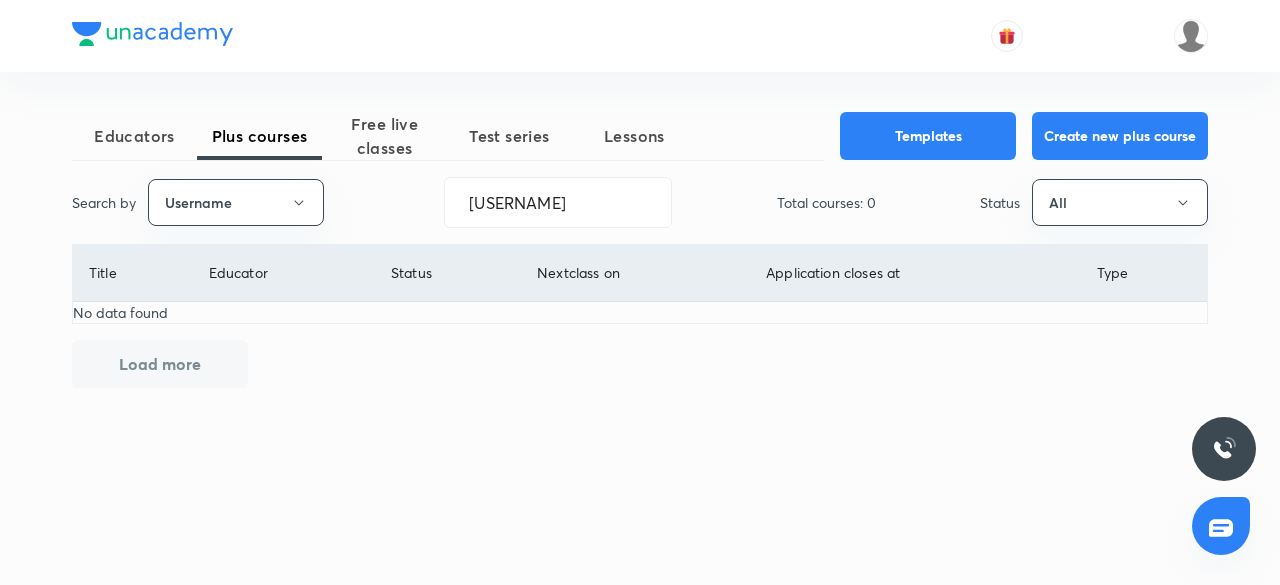 click on "Search by Username FTP_RahulMandal ​ Total courses: 0 Status All" at bounding box center (640, 202) 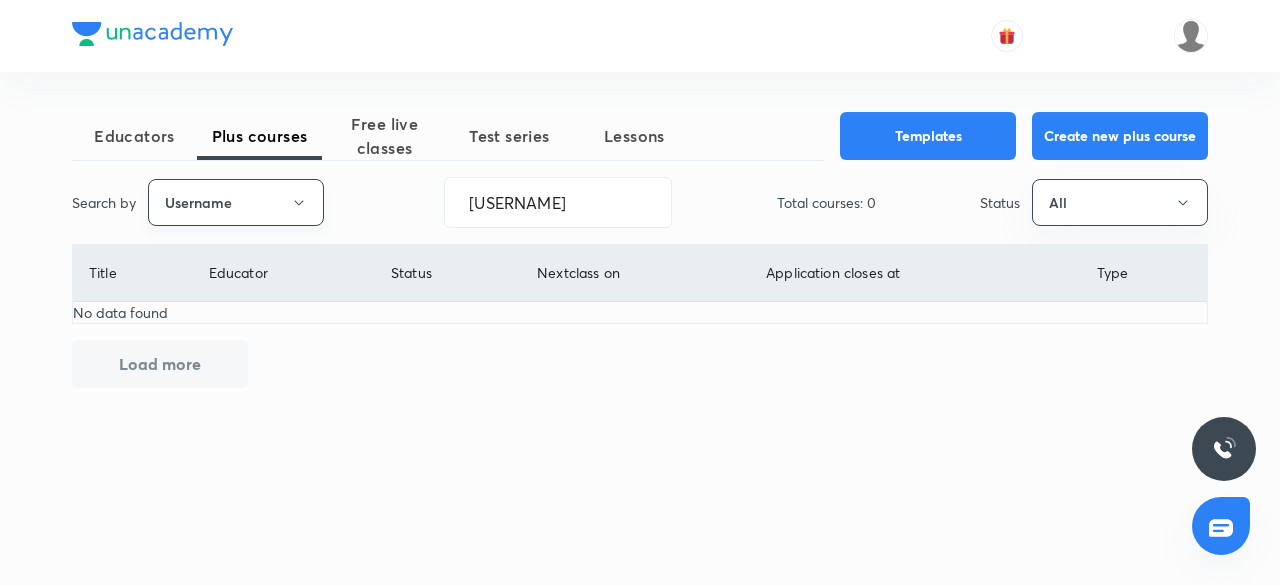 click 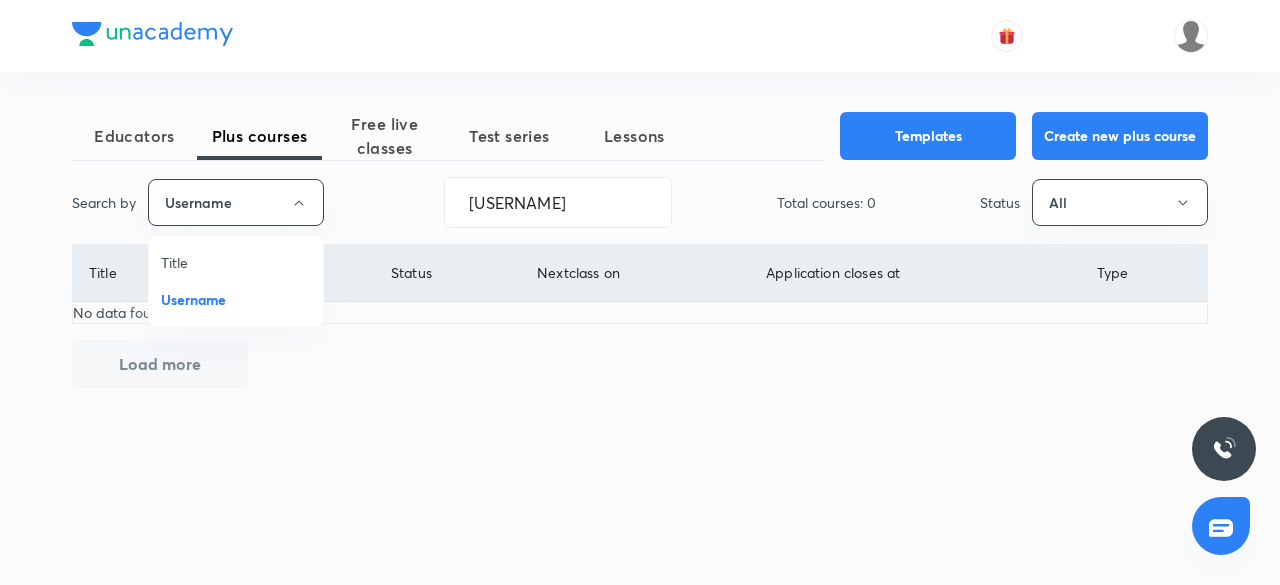 click on "Title" at bounding box center (236, 262) 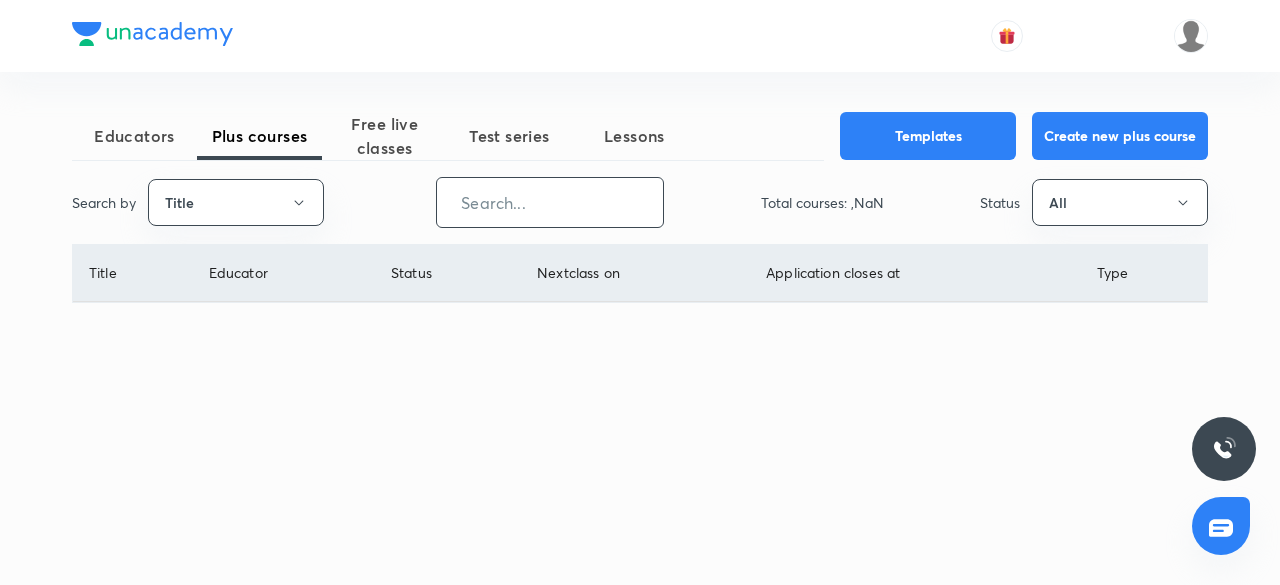 click at bounding box center [550, 202] 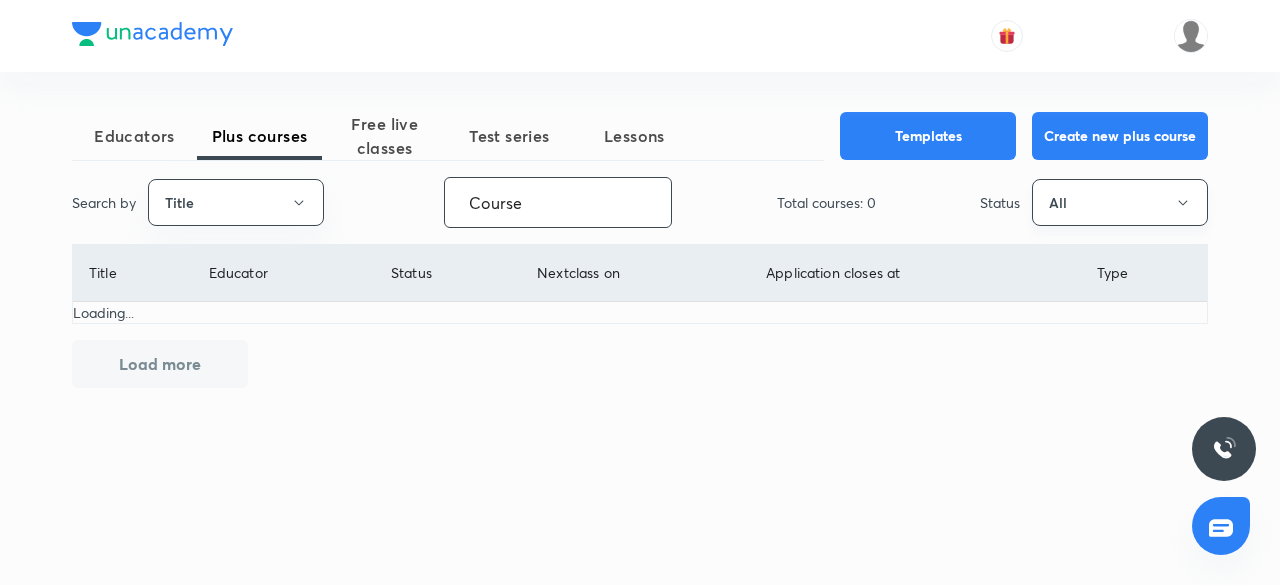 type on "Course" 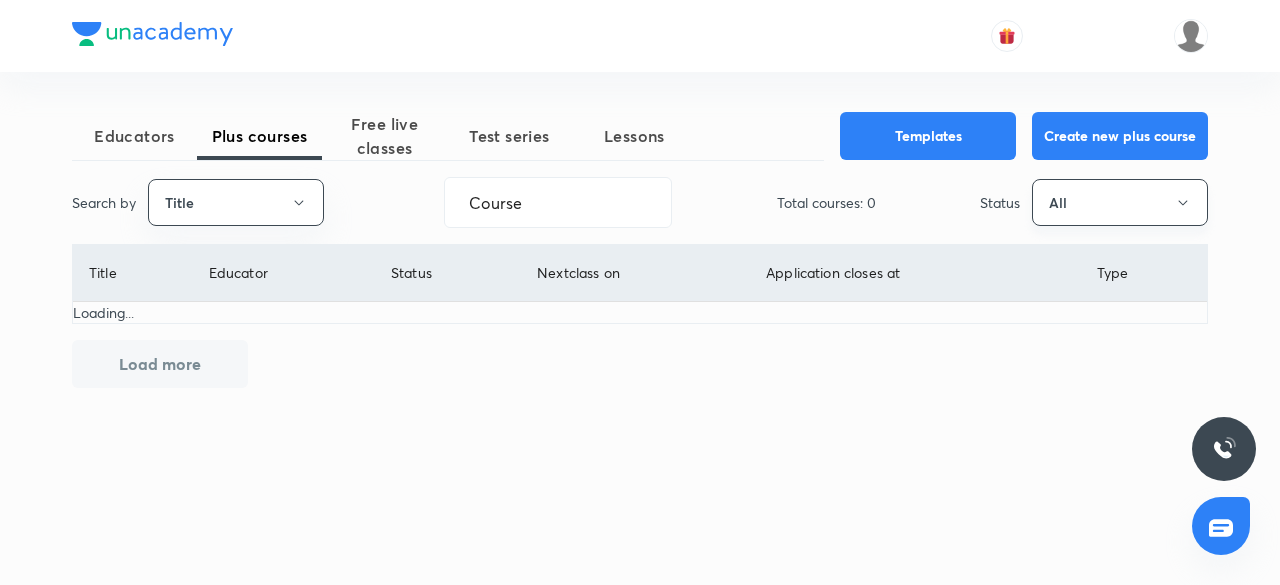 click on "All" at bounding box center (1120, 202) 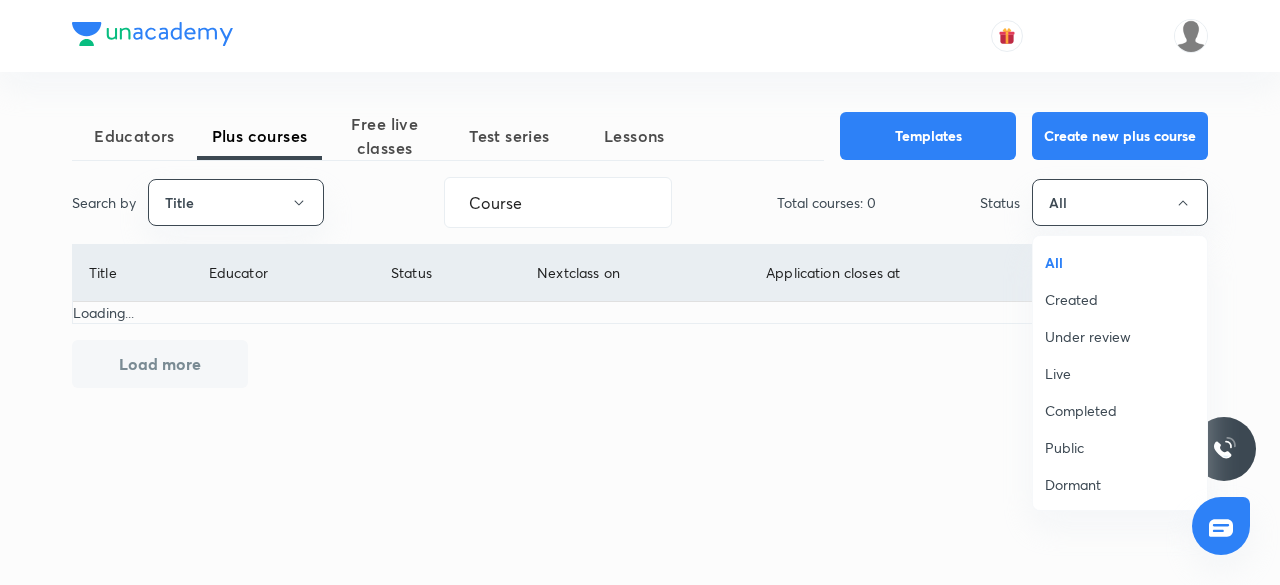click at bounding box center (640, 292) 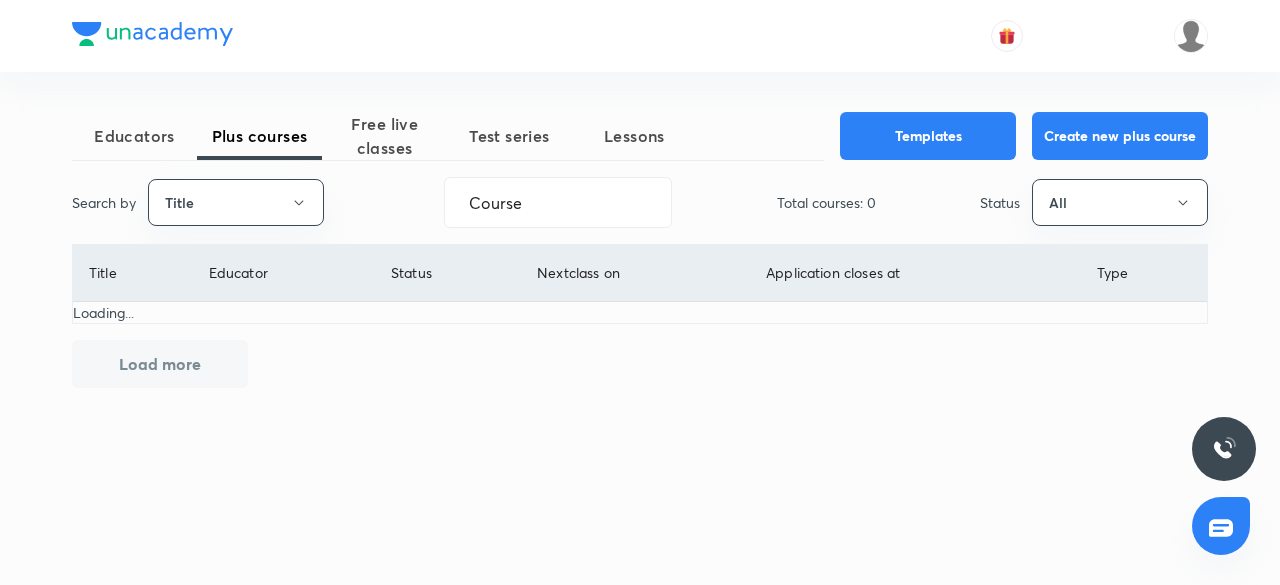 click on "Total courses: 0" at bounding box center [826, 202] 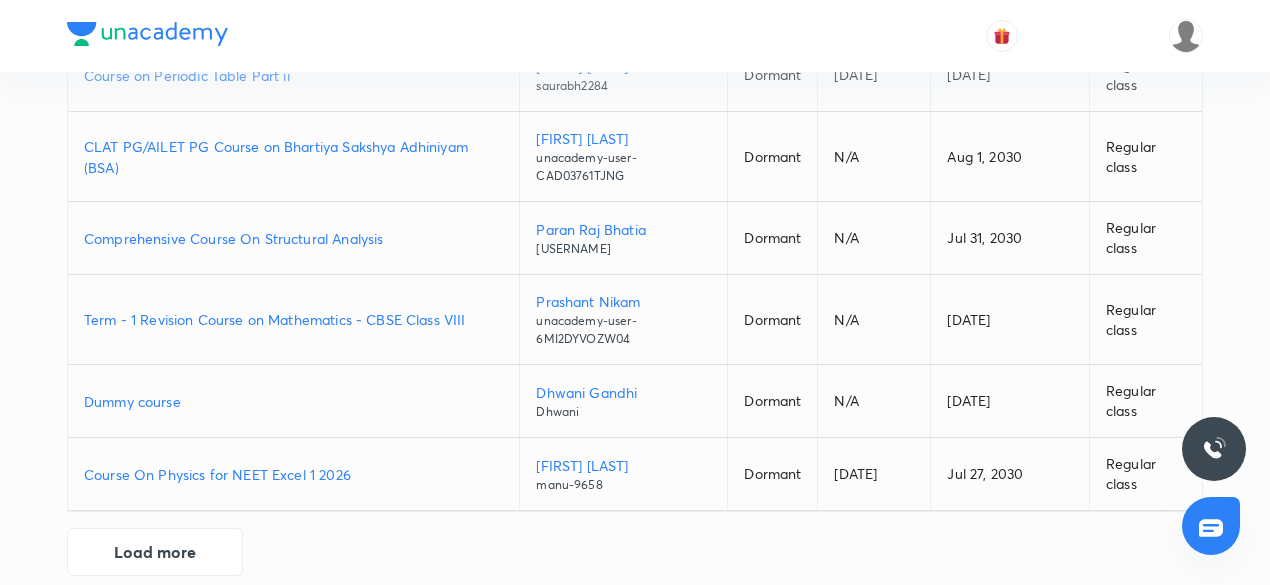 scroll, scrollTop: 635, scrollLeft: 0, axis: vertical 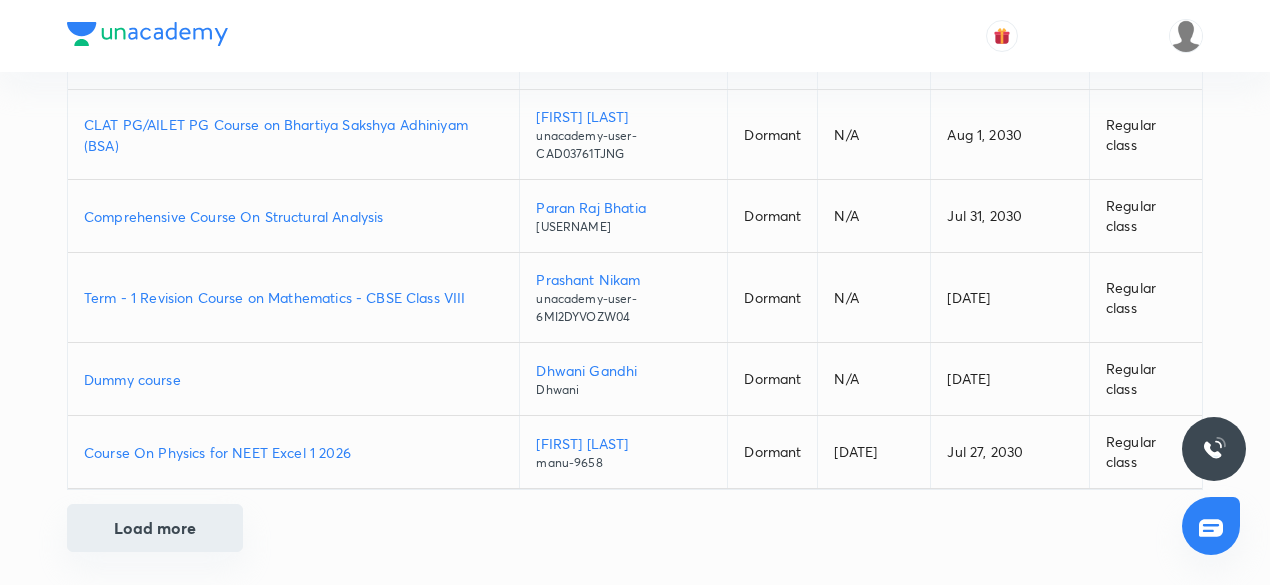 click on "Load more" at bounding box center (155, 528) 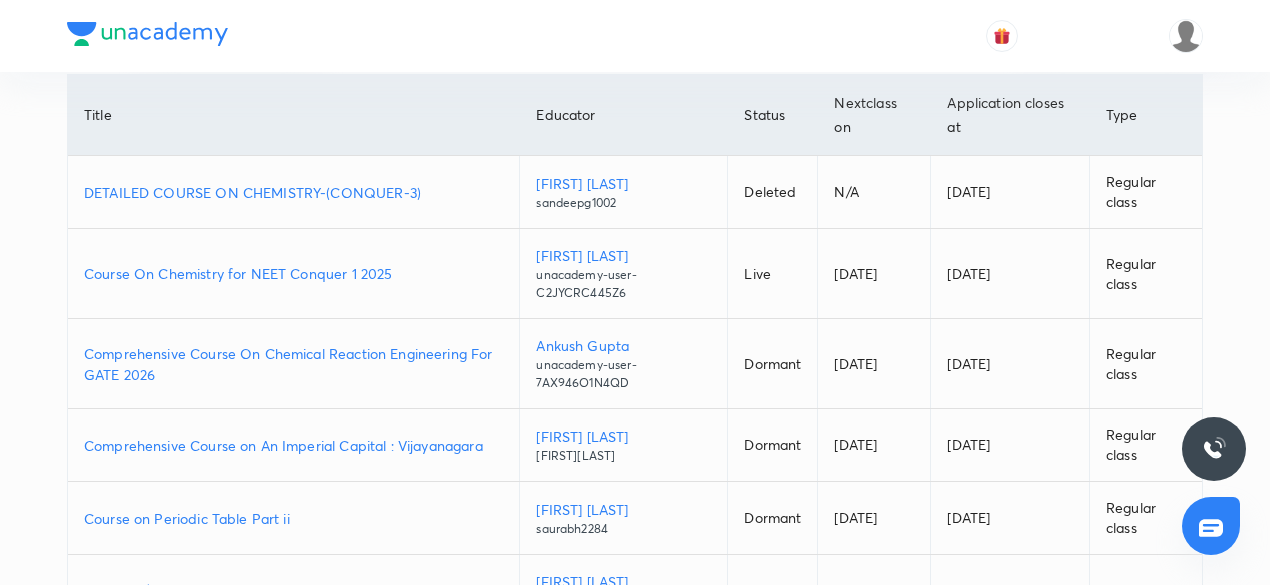 scroll, scrollTop: 0, scrollLeft: 0, axis: both 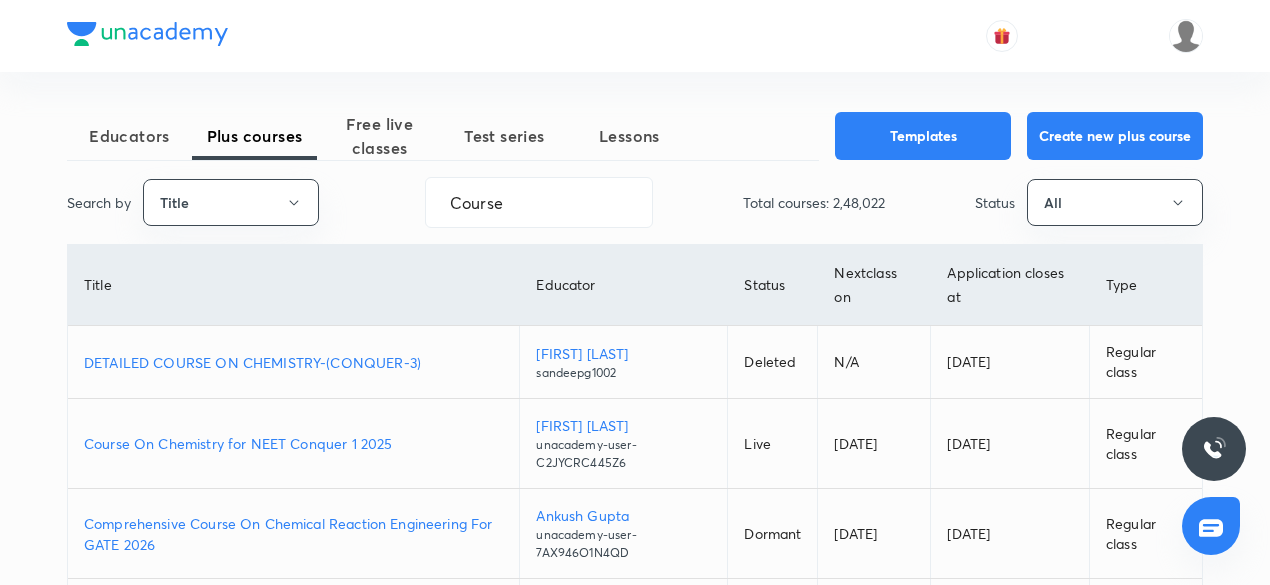 click on "Search by Title Course ​ Total courses: 2,48,022 Status All" at bounding box center (635, 202) 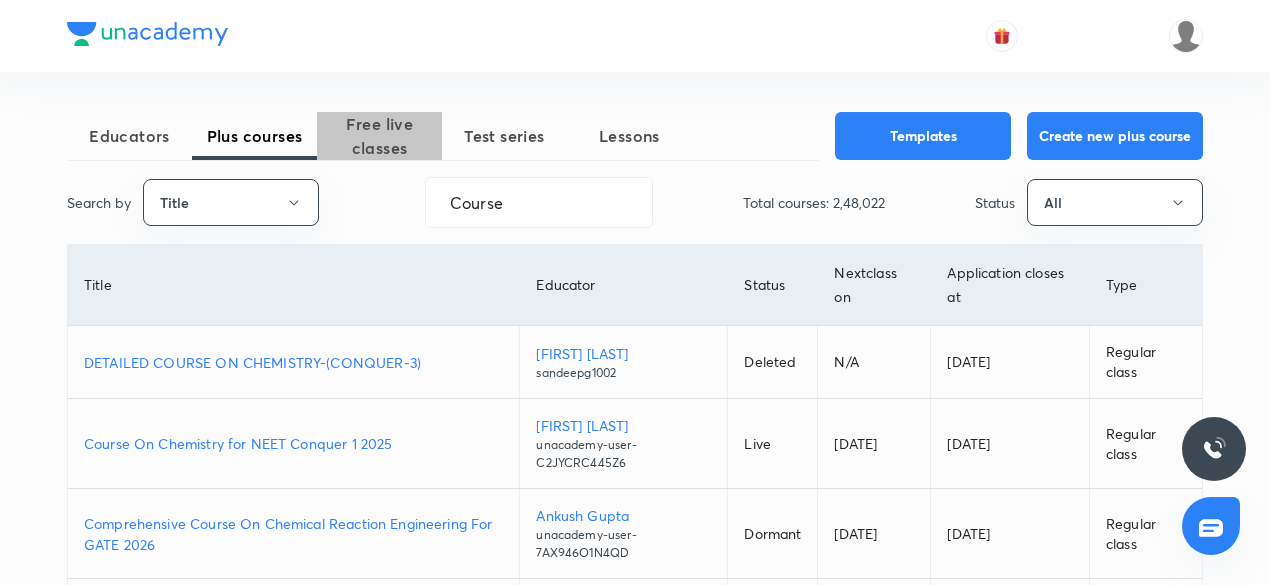 click on "Free live classes" at bounding box center (379, 136) 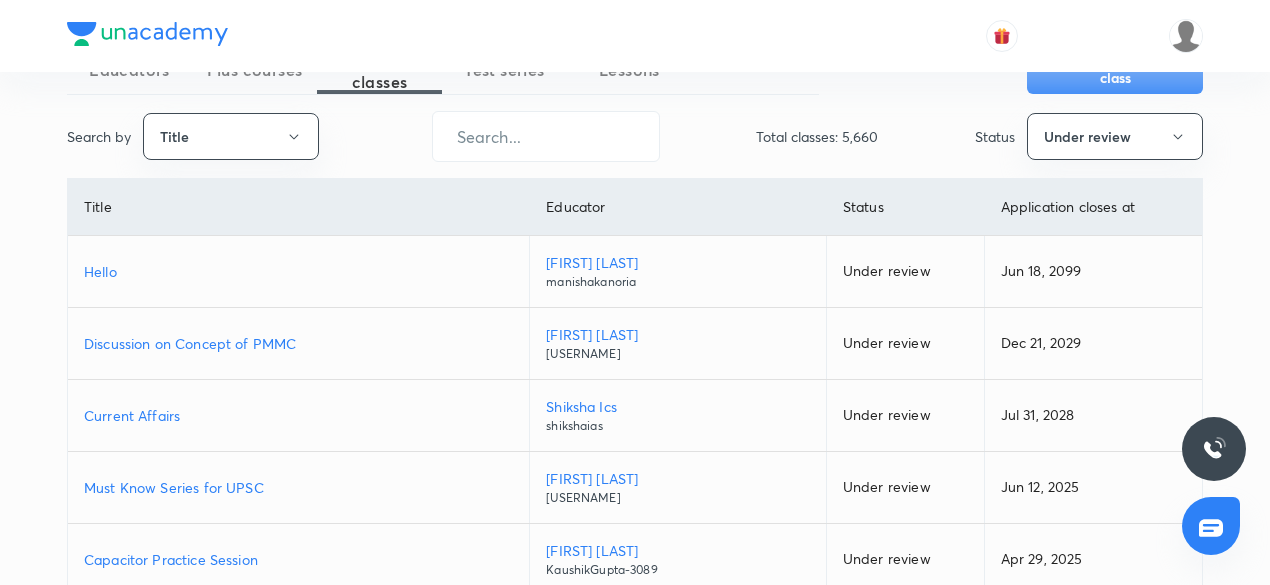 scroll, scrollTop: 65, scrollLeft: 0, axis: vertical 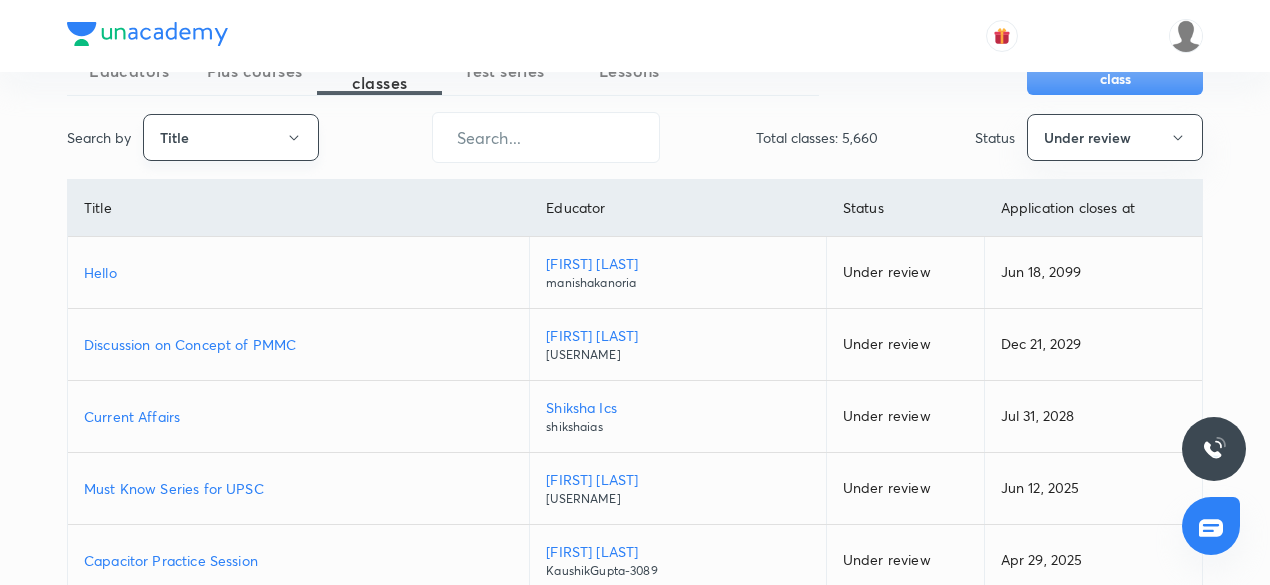 type 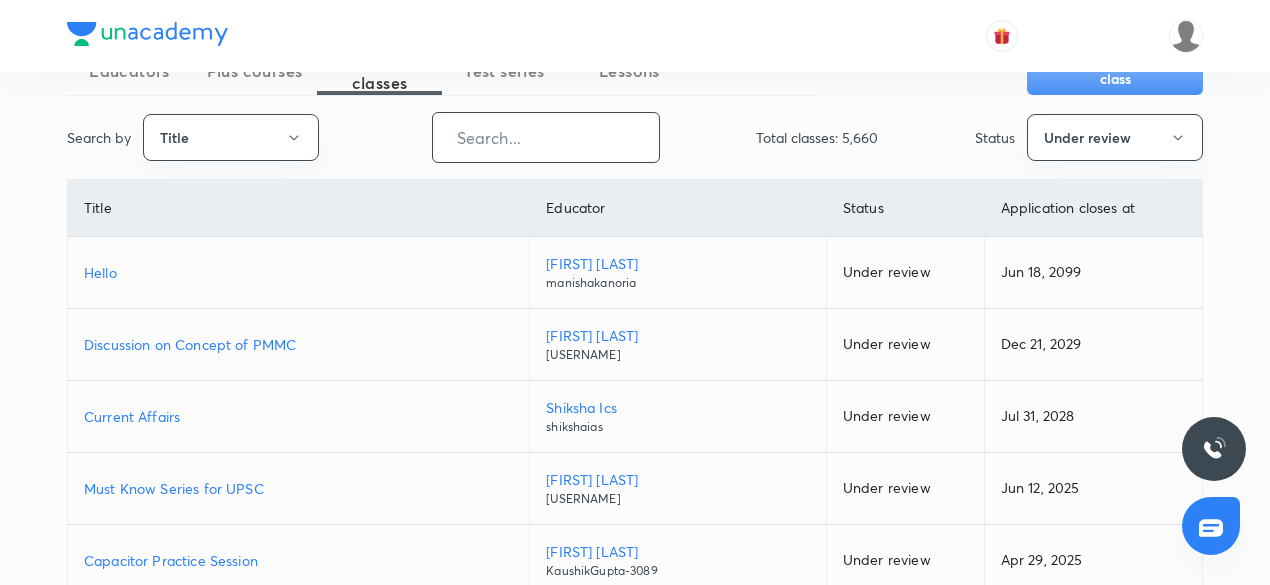 click at bounding box center [546, 137] 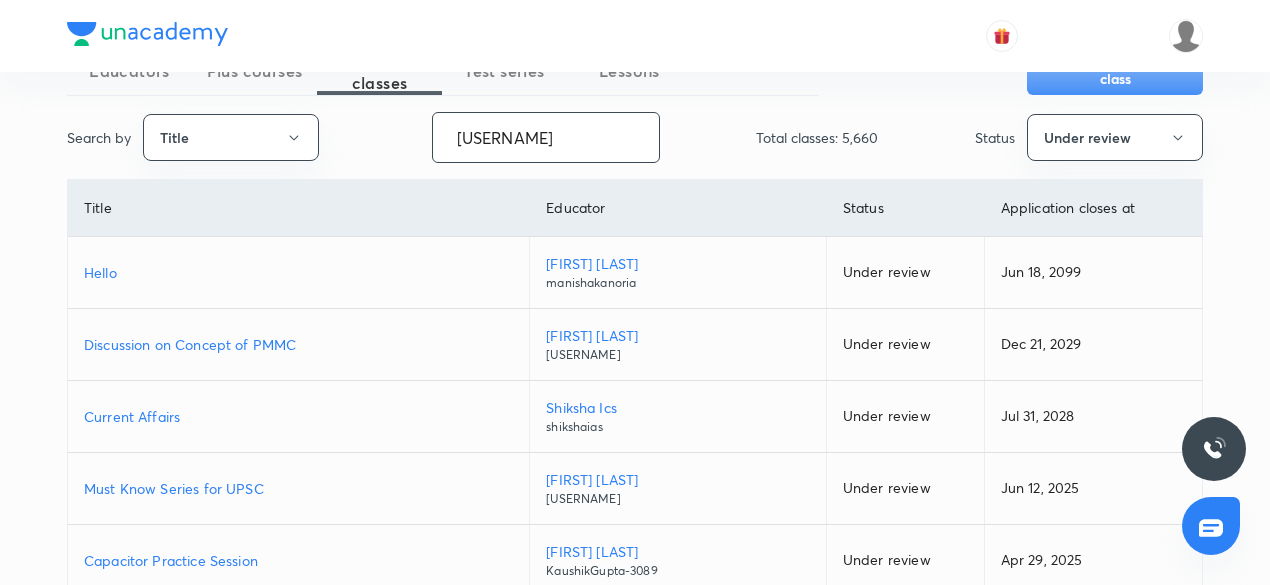 scroll, scrollTop: 0, scrollLeft: 0, axis: both 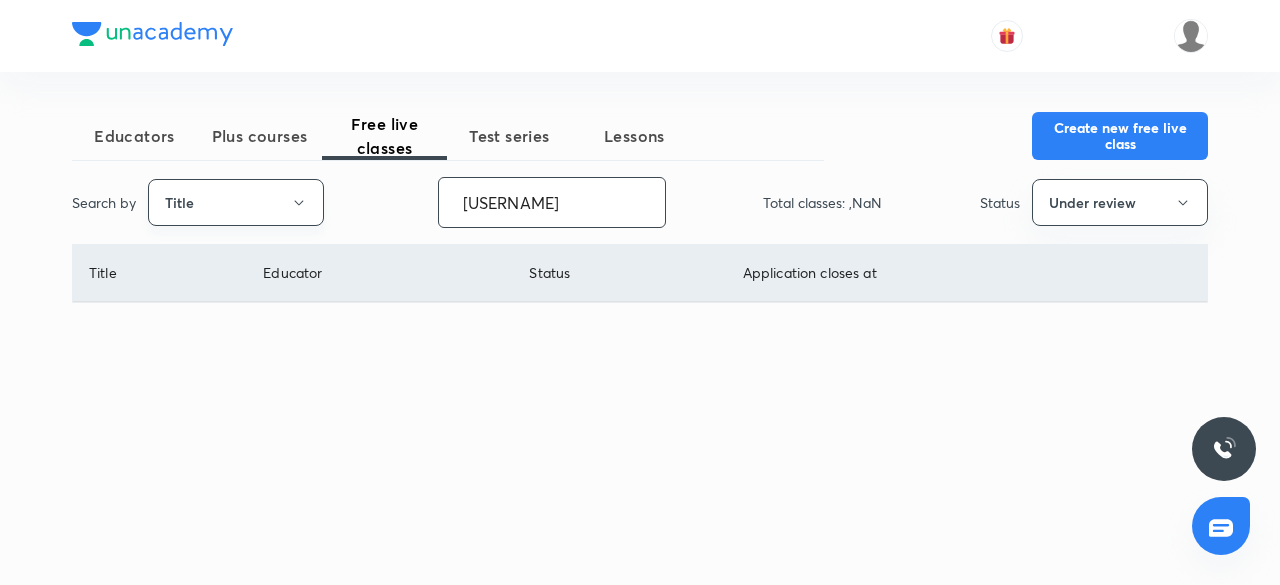 type on "piyushtaneja" 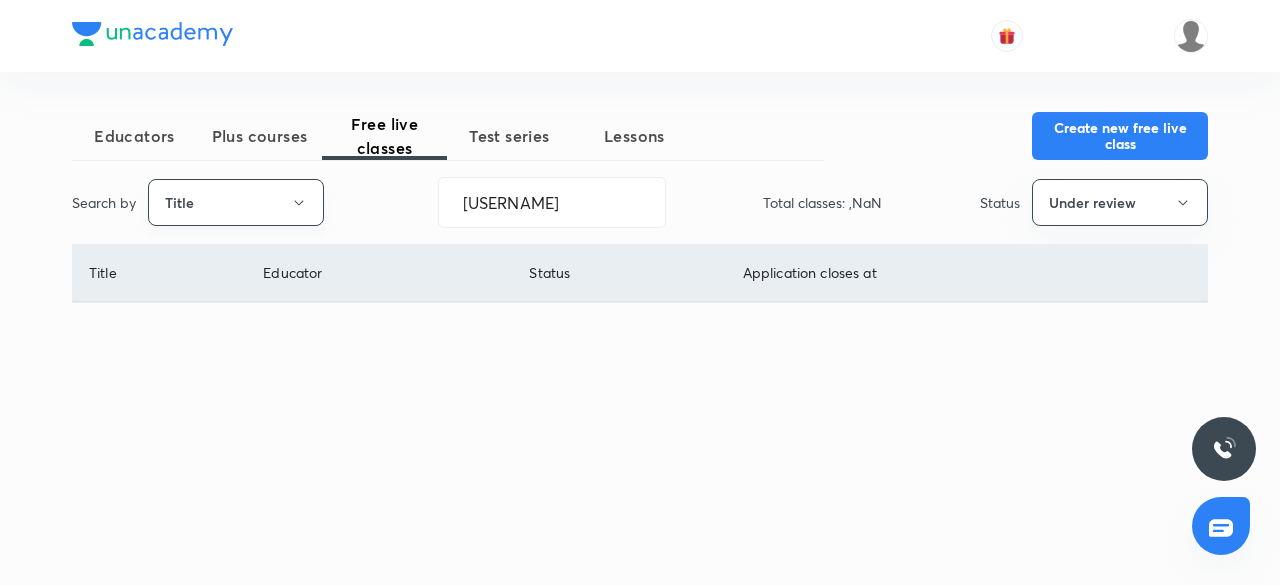 click on "Title" at bounding box center [236, 202] 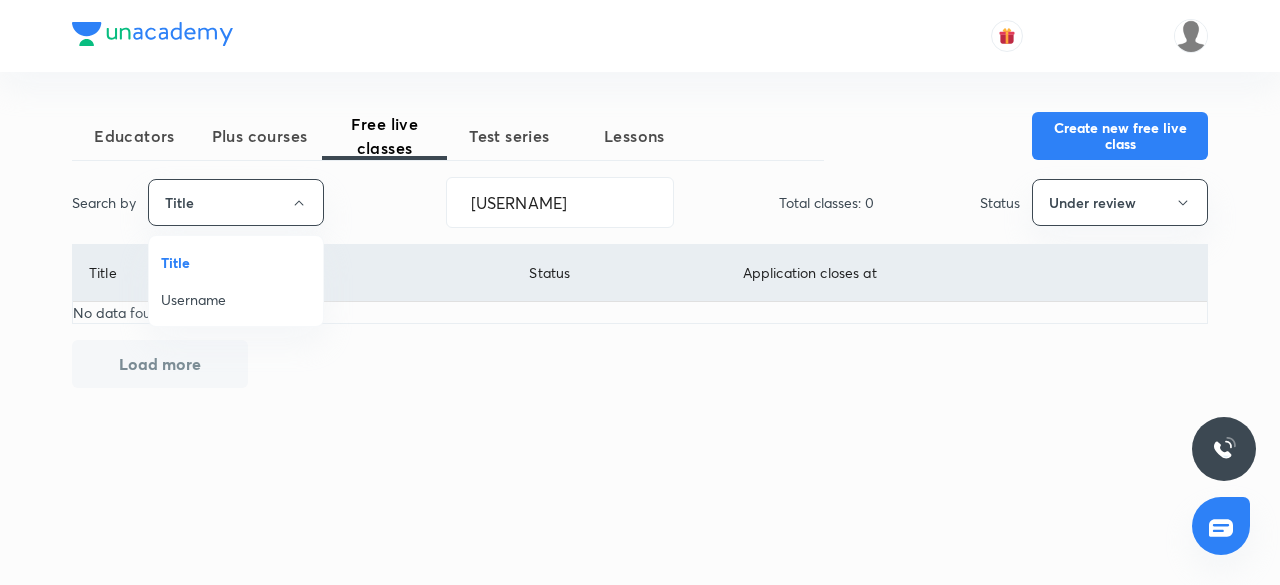 click on "Username" at bounding box center (236, 299) 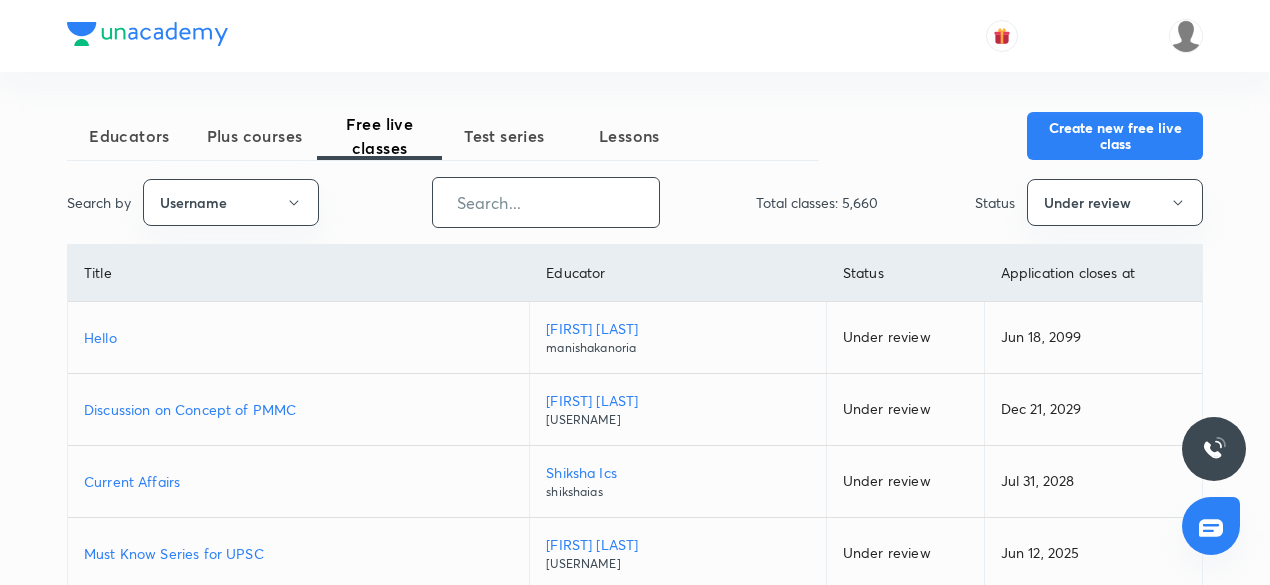 paste on "piyushtaneja" 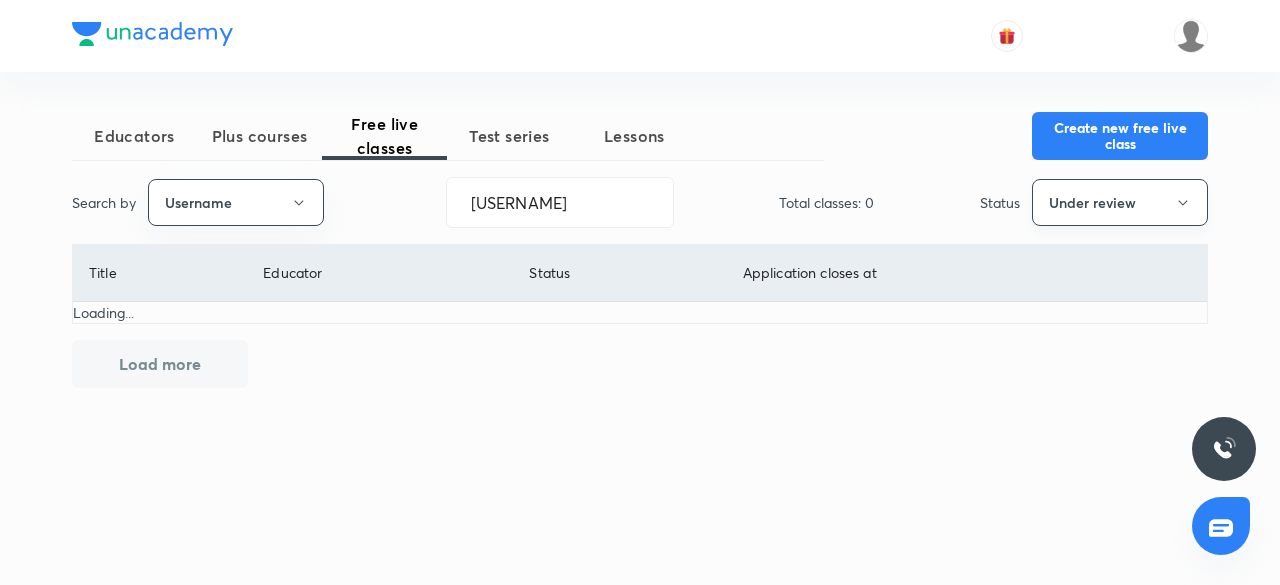 click on "Under review" at bounding box center (1120, 202) 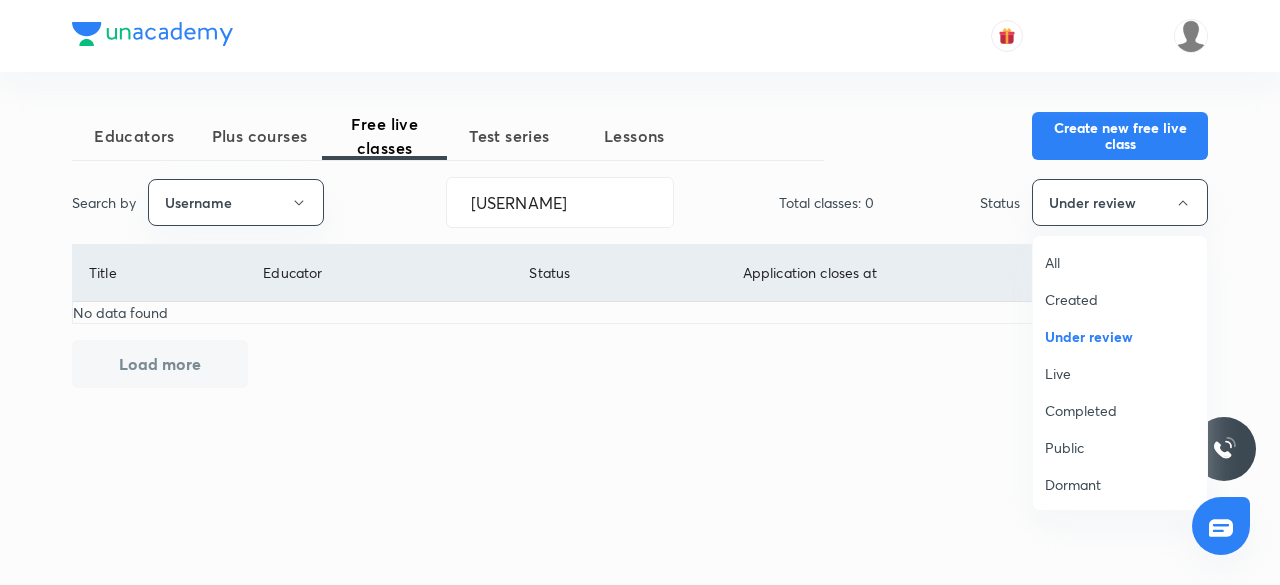 click on "All" at bounding box center [1120, 262] 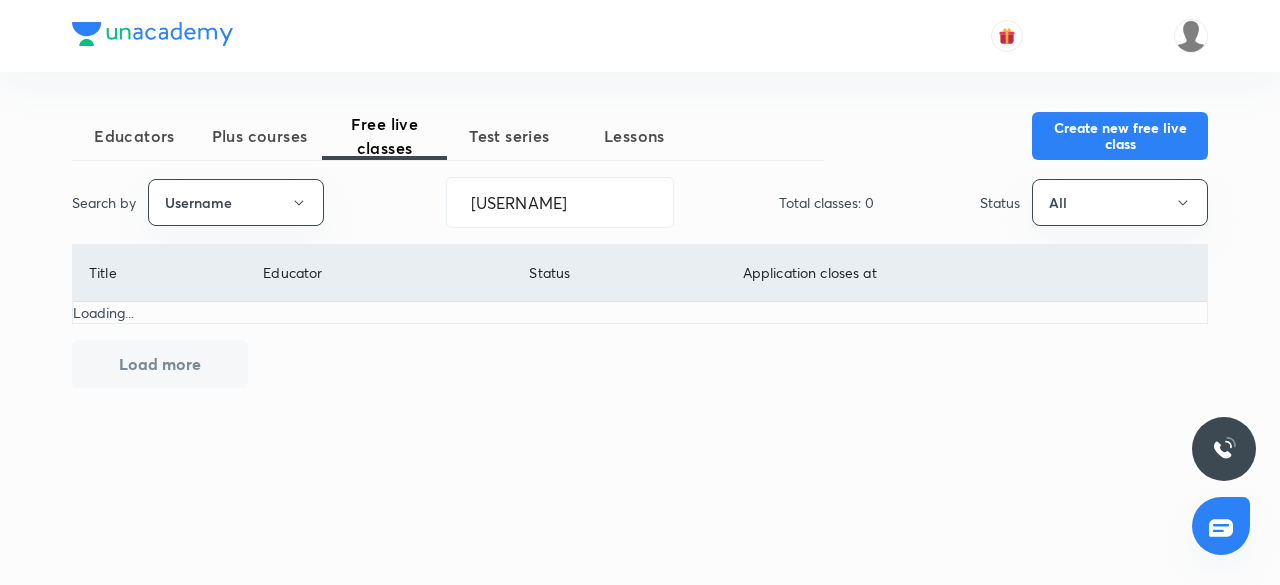 click on "Search by Username piyushtaneja ​ Total classes: 0 Status All" at bounding box center (640, 202) 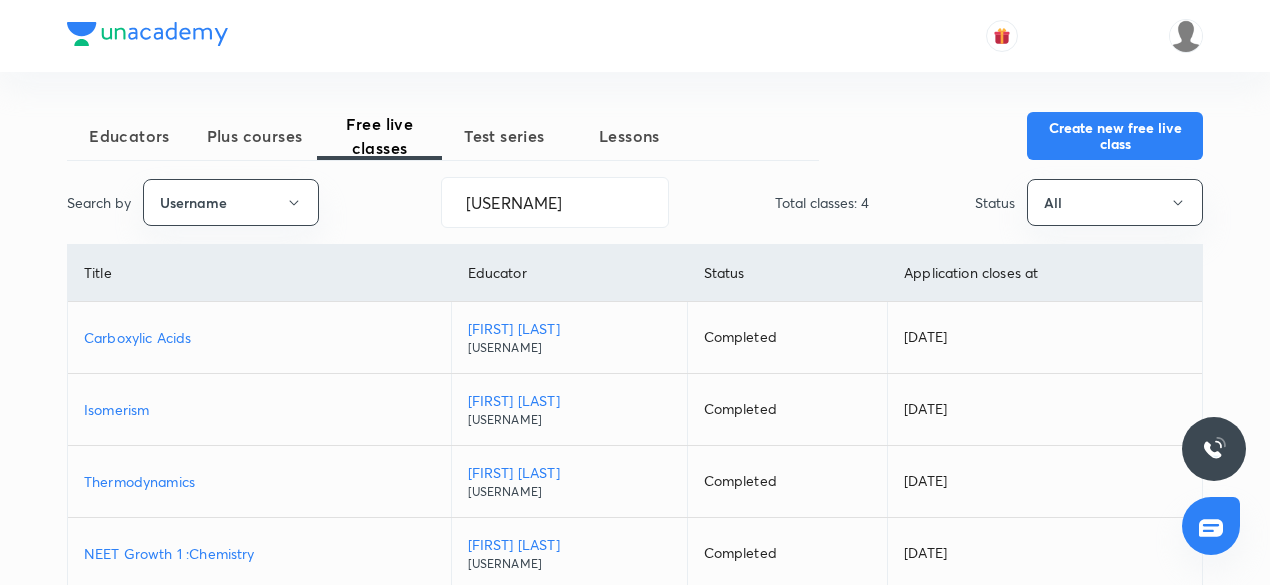 scroll, scrollTop: 103, scrollLeft: 0, axis: vertical 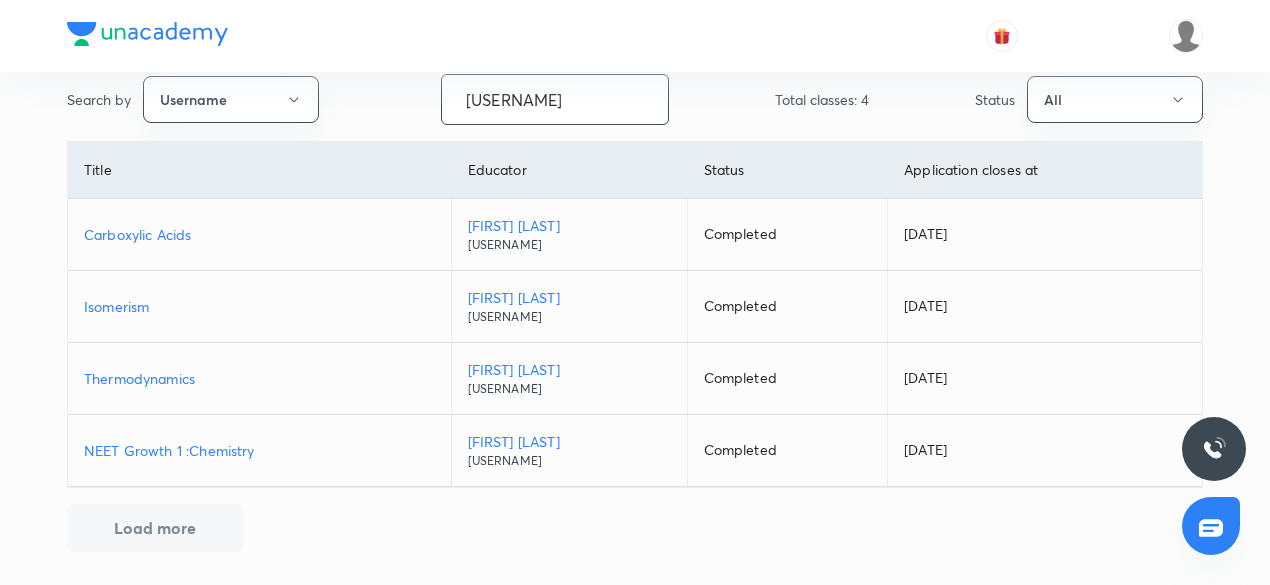 click on "piyushtaneja" at bounding box center [555, 99] 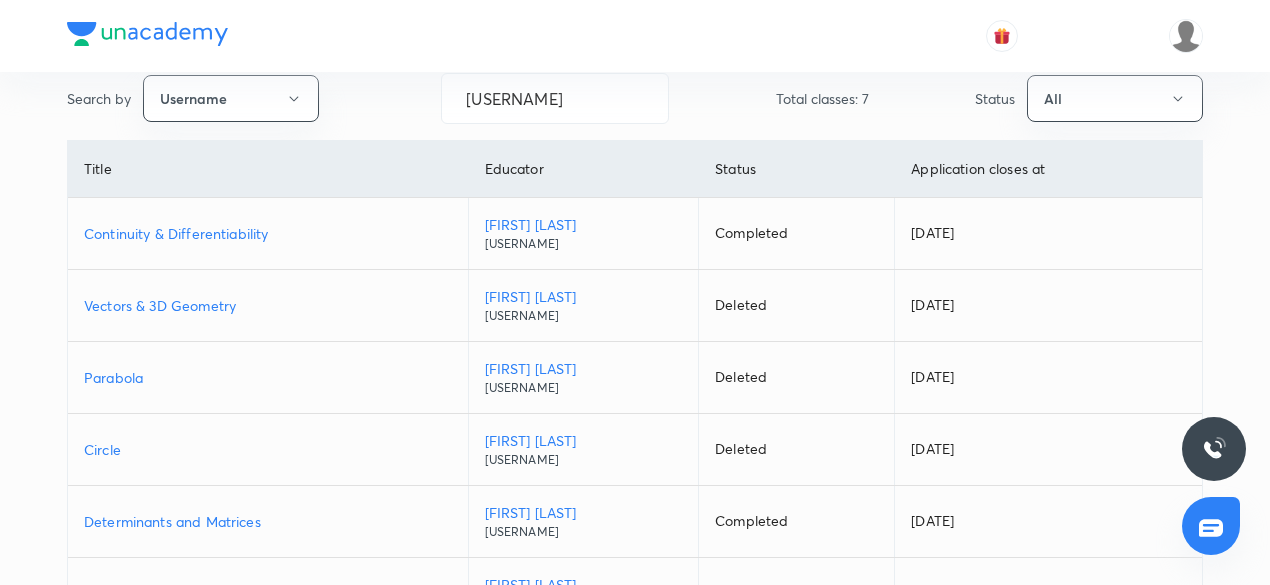 scroll, scrollTop: 106, scrollLeft: 0, axis: vertical 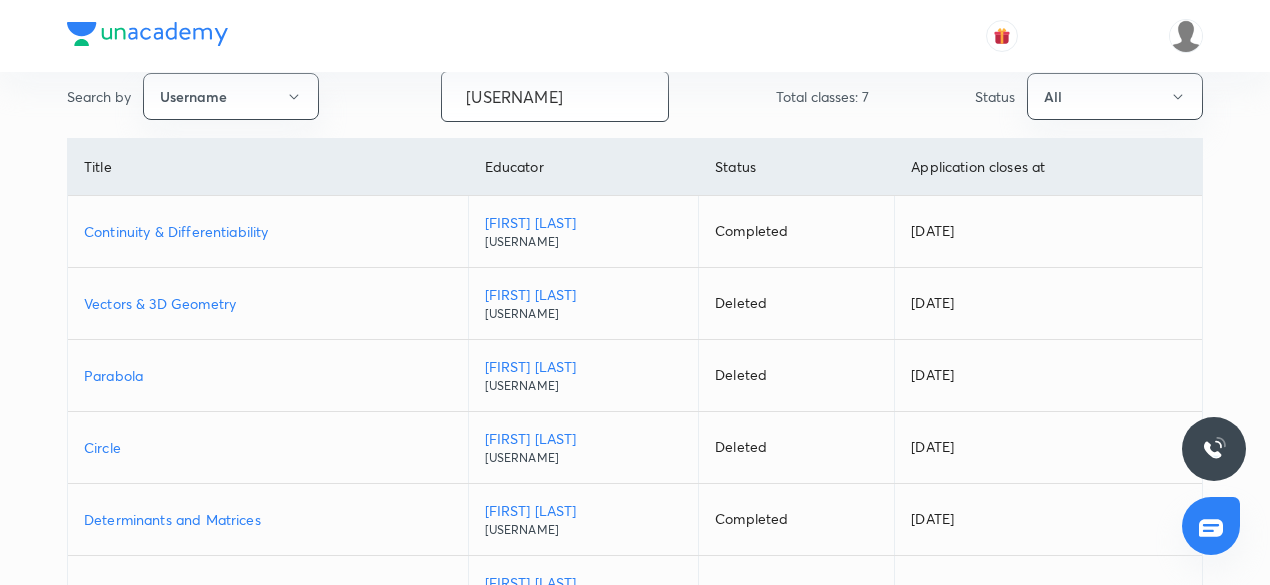 click on "Niraj@iitkgp" at bounding box center (555, 96) 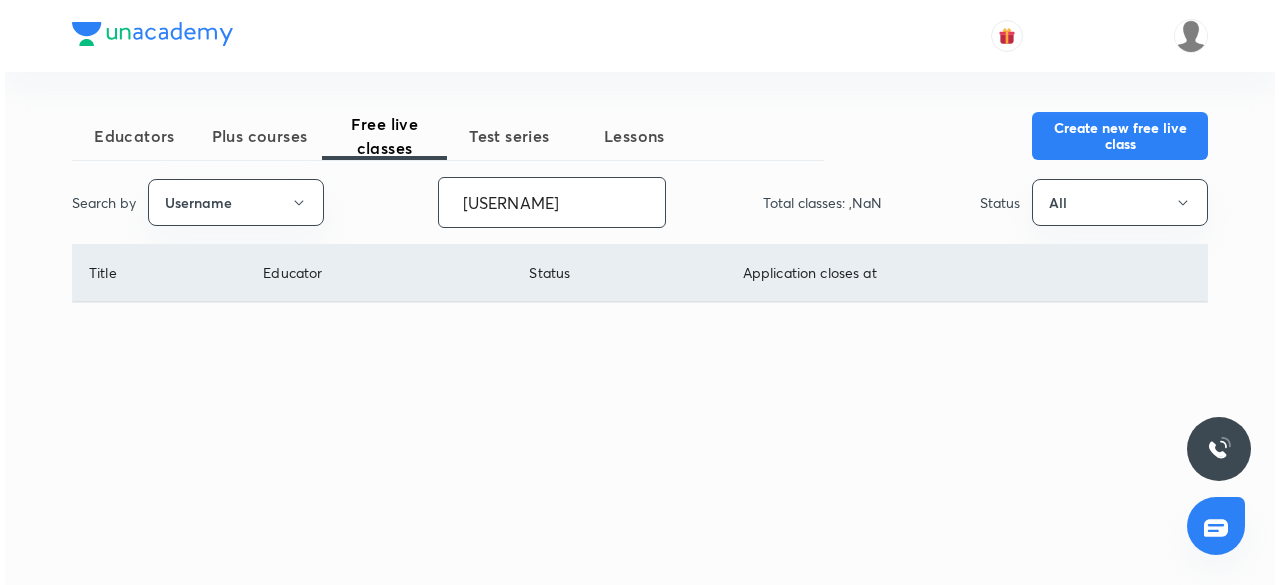 scroll, scrollTop: 0, scrollLeft: 0, axis: both 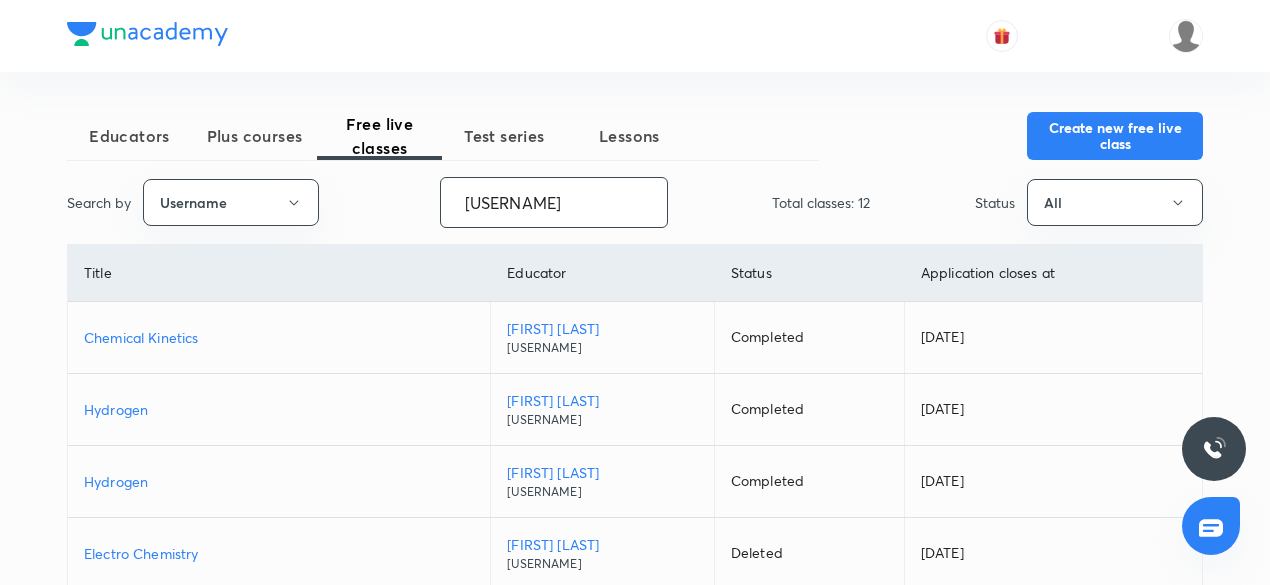 click on "unacademy-user-XUDA18M98RLM" at bounding box center [554, 202] 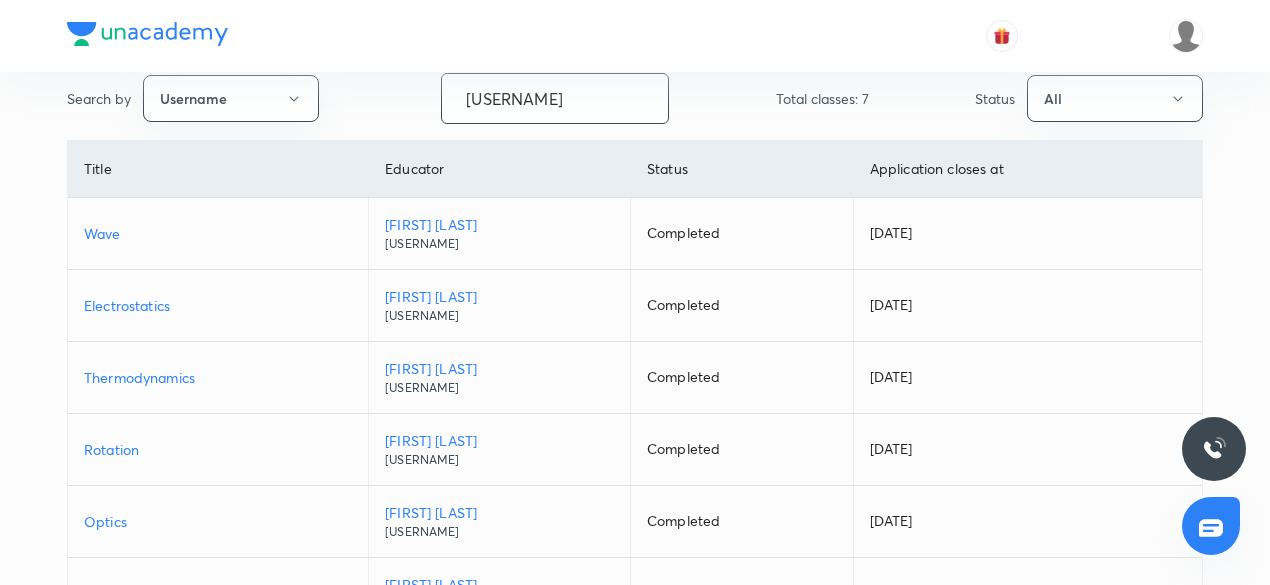 scroll, scrollTop: 318, scrollLeft: 0, axis: vertical 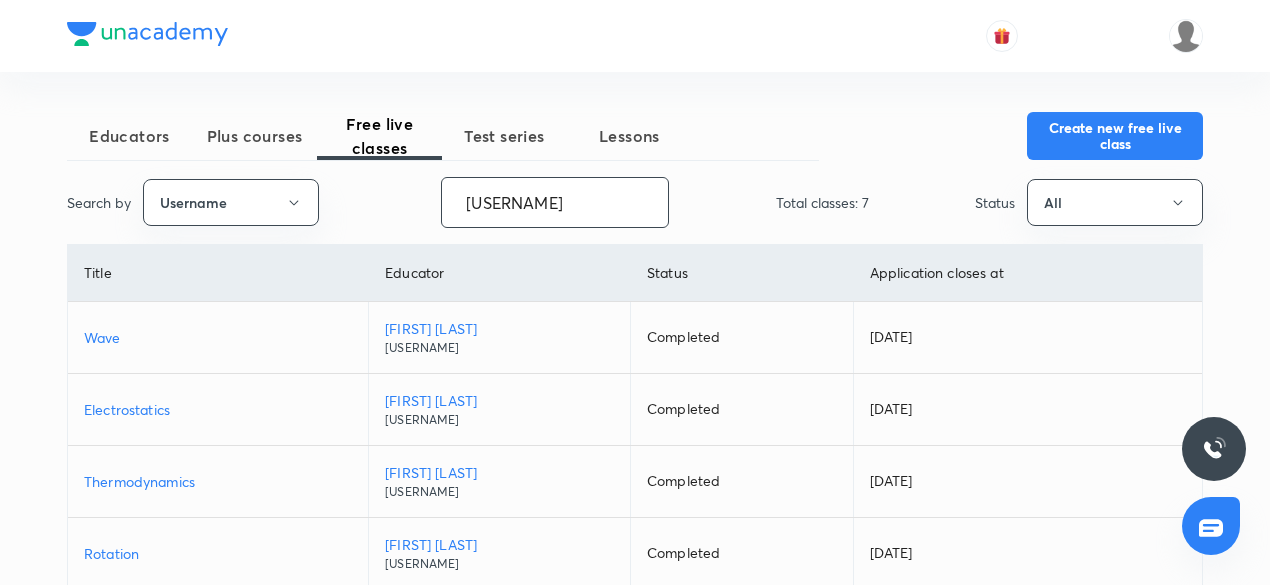click on "Naresh09" at bounding box center (555, 202) 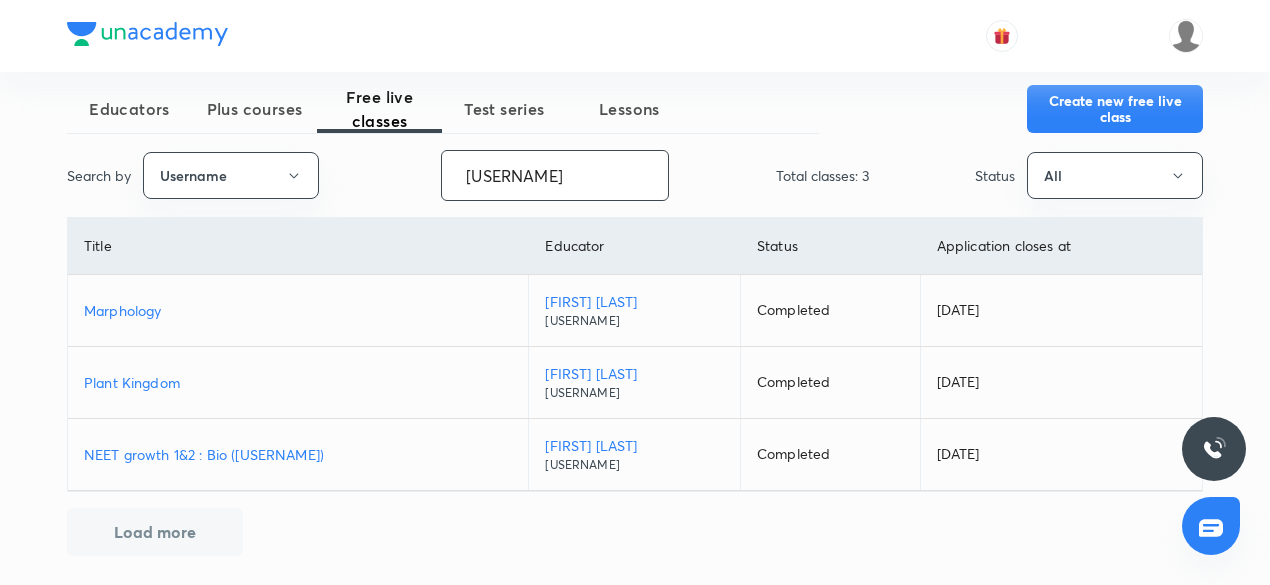 scroll, scrollTop: 31, scrollLeft: 0, axis: vertical 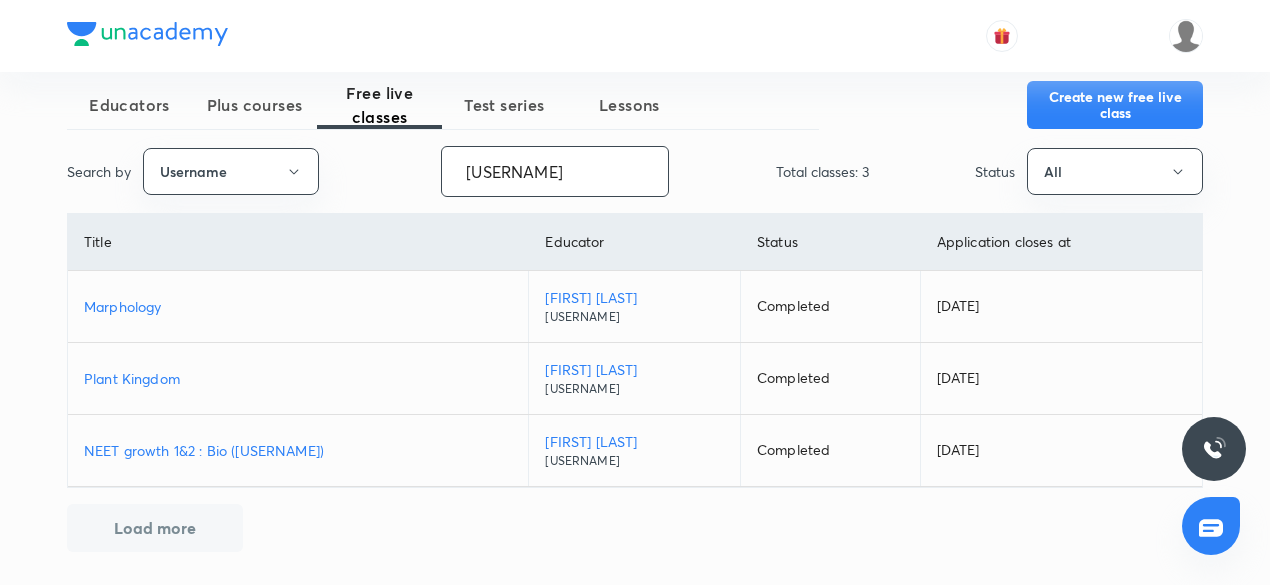 paste on "unacademy-user-ZCHW7L4VYLJ" 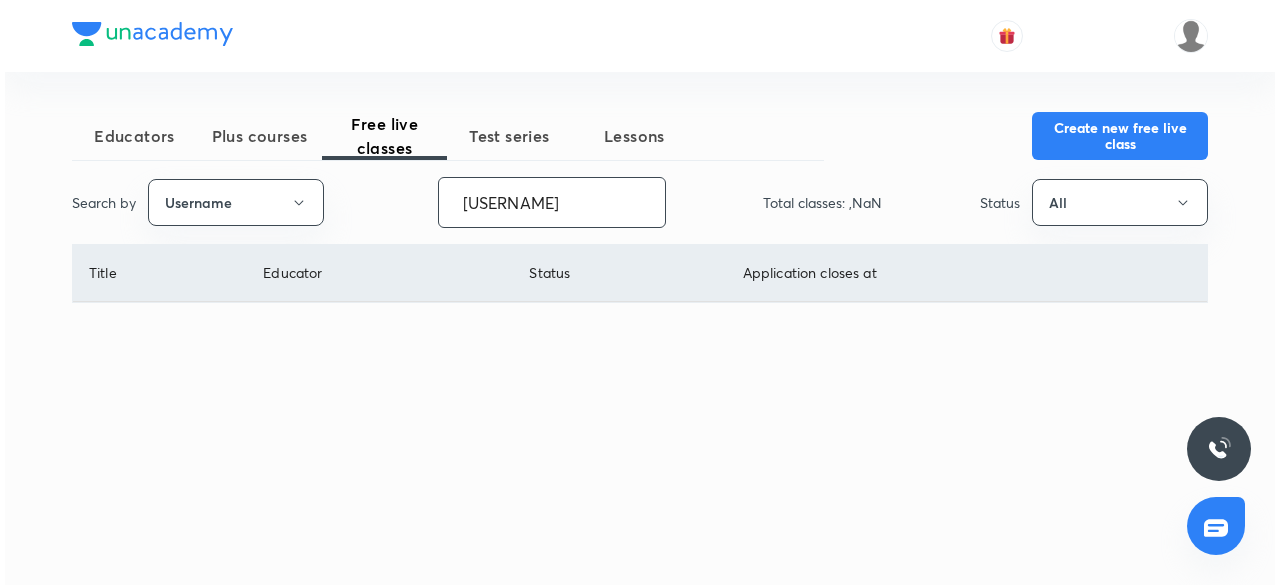 scroll, scrollTop: 0, scrollLeft: 0, axis: both 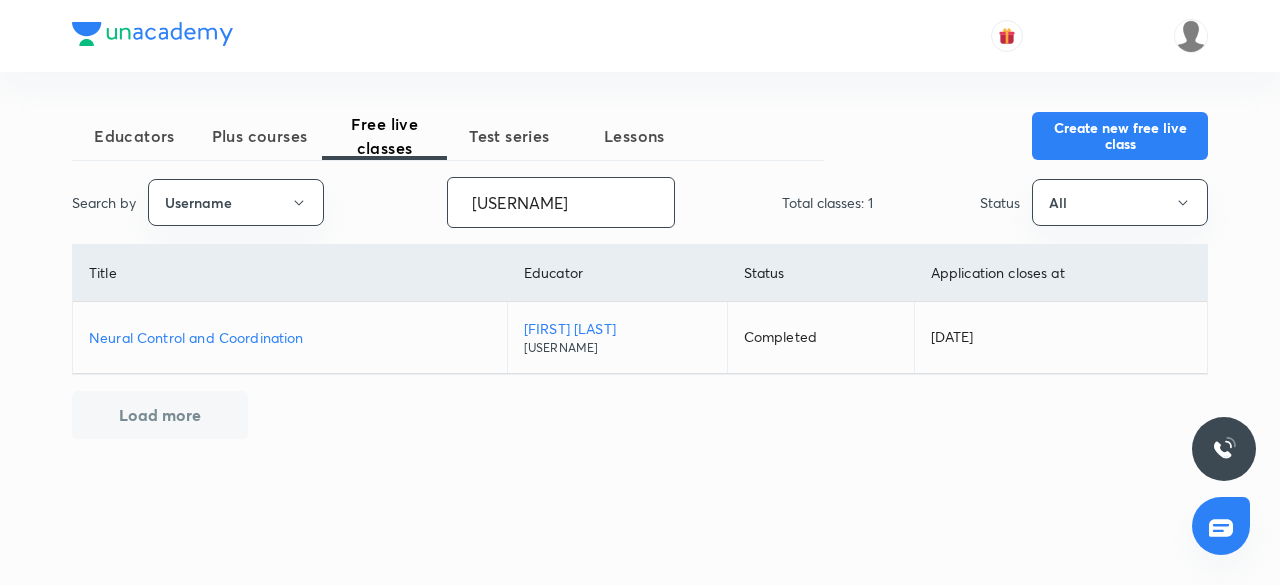 click on "unacademy-user-ZCHW7L4VYLJS" at bounding box center [561, 202] 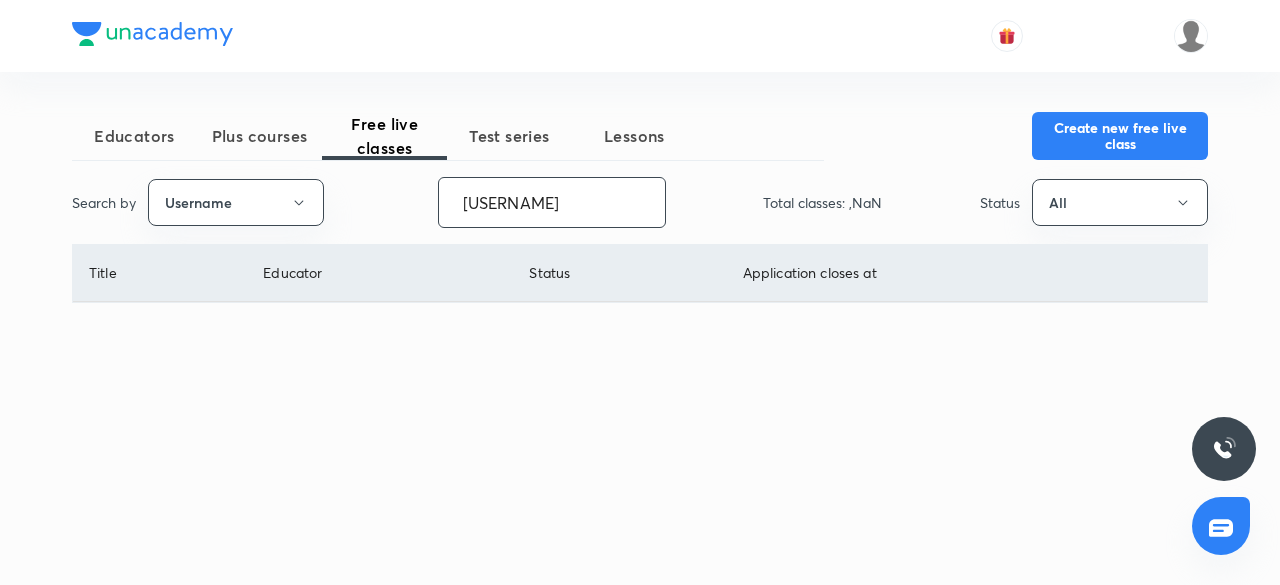 scroll, scrollTop: 0, scrollLeft: 12, axis: horizontal 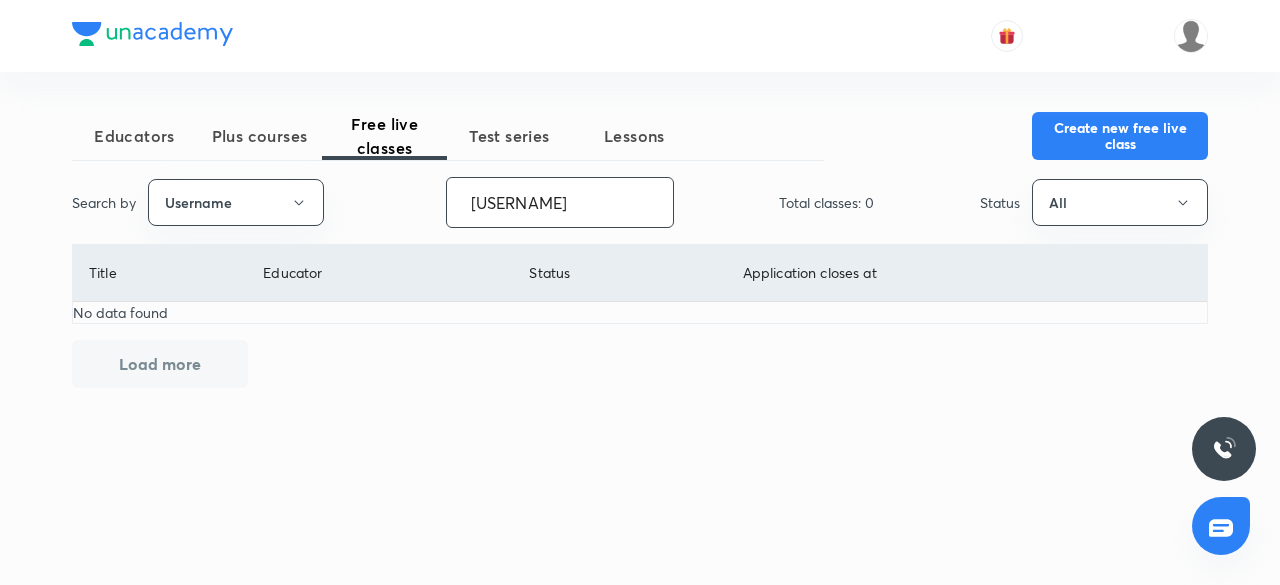 type on "panditmahendra47-6103" 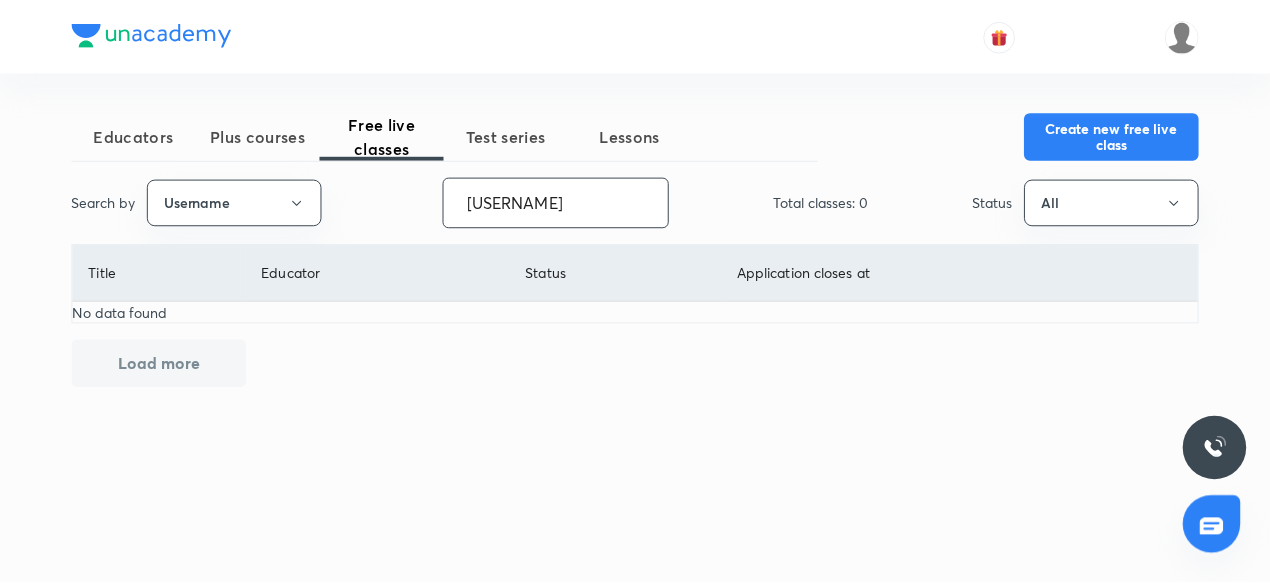scroll, scrollTop: 0, scrollLeft: 0, axis: both 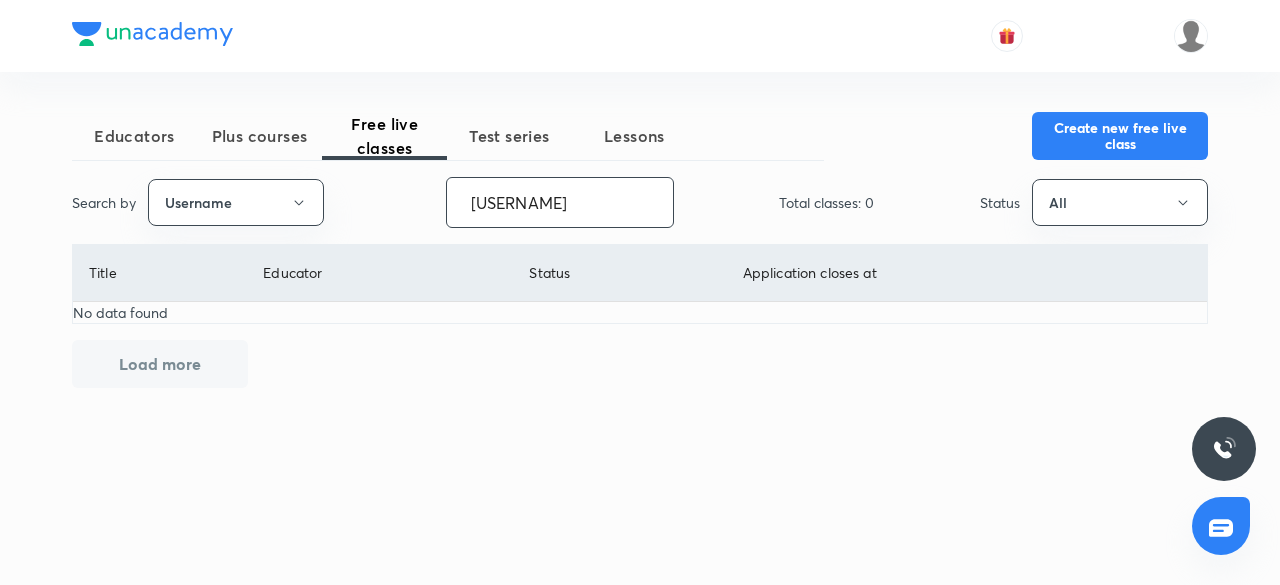 click on "Plus courses" at bounding box center [259, 136] 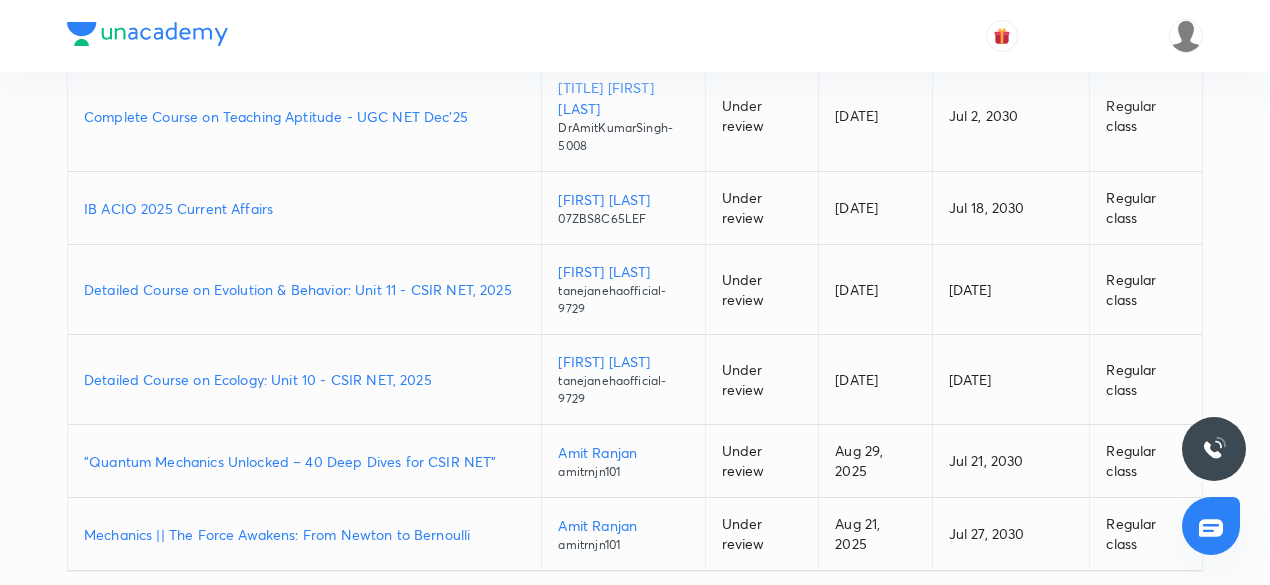 scroll, scrollTop: 625, scrollLeft: 0, axis: vertical 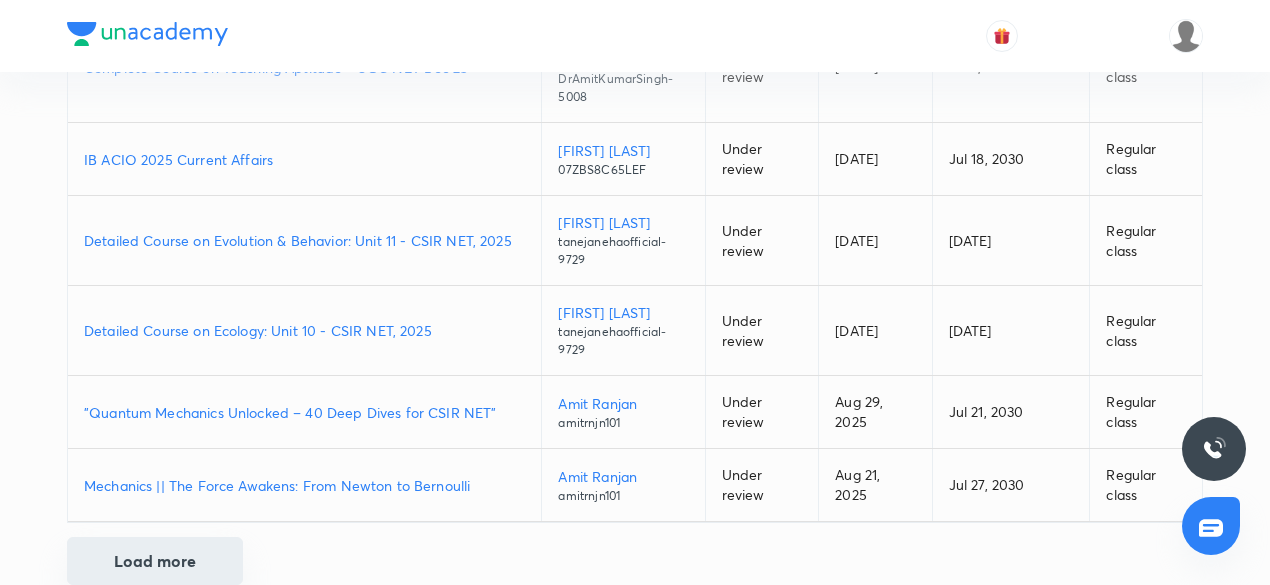 click on "Load more" at bounding box center [155, 561] 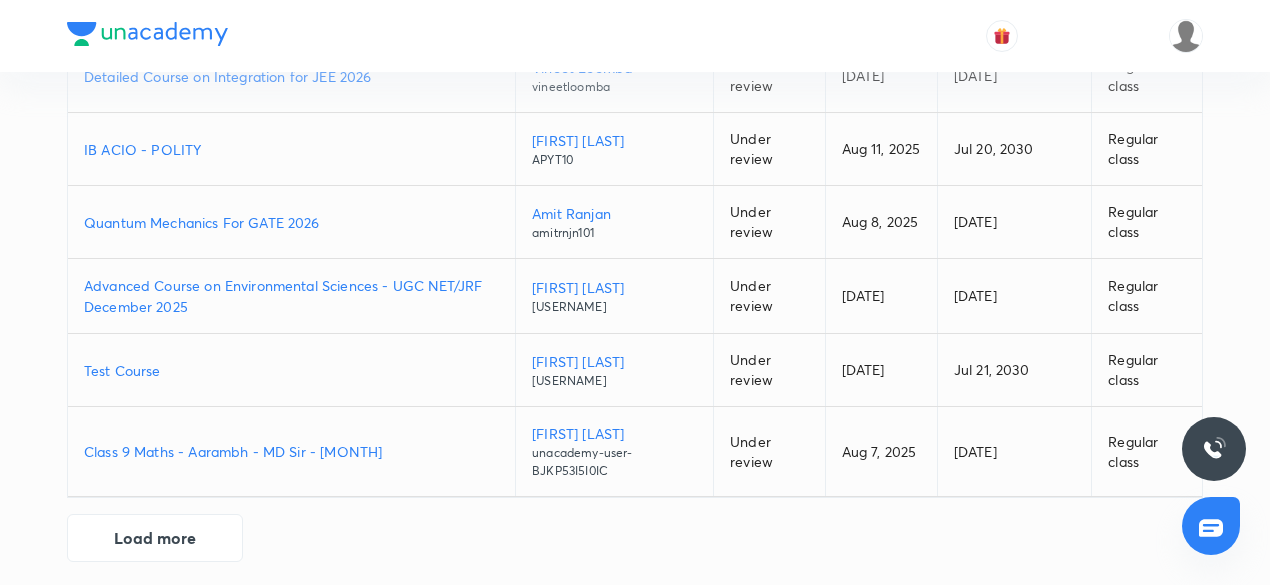 scroll, scrollTop: 1336, scrollLeft: 0, axis: vertical 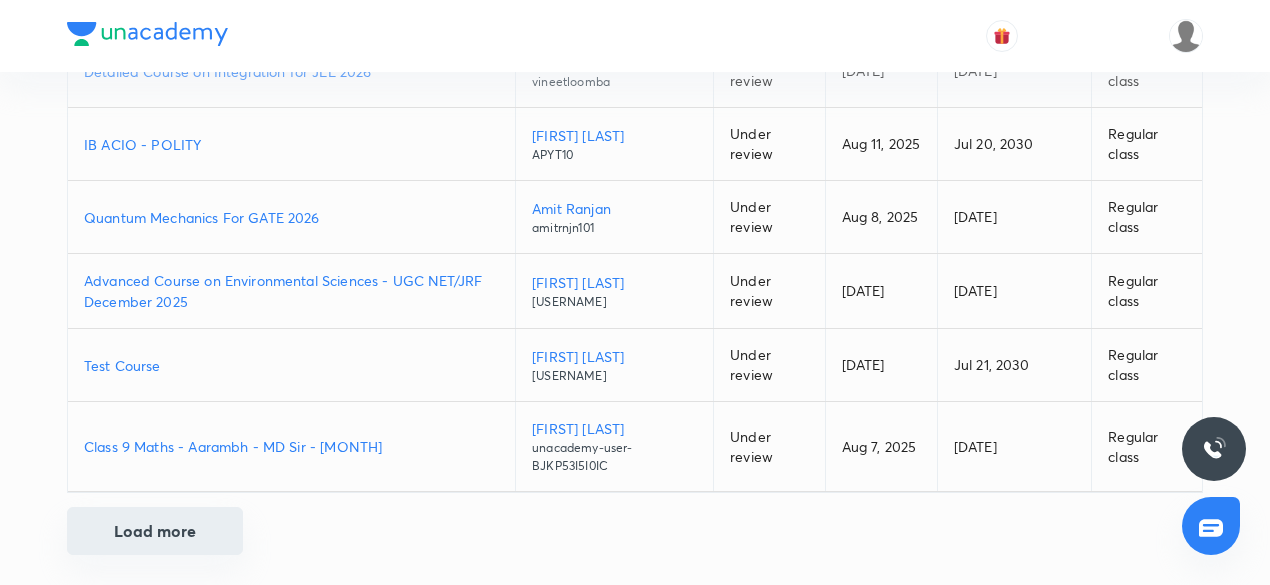 click on "Load more" at bounding box center (155, 531) 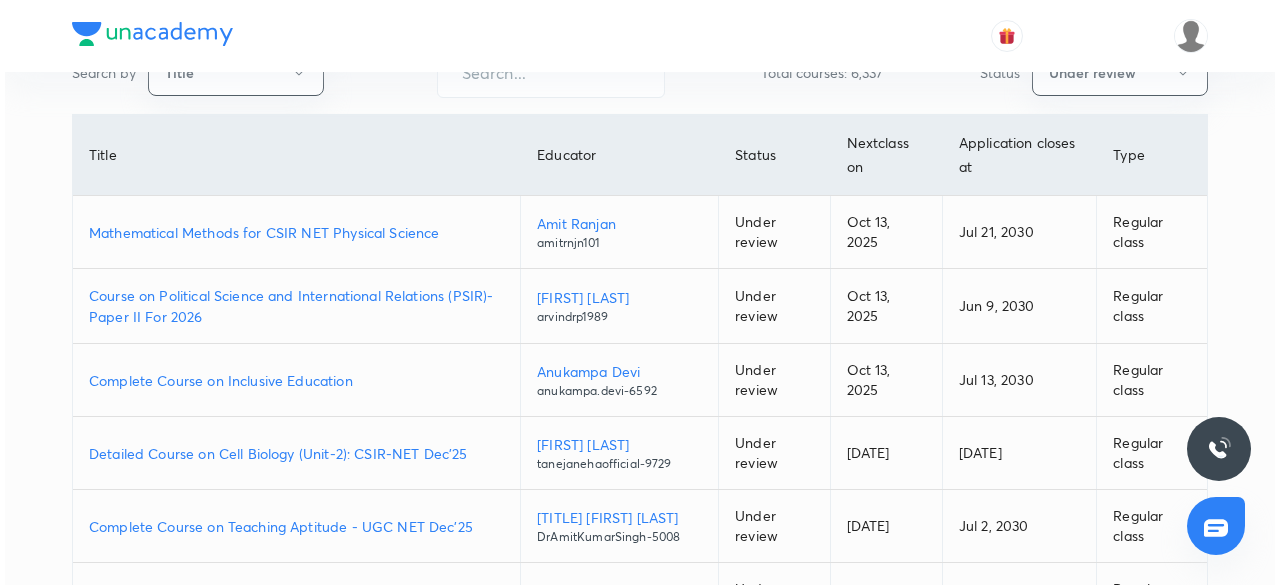 scroll, scrollTop: 0, scrollLeft: 0, axis: both 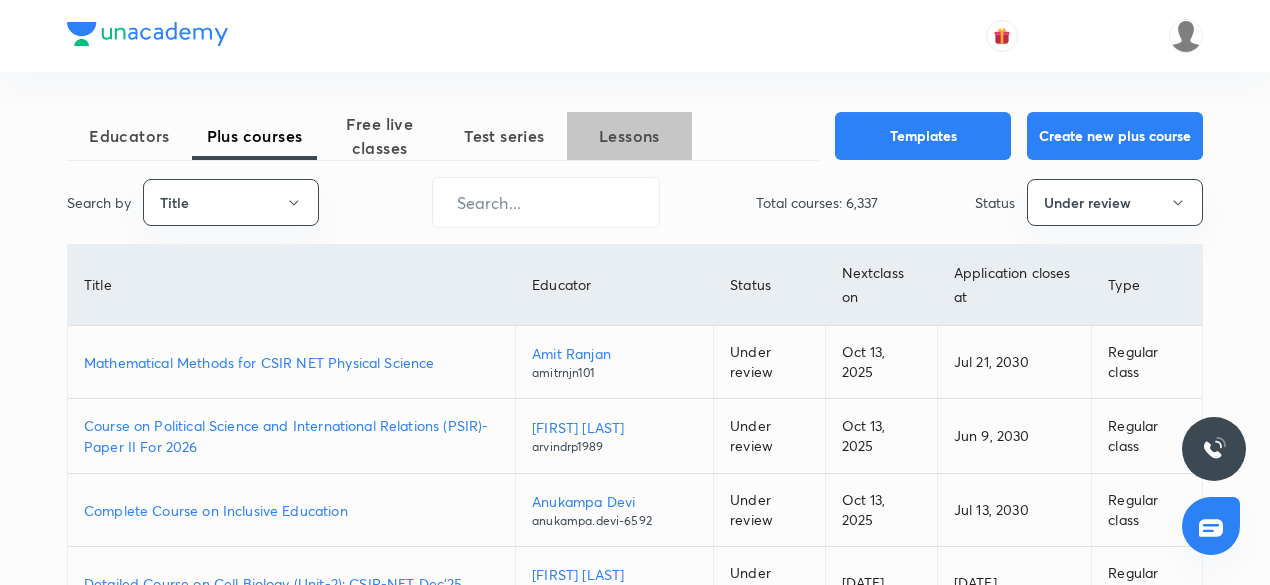 click on "Lessons" at bounding box center [629, 136] 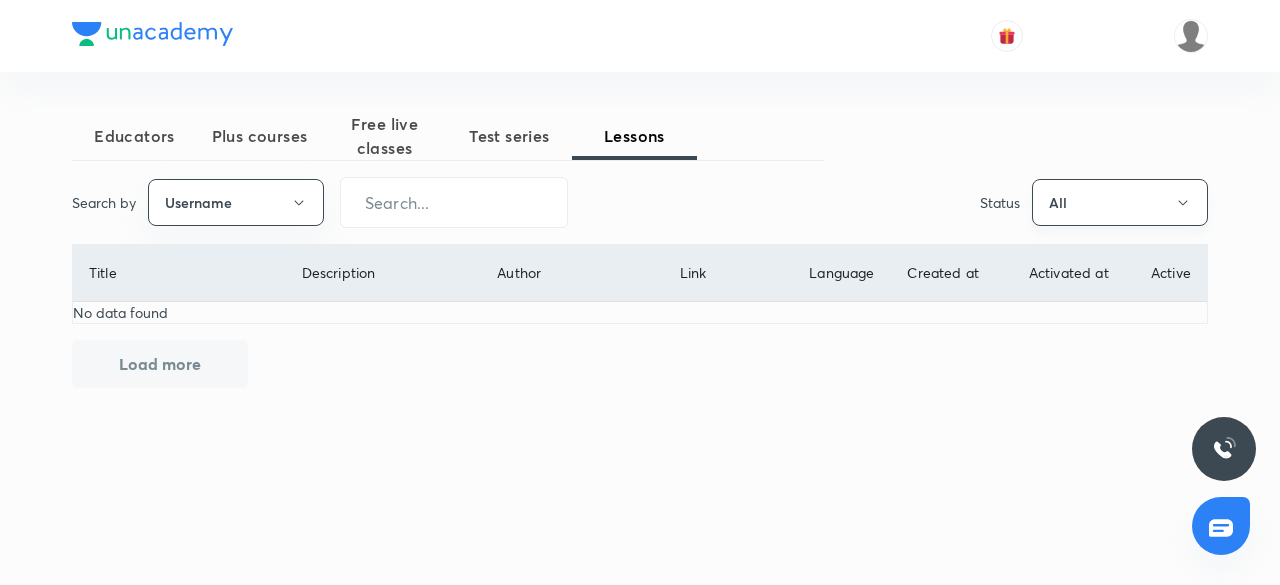 click on "All" at bounding box center (1120, 202) 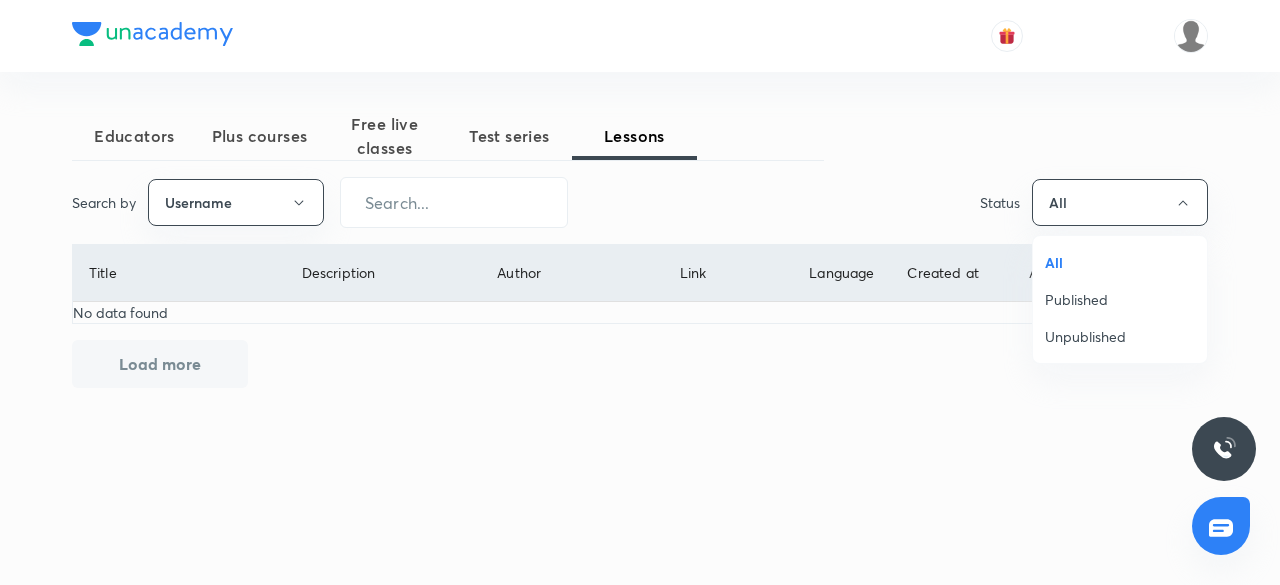 click at bounding box center [640, 292] 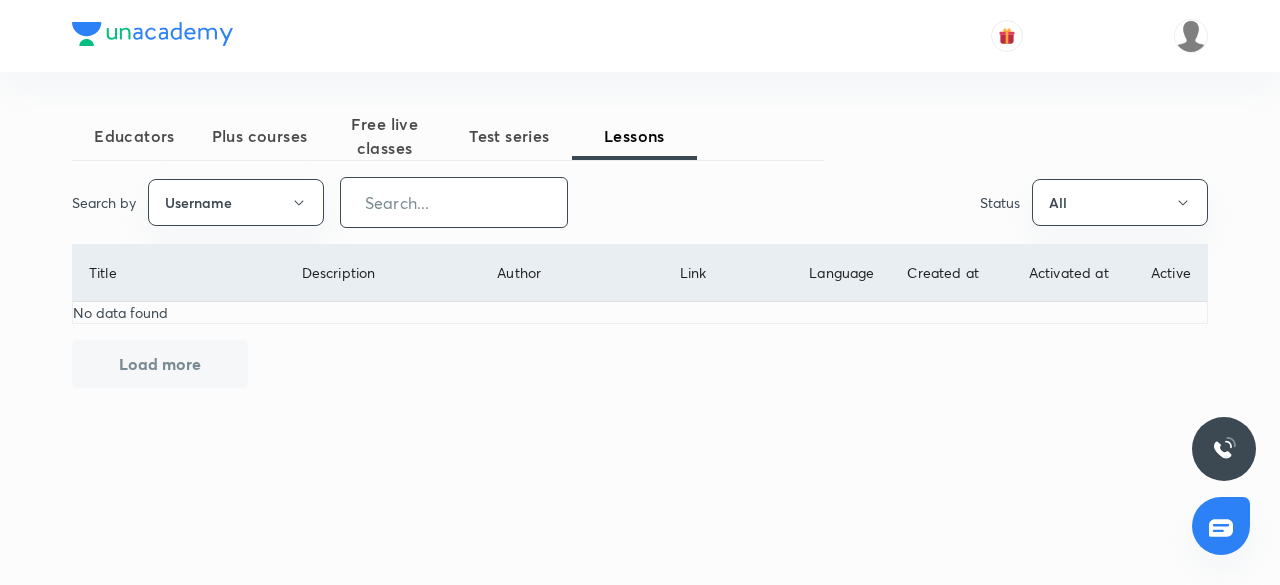 click at bounding box center (454, 202) 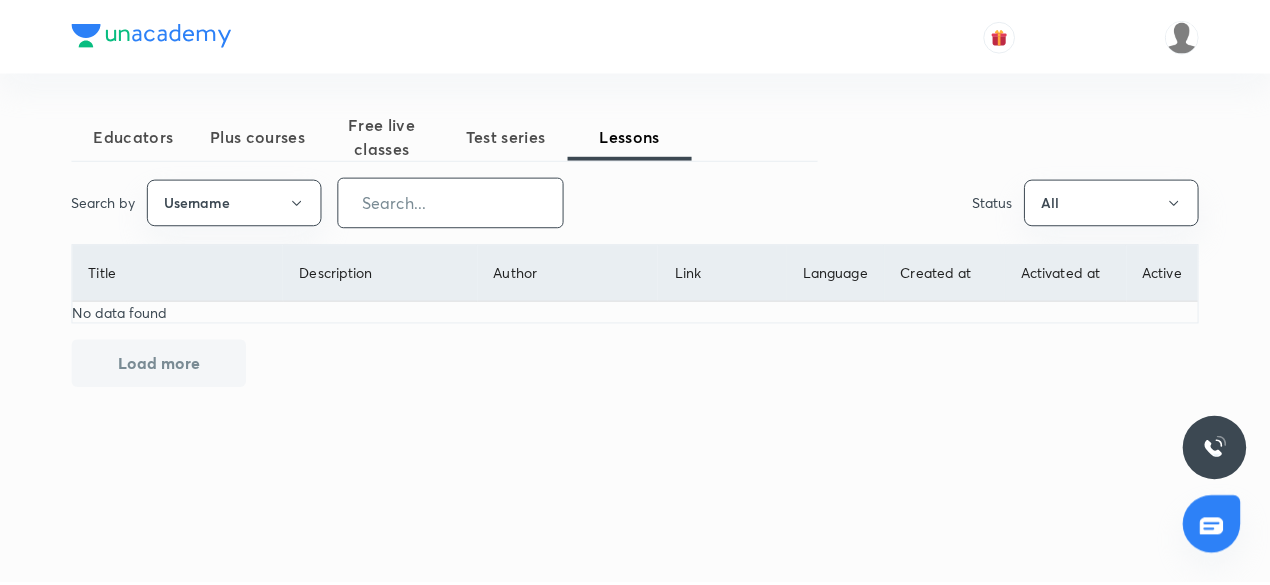 scroll, scrollTop: 0, scrollLeft: 0, axis: both 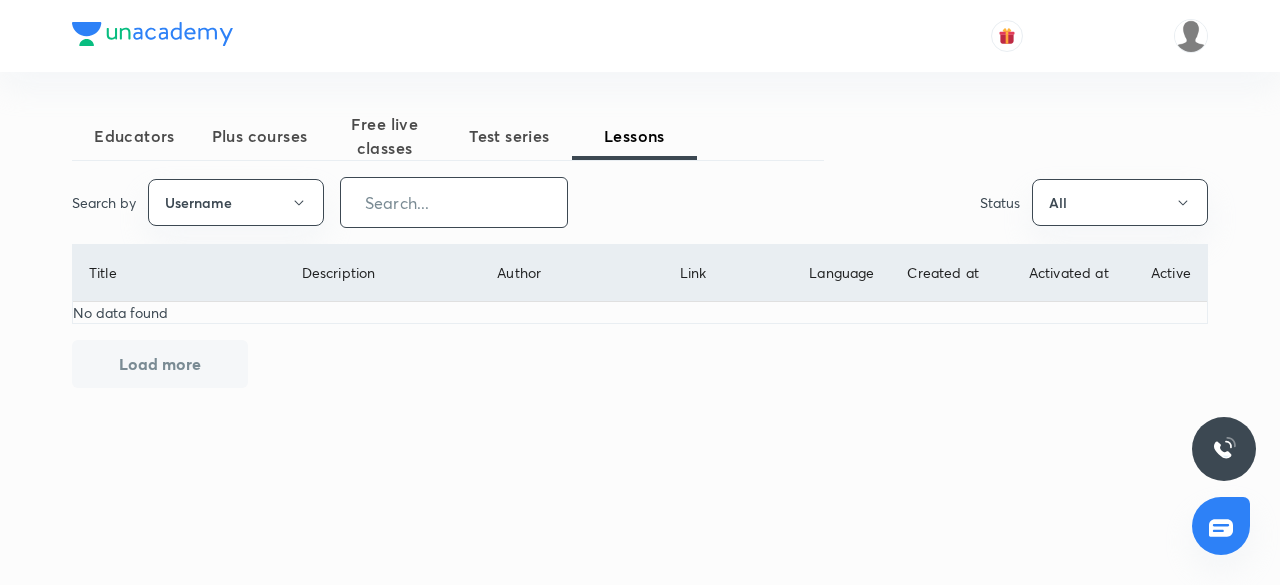 paste on "piyushtaneja" 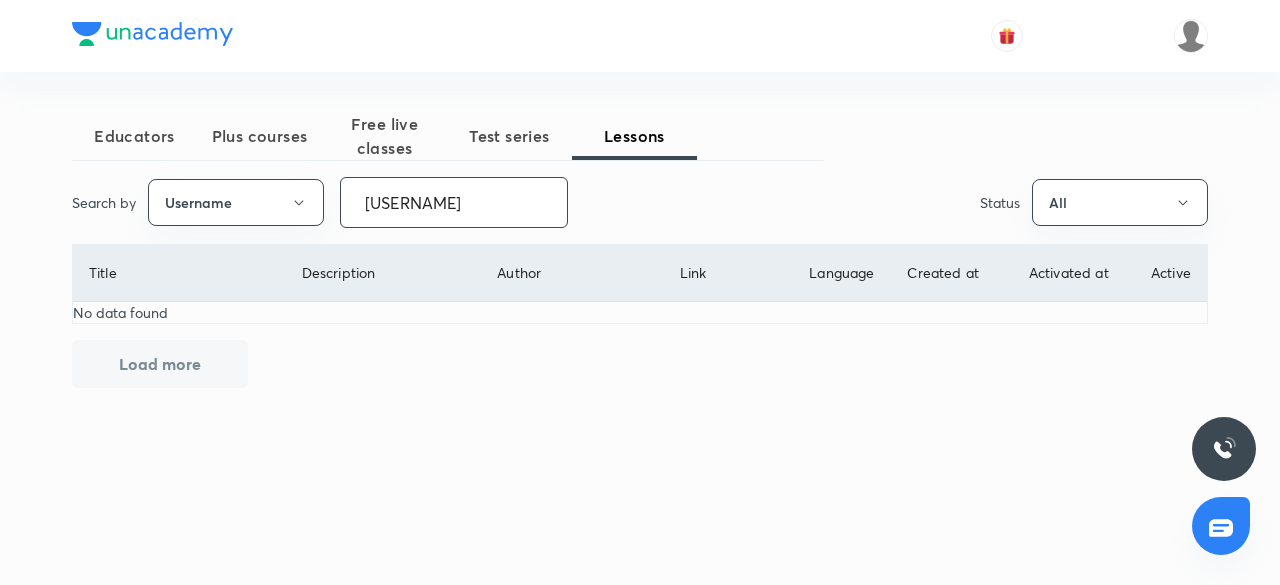 type on "piyushtaneja" 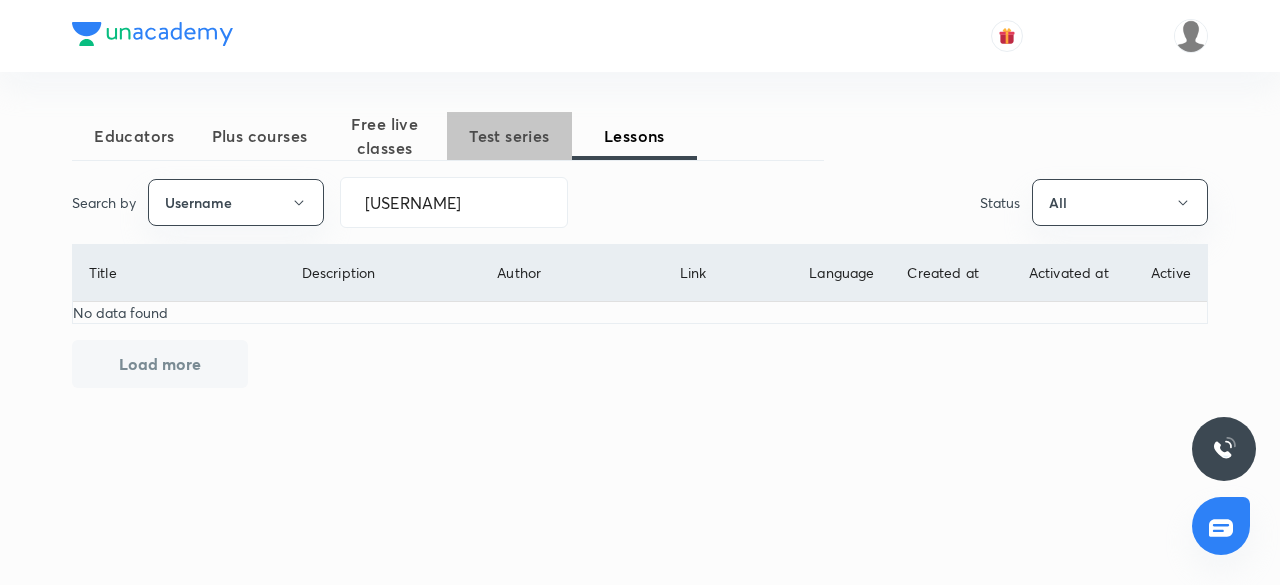 click on "Test series" at bounding box center [509, 136] 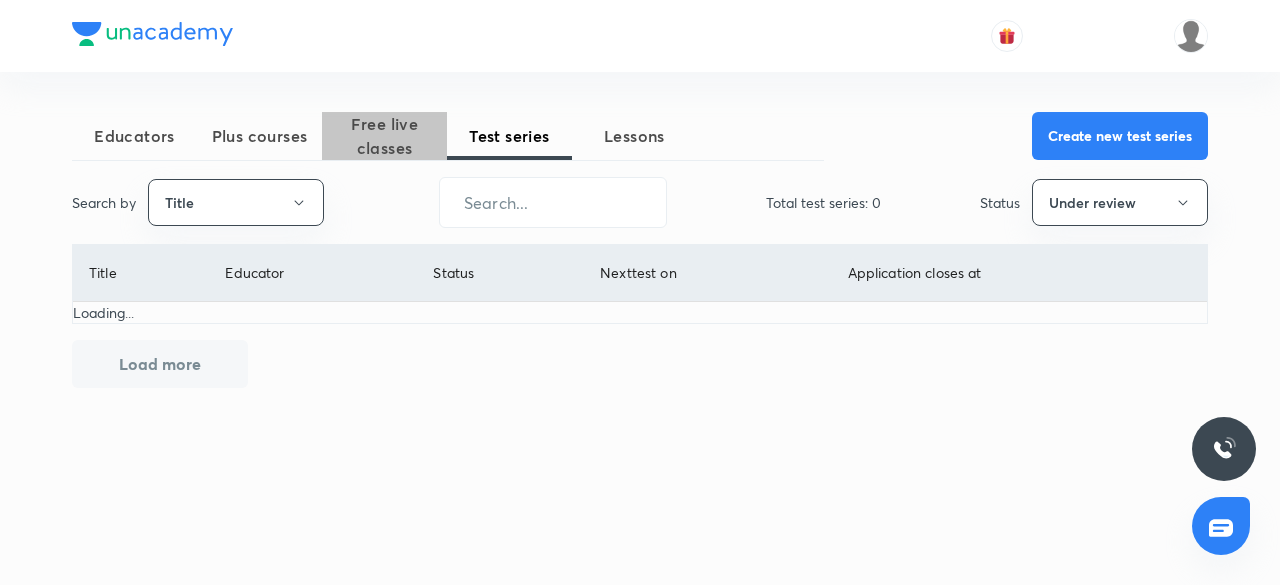 click on "Free live classes" at bounding box center [384, 136] 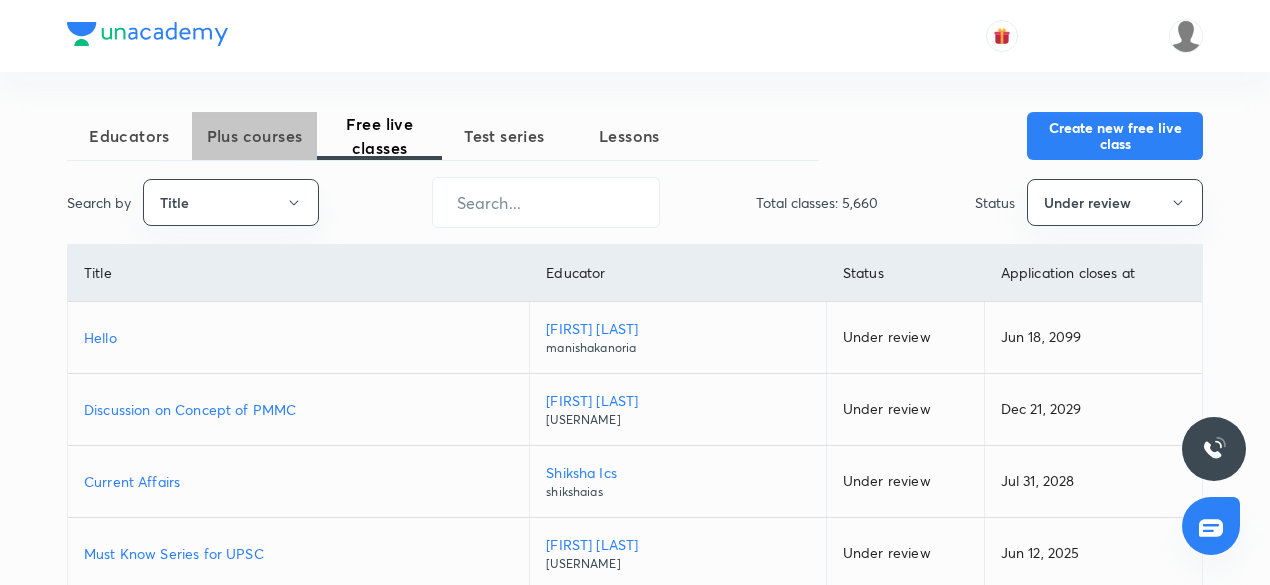 click on "Plus courses" at bounding box center (254, 136) 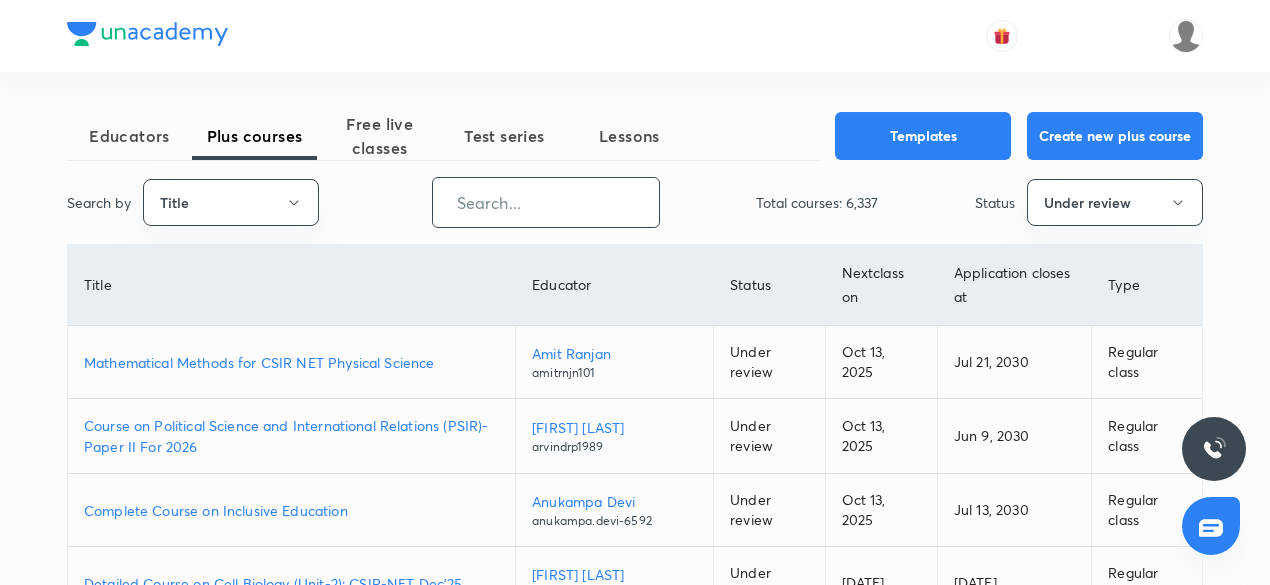 paste on "piyushtaneja" 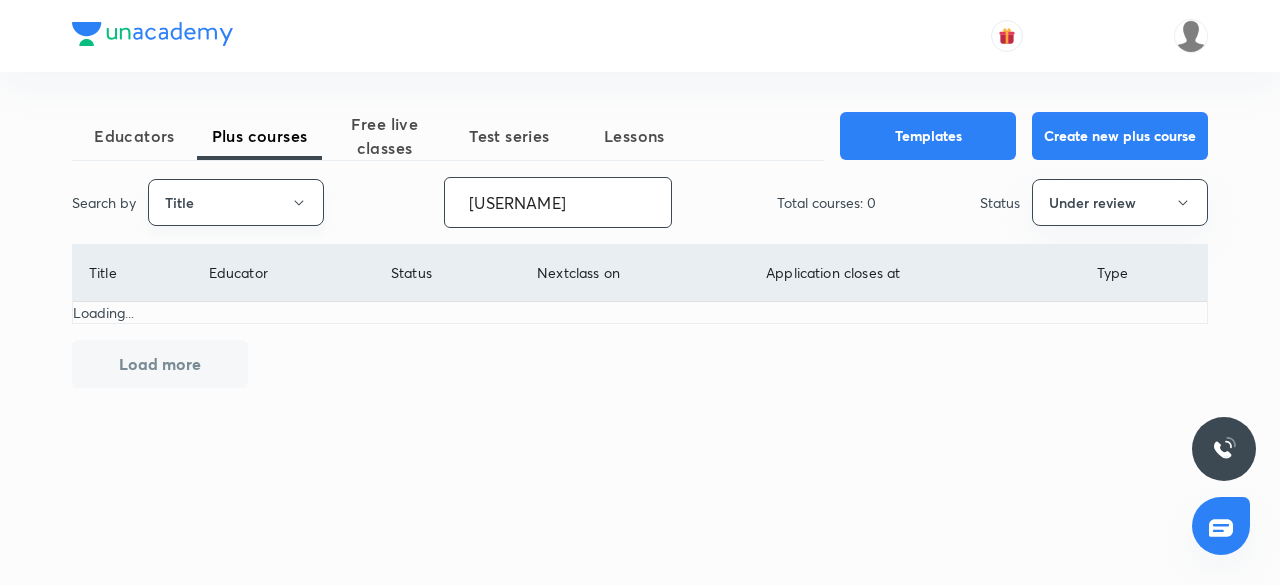 type on "piyushtaneja" 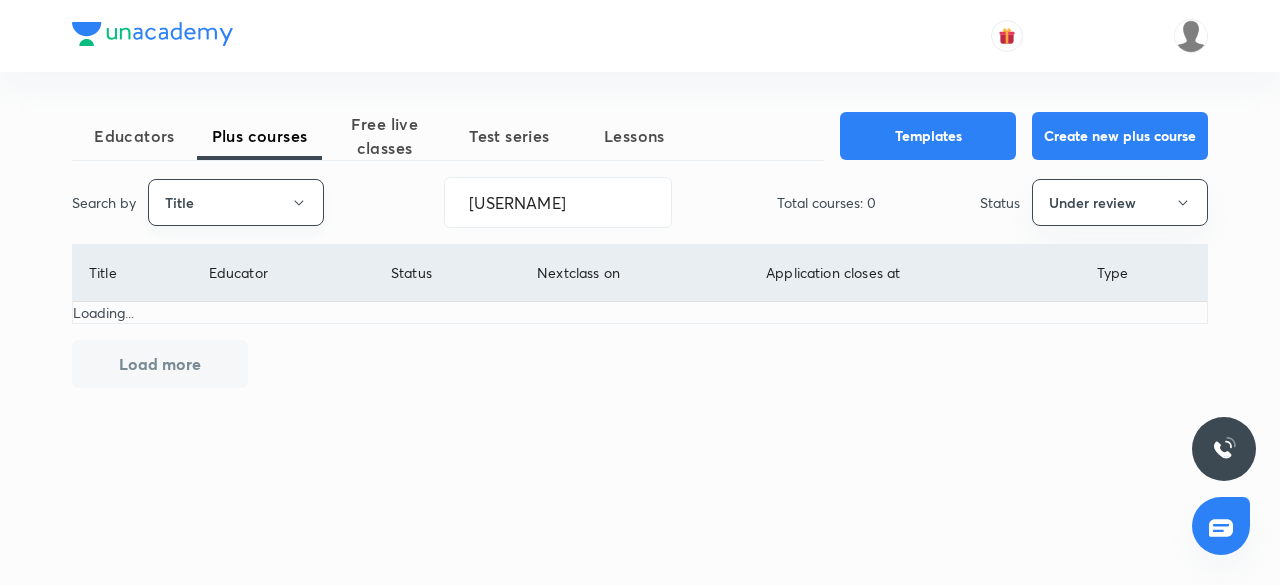 click 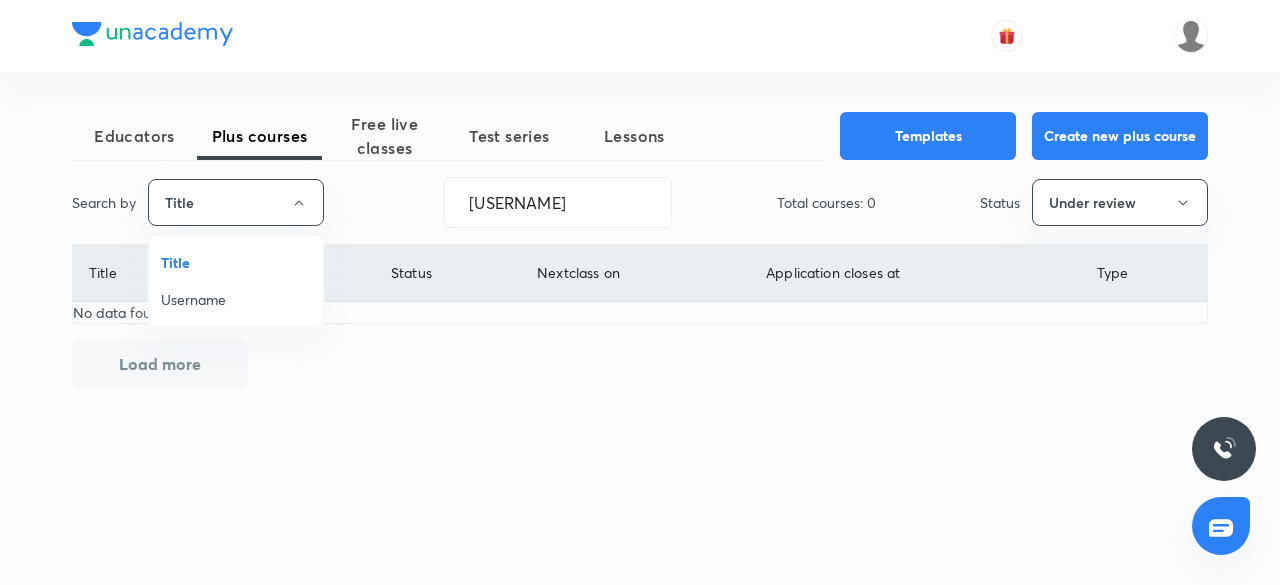 click on "Username" at bounding box center (236, 299) 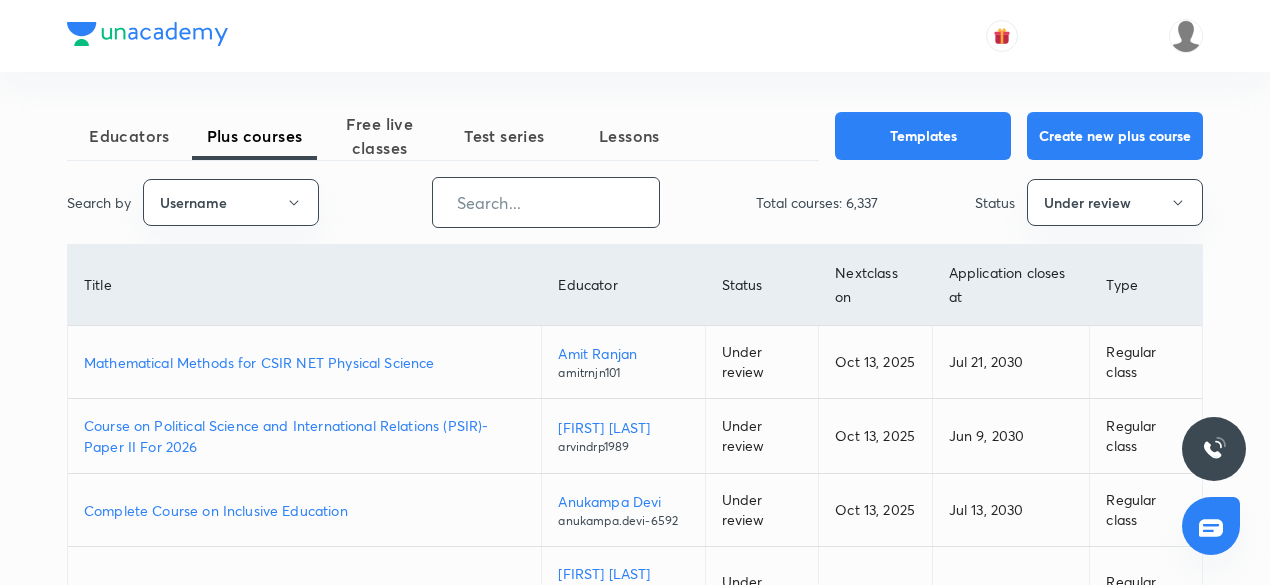 click at bounding box center (546, 202) 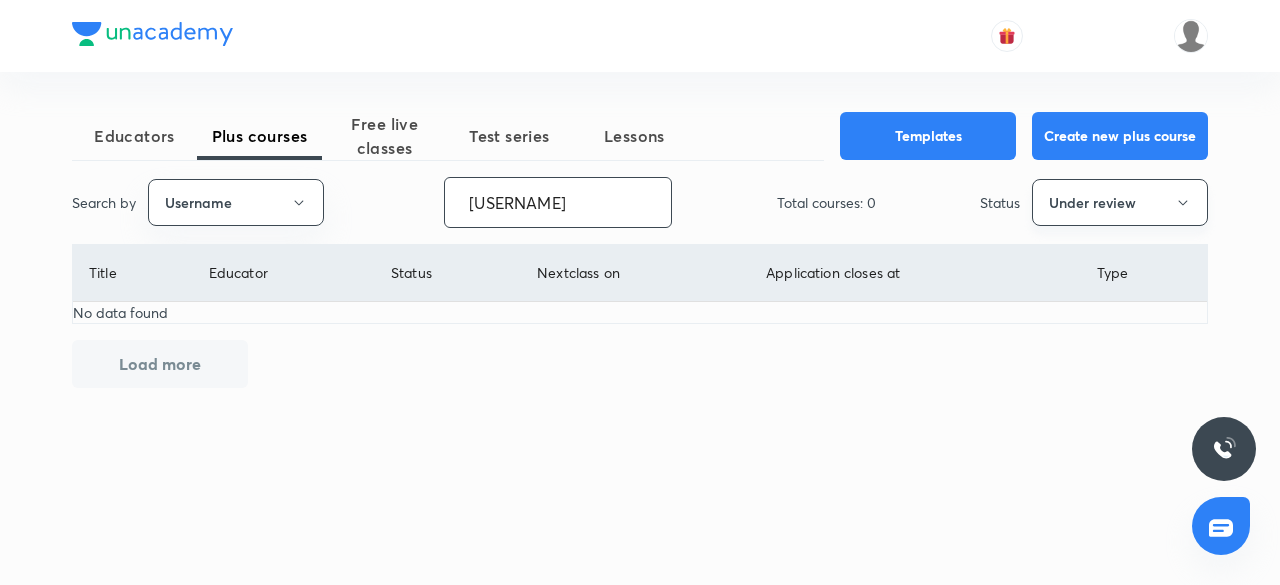 type on "piyushtaneja" 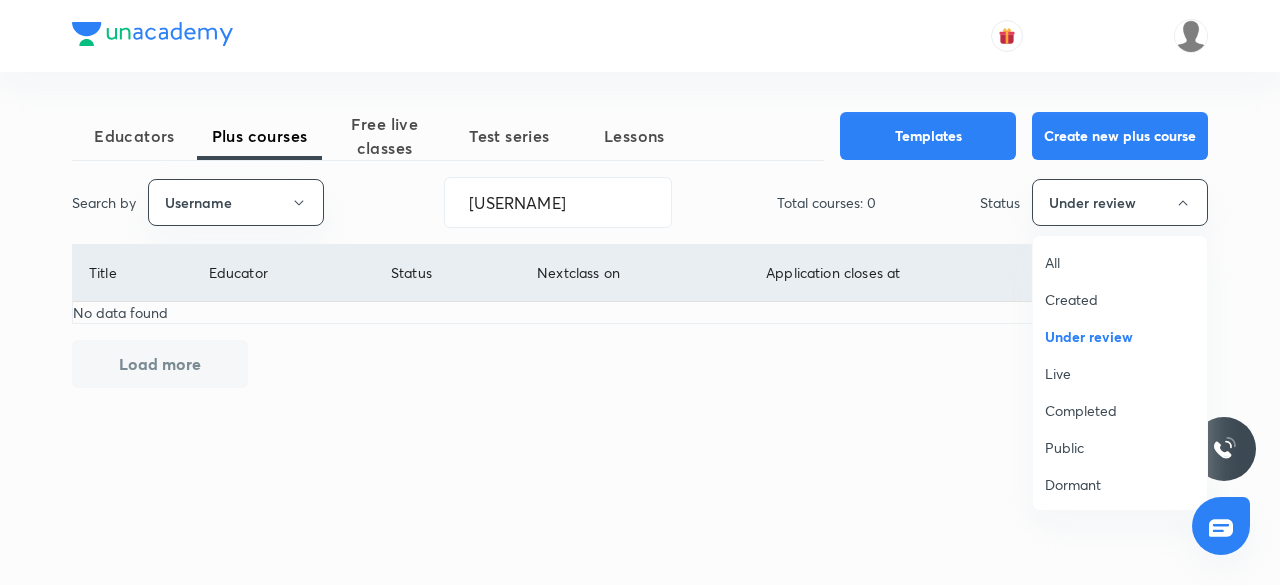 click on "All" at bounding box center [1120, 262] 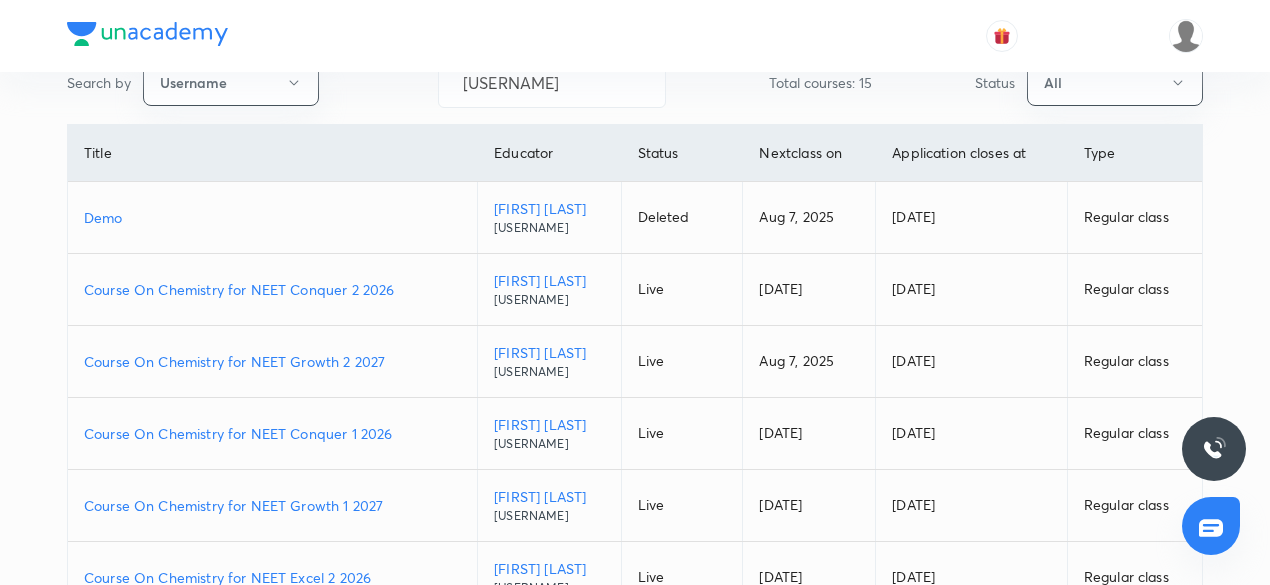 scroll, scrollTop: 182, scrollLeft: 0, axis: vertical 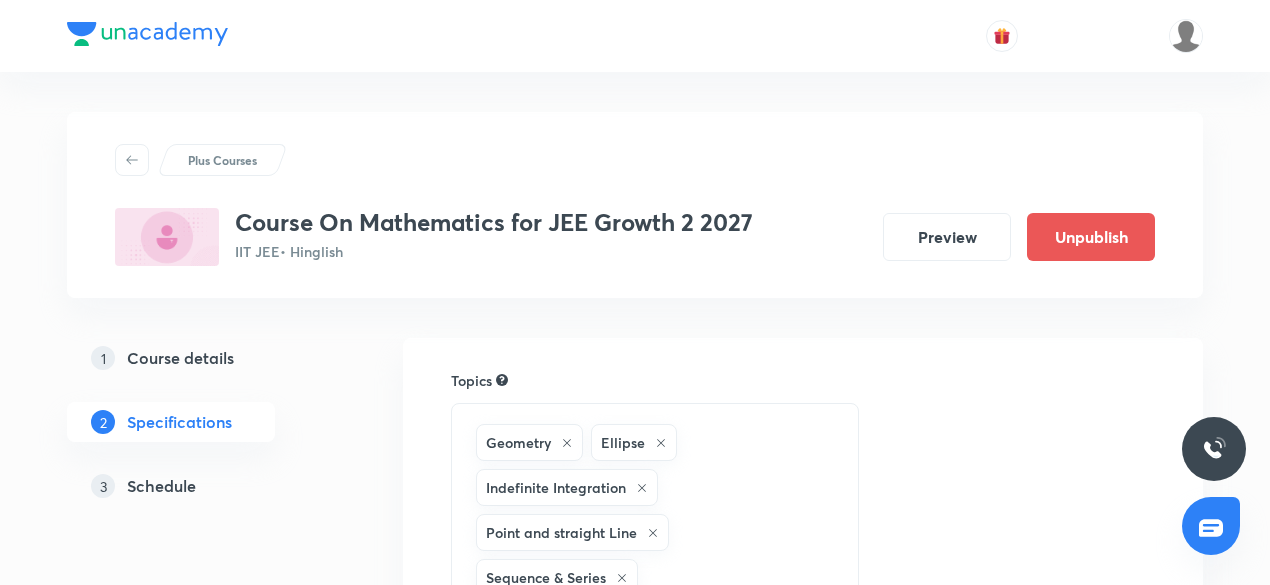 click on "Schedule" at bounding box center (161, 486) 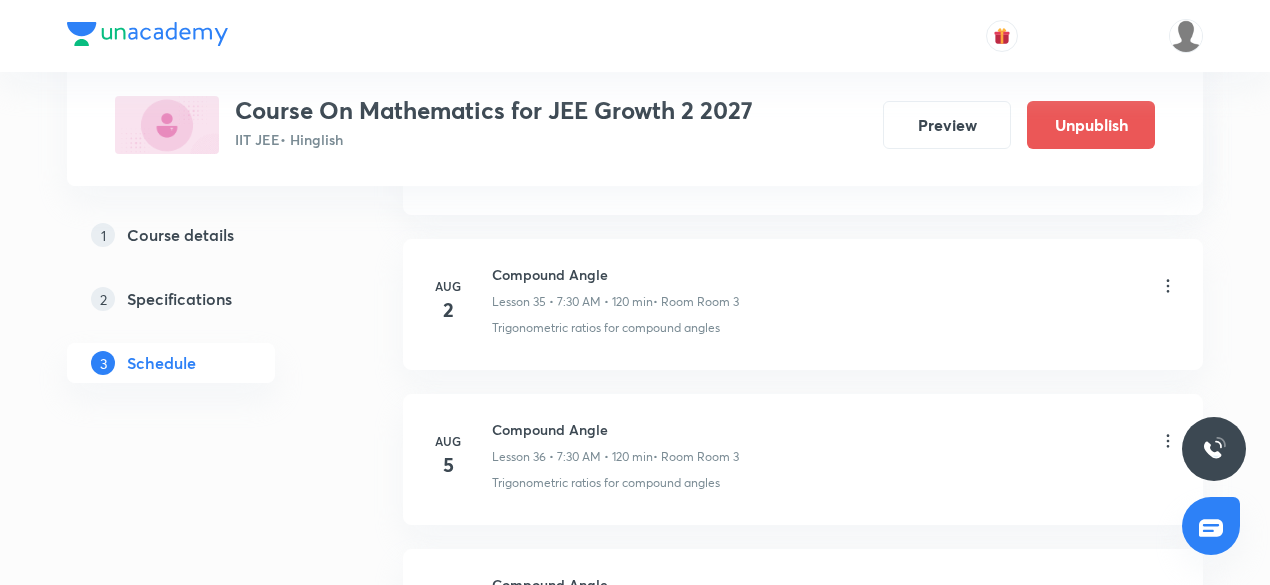scroll, scrollTop: 6464, scrollLeft: 0, axis: vertical 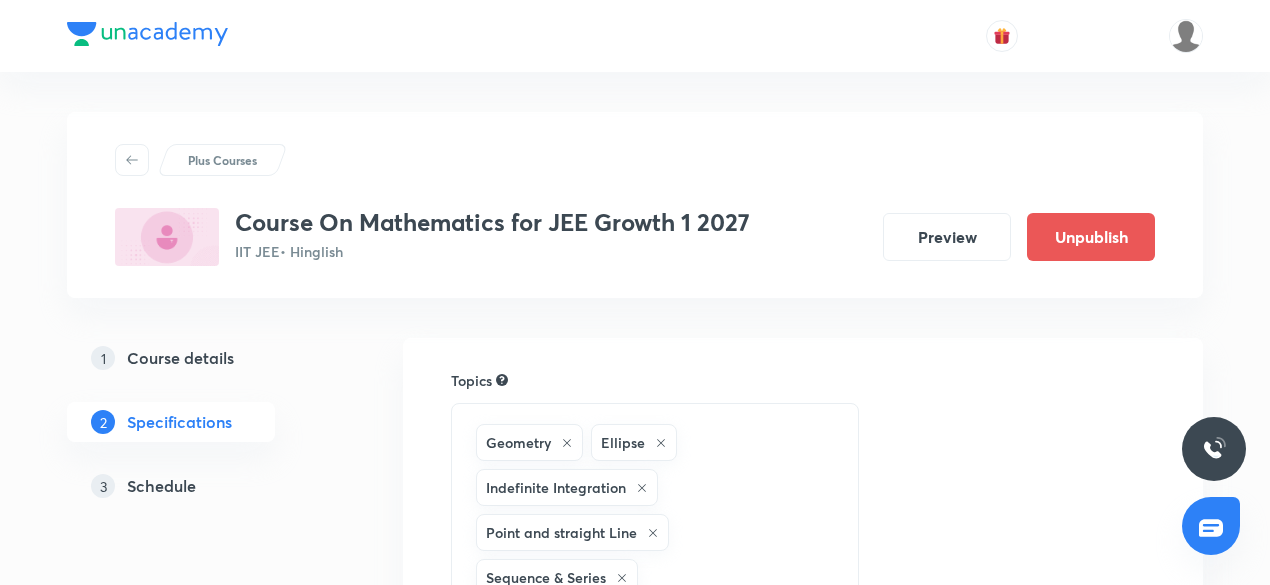 click on "Schedule" at bounding box center (161, 486) 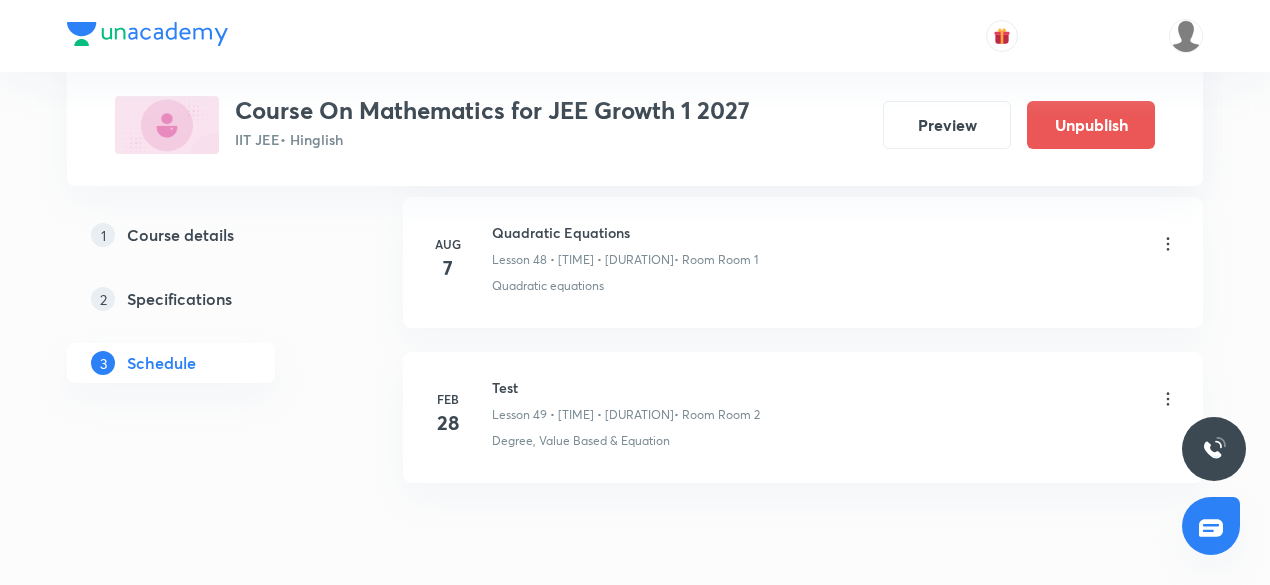 scroll, scrollTop: 8528, scrollLeft: 0, axis: vertical 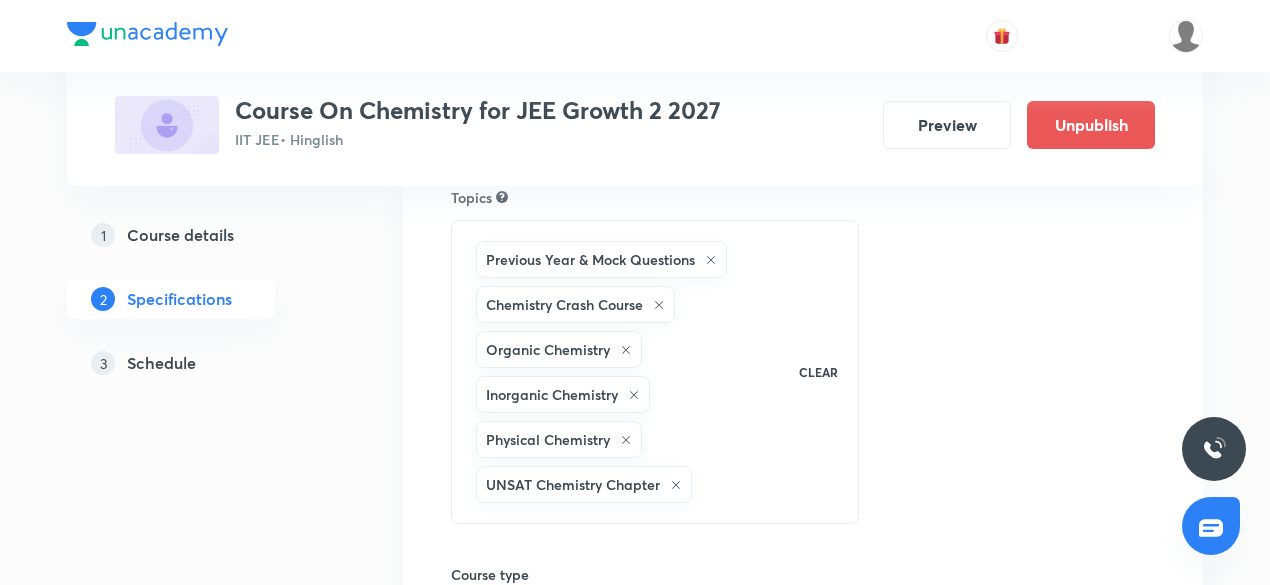 click on "Schedule" at bounding box center (161, 363) 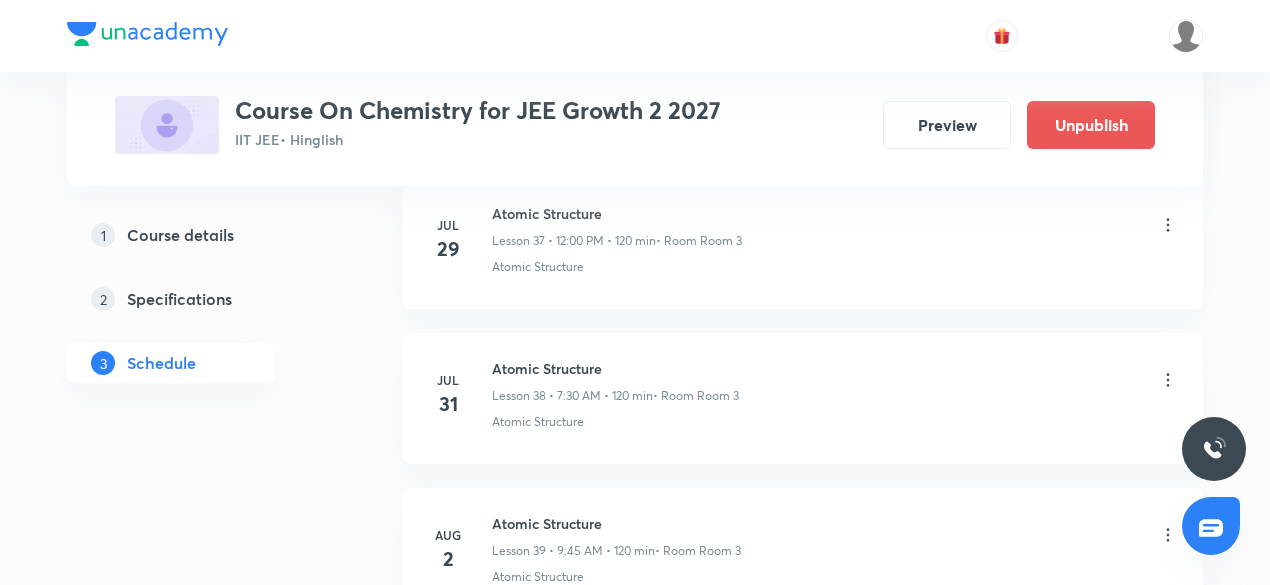 scroll, scrollTop: 6840, scrollLeft: 0, axis: vertical 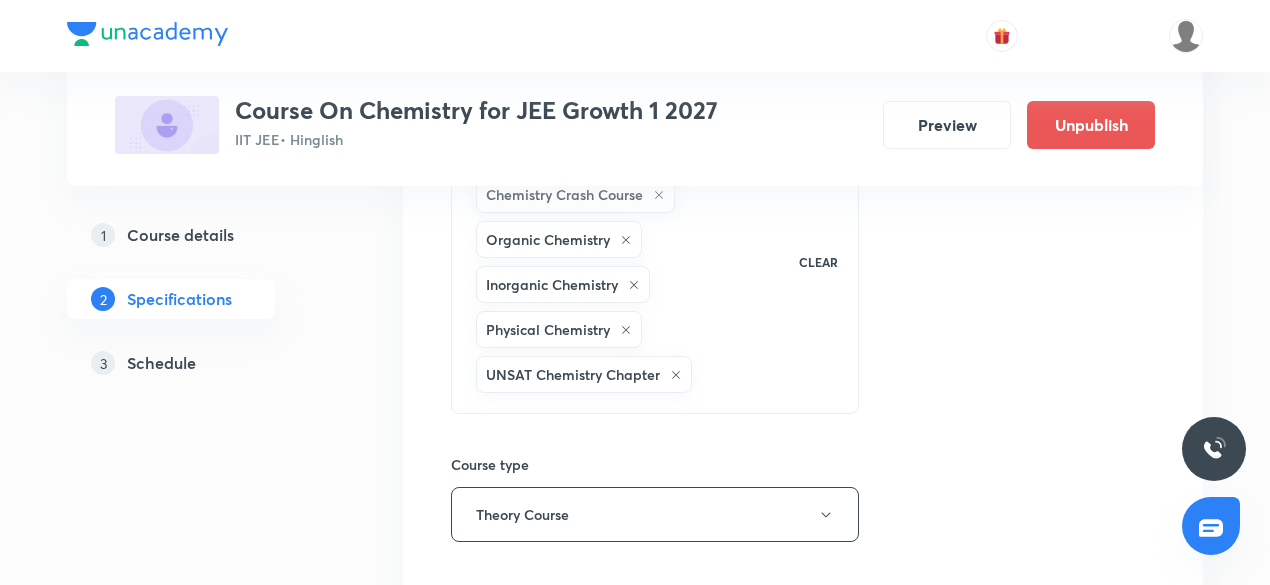 click on "Schedule" at bounding box center [161, 363] 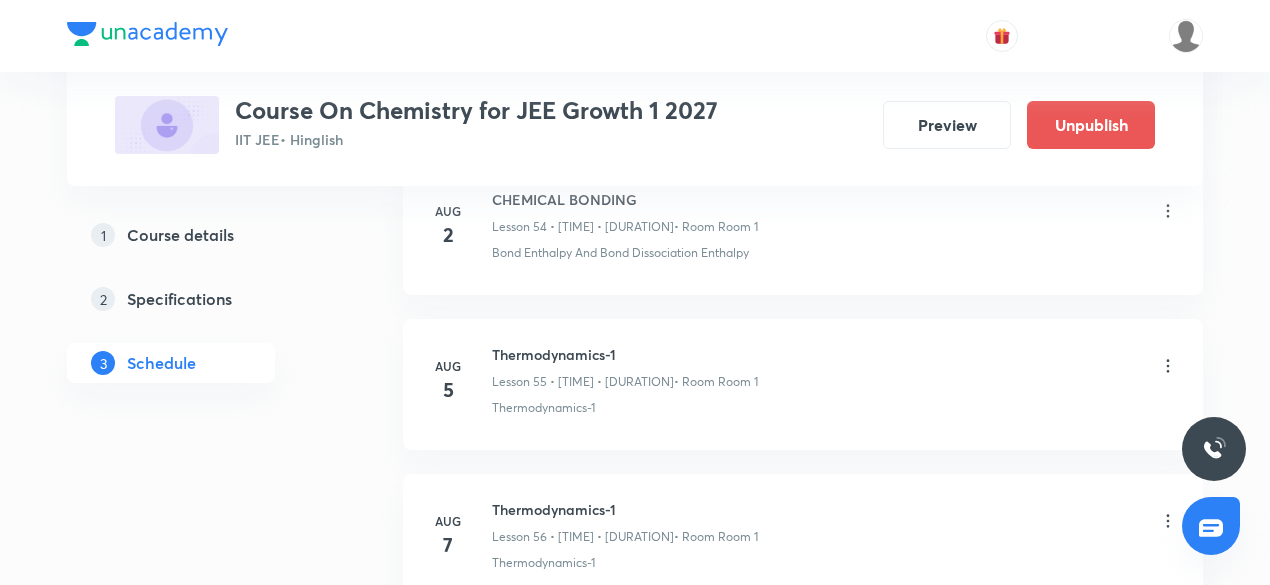 scroll, scrollTop: 9491, scrollLeft: 0, axis: vertical 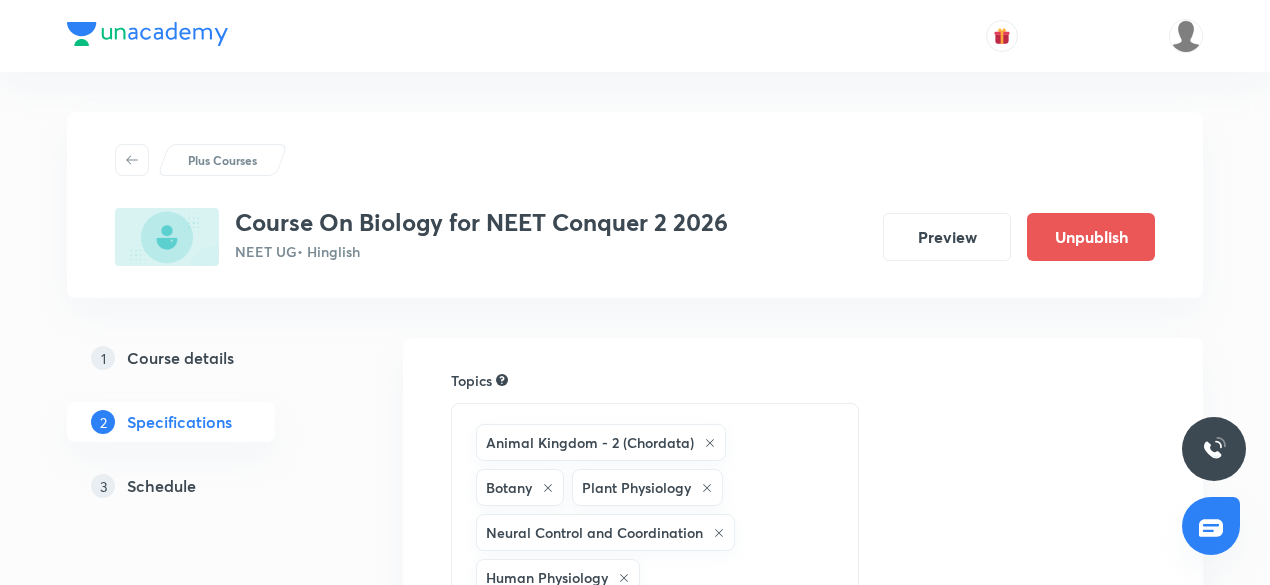 click on "Schedule" at bounding box center [161, 486] 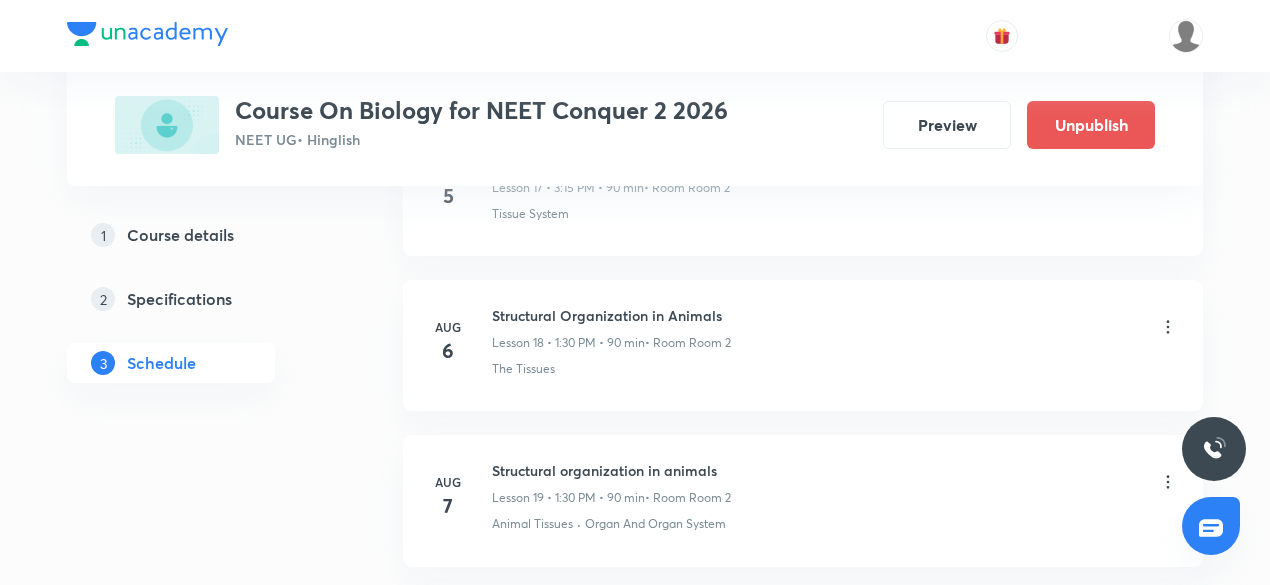 scroll, scrollTop: 3790, scrollLeft: 0, axis: vertical 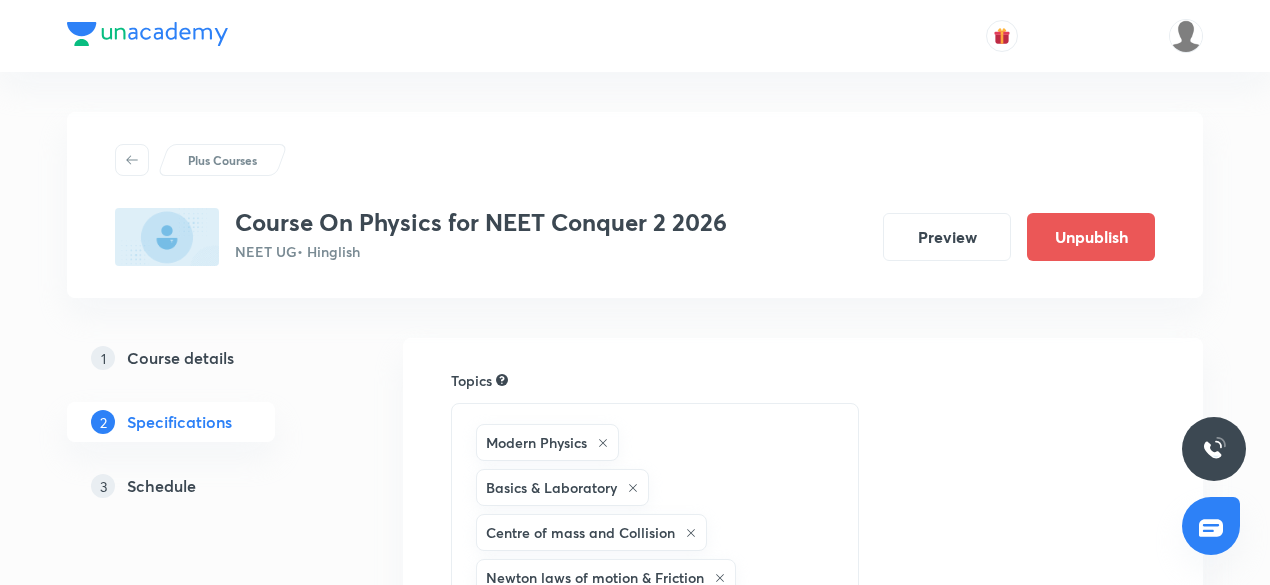 click on "Schedule" at bounding box center [161, 486] 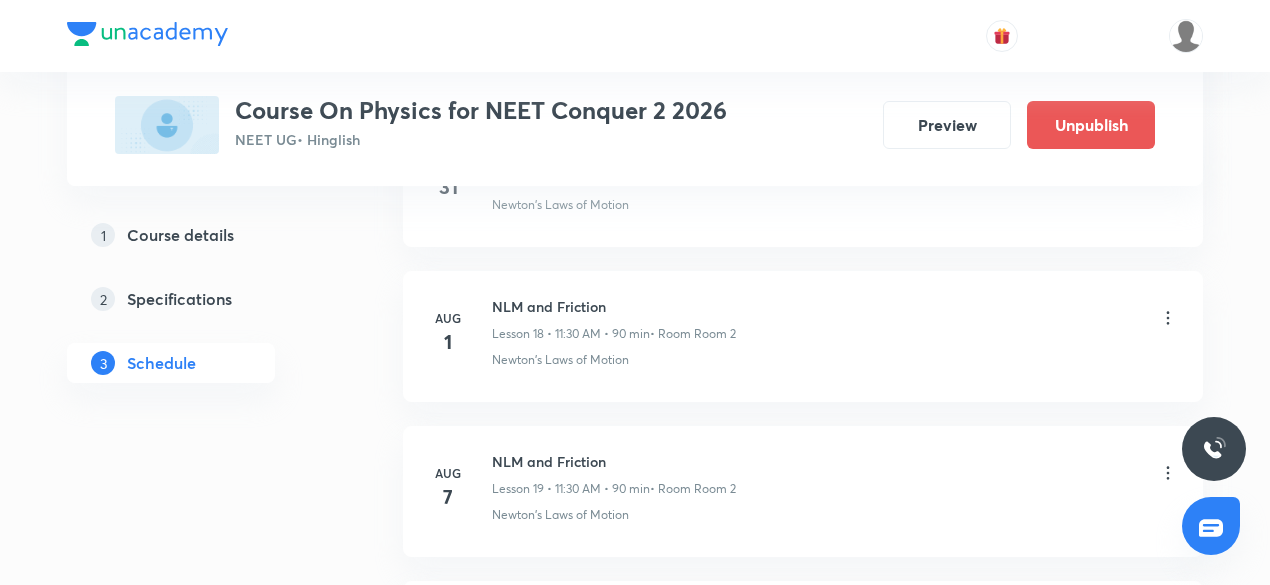 scroll, scrollTop: 3800, scrollLeft: 0, axis: vertical 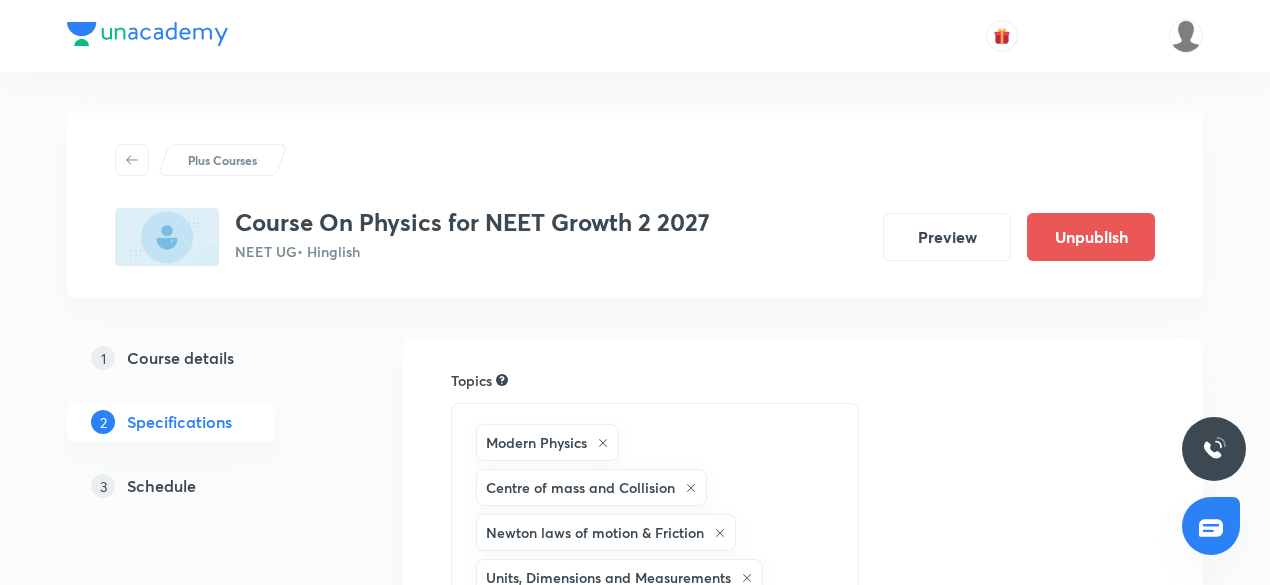 click on "Schedule" at bounding box center (161, 486) 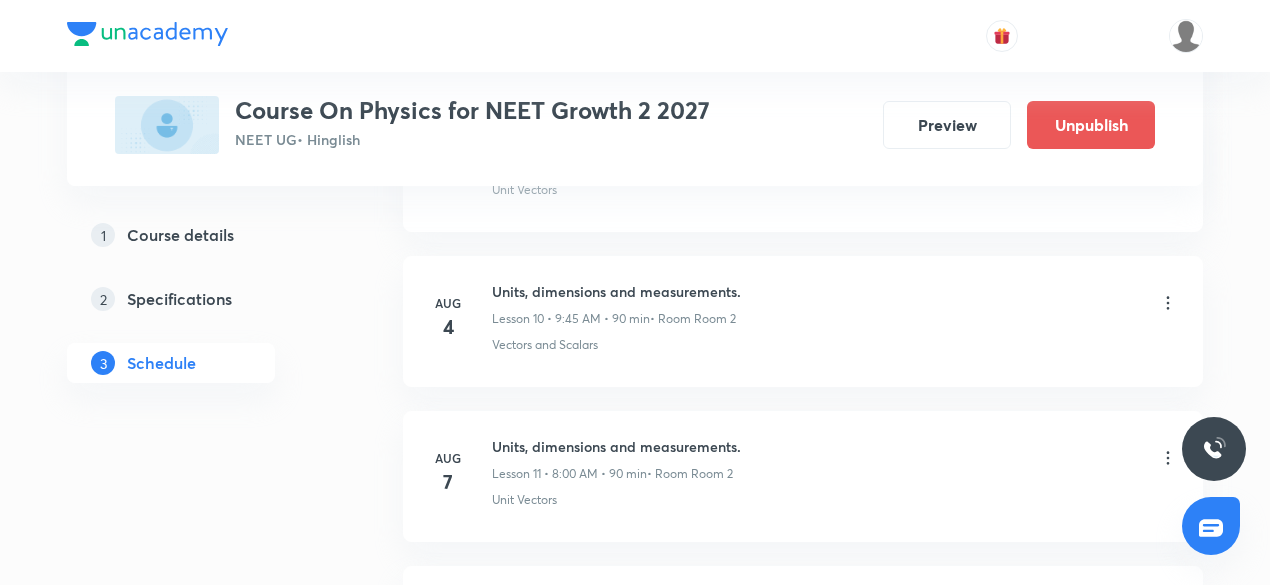 scroll, scrollTop: 2576, scrollLeft: 0, axis: vertical 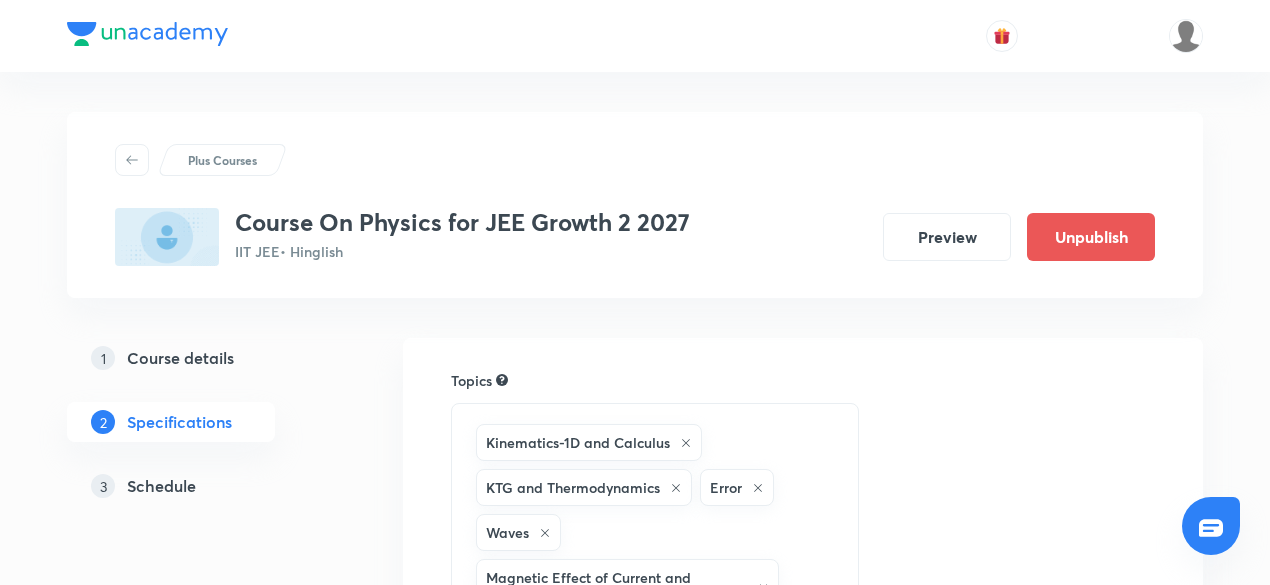 click on "Schedule" at bounding box center (161, 486) 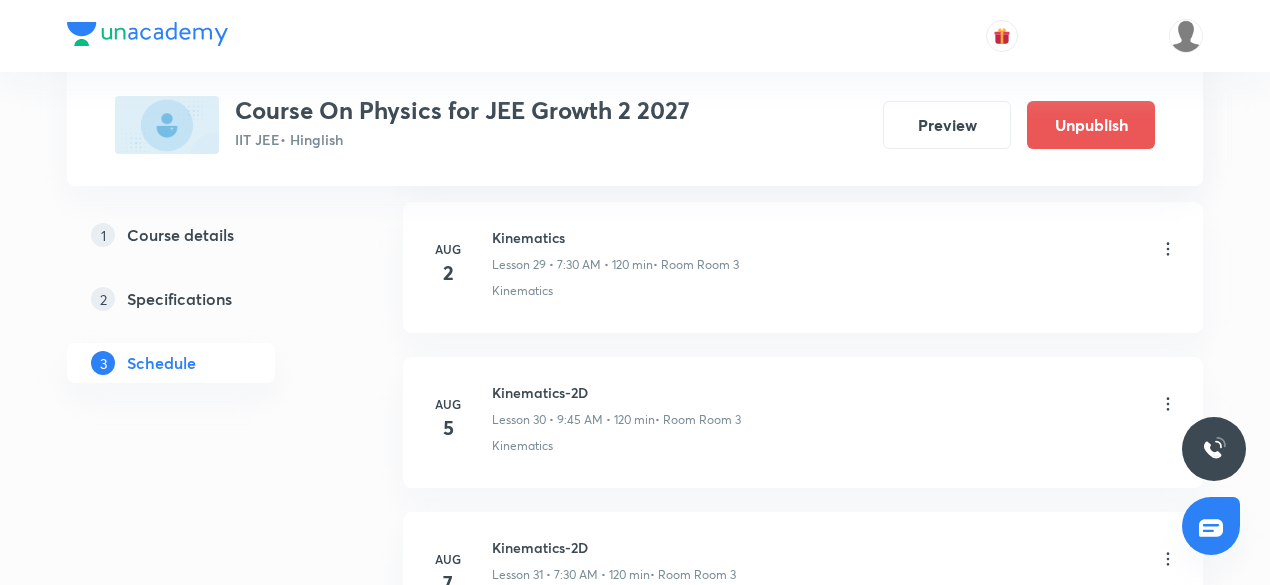 scroll, scrollTop: 5566, scrollLeft: 0, axis: vertical 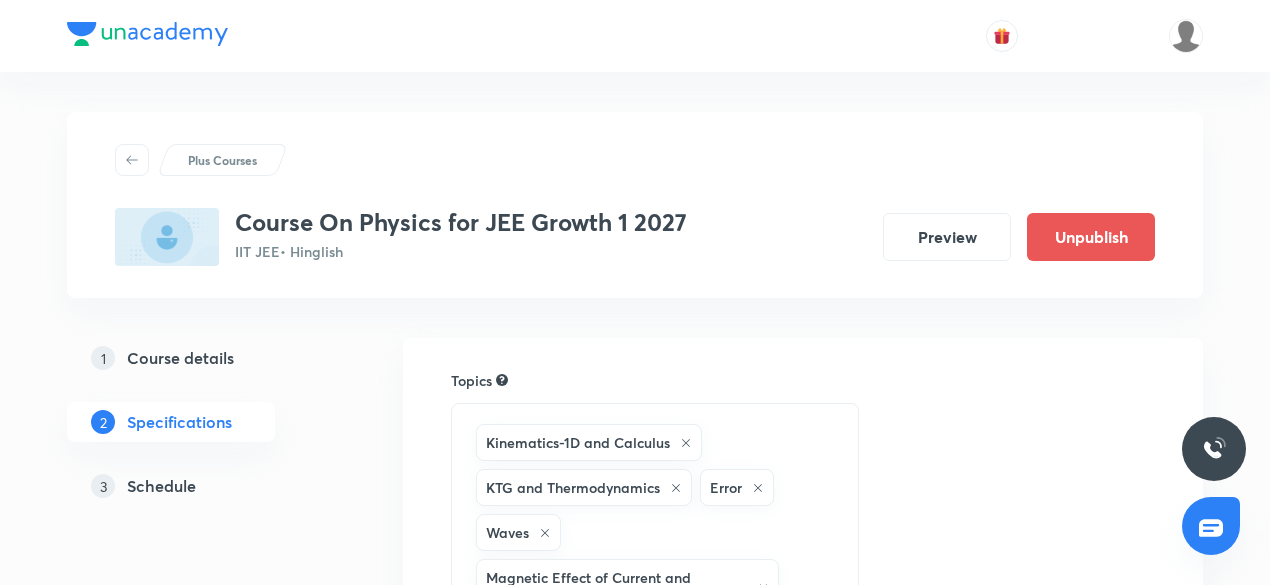 click on "Schedule" at bounding box center (161, 486) 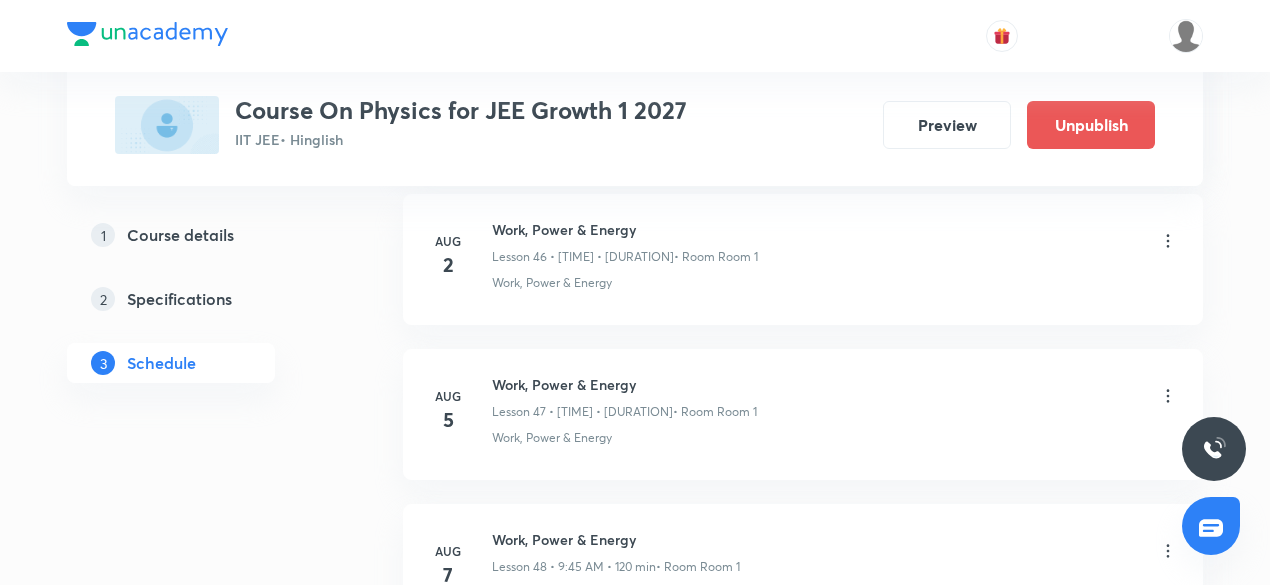 scroll, scrollTop: 8218, scrollLeft: 0, axis: vertical 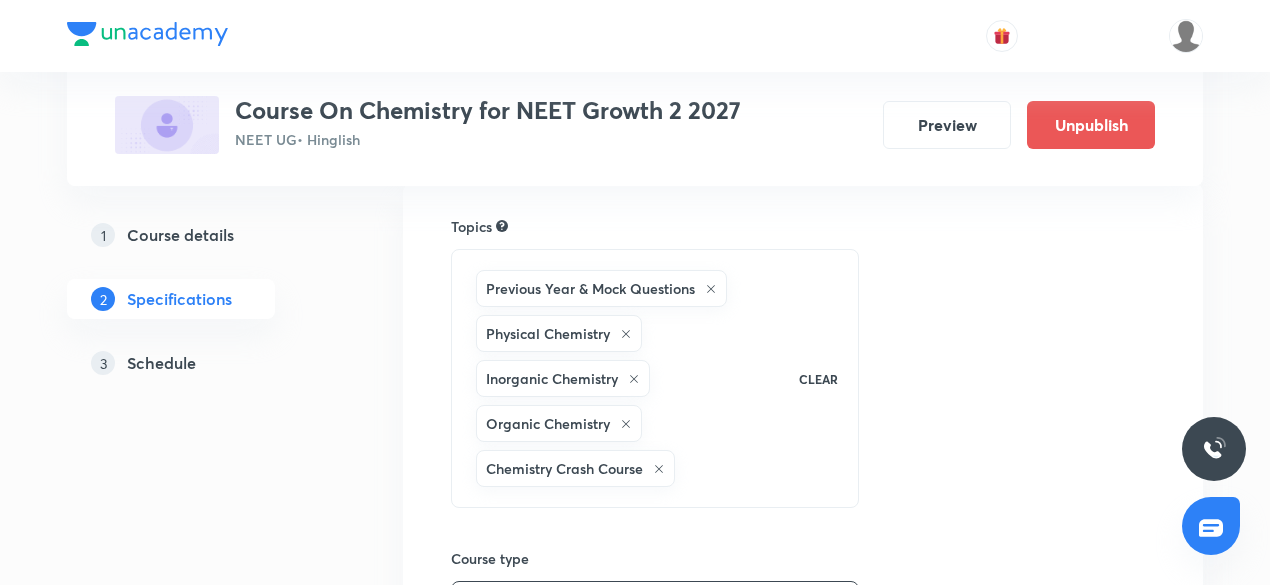 click on "Schedule" at bounding box center (161, 363) 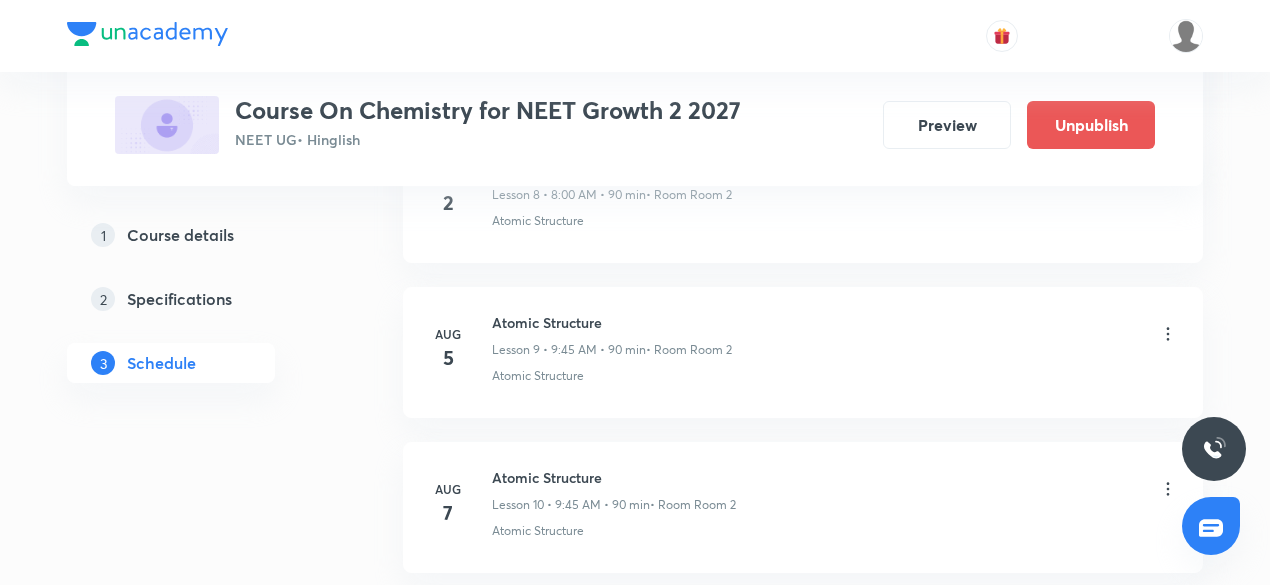 scroll, scrollTop: 2558, scrollLeft: 0, axis: vertical 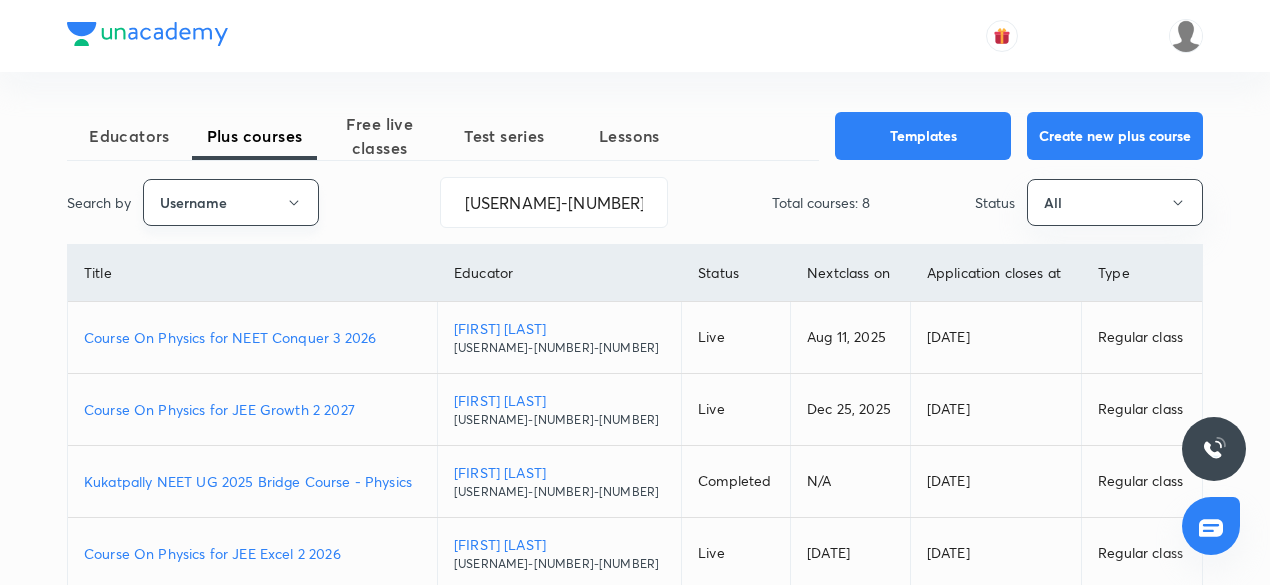 click on "Username" at bounding box center [231, 202] 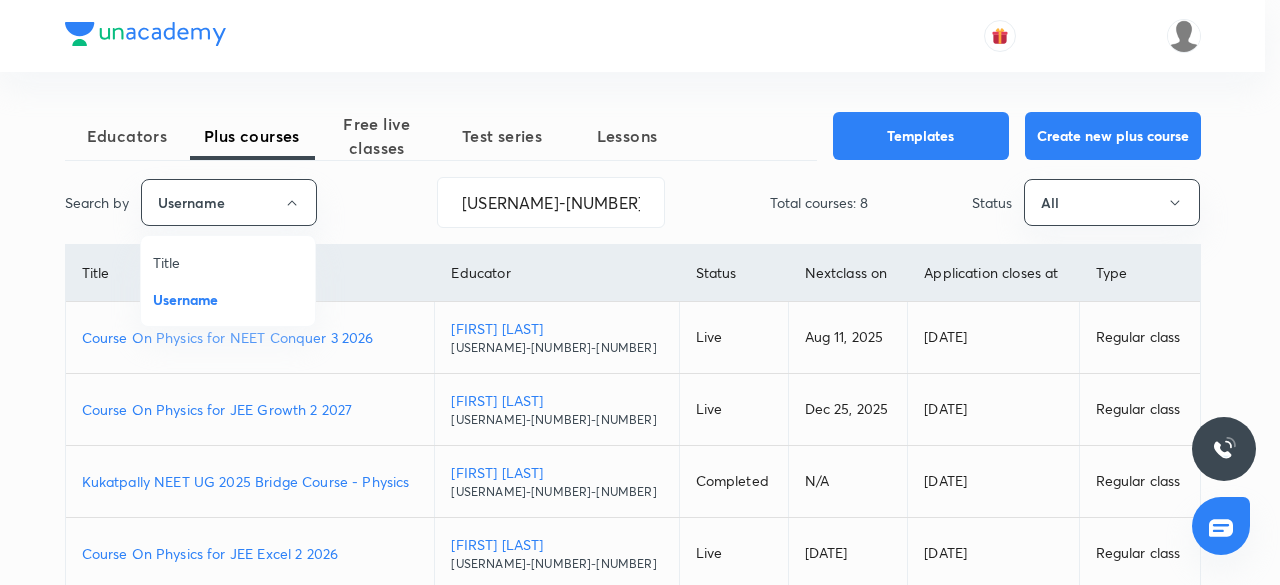 click on "Title" at bounding box center [228, 262] 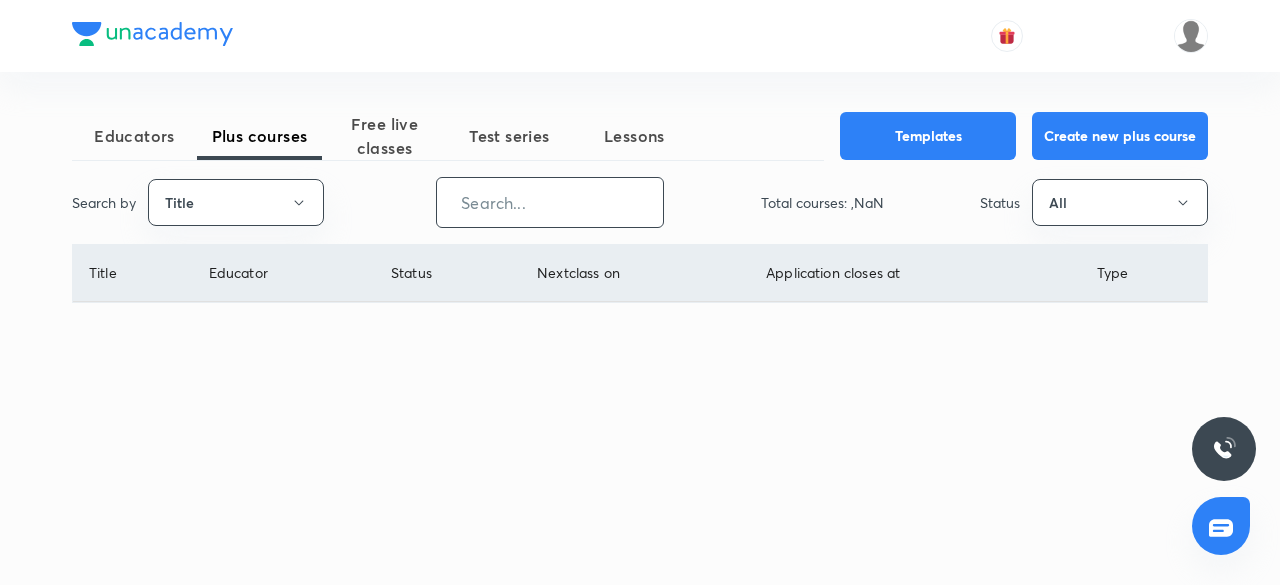 click at bounding box center [550, 202] 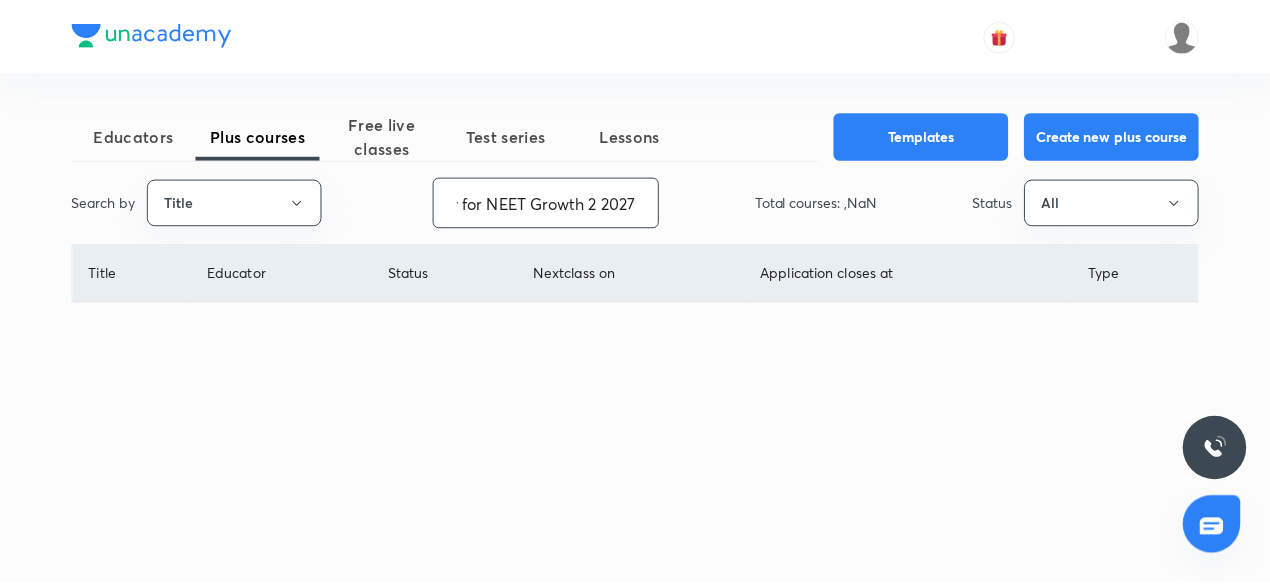 scroll, scrollTop: 0, scrollLeft: 171, axis: horizontal 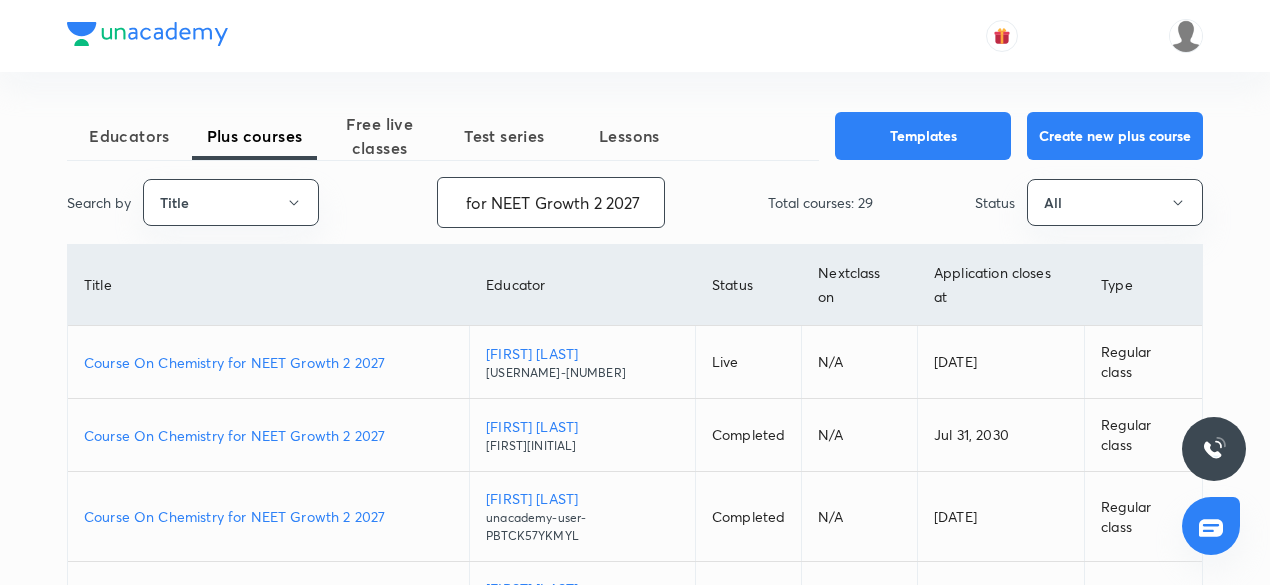 type on "Course On Chemistry for NEET Growth 2 2027" 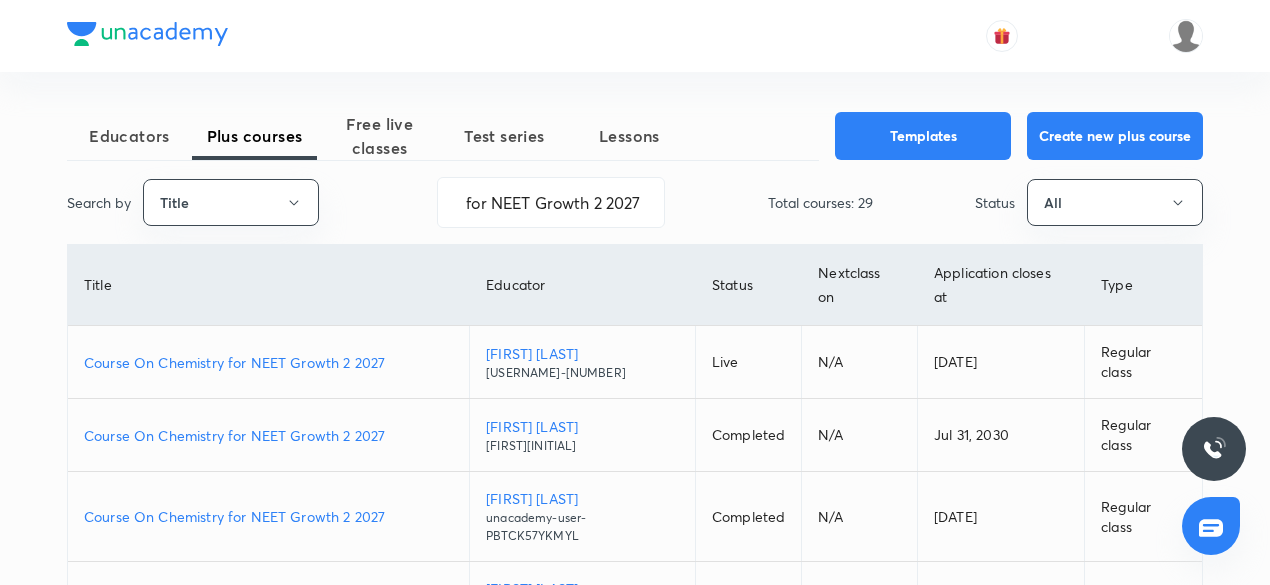 scroll, scrollTop: 0, scrollLeft: 0, axis: both 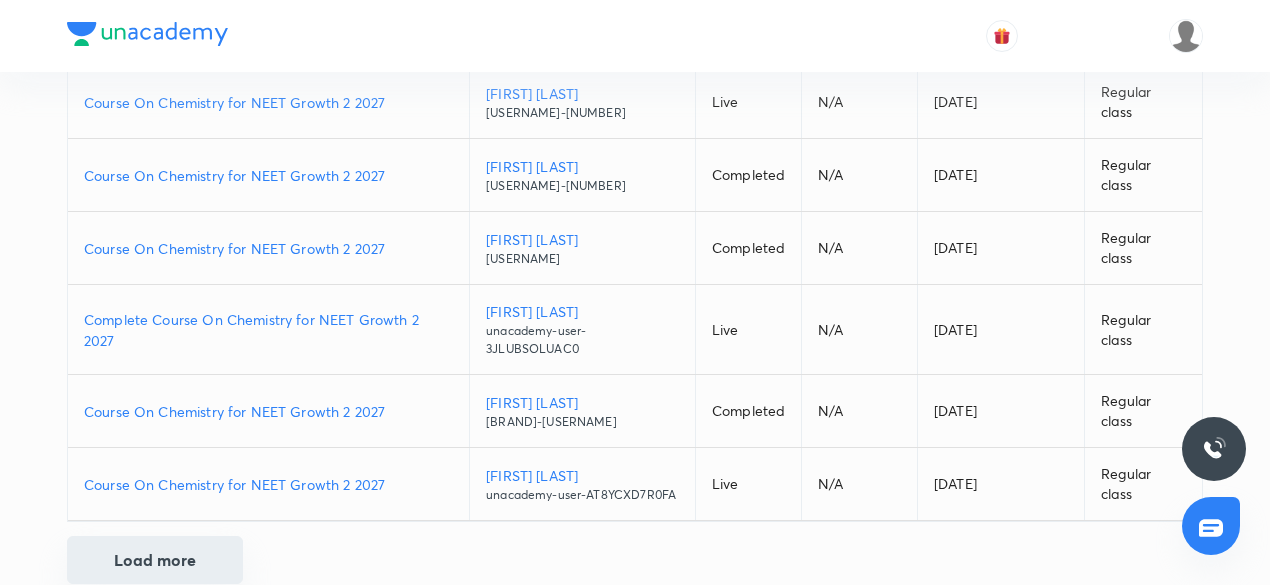 click on "Load more" at bounding box center (155, 560) 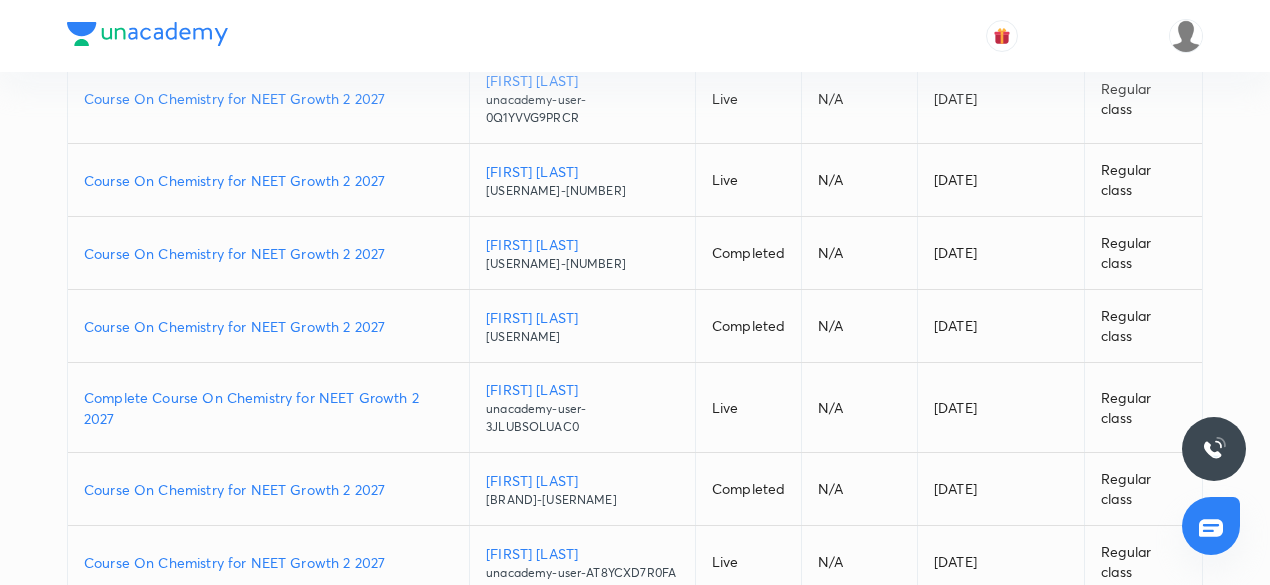 scroll, scrollTop: 586, scrollLeft: 0, axis: vertical 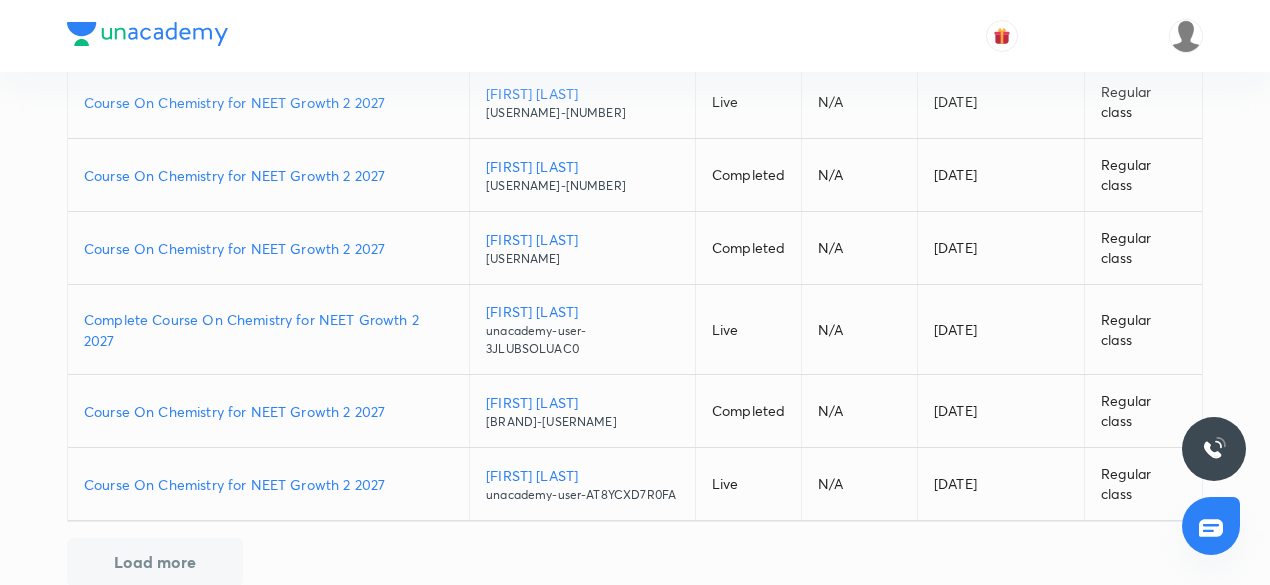 type 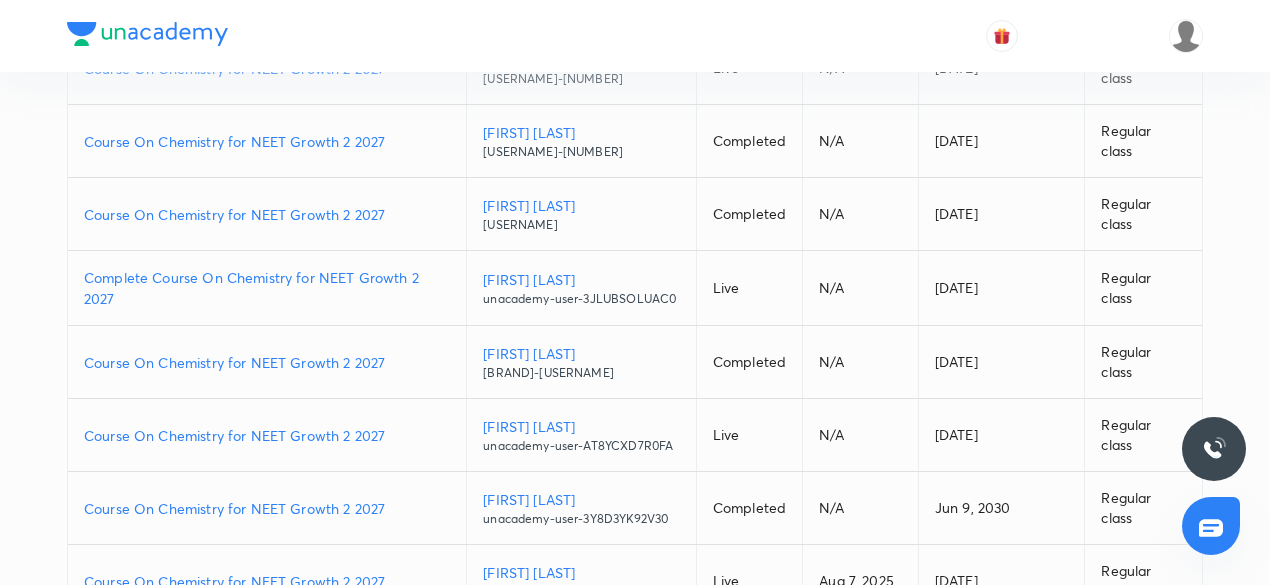 scroll, scrollTop: 577, scrollLeft: 0, axis: vertical 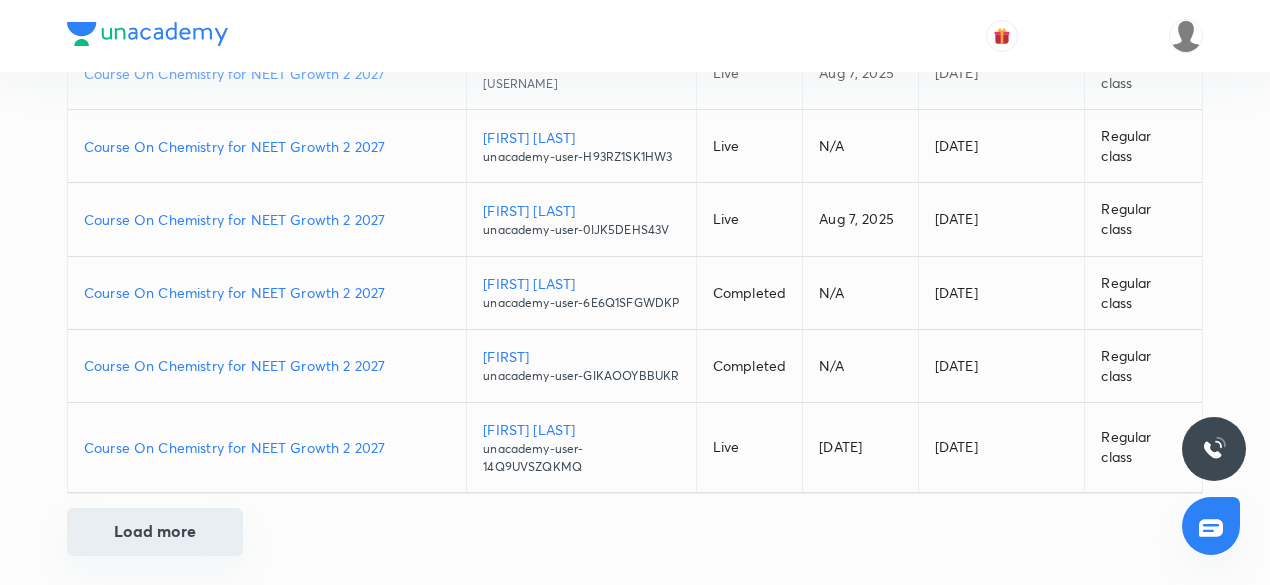 click on "Load more" at bounding box center [155, 532] 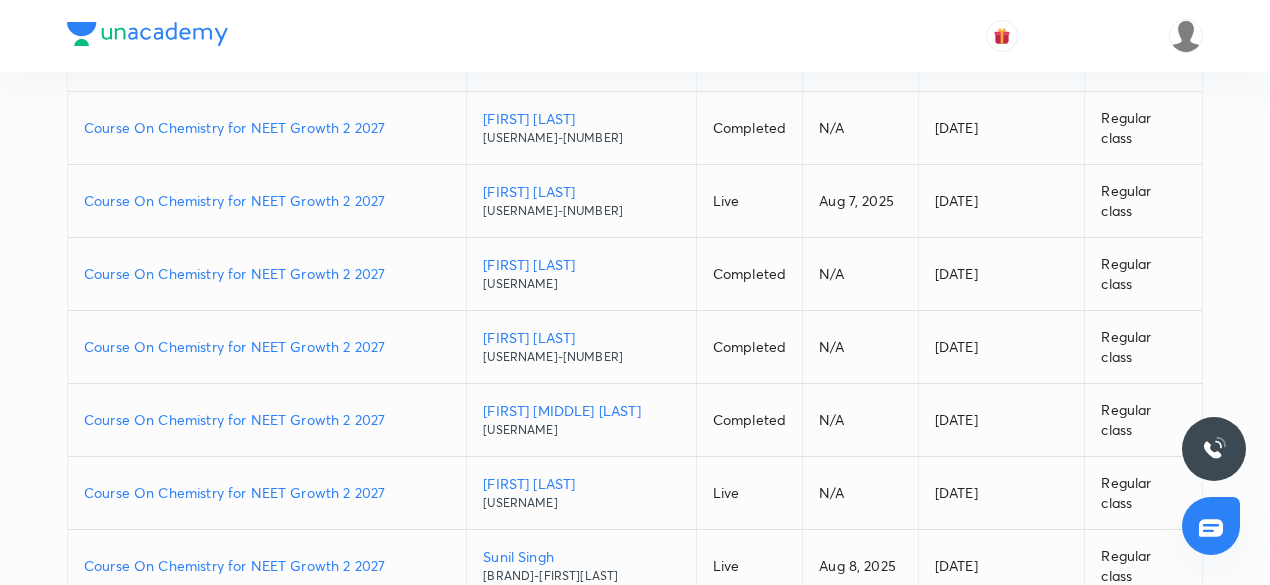 scroll, scrollTop: 1789, scrollLeft: 0, axis: vertical 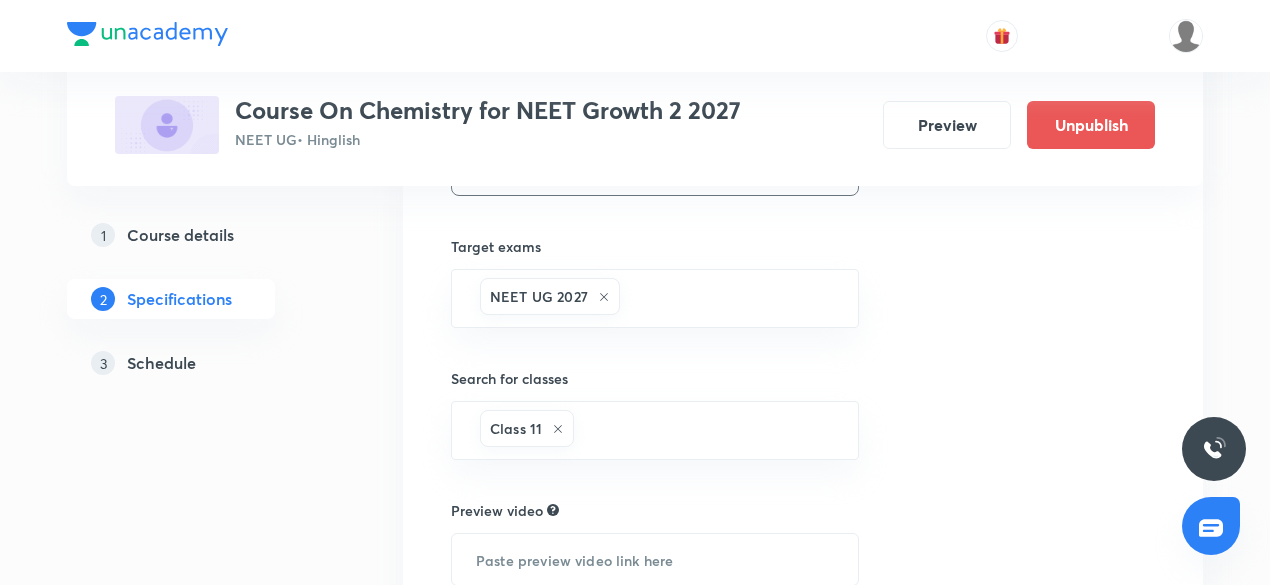 click on "Schedule" at bounding box center [161, 363] 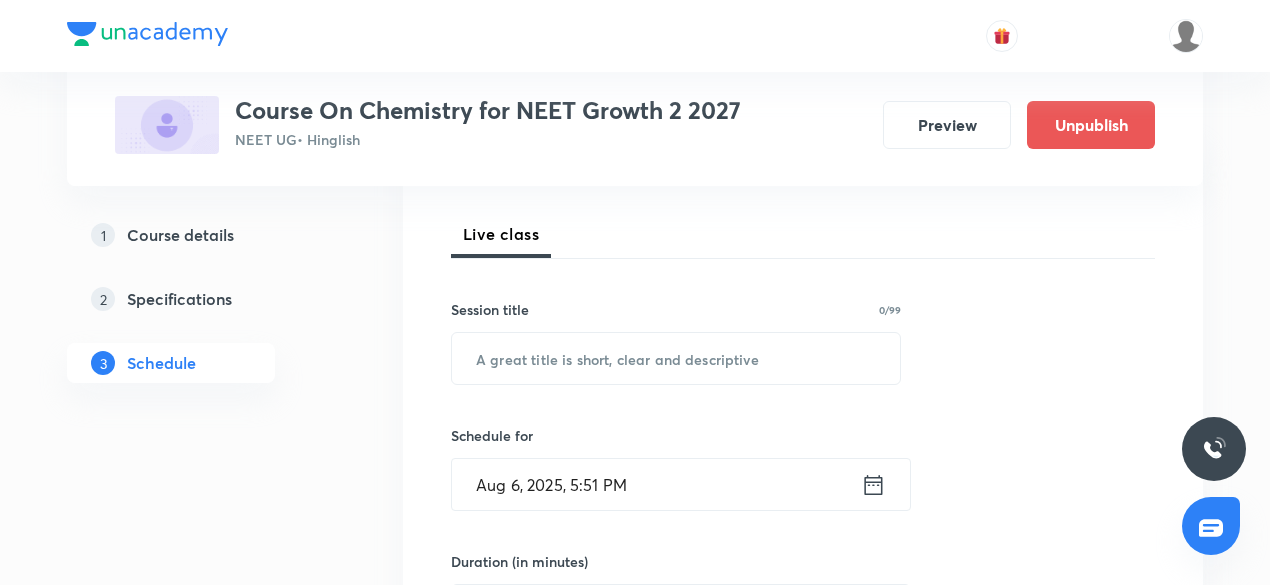 scroll, scrollTop: 0, scrollLeft: 0, axis: both 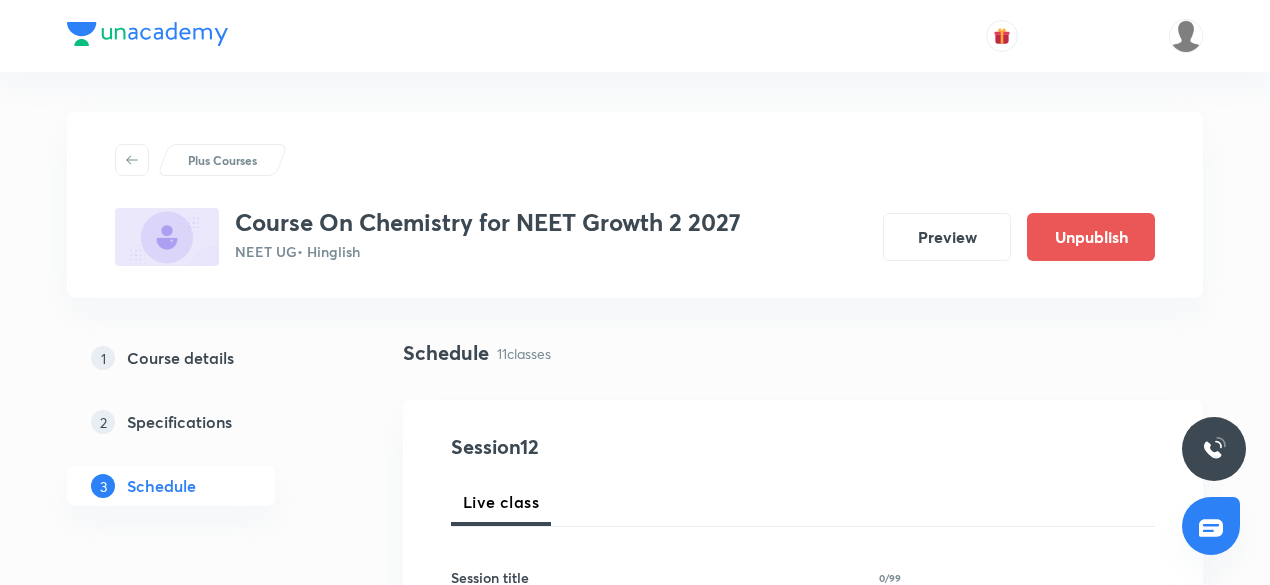 click on "Course details" at bounding box center (180, 358) 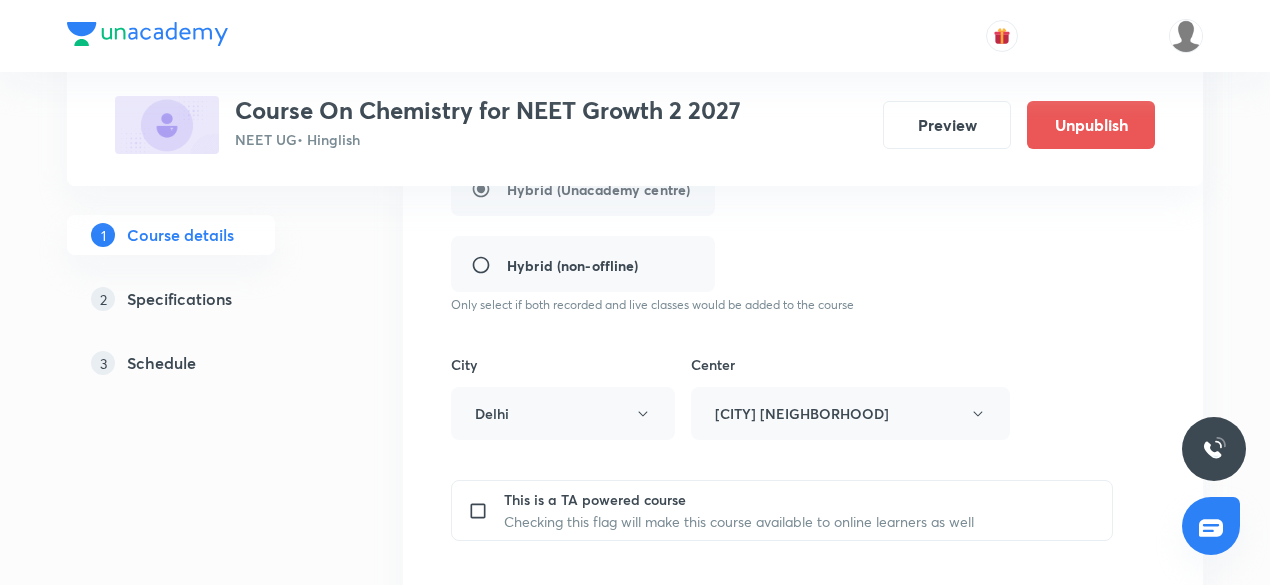 scroll, scrollTop: 535, scrollLeft: 0, axis: vertical 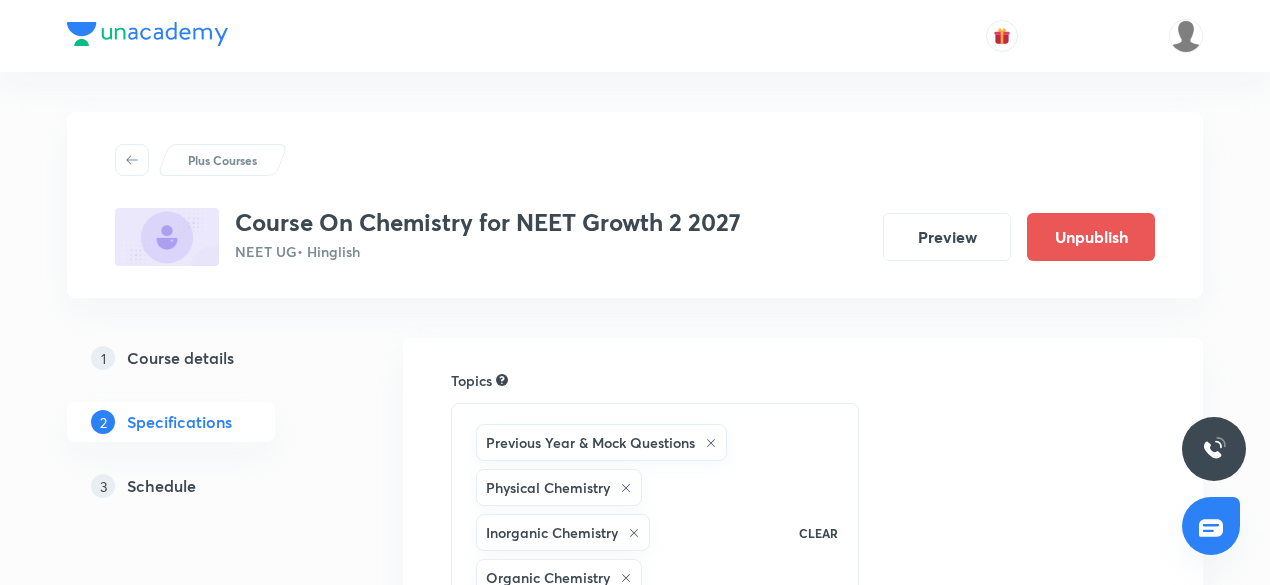 click on "Course details" at bounding box center (180, 358) 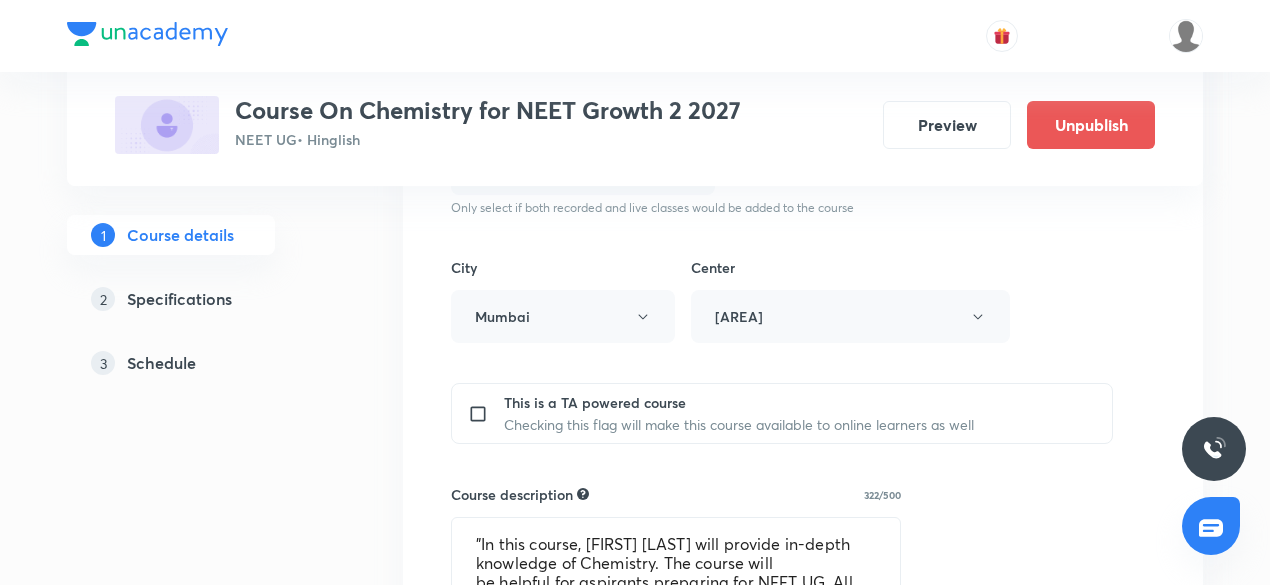 scroll, scrollTop: 702, scrollLeft: 0, axis: vertical 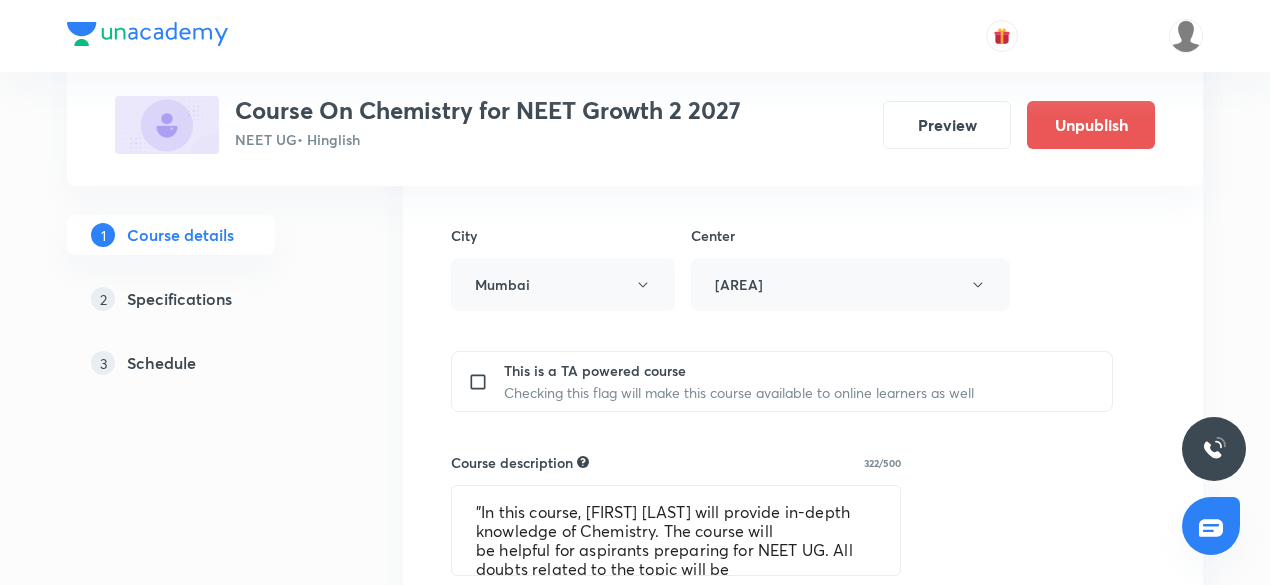 click on "3 Schedule" at bounding box center (207, 363) 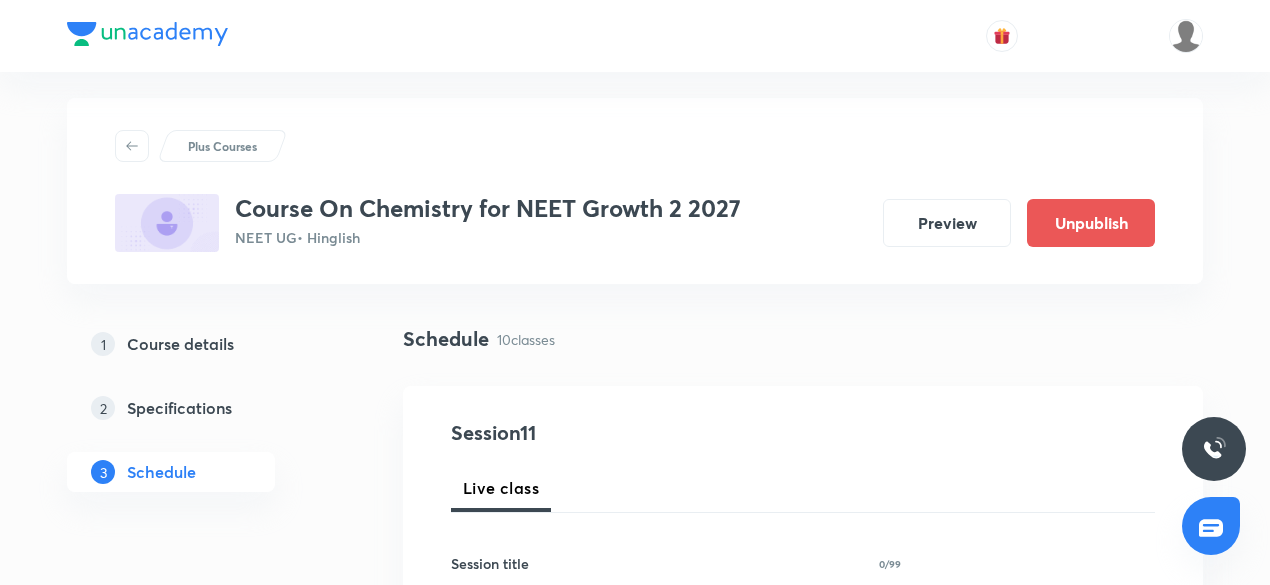 scroll, scrollTop: 7, scrollLeft: 0, axis: vertical 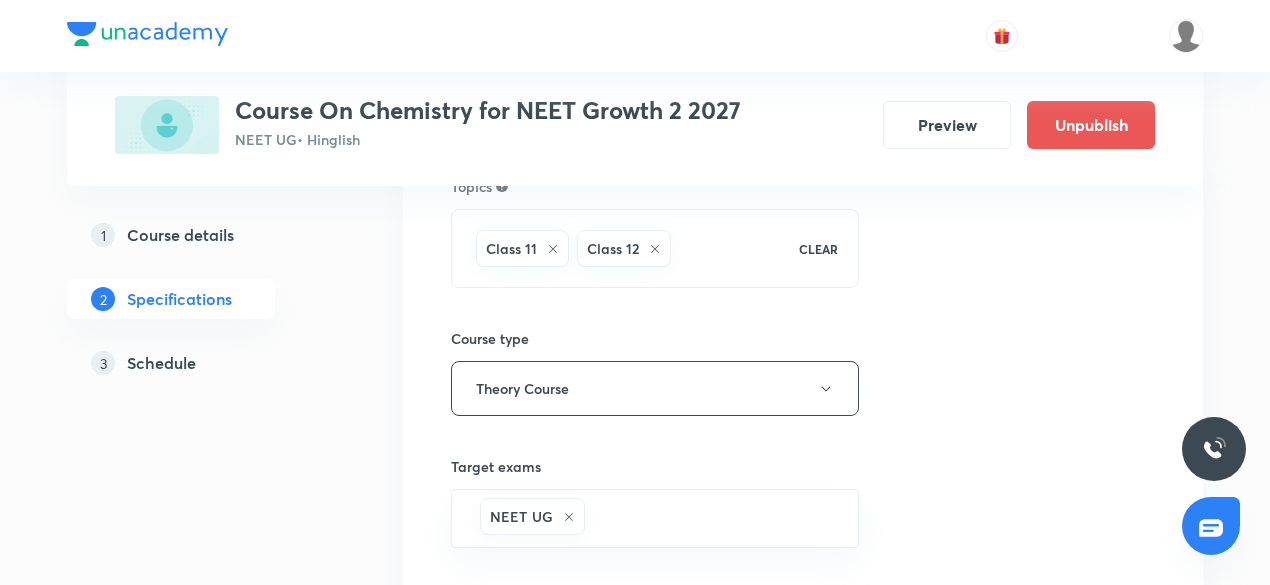 click on "Course details" at bounding box center [180, 235] 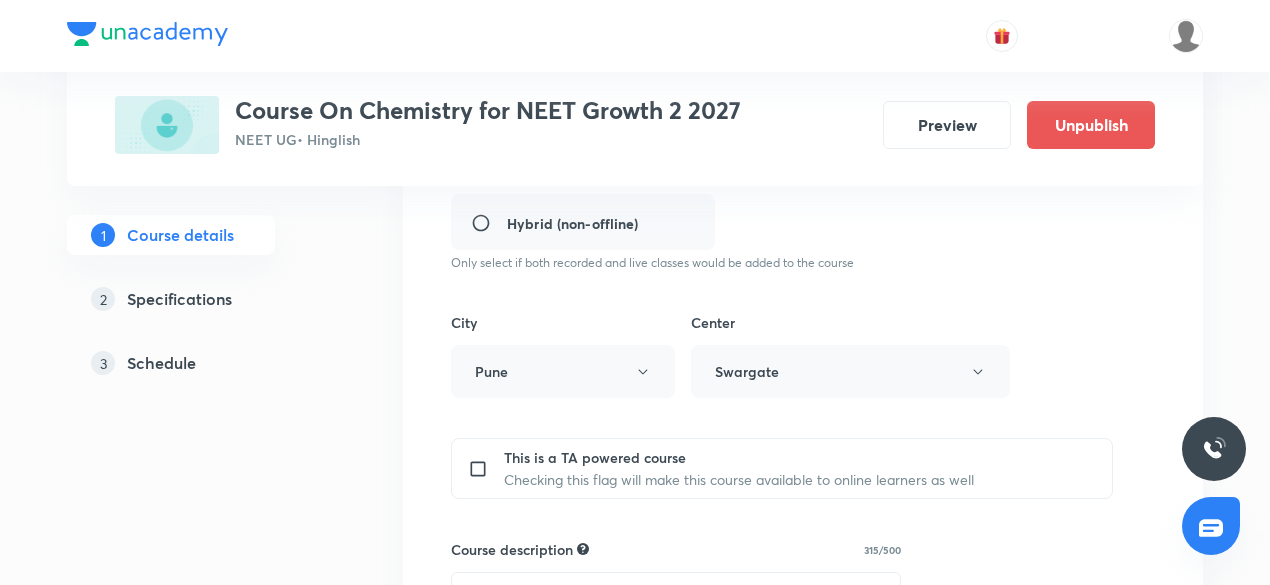 scroll, scrollTop: 620, scrollLeft: 0, axis: vertical 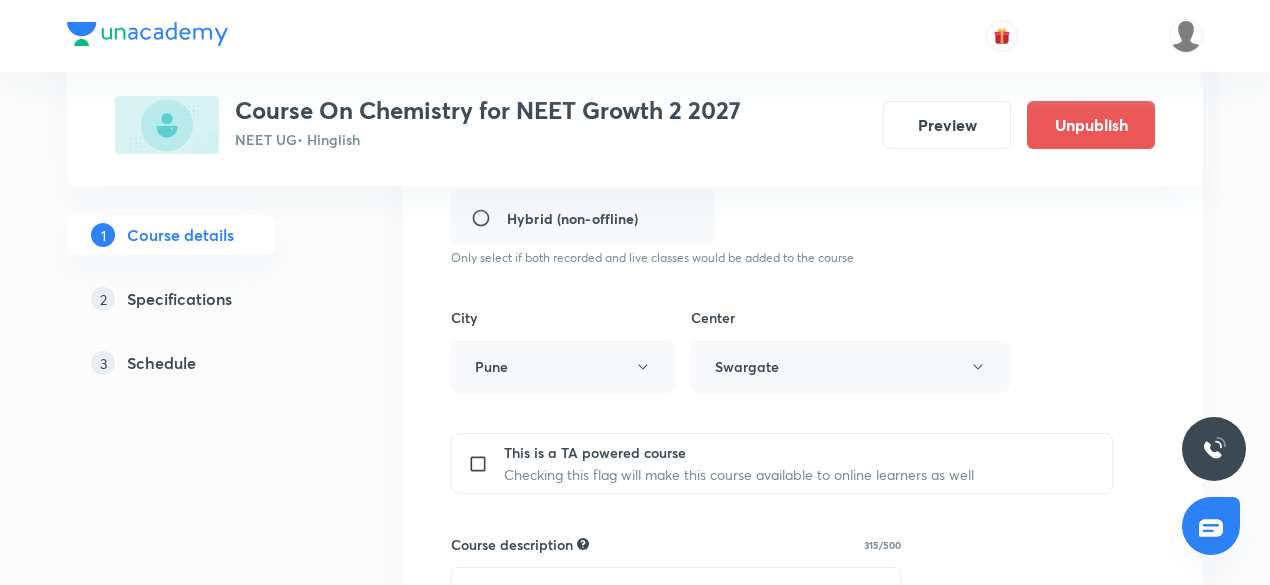 click on "Schedule" at bounding box center (161, 363) 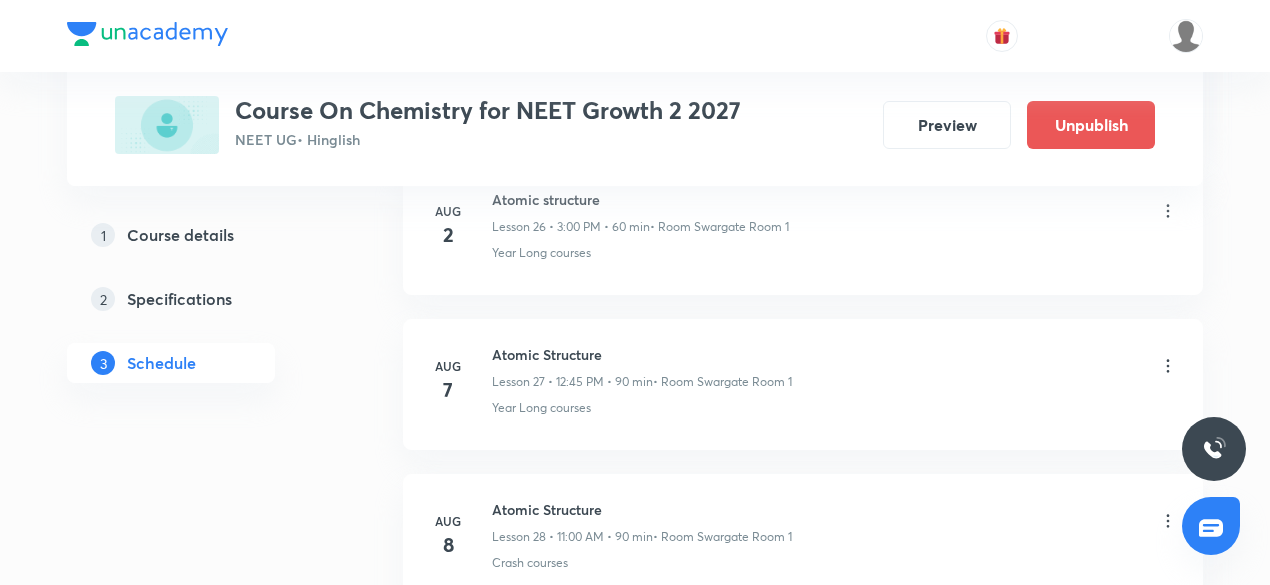scroll, scrollTop: 5148, scrollLeft: 0, axis: vertical 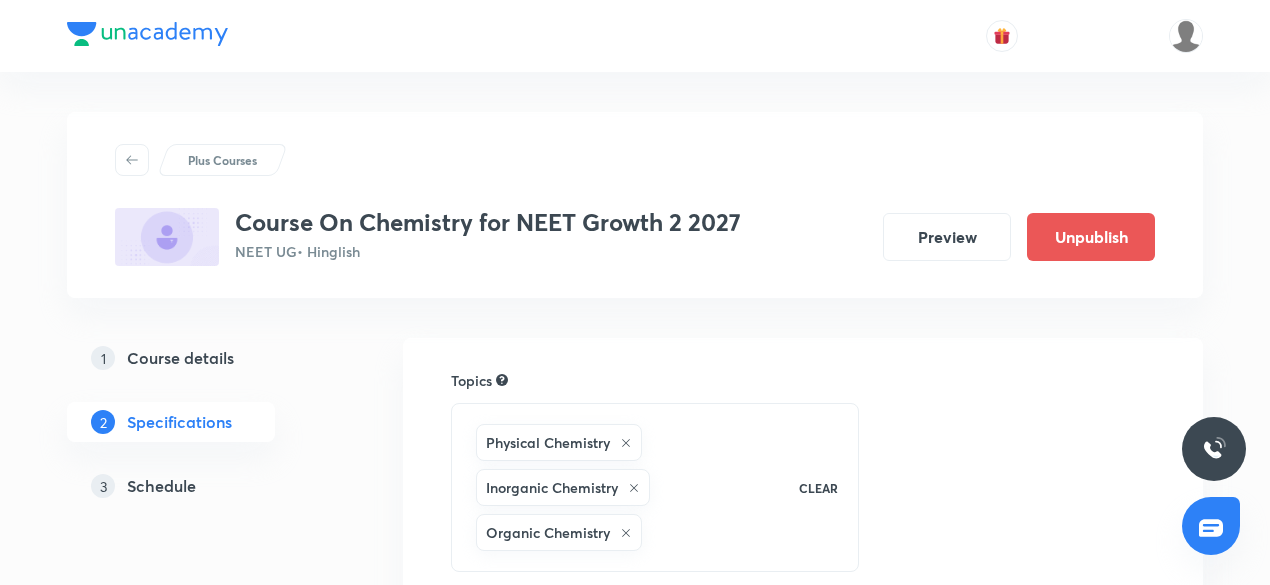 click on "Course details" at bounding box center [180, 358] 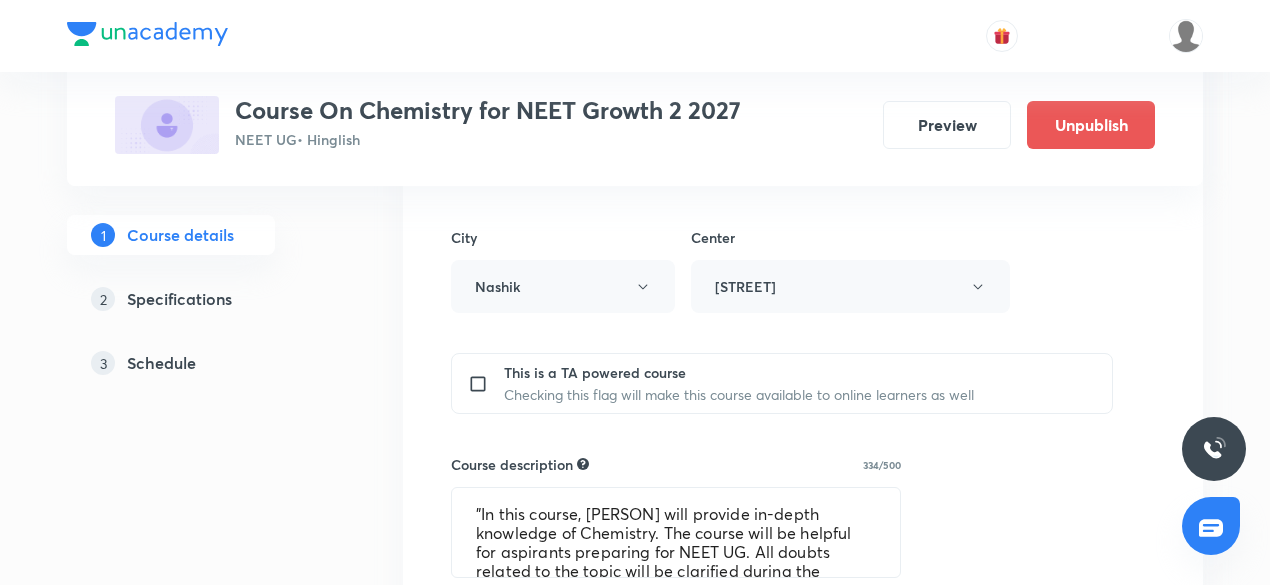 scroll, scrollTop: 702, scrollLeft: 0, axis: vertical 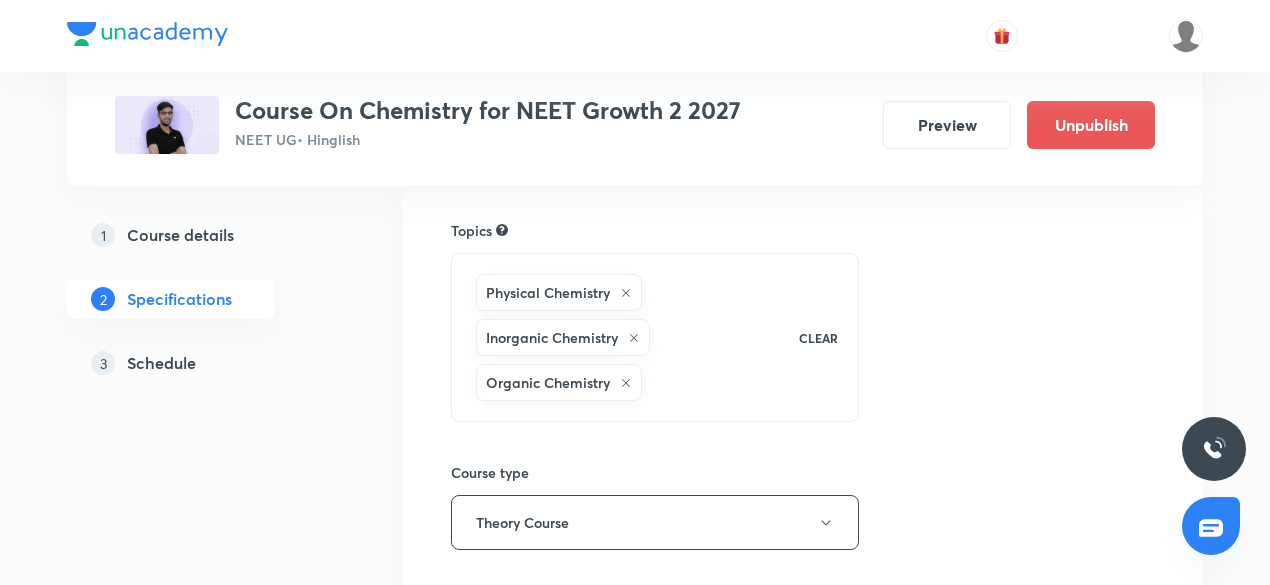 click on "Schedule" at bounding box center (161, 363) 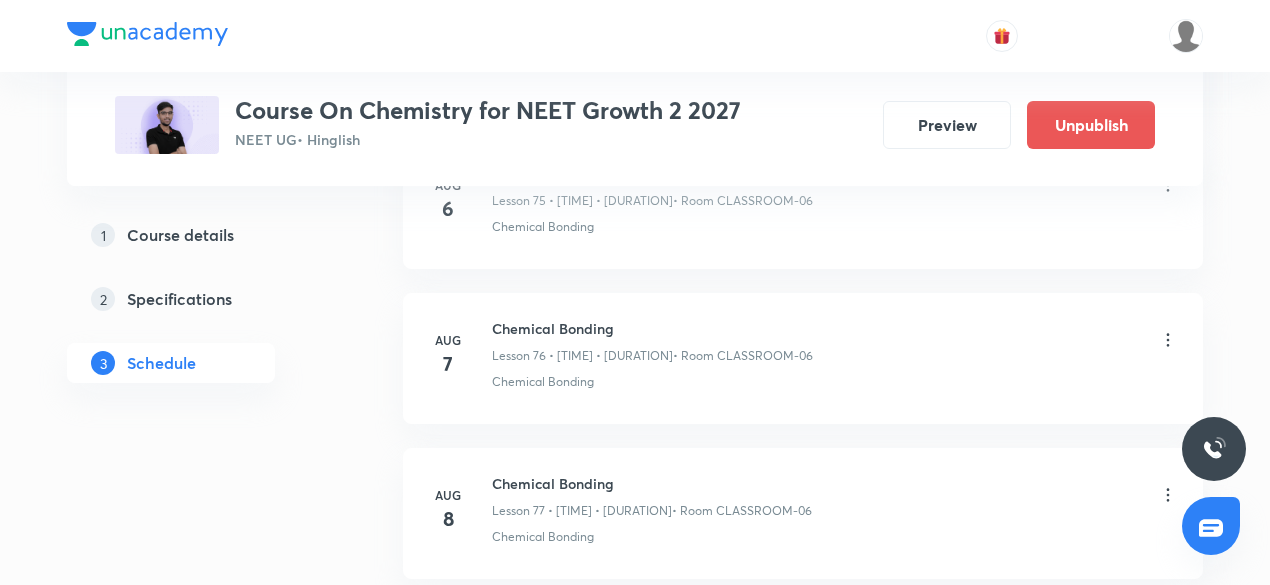scroll, scrollTop: 12810, scrollLeft: 0, axis: vertical 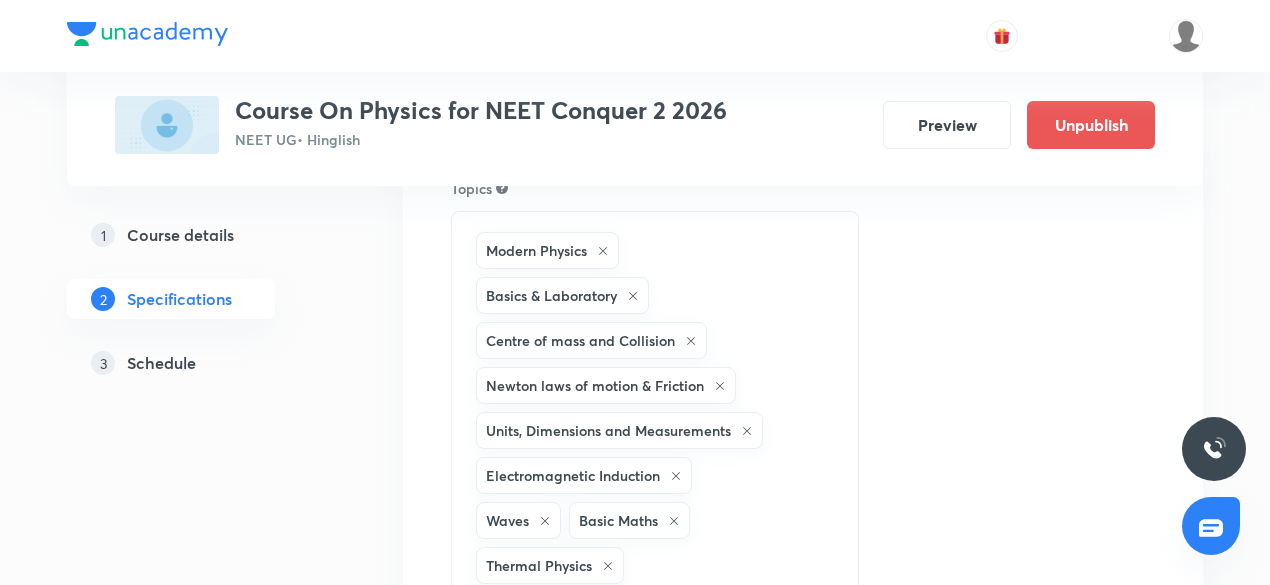 click on "Course details" at bounding box center (180, 235) 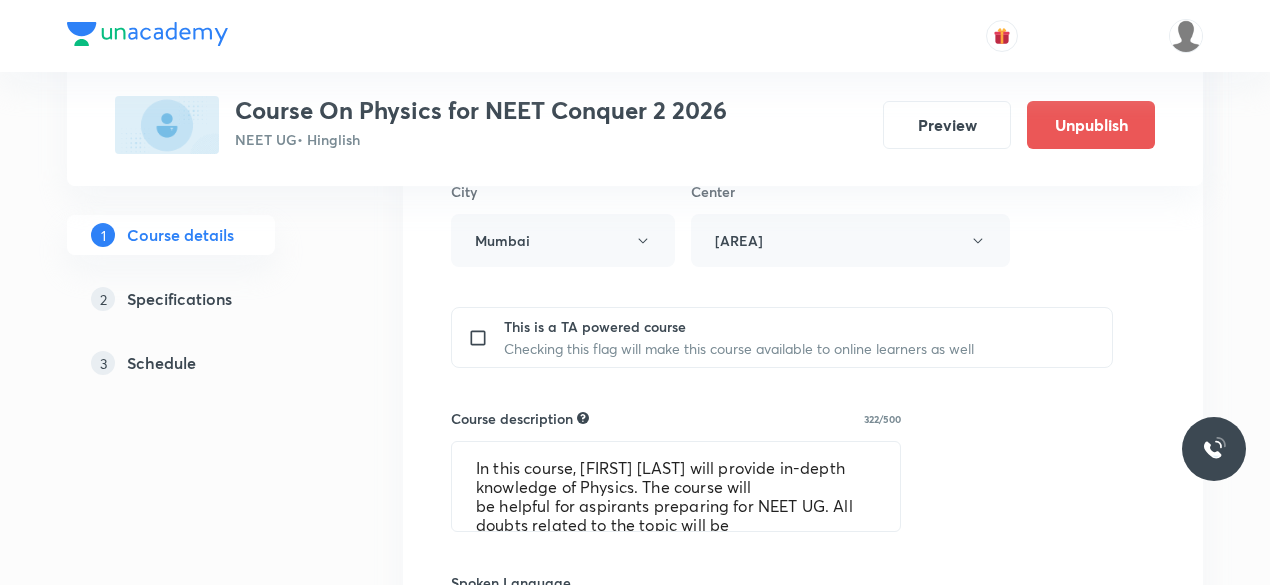 scroll, scrollTop: 0, scrollLeft: 0, axis: both 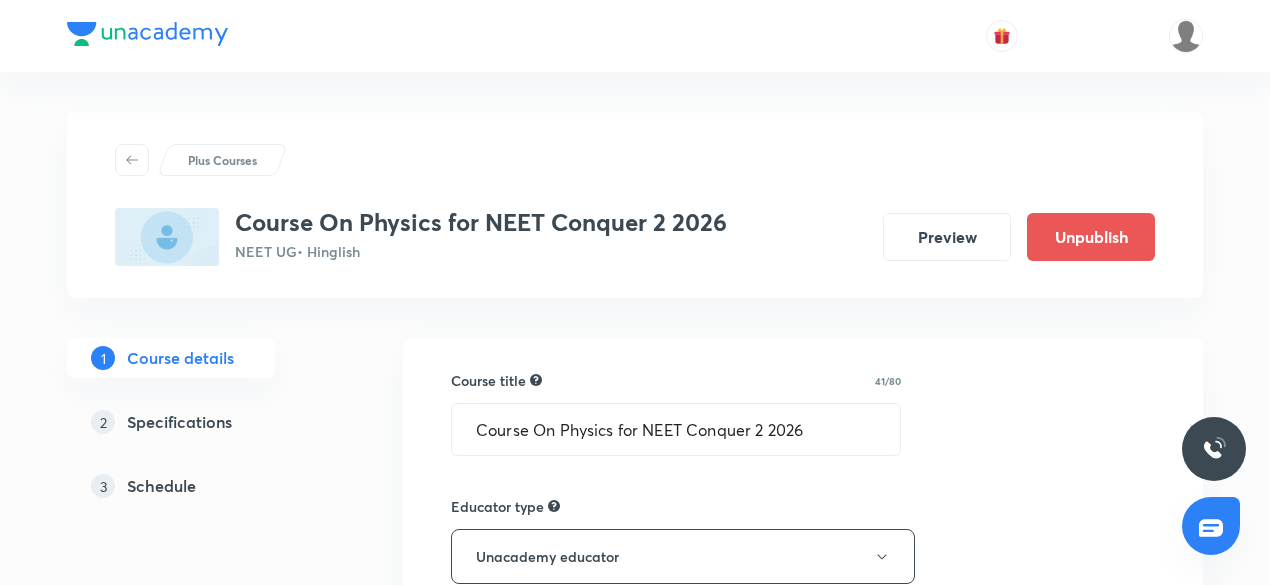 click on "Schedule" at bounding box center [161, 486] 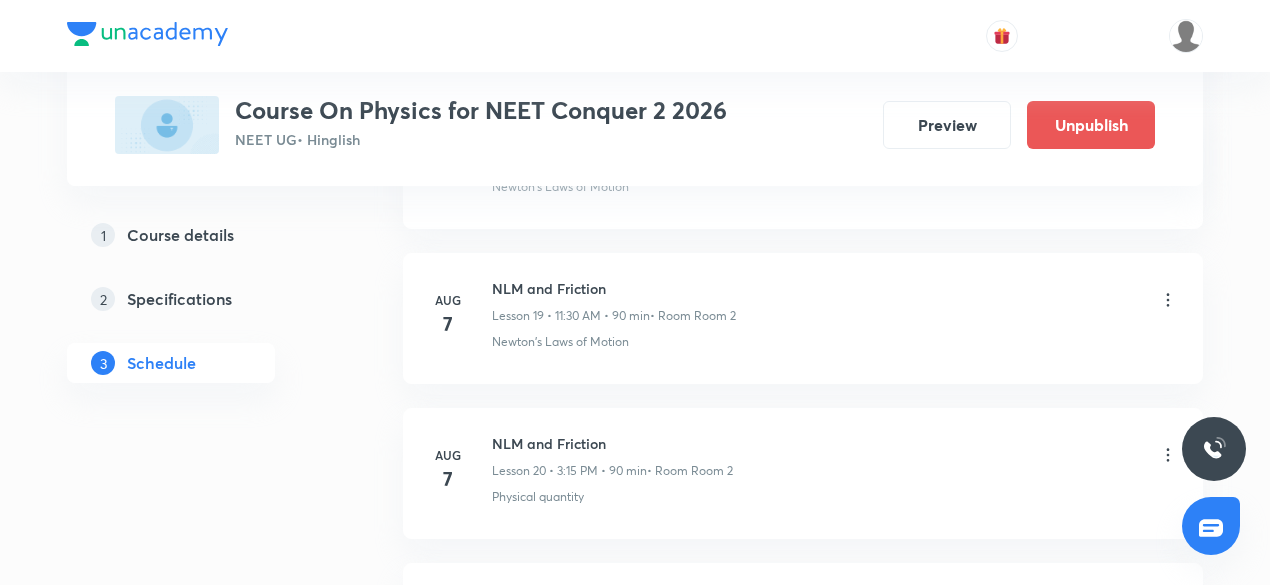 scroll, scrollTop: 3985, scrollLeft: 0, axis: vertical 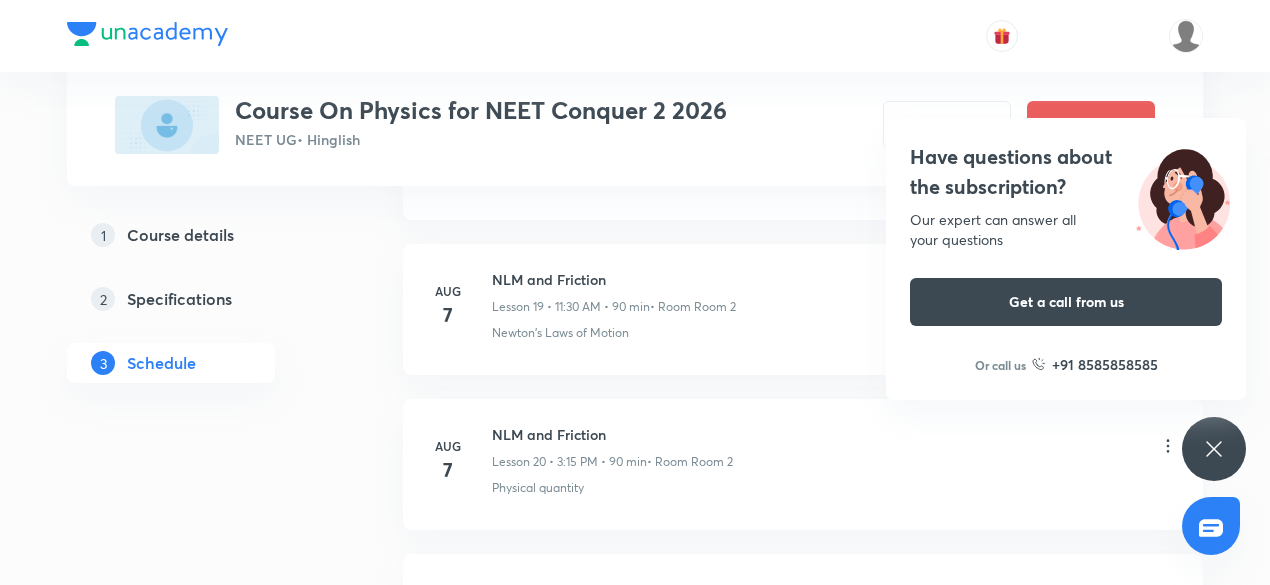 click on "Have questions about the subscription? Our expert can answer all your questions Get a call from us Or call us +91 8585858585" at bounding box center (1214, 449) 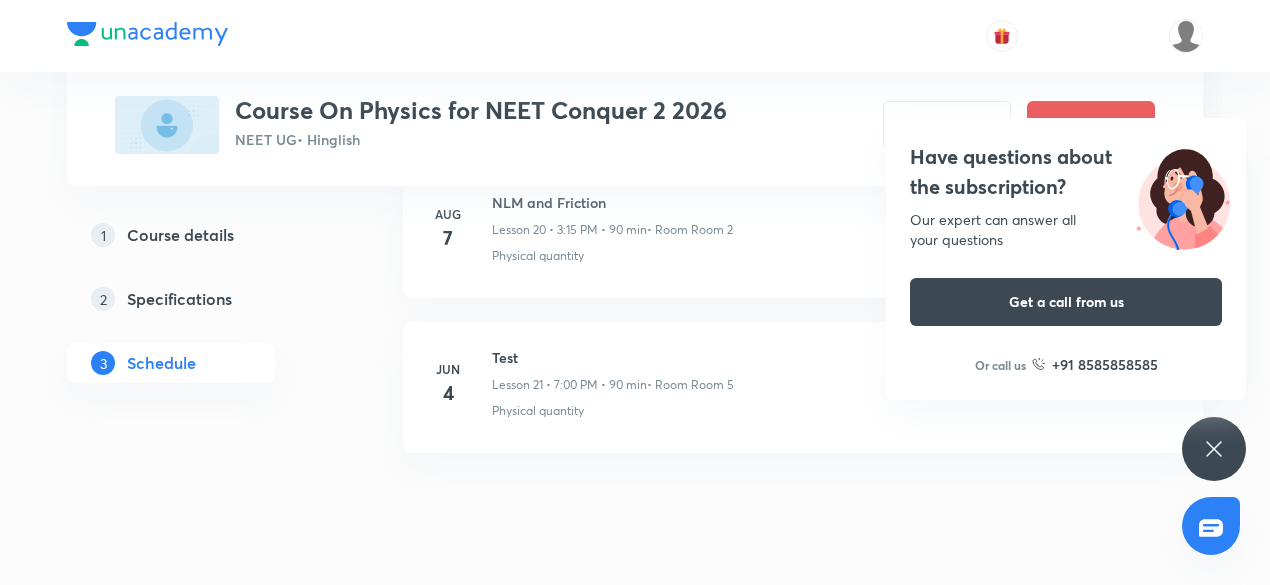 scroll, scrollTop: 4220, scrollLeft: 0, axis: vertical 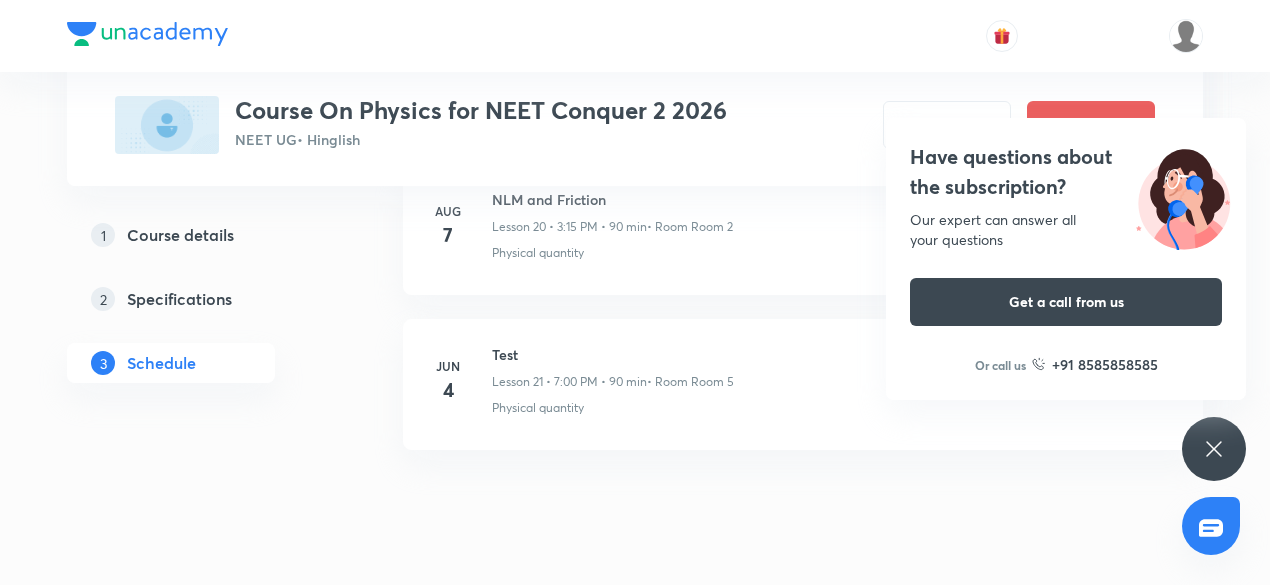 click on "Have questions about the subscription? Our expert can answer all your questions Get a call from us Or call us +91 8585858585" at bounding box center [1214, 449] 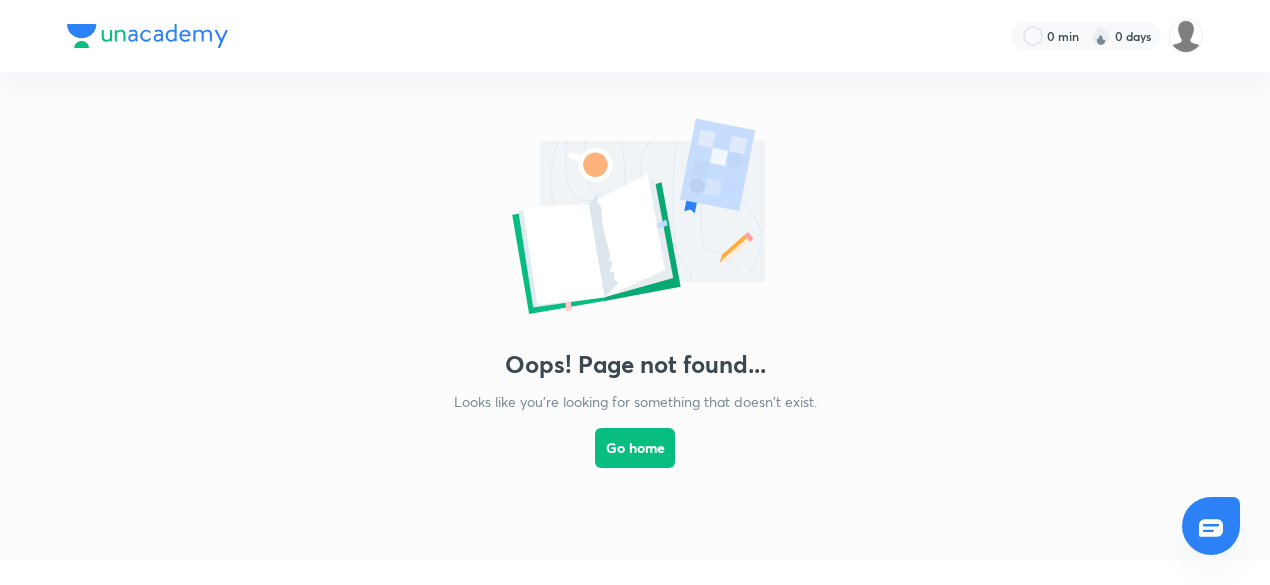 scroll, scrollTop: 0, scrollLeft: 0, axis: both 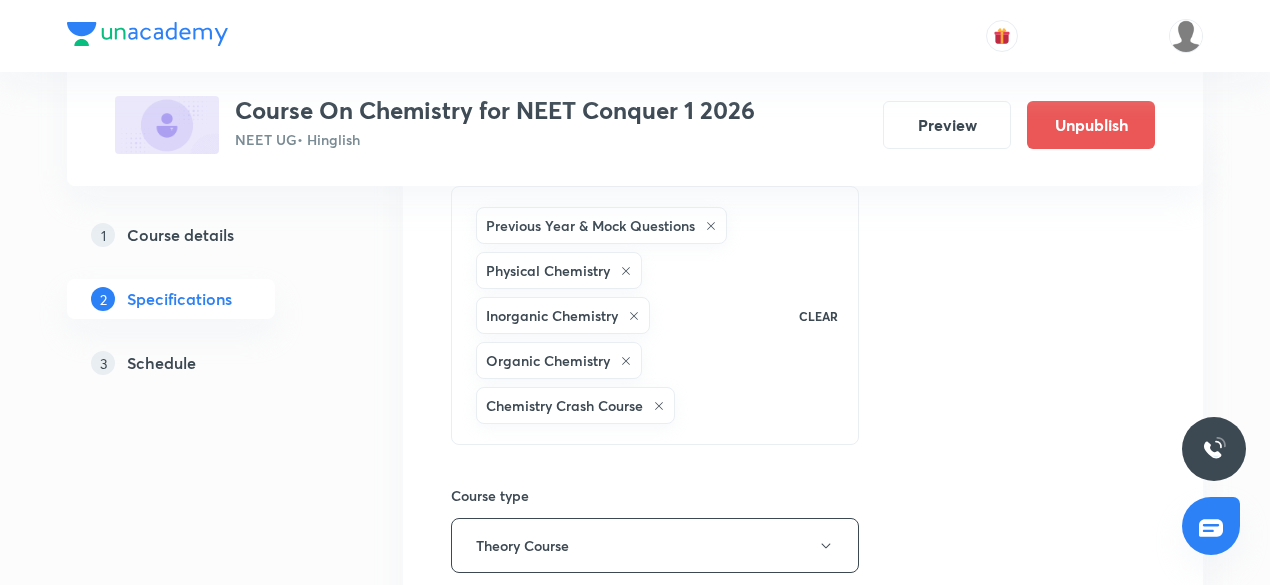 click on "Schedule" at bounding box center (161, 363) 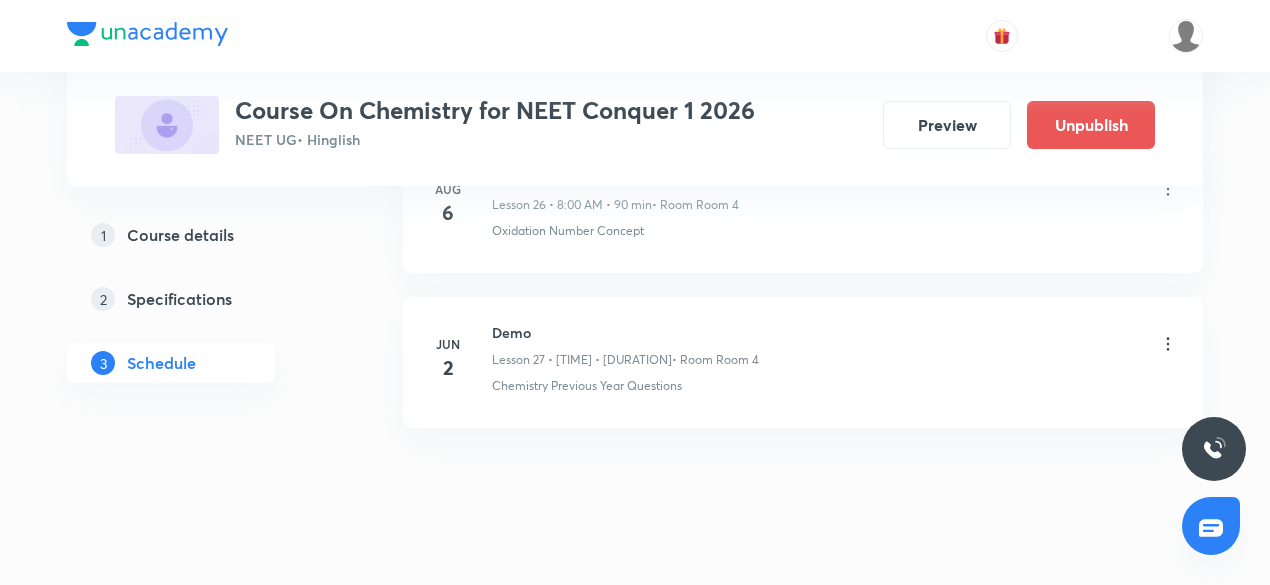 scroll, scrollTop: 5182, scrollLeft: 0, axis: vertical 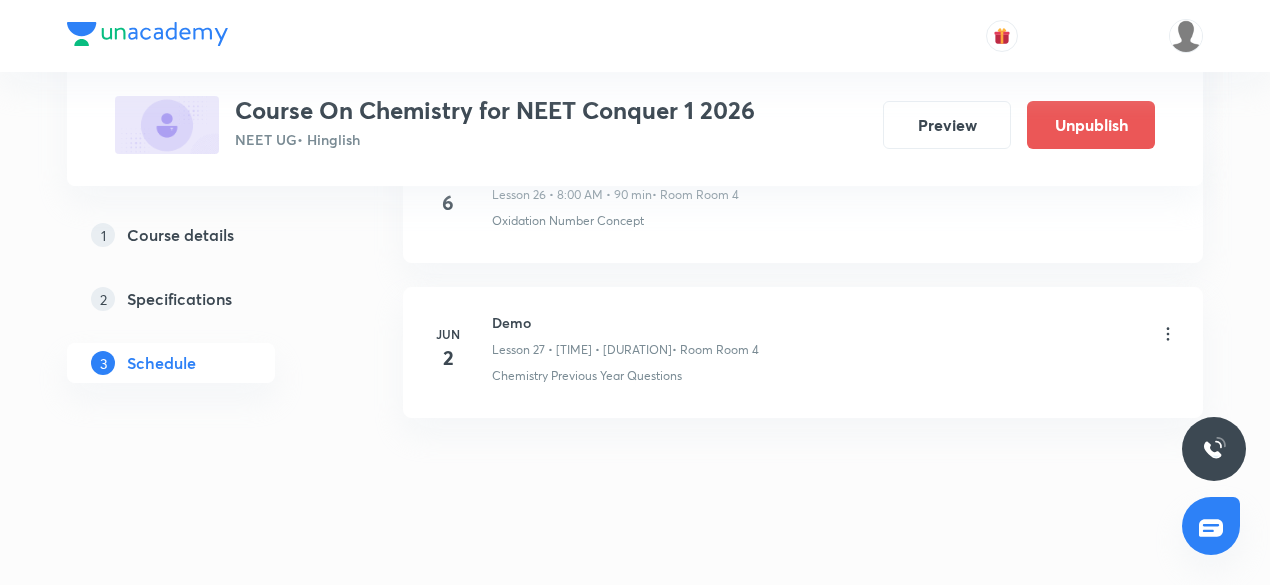 click on "1 Course details" at bounding box center (203, 235) 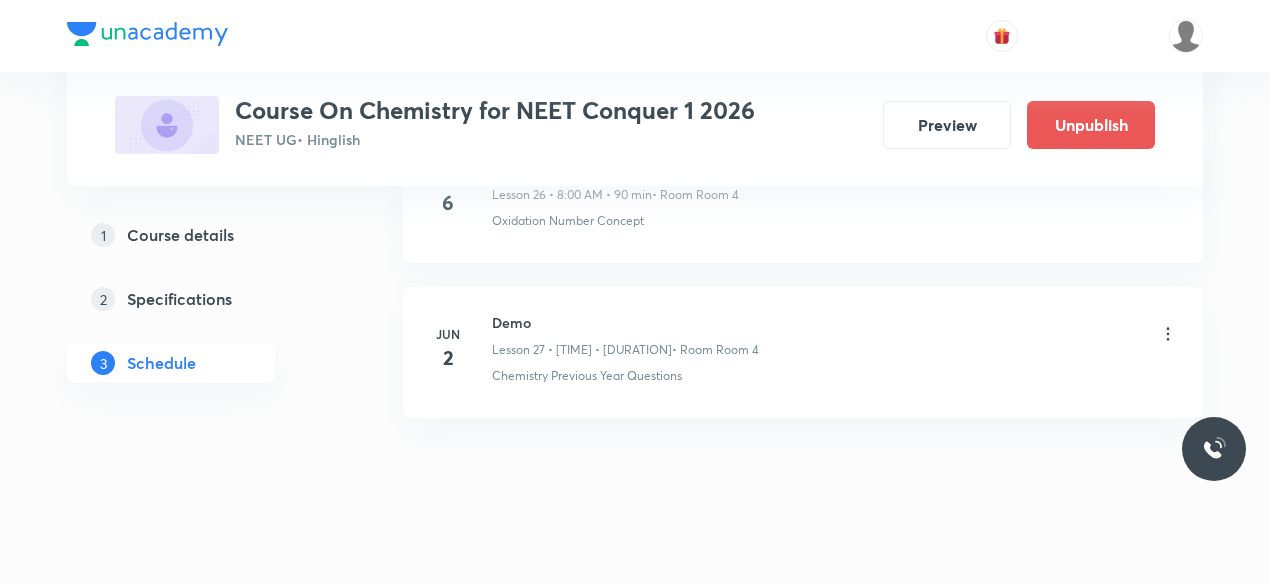 scroll, scrollTop: 0, scrollLeft: 0, axis: both 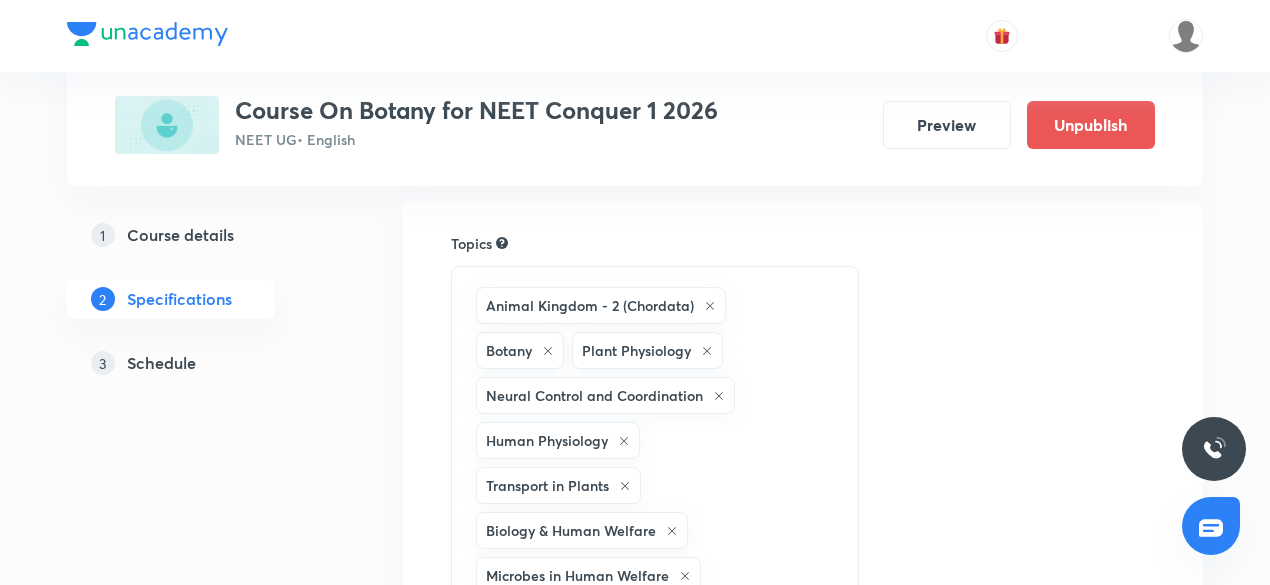 click on "Schedule" at bounding box center (161, 363) 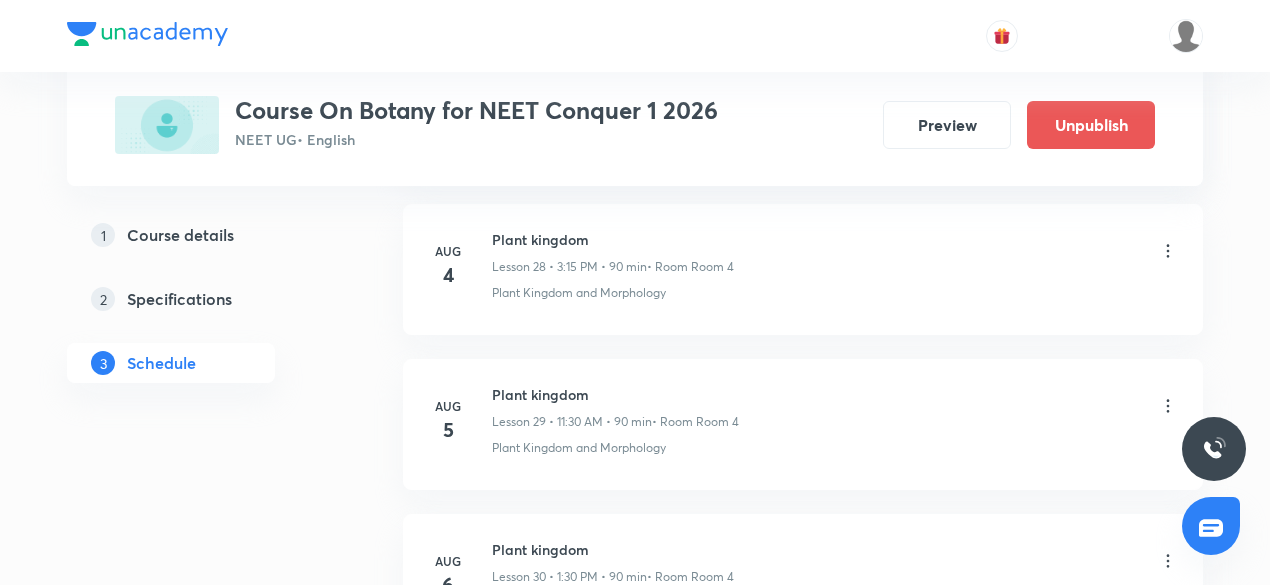 scroll, scrollTop: 5645, scrollLeft: 0, axis: vertical 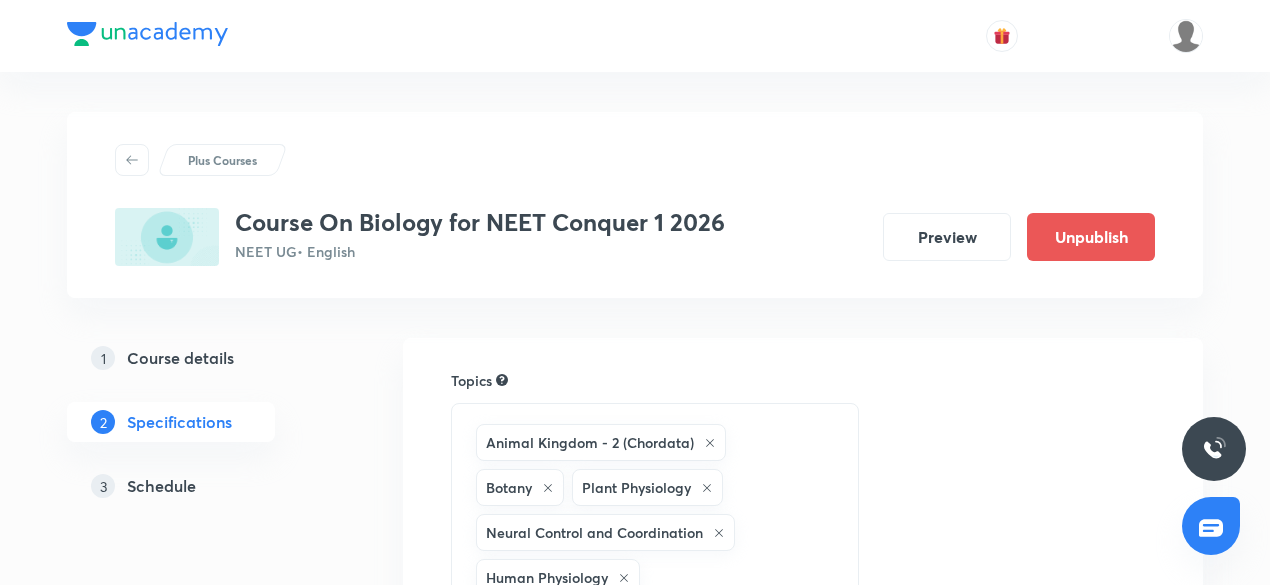 click on "Schedule" at bounding box center [161, 486] 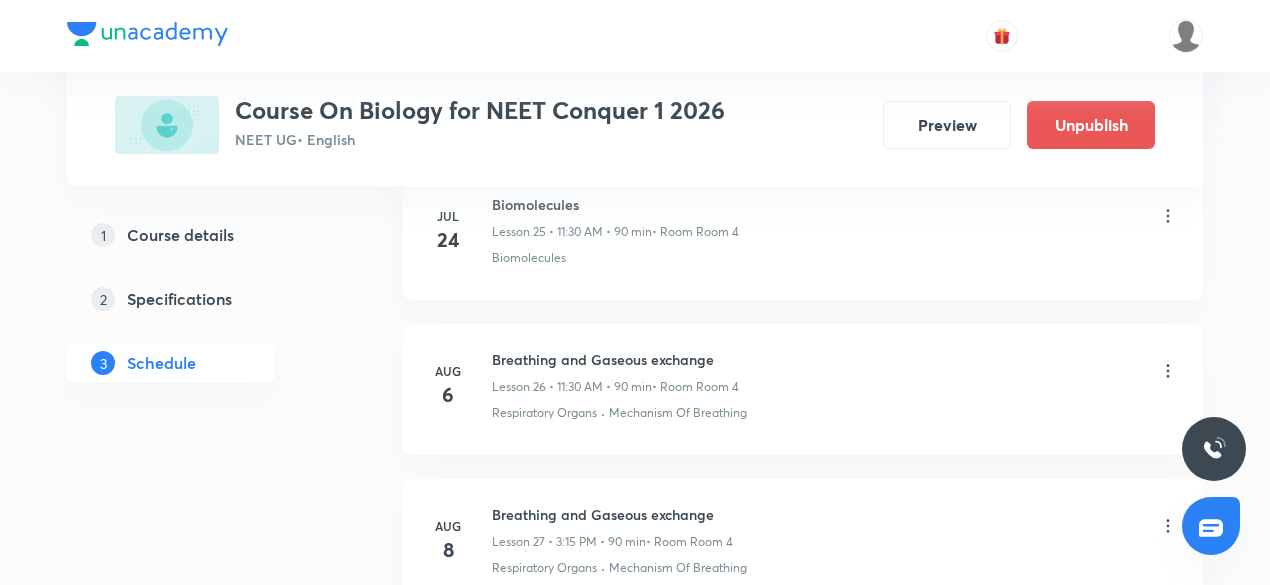 scroll, scrollTop: 4986, scrollLeft: 0, axis: vertical 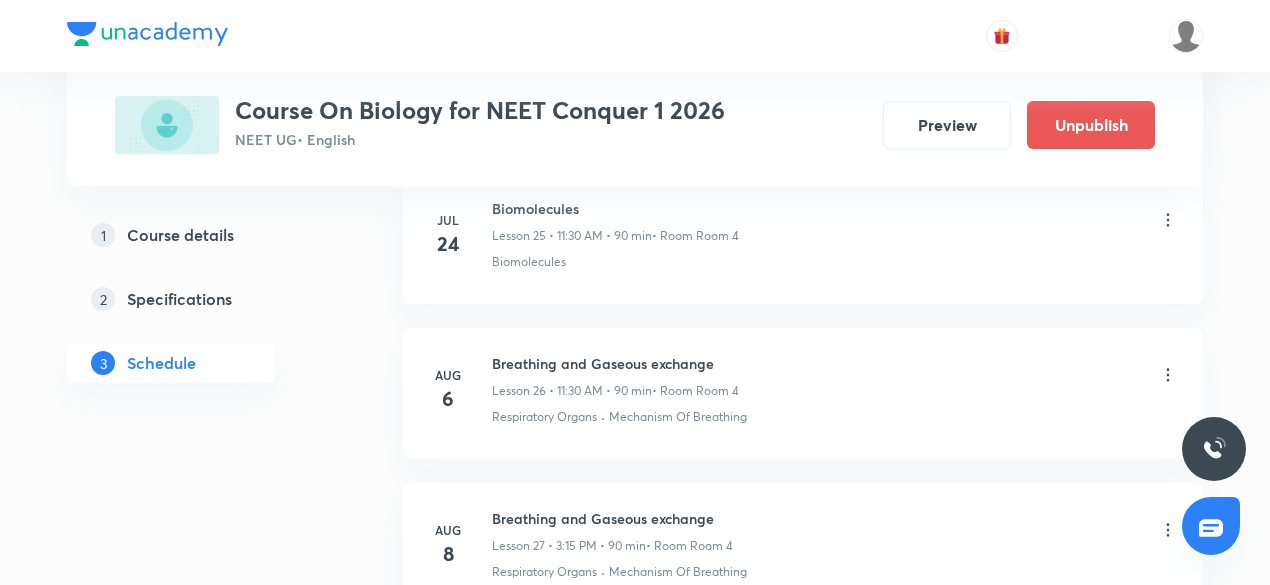 click on "Breathing and Gaseous exchange" at bounding box center (615, 363) 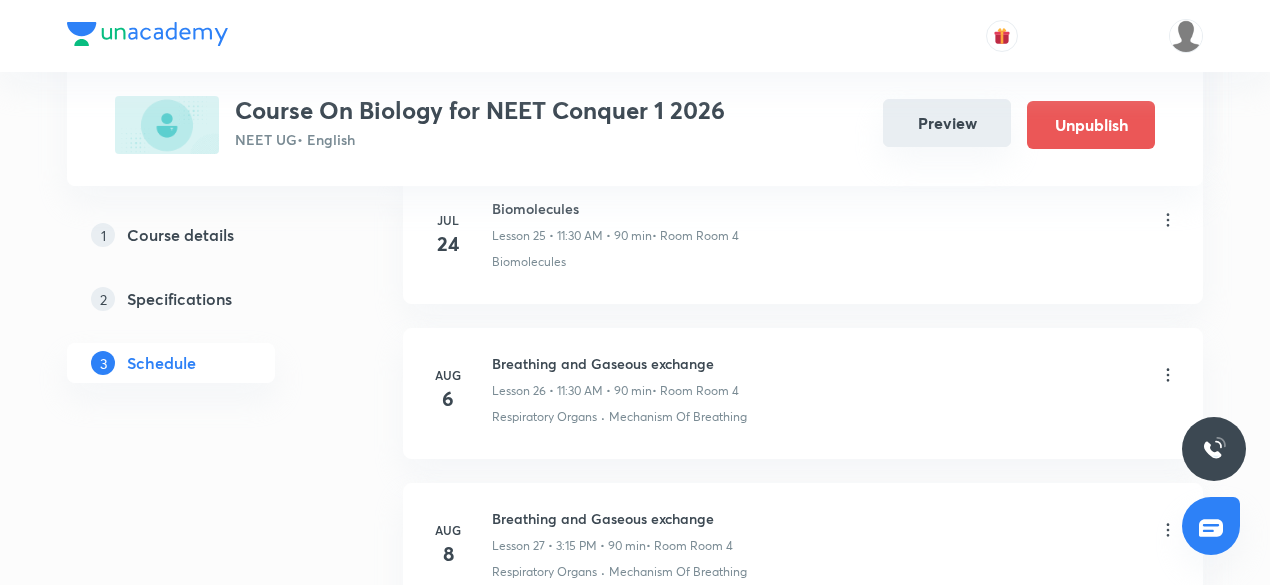 click on "Preview" at bounding box center (947, 123) 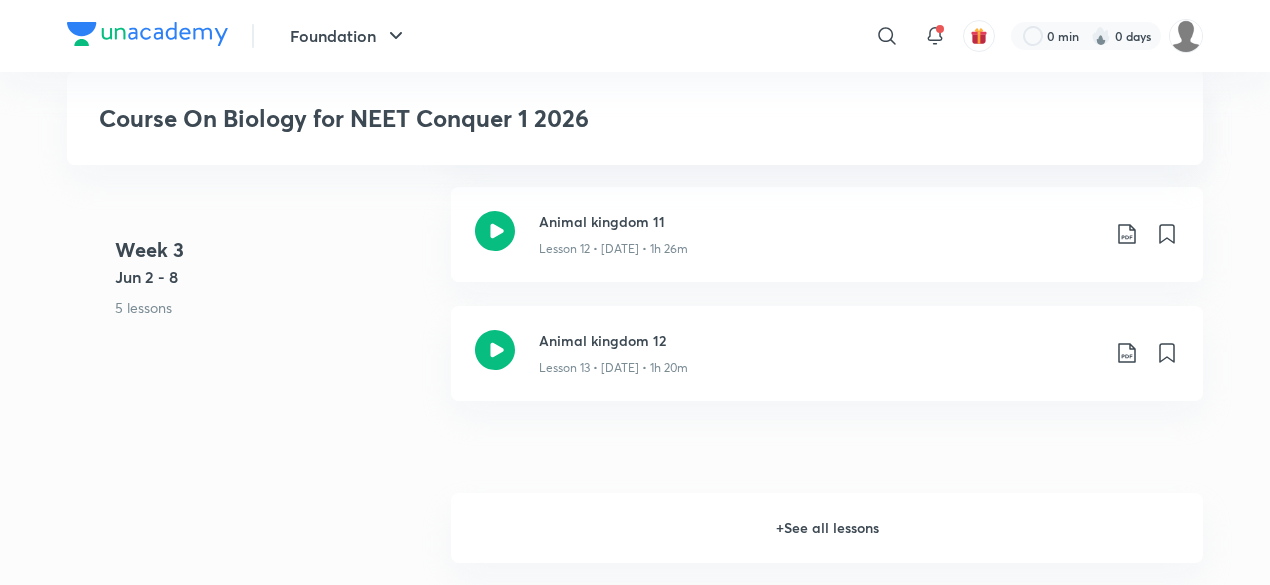 scroll, scrollTop: 2027, scrollLeft: 0, axis: vertical 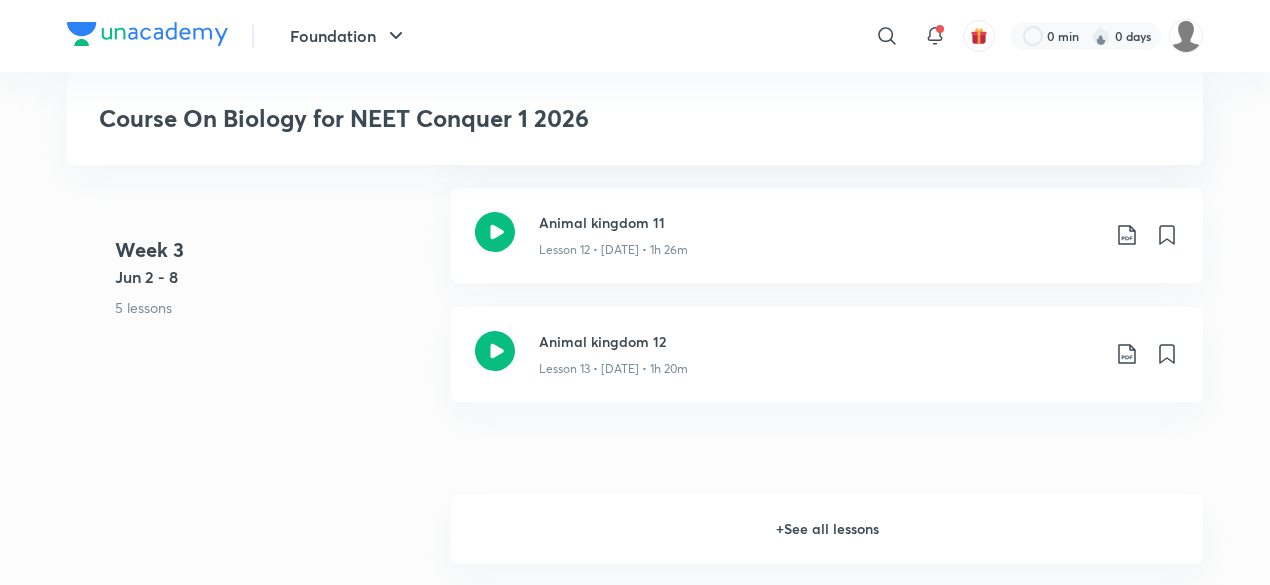 click on "+  See all lessons" at bounding box center [827, 529] 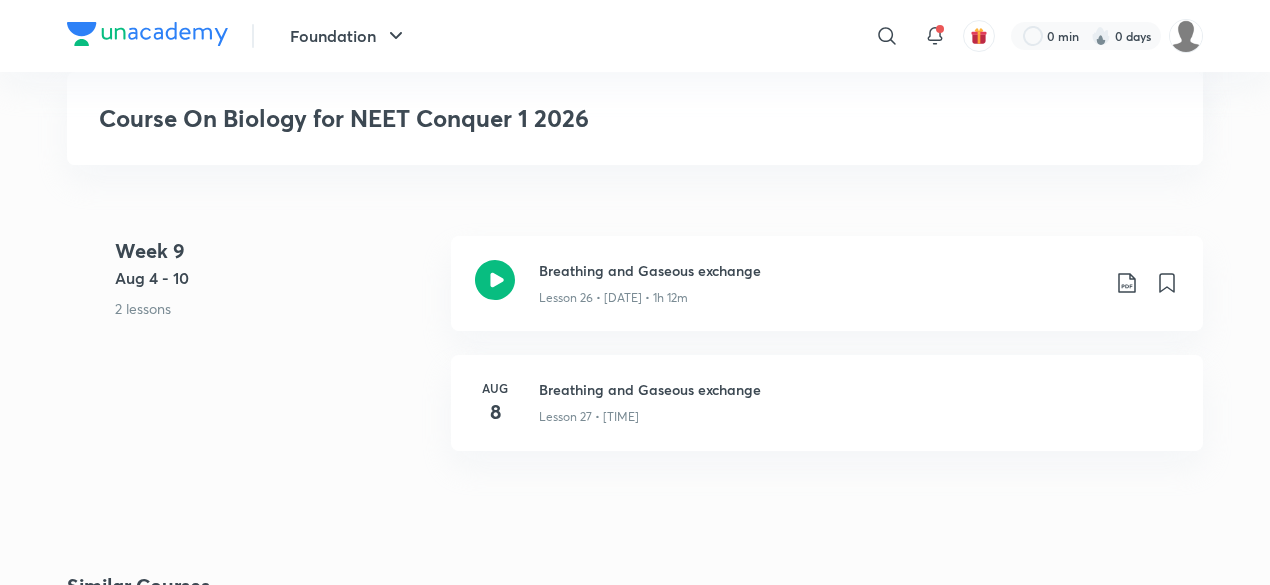 scroll, scrollTop: 4290, scrollLeft: 0, axis: vertical 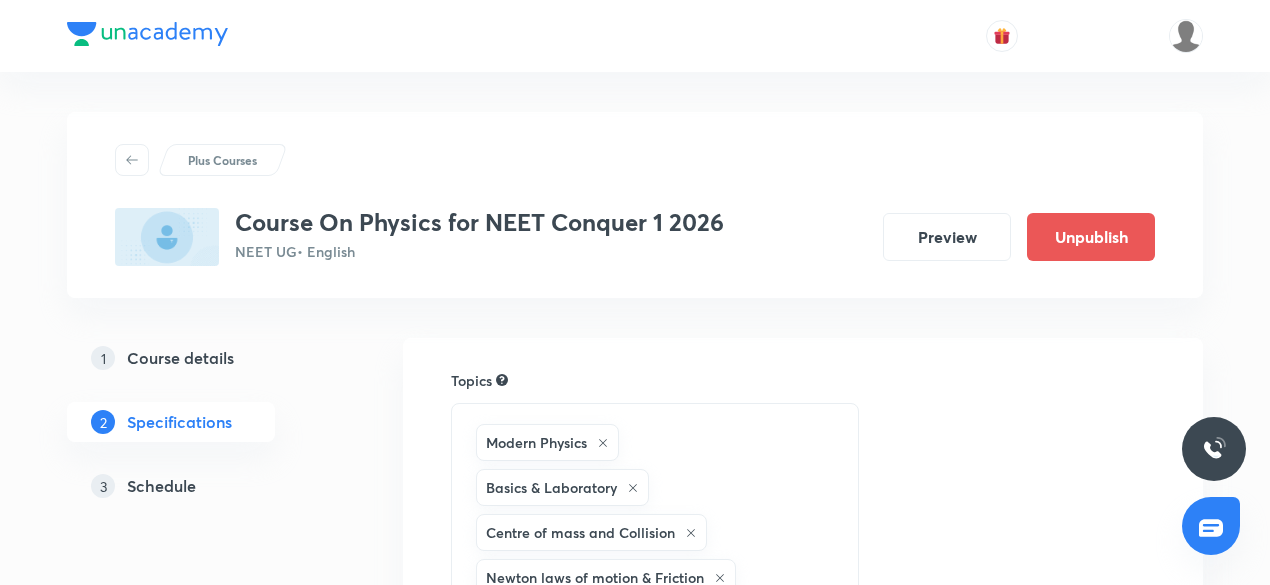 click on "3 Schedule" at bounding box center (203, 486) 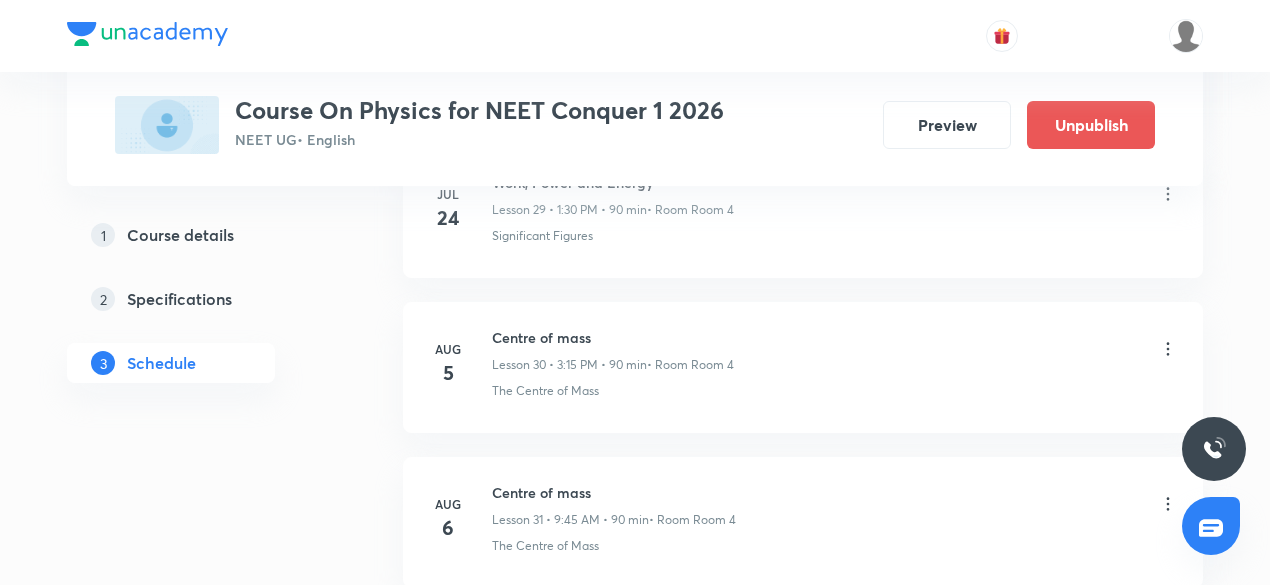 scroll, scrollTop: 5631, scrollLeft: 0, axis: vertical 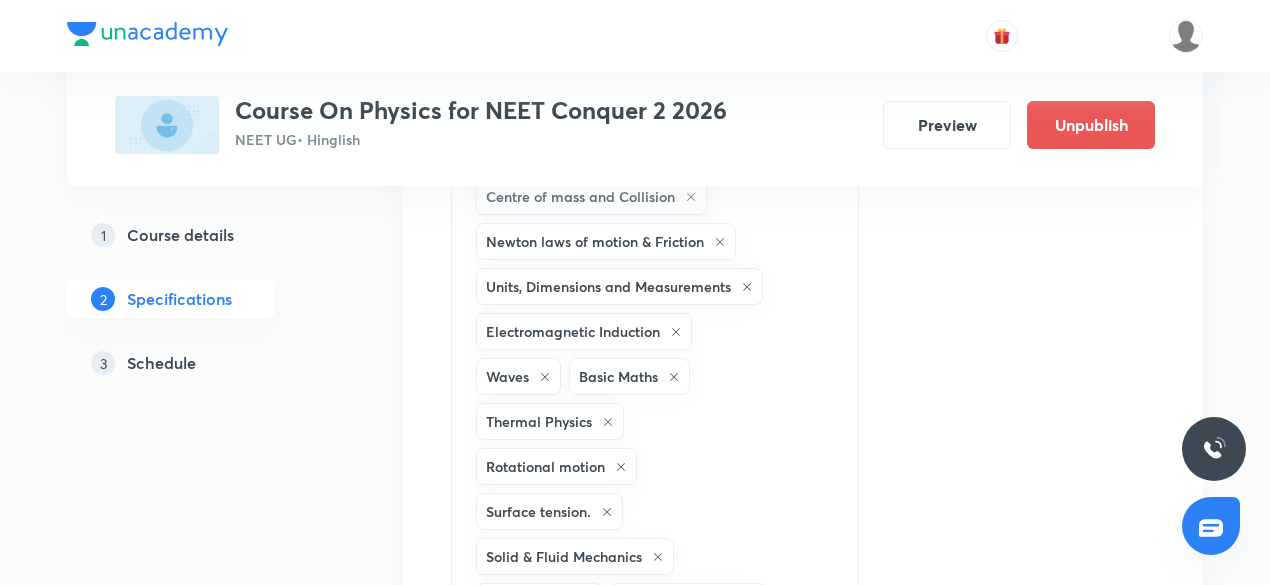 click on "Schedule" at bounding box center (161, 363) 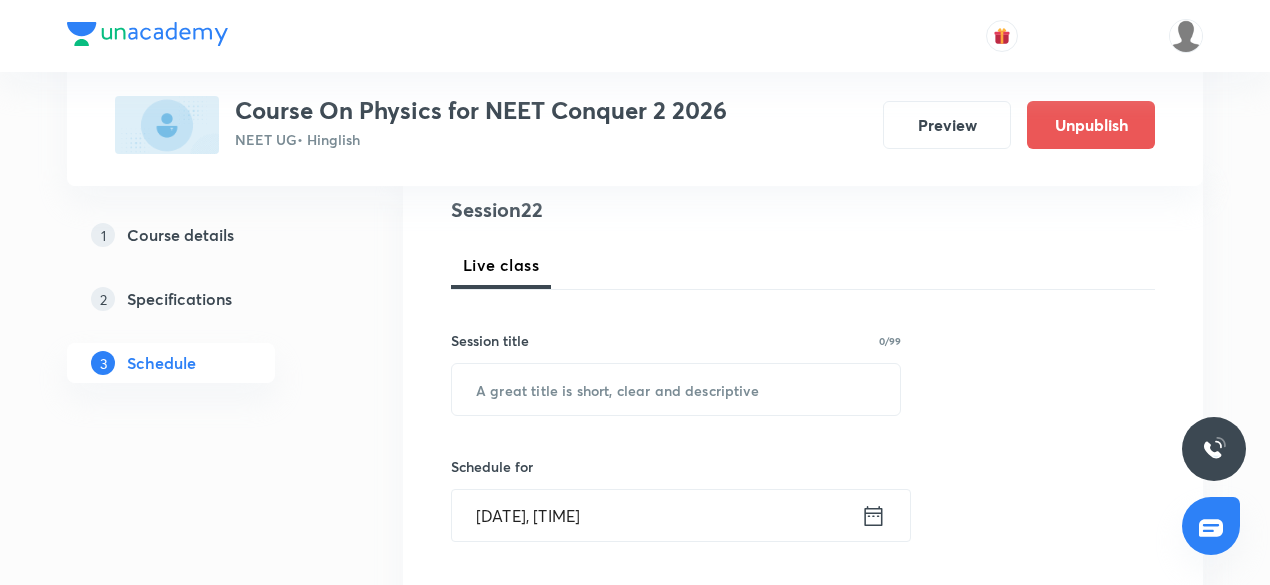 scroll, scrollTop: 0, scrollLeft: 0, axis: both 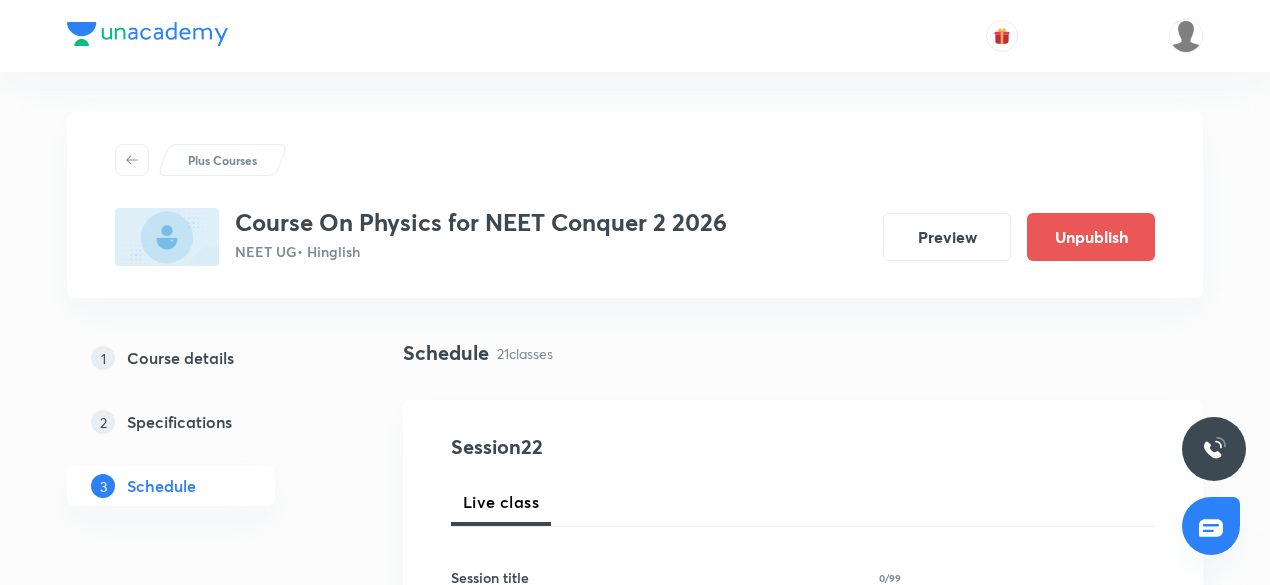 click on "Plus Courses Course On Physics for NEET Conquer 2 2026 NEET UG  • Hinglish Preview Unpublish 1 Course details 2 Specifications 3 Schedule Schedule 21  classes Session  22 Live class Session title 0/99 ​ Schedule for [DATE], [TIME] ​ Duration (in minutes) ​   Session type Online Offline Room Select centre room Sub-concepts Select concepts that wil be covered in this session Add Cancel Jul 7 Basic Mathematics Lesson 1 • 3:15 PM • 90 min  • Room Room 3 Basic Coordinate Geometry Jul 9 Basic Mathematics Lesson 2 • 9:45 AM • 90 min  • Room Room 3 Elementary Algebra Jul 10 Basic Mathematics Lesson 3 • 1:30 PM • 90 min  • Room Room 3 System of Units Jul 11 Basic Mathematics Lesson 4 • 11:30 AM • 90 min  • Room Room 3 Basic Mathematics Jul 14 Motion in one dimension Lesson 5 • 3:15 PM • 90 min  • Room Room 3 Relative Motion in One dimension Jul 16 Motion in one dimension Lesson 6 • 9:45 AM • 90 min  • Room Room 3 Relative Motion in One dimension Jul 17 Jul 18 Jul" at bounding box center (635, 2447) 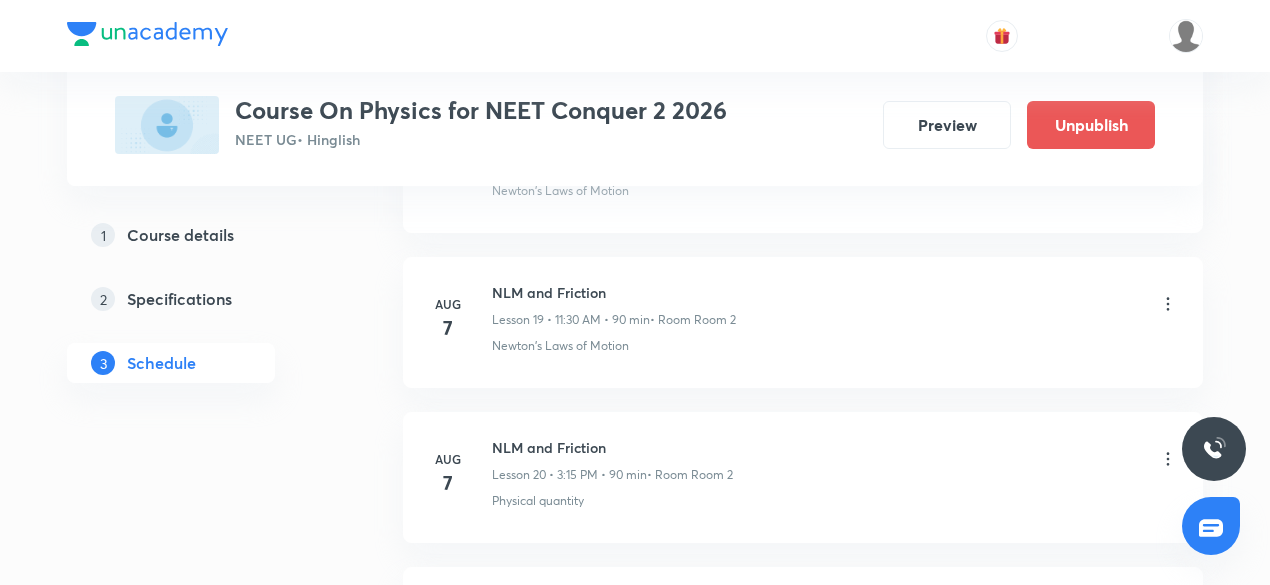 scroll, scrollTop: 3970, scrollLeft: 0, axis: vertical 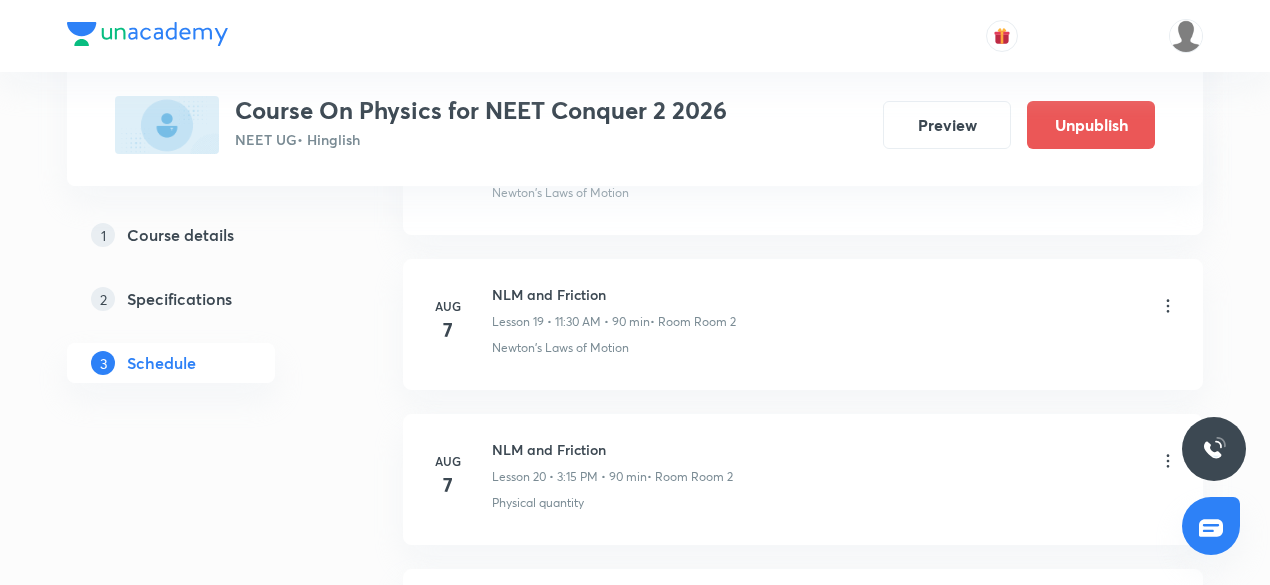 click on "Newton's Laws of Motion" at bounding box center (835, 348) 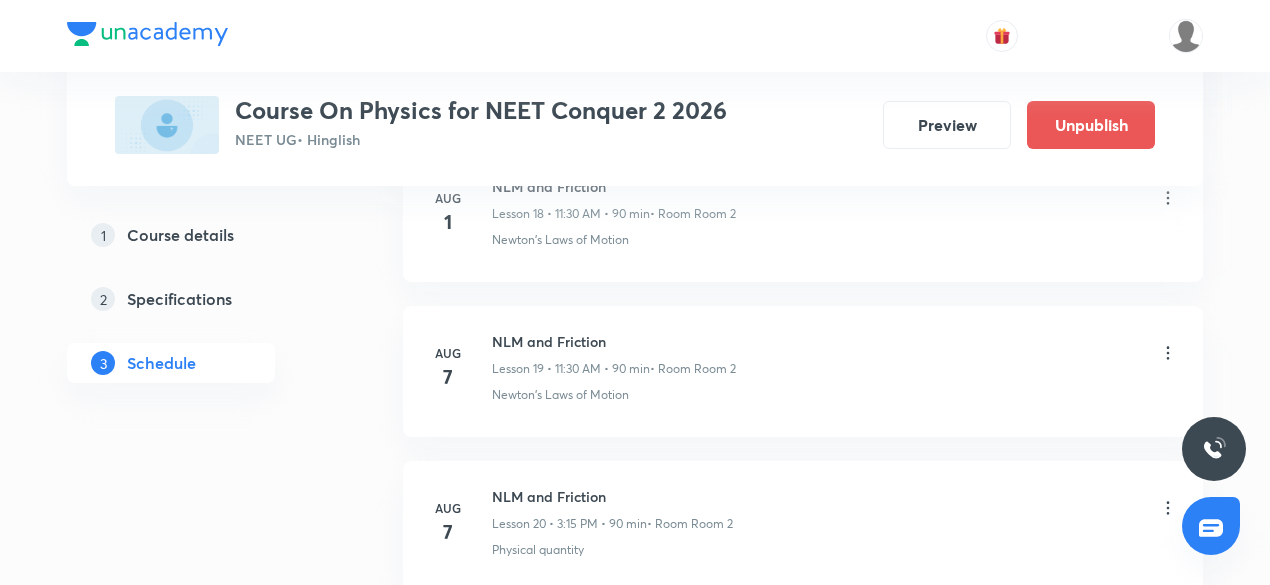 scroll, scrollTop: 3922, scrollLeft: 0, axis: vertical 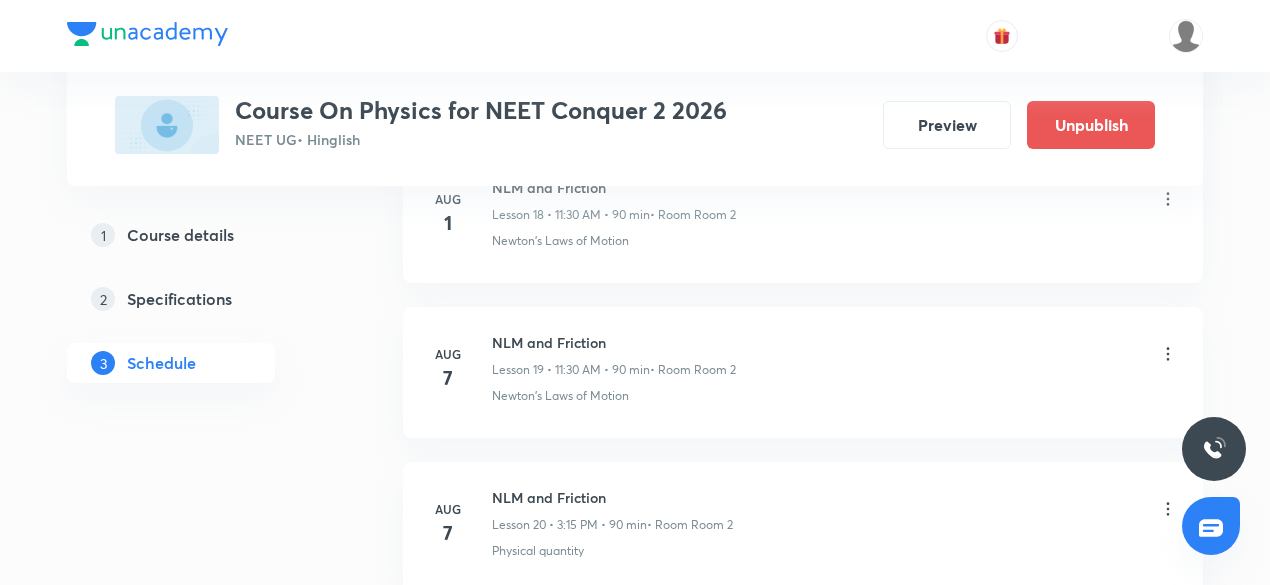 click on "• Room Room 2" at bounding box center [693, 370] 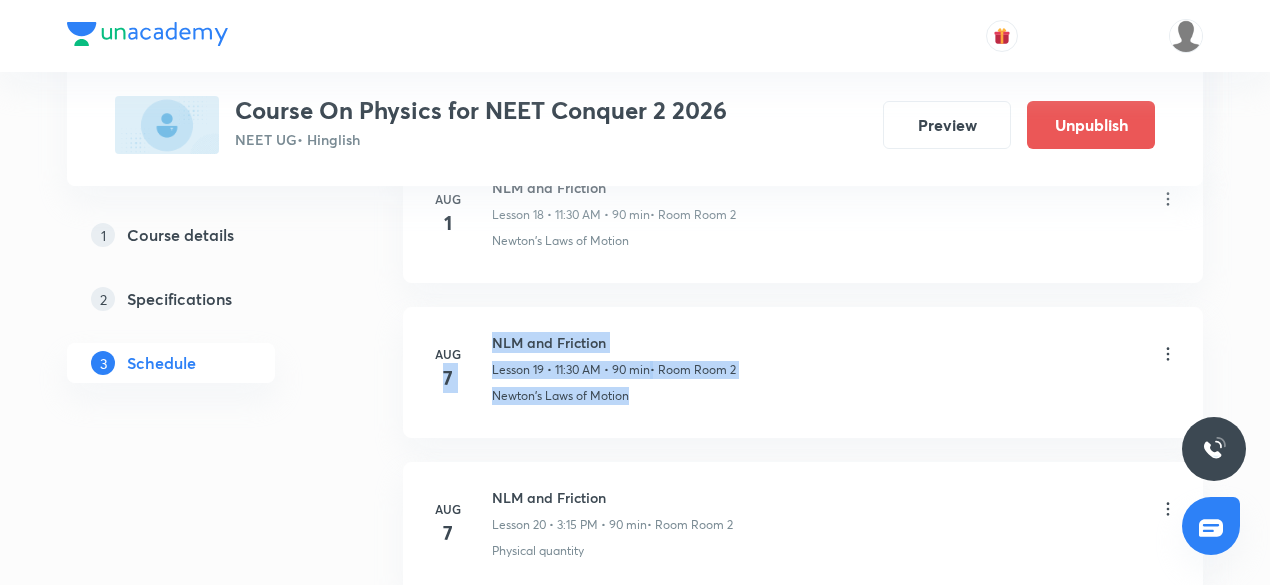 drag, startPoint x: 647, startPoint y: 383, endPoint x: 470, endPoint y: 331, distance: 184.48035 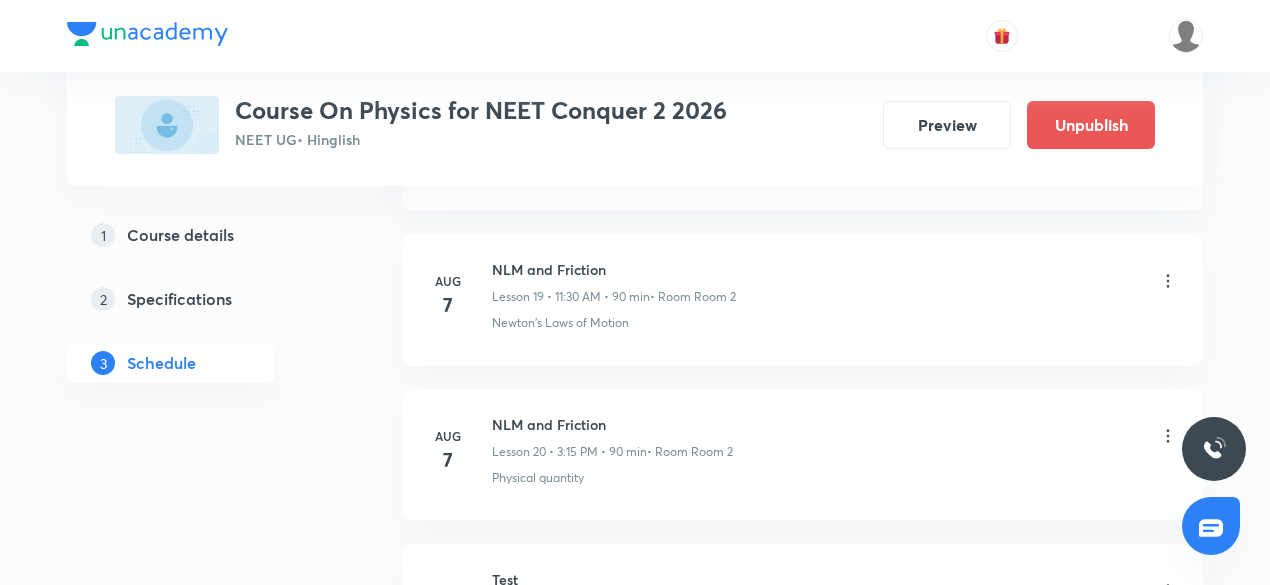 scroll, scrollTop: 3994, scrollLeft: 0, axis: vertical 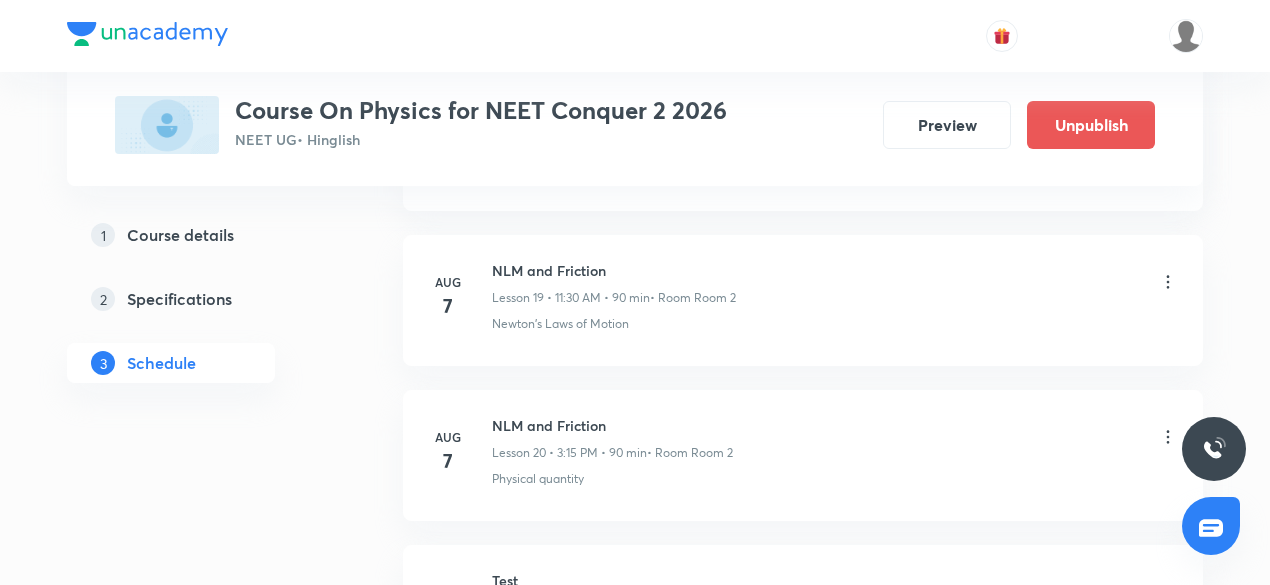 click on "1 Course details" at bounding box center [203, 235] 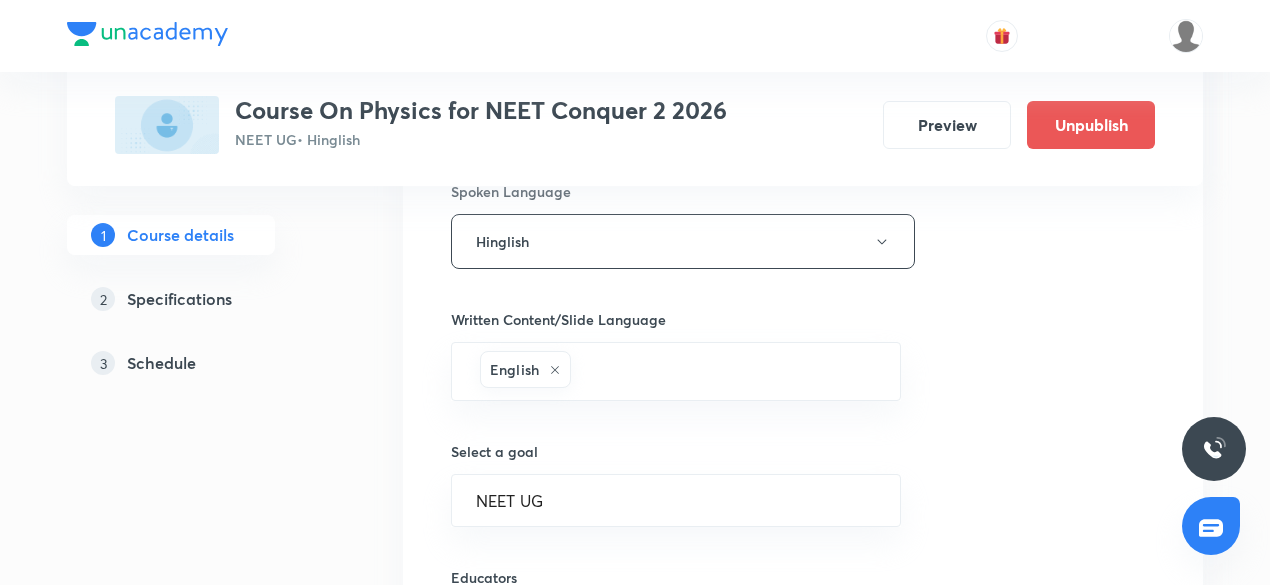 scroll, scrollTop: 1136, scrollLeft: 0, axis: vertical 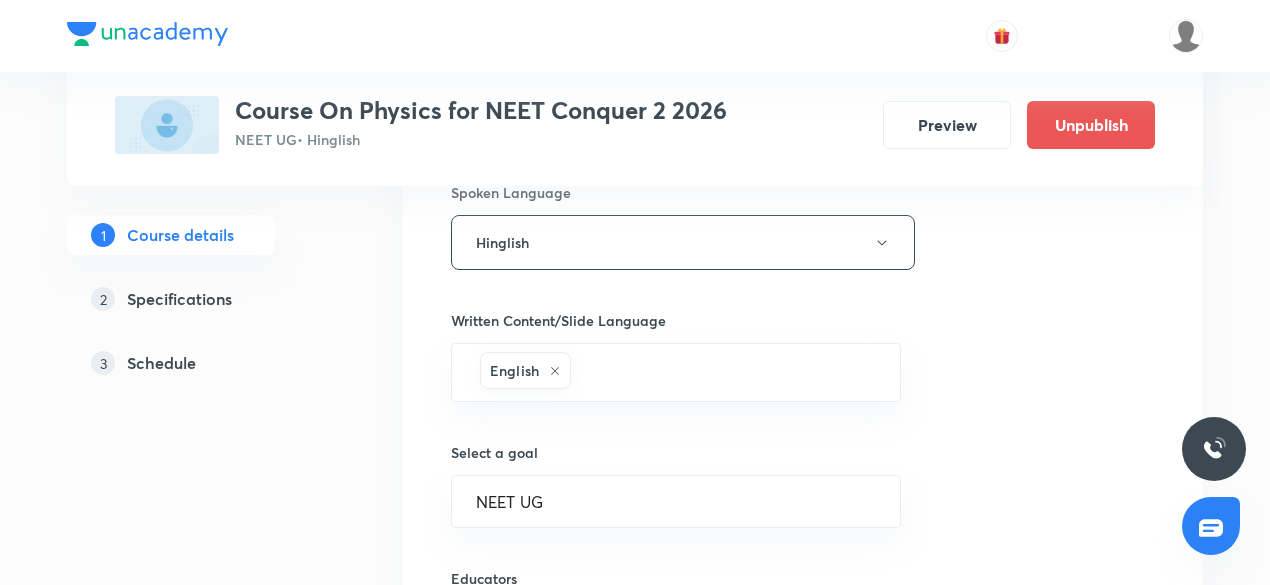 click on "Schedule" at bounding box center (161, 363) 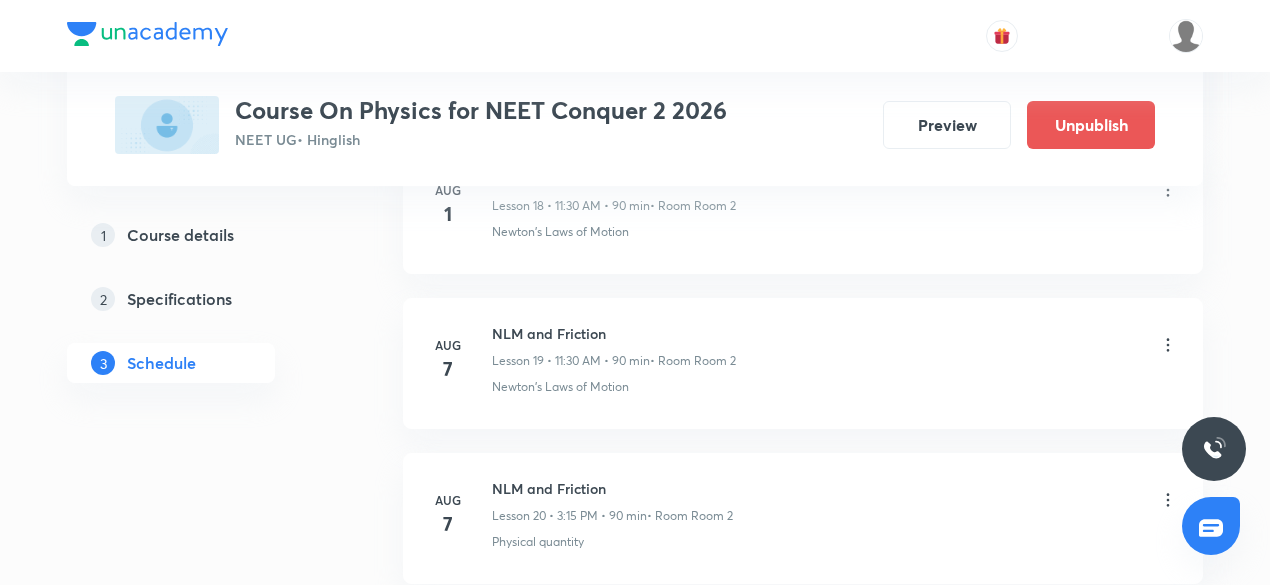 scroll, scrollTop: 3930, scrollLeft: 0, axis: vertical 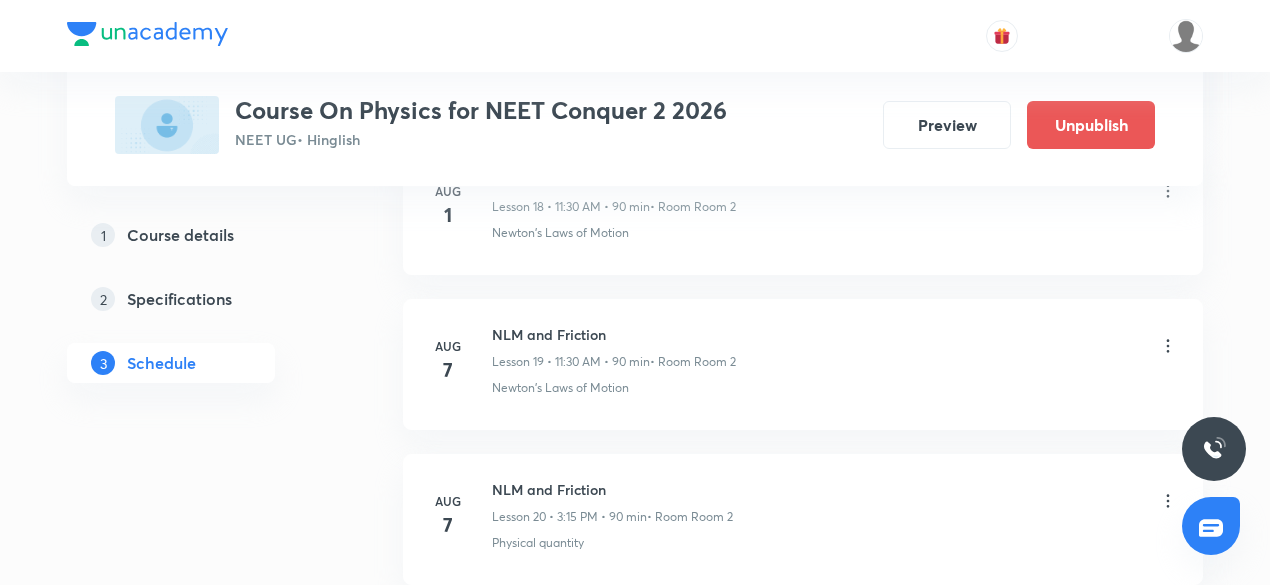 click on "Jul 7 Basic Mathematics Lesson 1 • 3:15 PM • 90 min  • Room Room 3 Basic Coordinate Geometry Jul 9 Basic Mathematics Lesson 2 • 9:45 AM • 90 min  • Room Room 3 Elementary Algebra Jul 10 Basic Mathematics Lesson 3 • 1:30 PM • 90 min  • Room Room 3 System of Units Jul 11 Basic Mathematics Lesson 4 • 11:30 AM • 90 min  • Room Room 3 Basic Mathematics Jul 14 Motion in one dimension Lesson 5 • 3:15 PM • 90 min  • Room Room 3 Relative Motion in One dimension Jul 16 Motion in one dimension Lesson 6 • 9:45 AM • 90 min  • Room Room 3 Relative Motion in One dimension Jul 17 Motion in one dimension Lesson 7 • 1:30 PM • 90 min  • Room Room 3 Relative Motion in One dimension Jul 18 Motion in one dimension Lesson 8 • 3:15 PM • 90 min  • Room Room 3 One- Dimensional Motion in a Vertical Line  Jul 21 Motion in 1D Lesson 9 • 1:30 PM • 90 min  • Room Room 3 Kinematics 1D & Kinematics 2D Jul 22 Motion in one 2 dimension Lesson 10 • 3:15 PM • 90 min Jul 23 Jul 24" at bounding box center (803, -876) 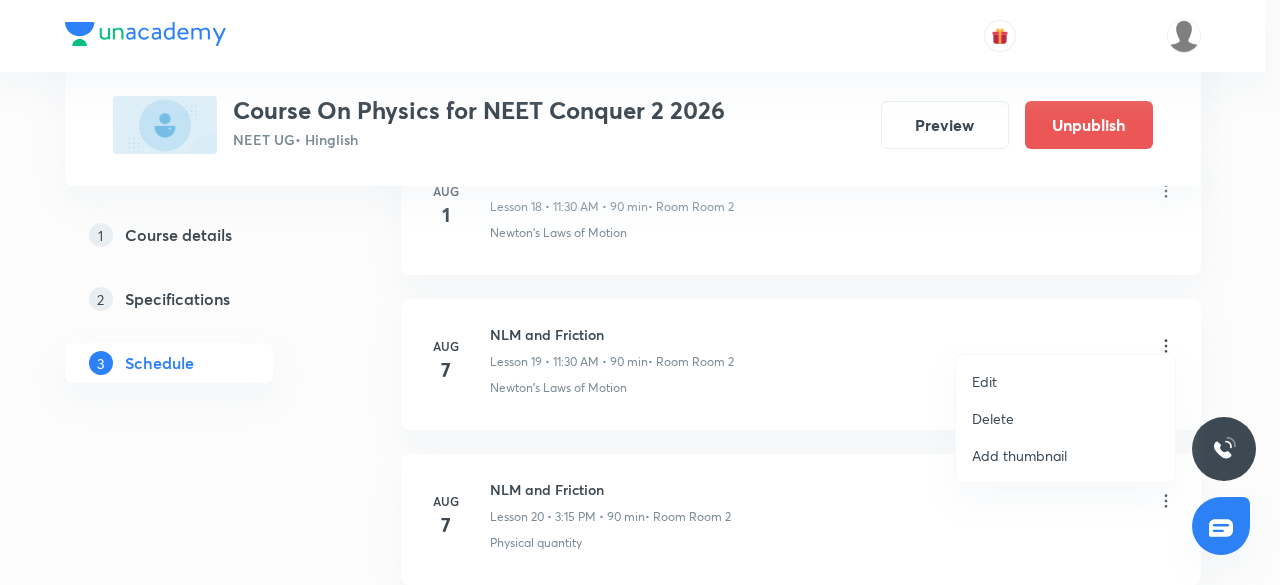 click on "Delete" at bounding box center (993, 418) 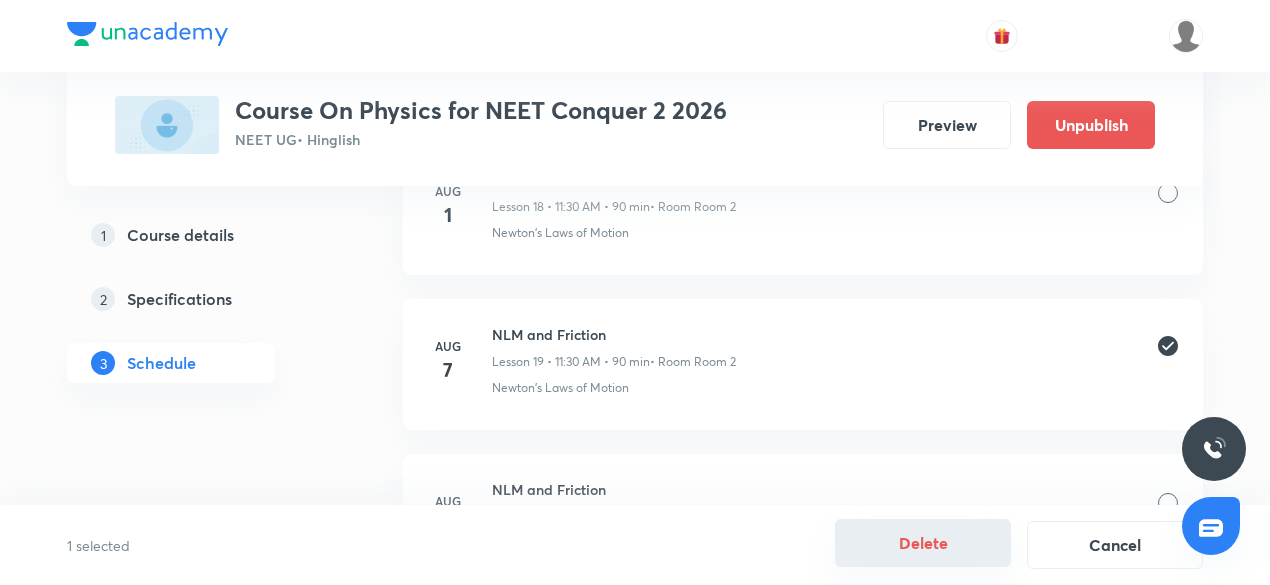 click on "Delete" at bounding box center (923, 543) 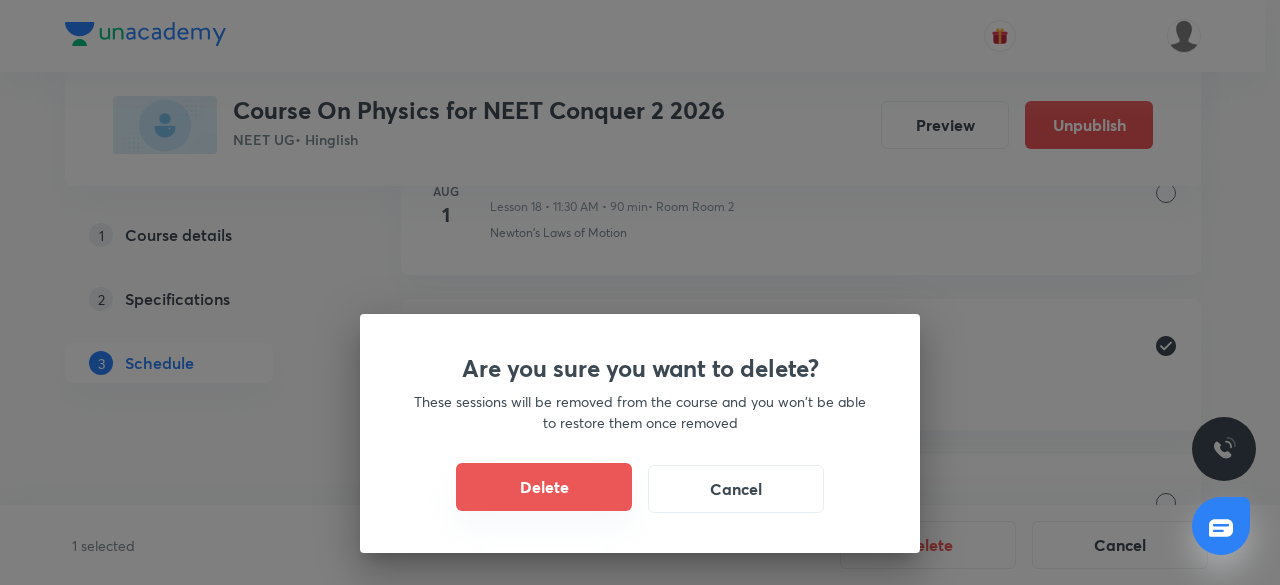 click on "Delete" at bounding box center (544, 487) 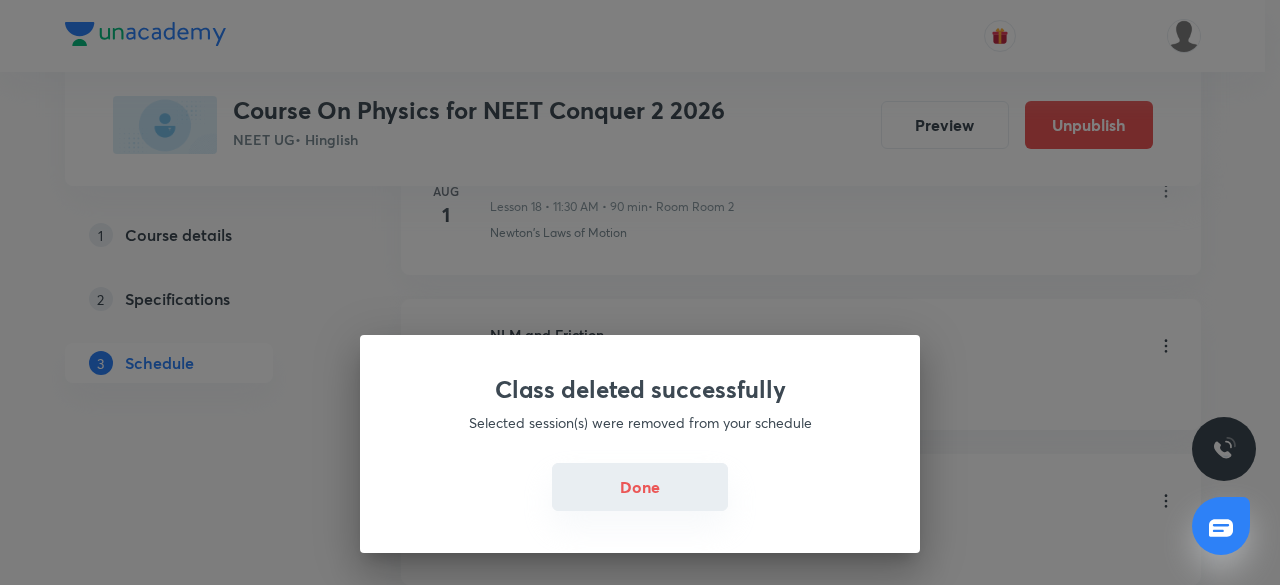 click on "Done" at bounding box center (640, 487) 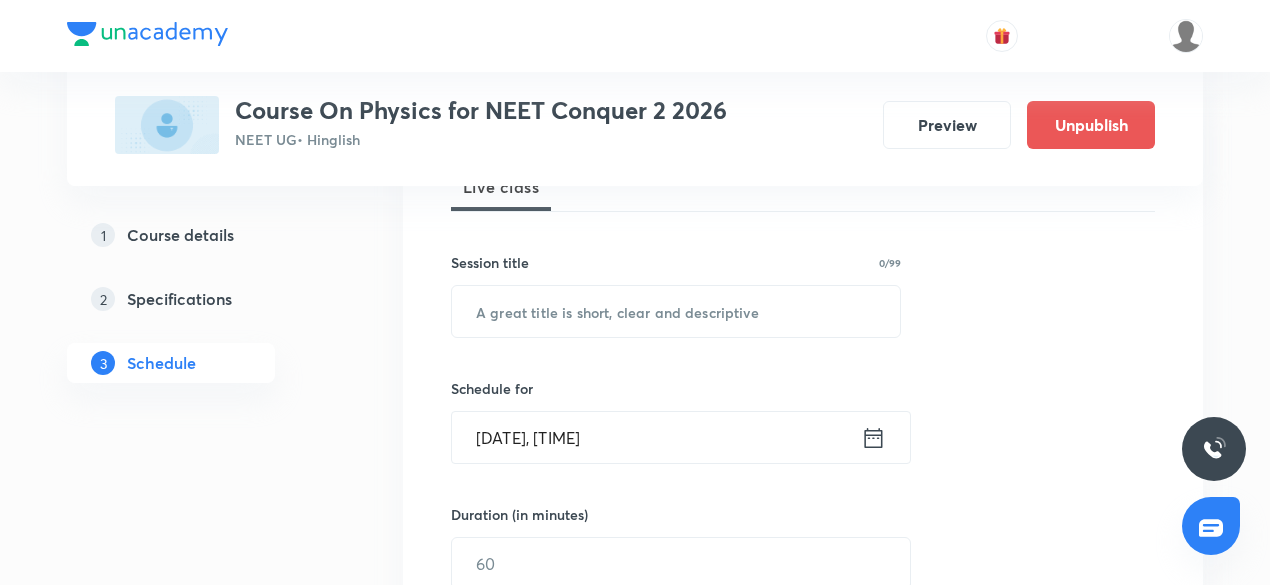 scroll, scrollTop: 319, scrollLeft: 0, axis: vertical 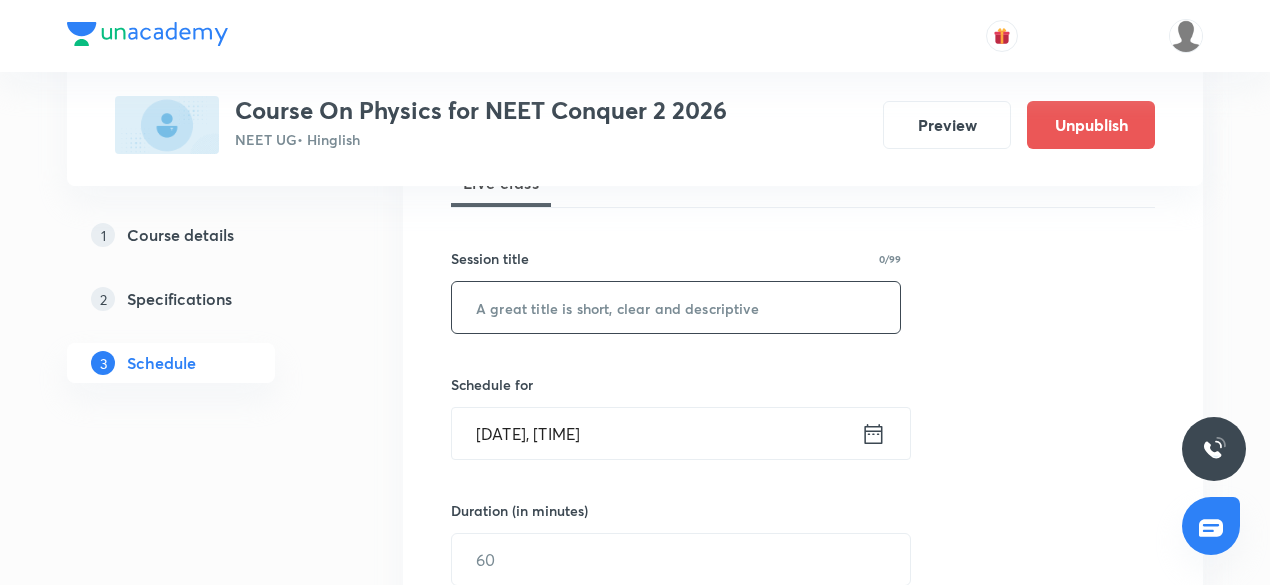 click at bounding box center (676, 307) 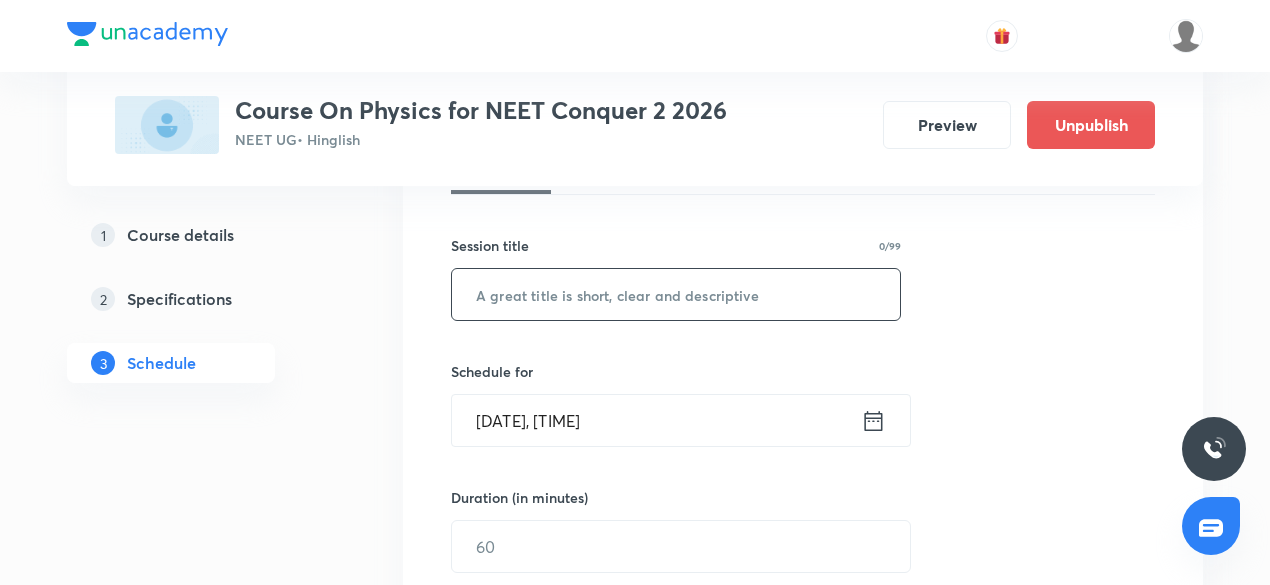 scroll, scrollTop: 340, scrollLeft: 0, axis: vertical 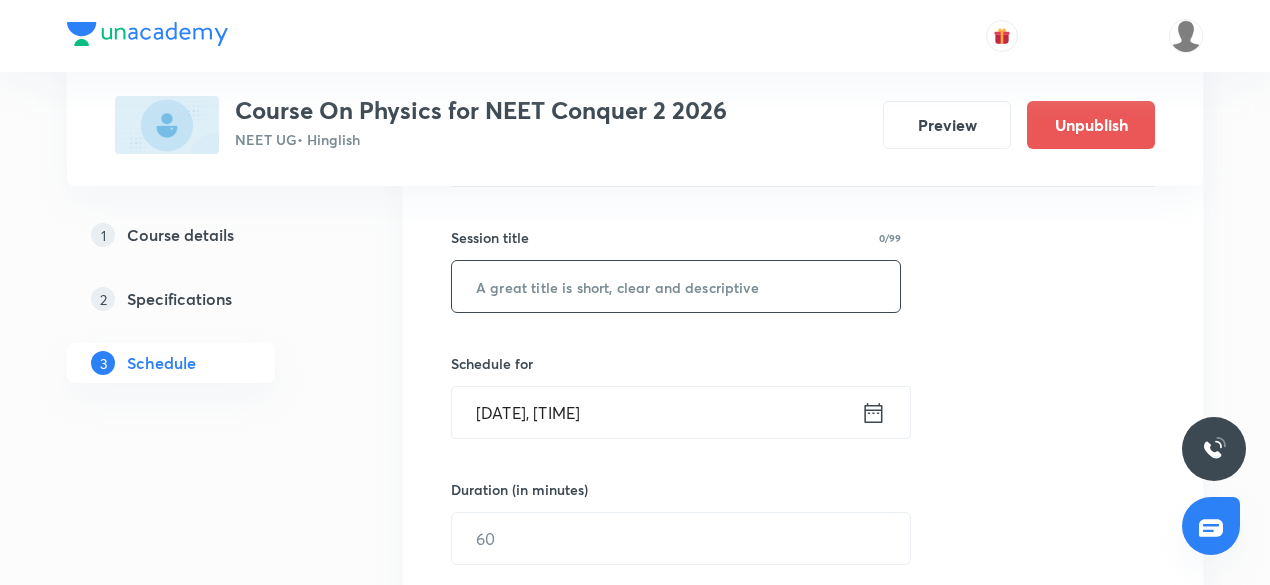 click at bounding box center [676, 286] 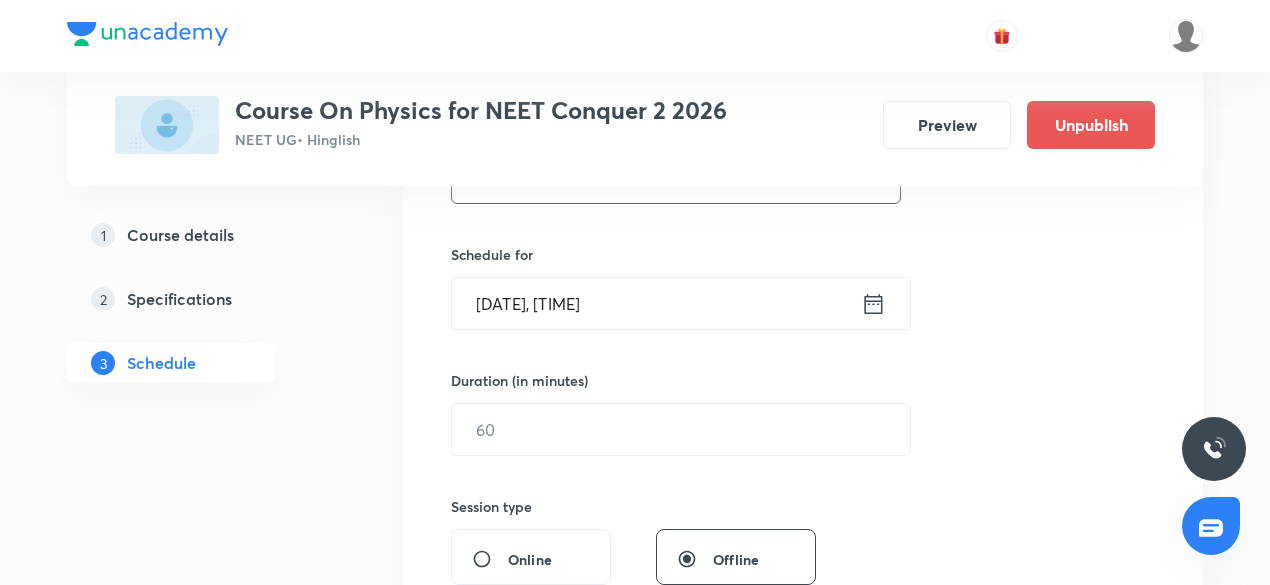 scroll, scrollTop: 450, scrollLeft: 0, axis: vertical 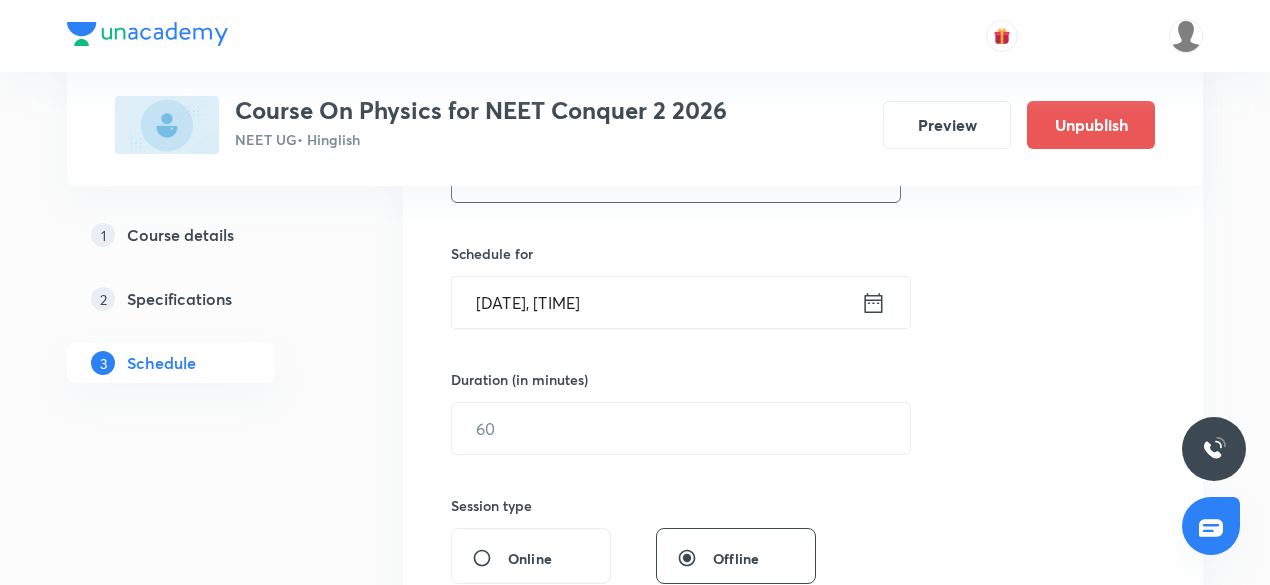 type on "NLM & friction" 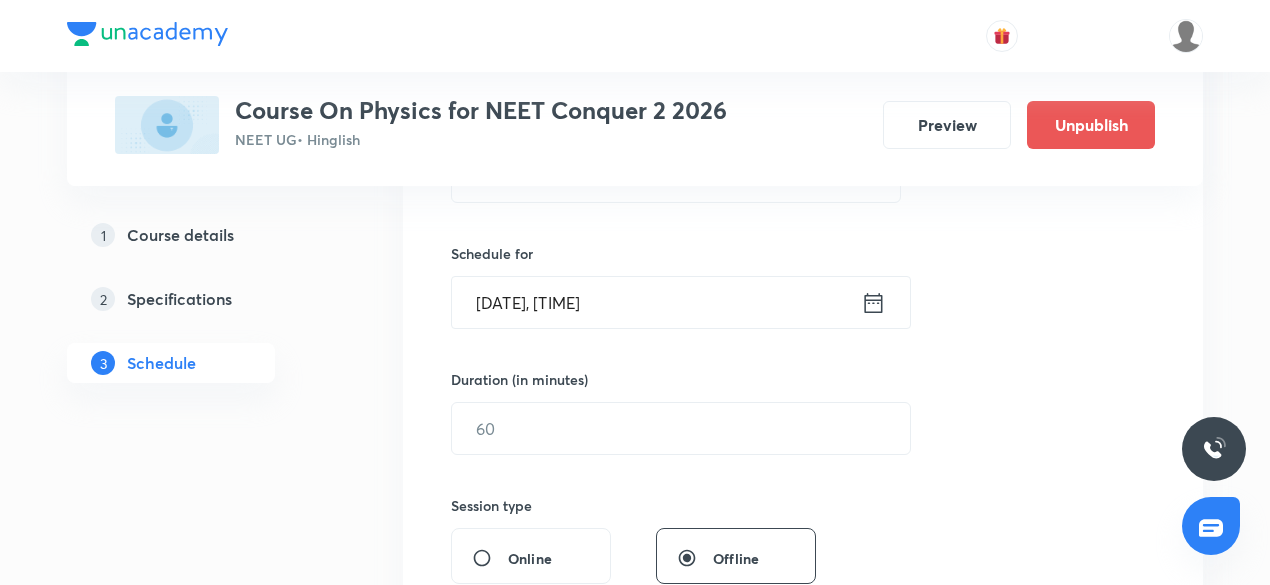 click 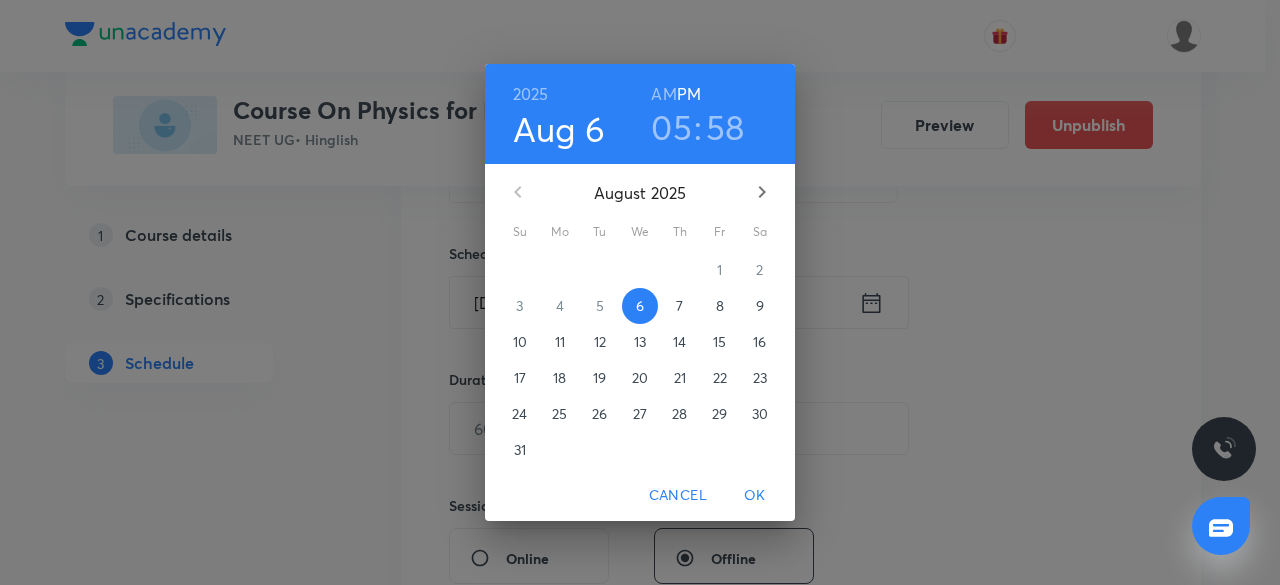 click on "7" at bounding box center [680, 306] 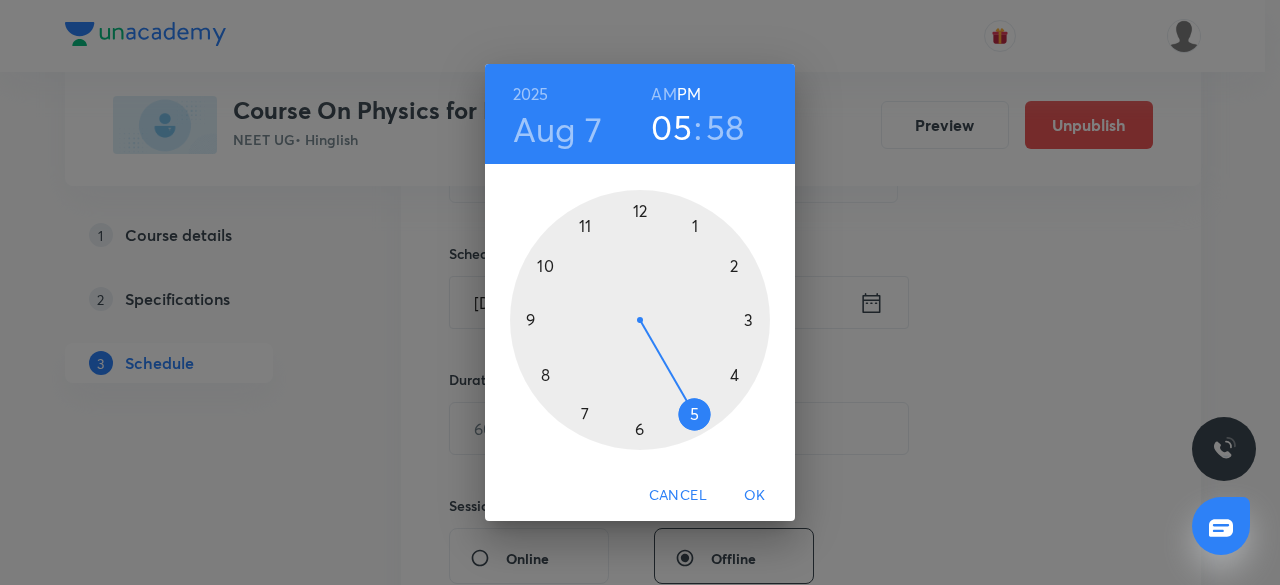 click on "05" at bounding box center (671, 127) 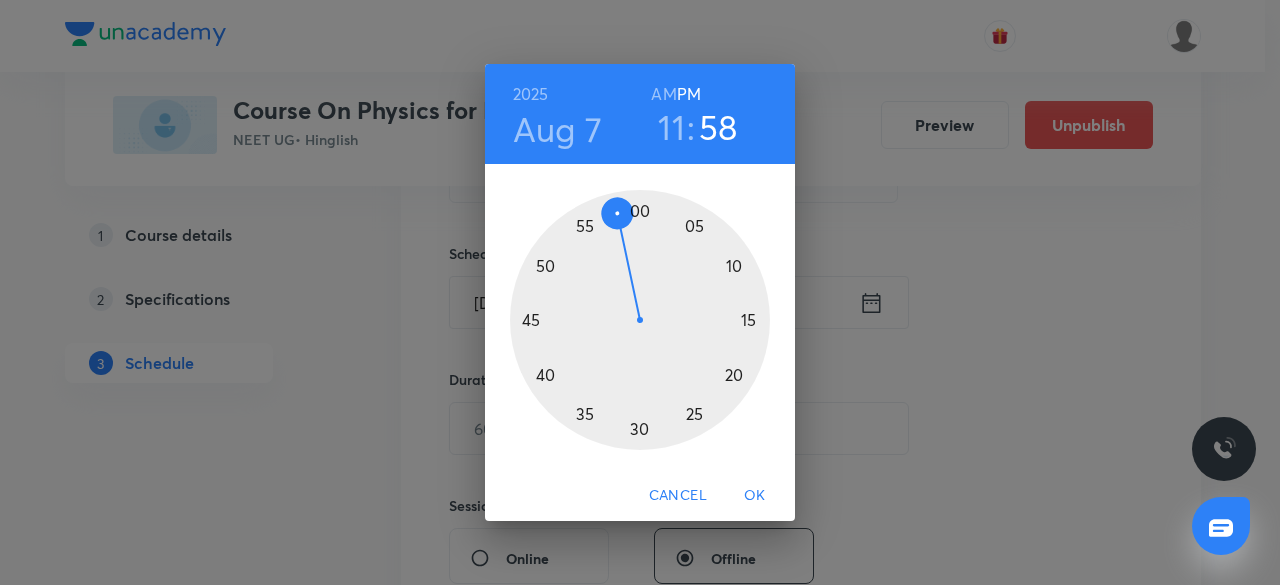 click at bounding box center [640, 320] 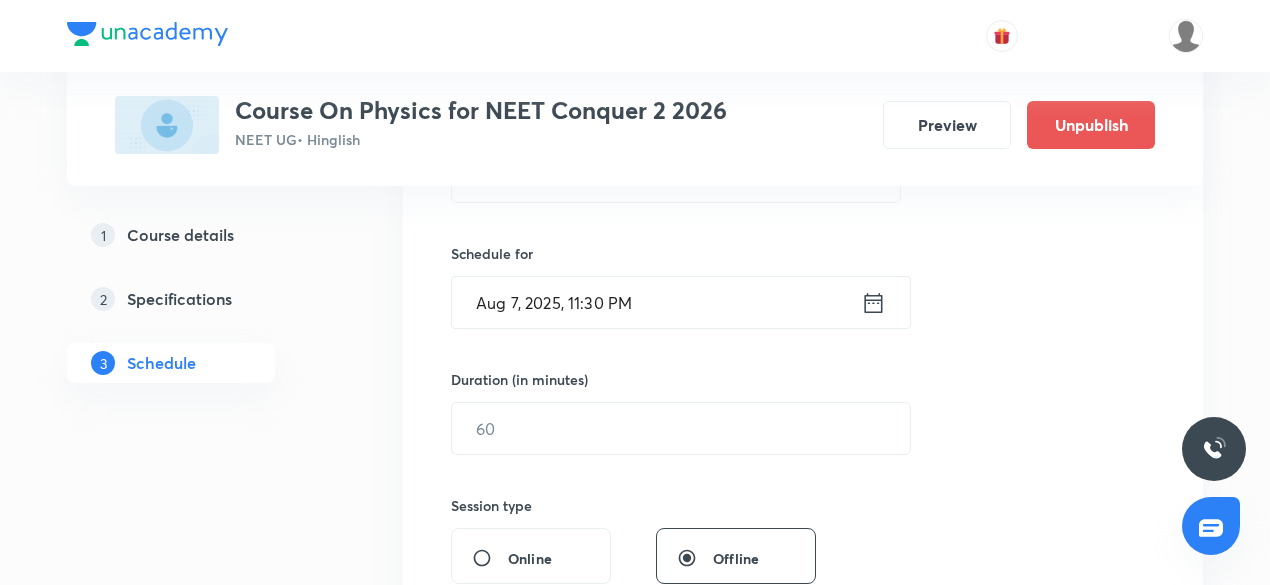 click on "Aug 7, 2025, 11:30 PM" at bounding box center [656, 302] 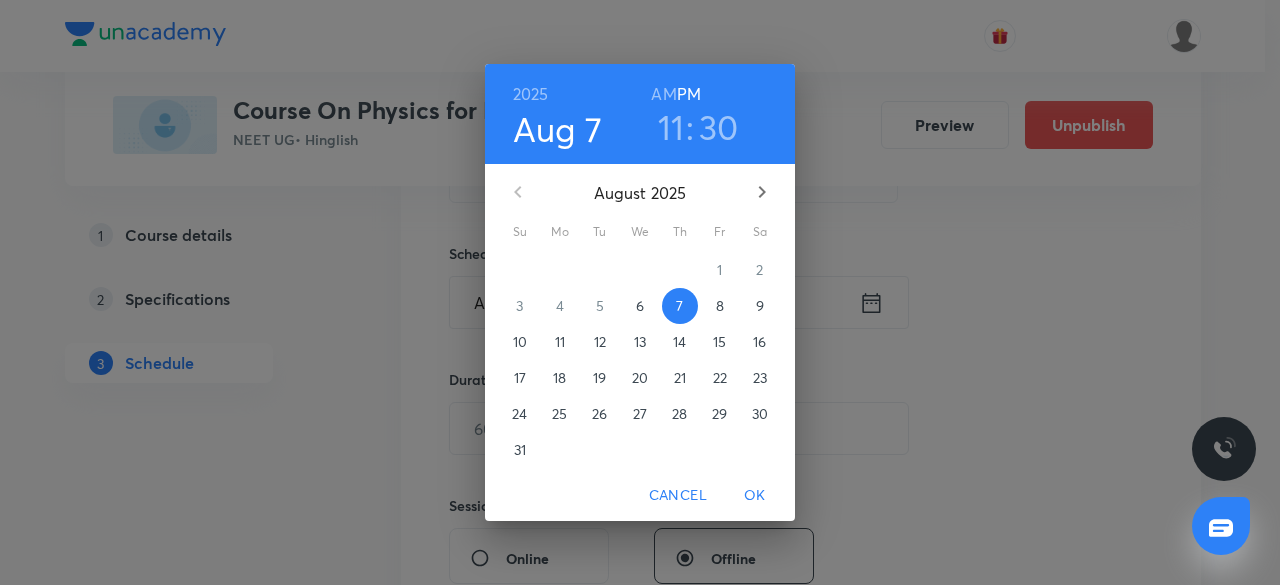 click on "AM" at bounding box center (663, 94) 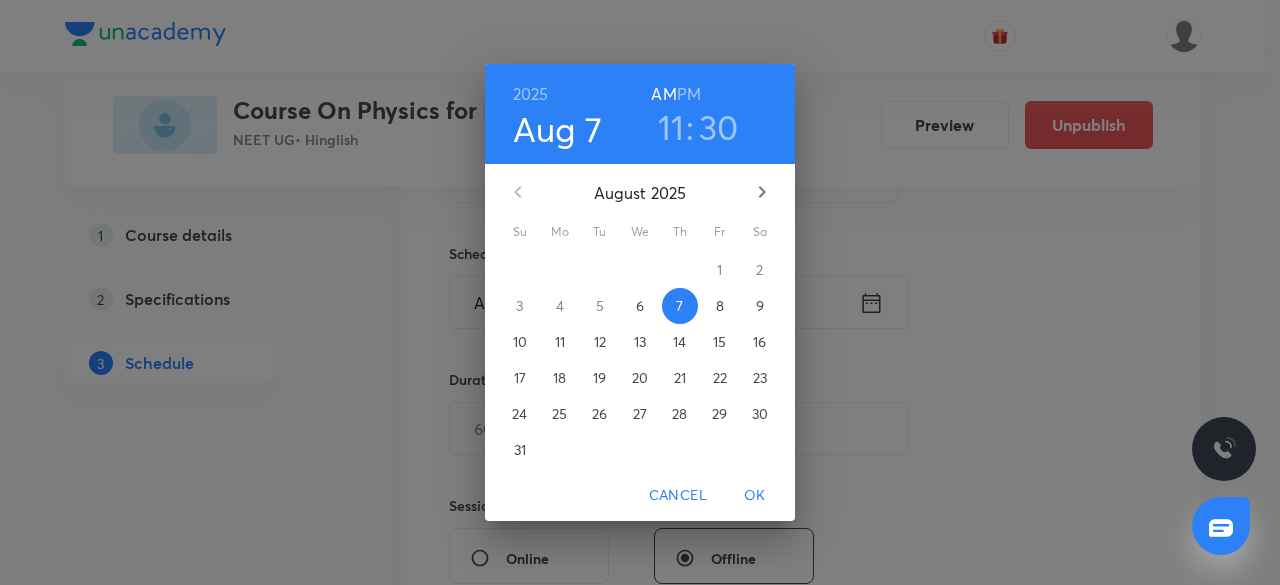 click on "OK" at bounding box center [755, 495] 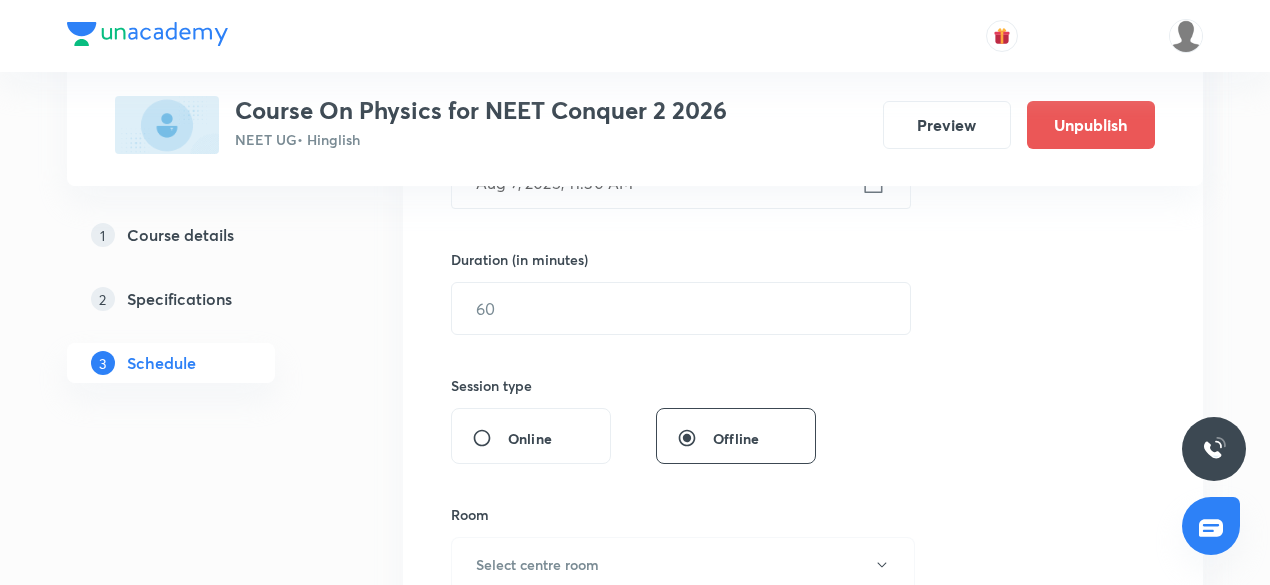 scroll, scrollTop: 581, scrollLeft: 0, axis: vertical 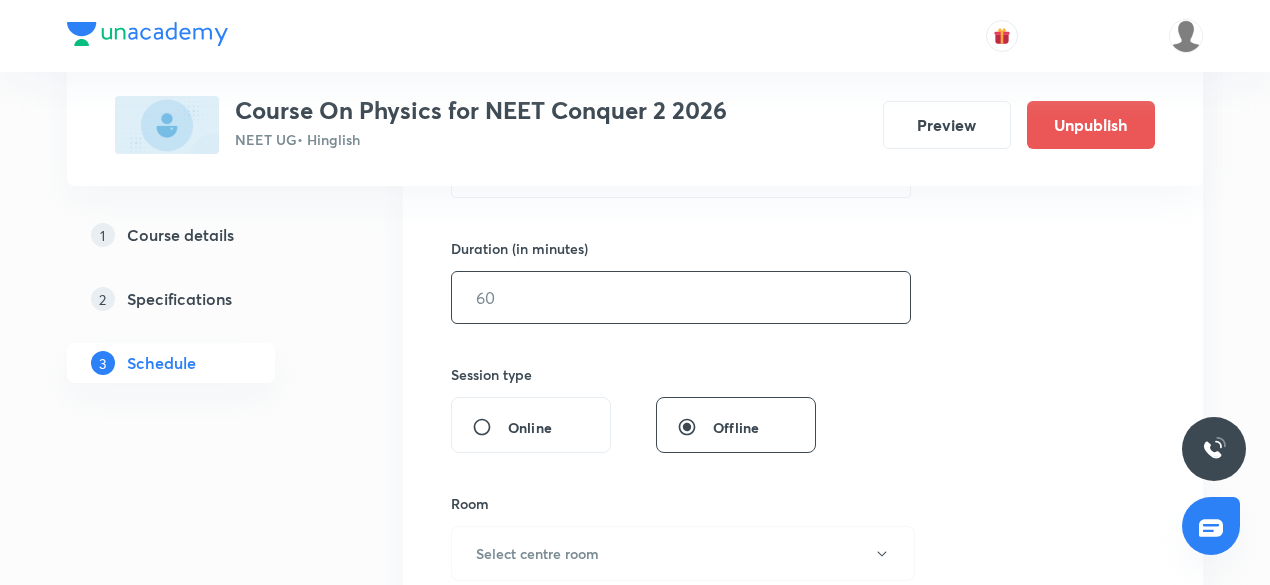 click at bounding box center (681, 297) 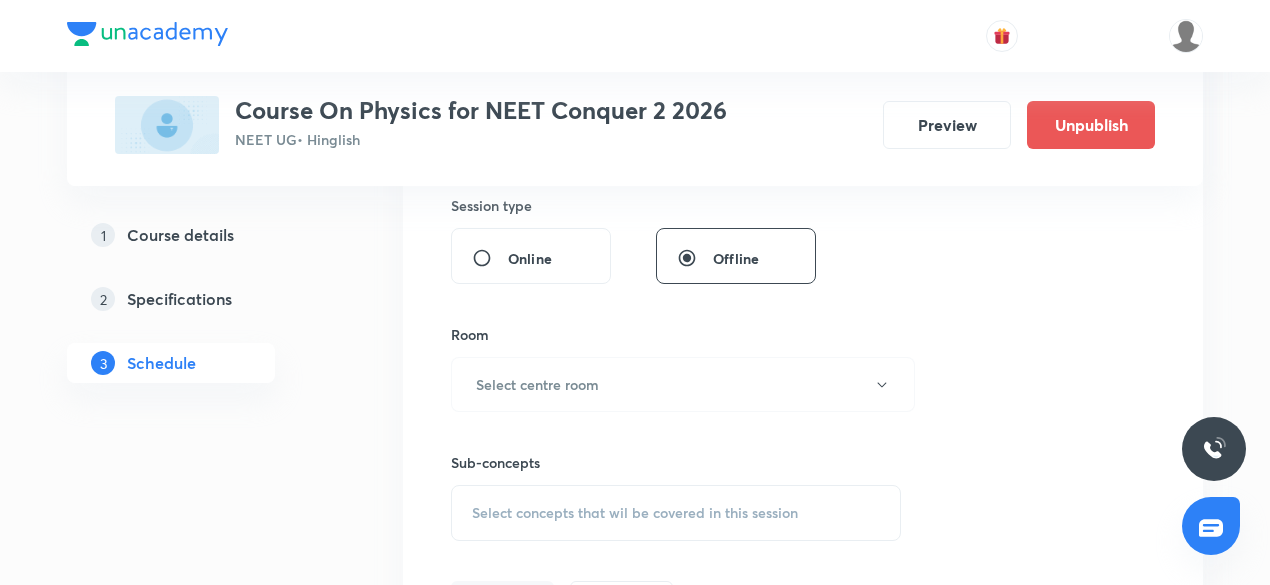 scroll, scrollTop: 757, scrollLeft: 0, axis: vertical 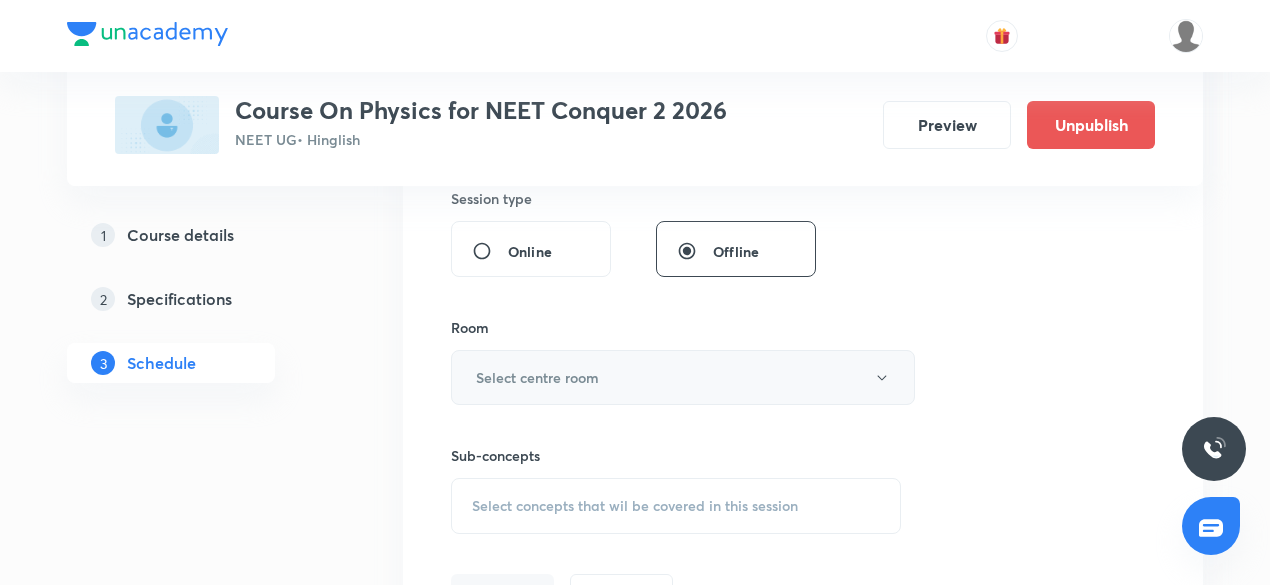 type on "90" 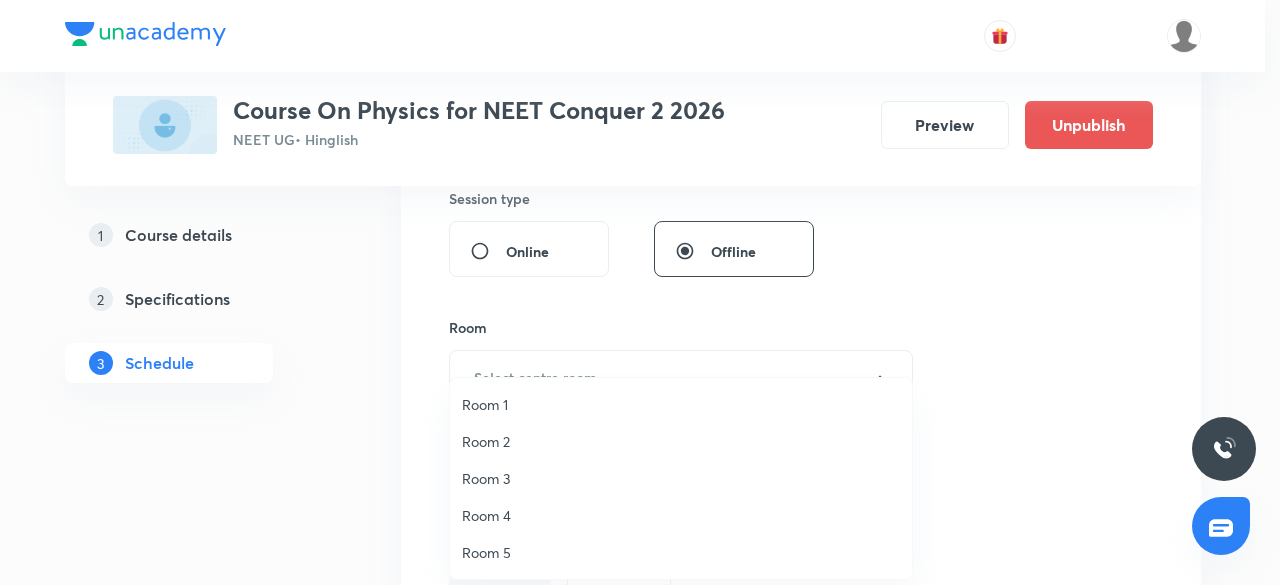 click on "Room 2" at bounding box center [681, 441] 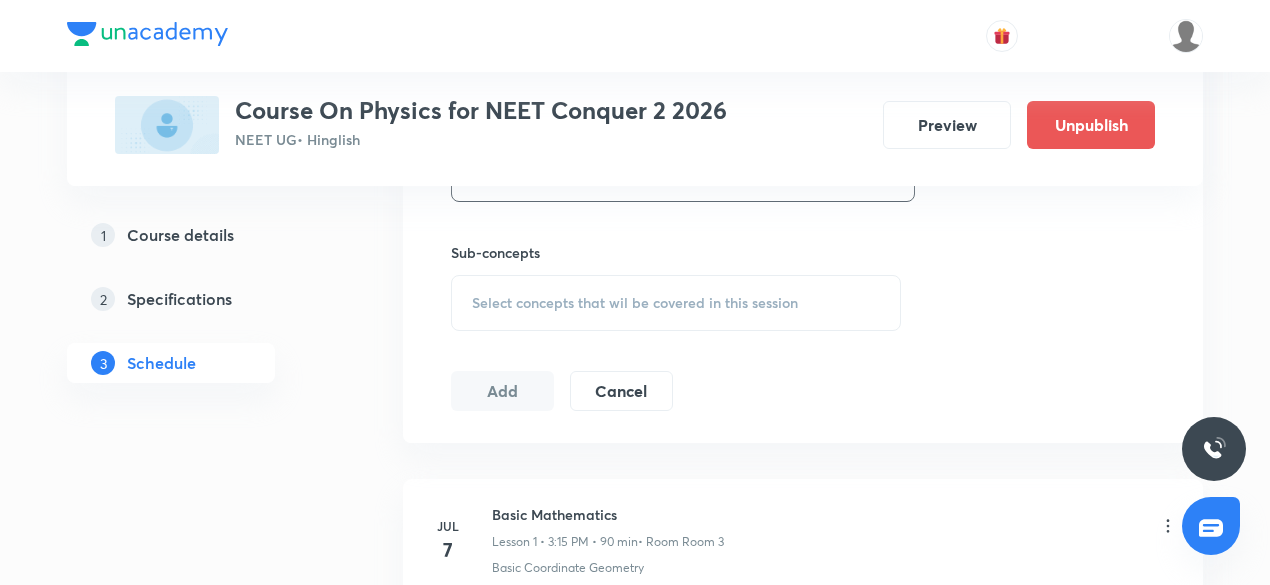 scroll, scrollTop: 961, scrollLeft: 0, axis: vertical 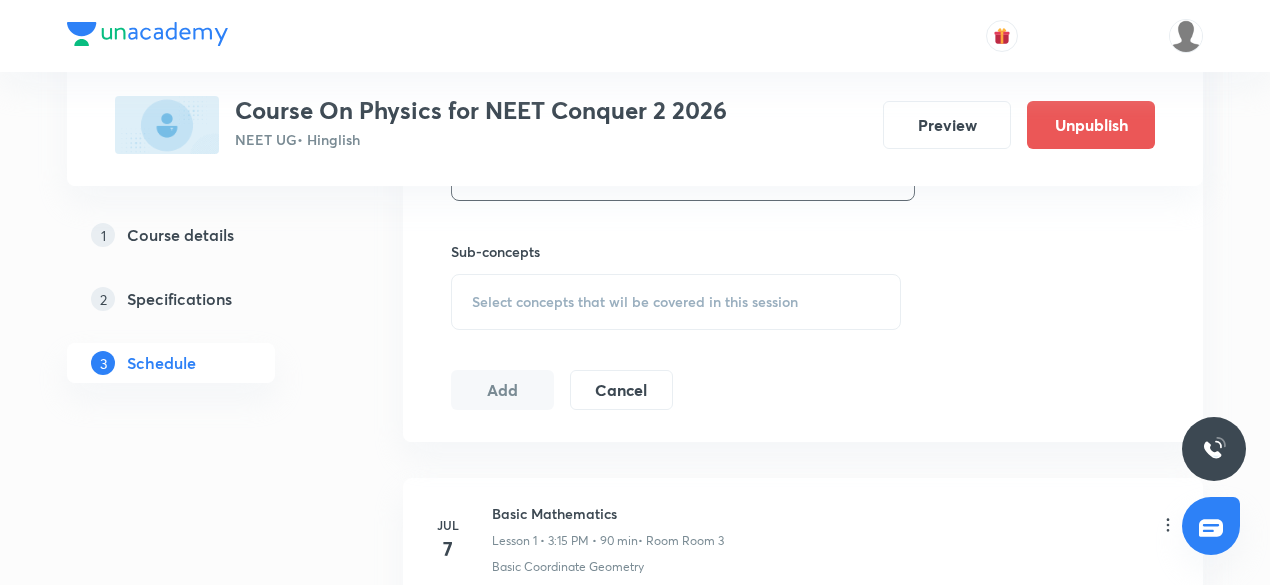 click on "Select concepts that wil be covered in this session" at bounding box center (635, 302) 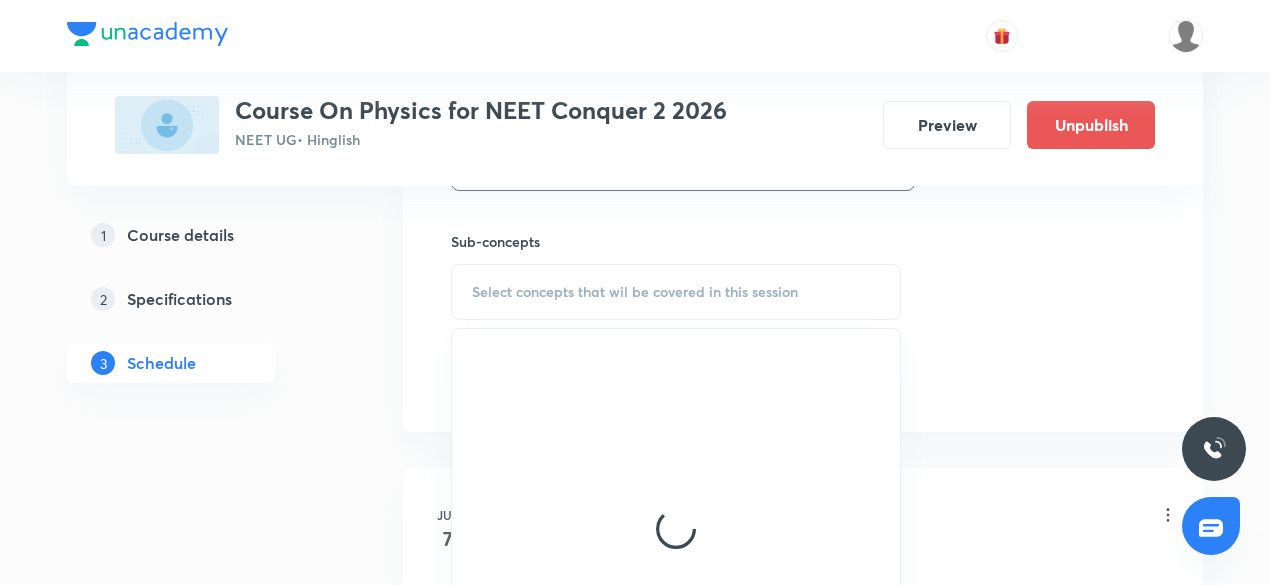 scroll, scrollTop: 973, scrollLeft: 0, axis: vertical 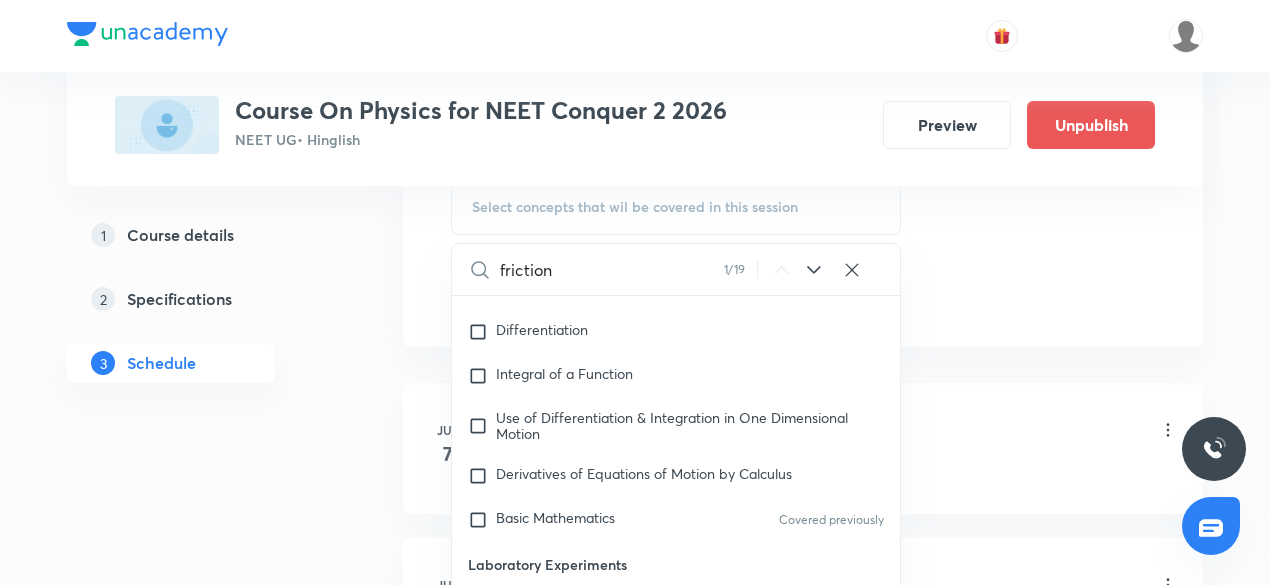 click on "friction" at bounding box center [612, 269] 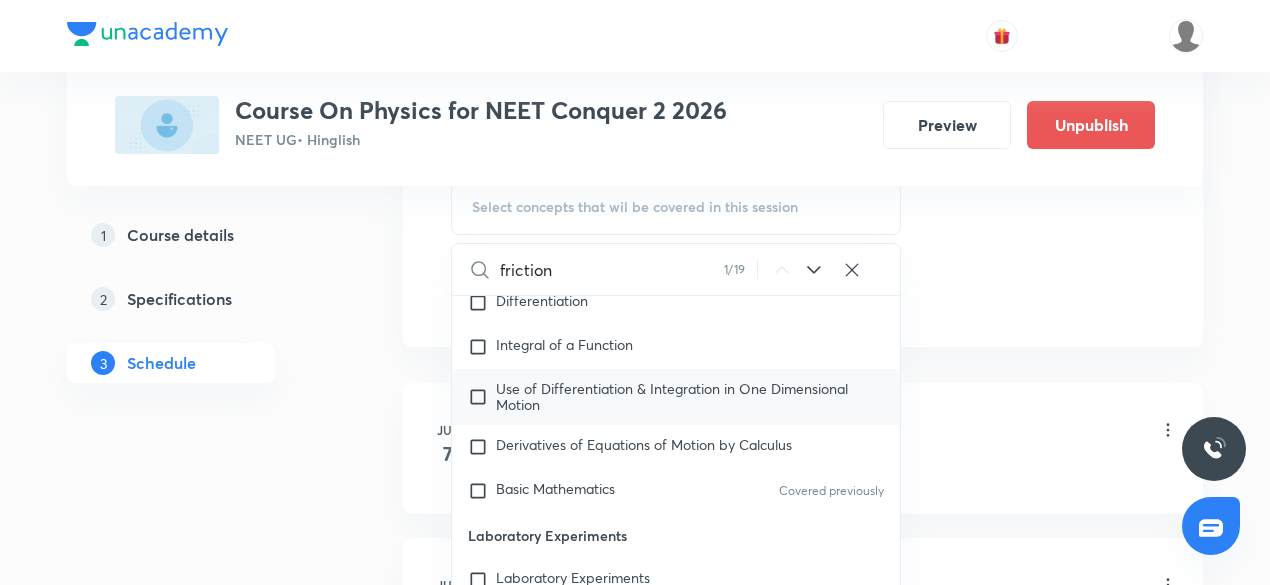 scroll, scrollTop: 1133, scrollLeft: 0, axis: vertical 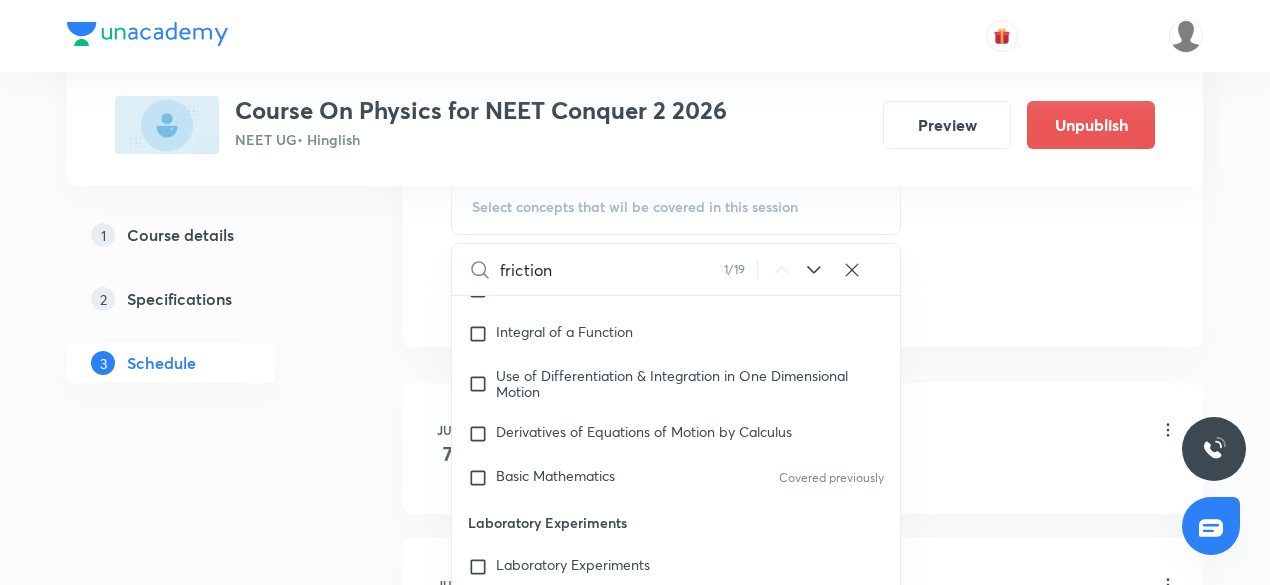 click on "friction" at bounding box center (612, 269) 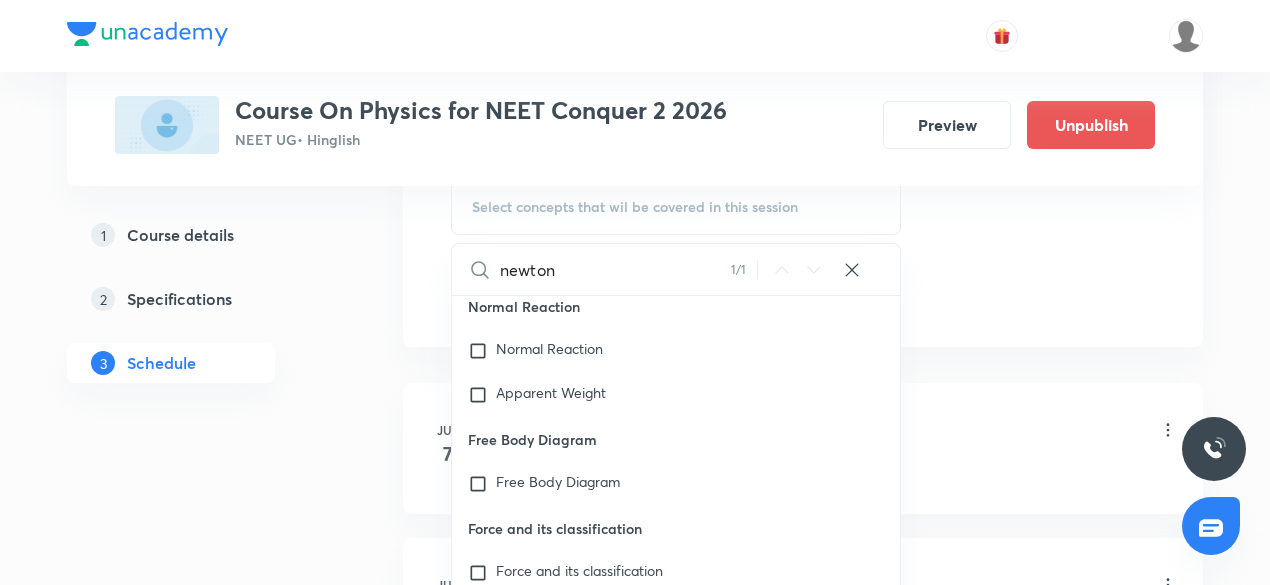 scroll, scrollTop: 52543, scrollLeft: 0, axis: vertical 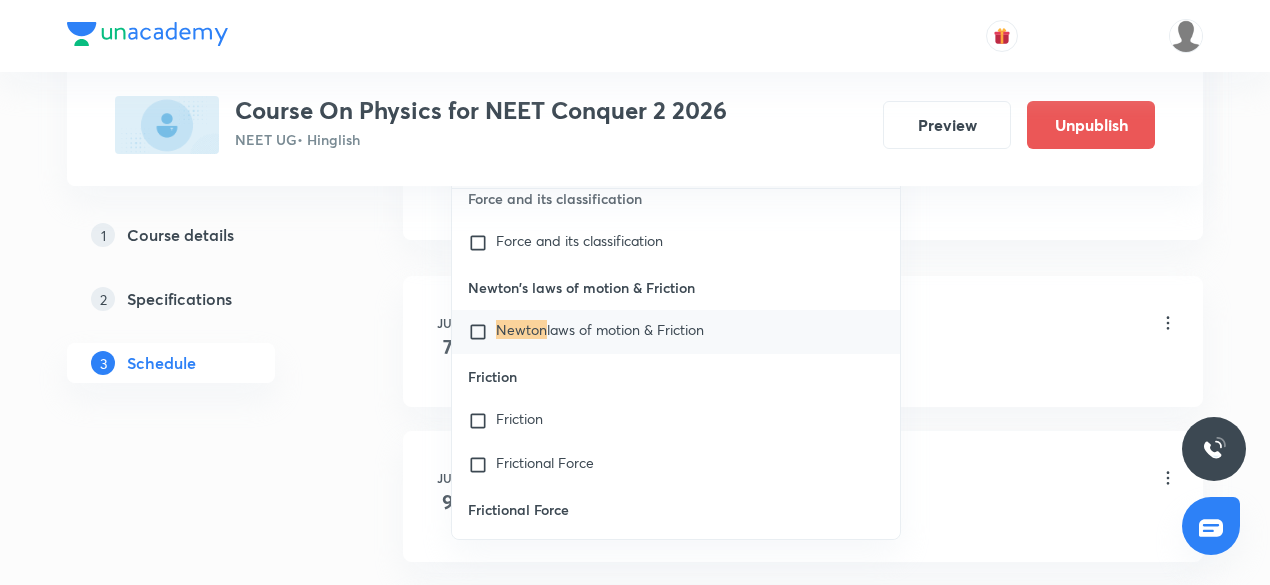 type on "newton" 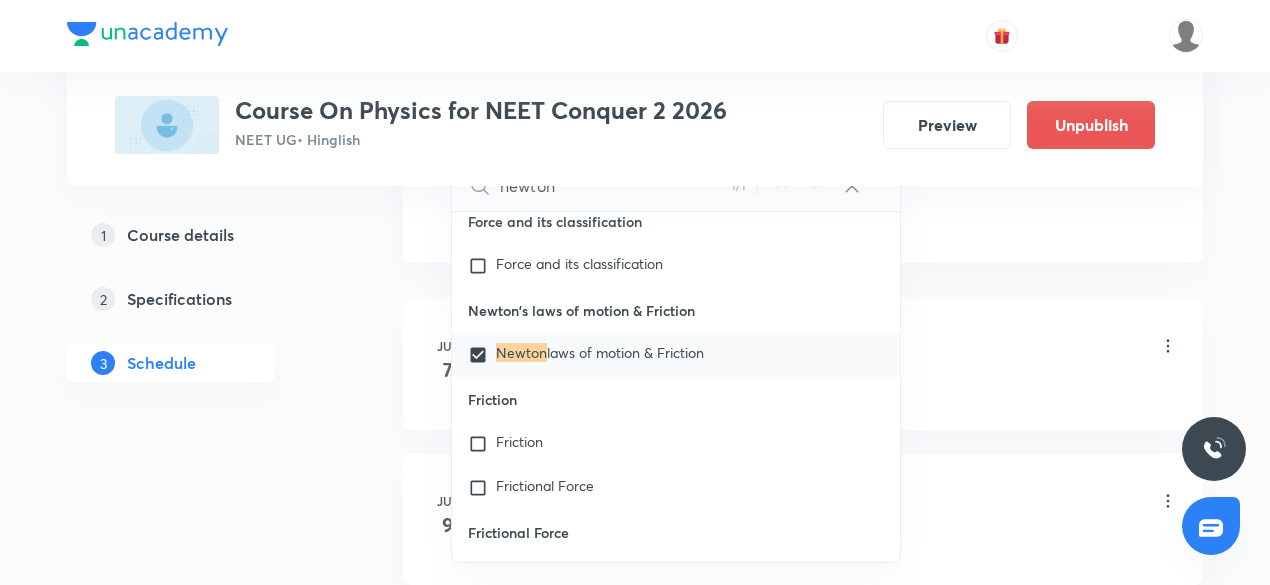 click on "Jul" at bounding box center [448, 346] 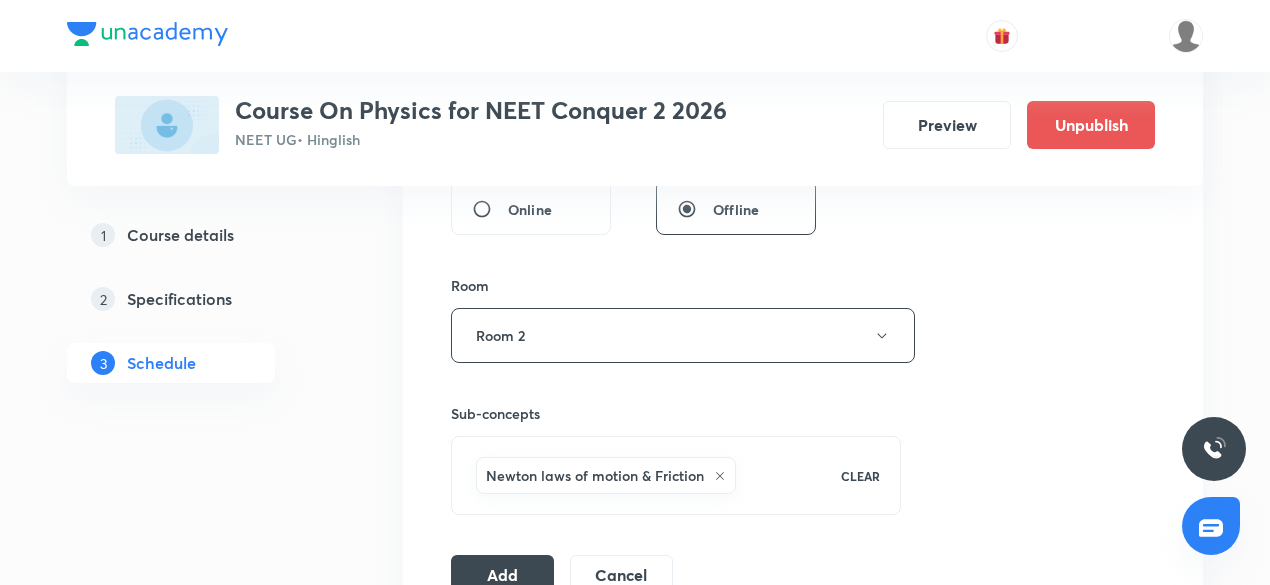 scroll, scrollTop: 802, scrollLeft: 0, axis: vertical 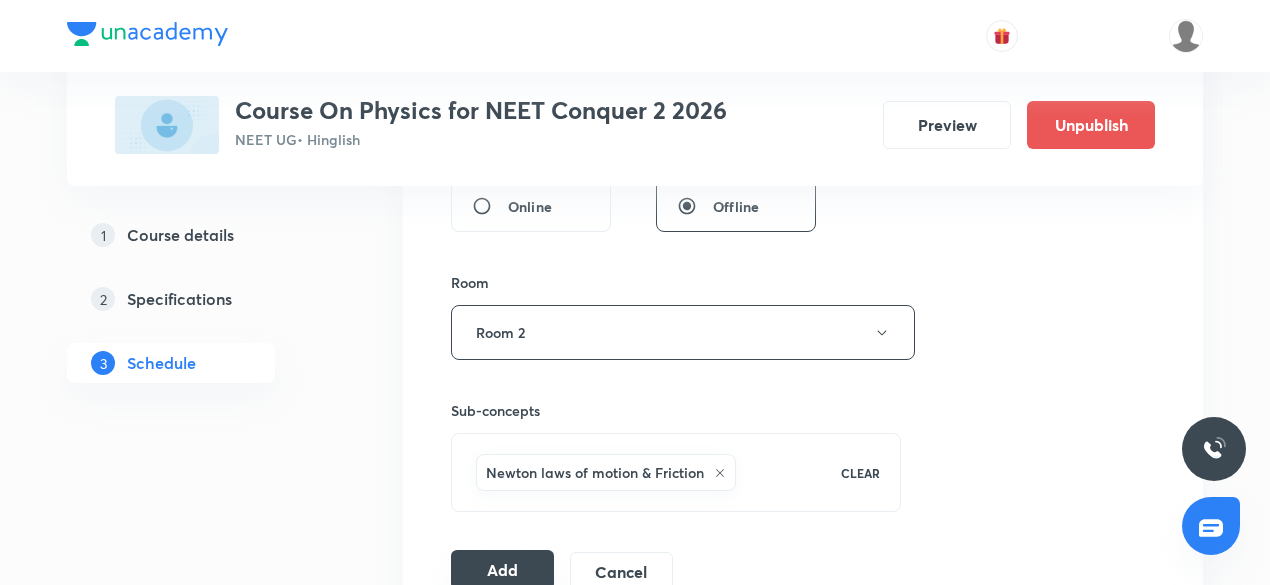 click on "Add" at bounding box center (502, 570) 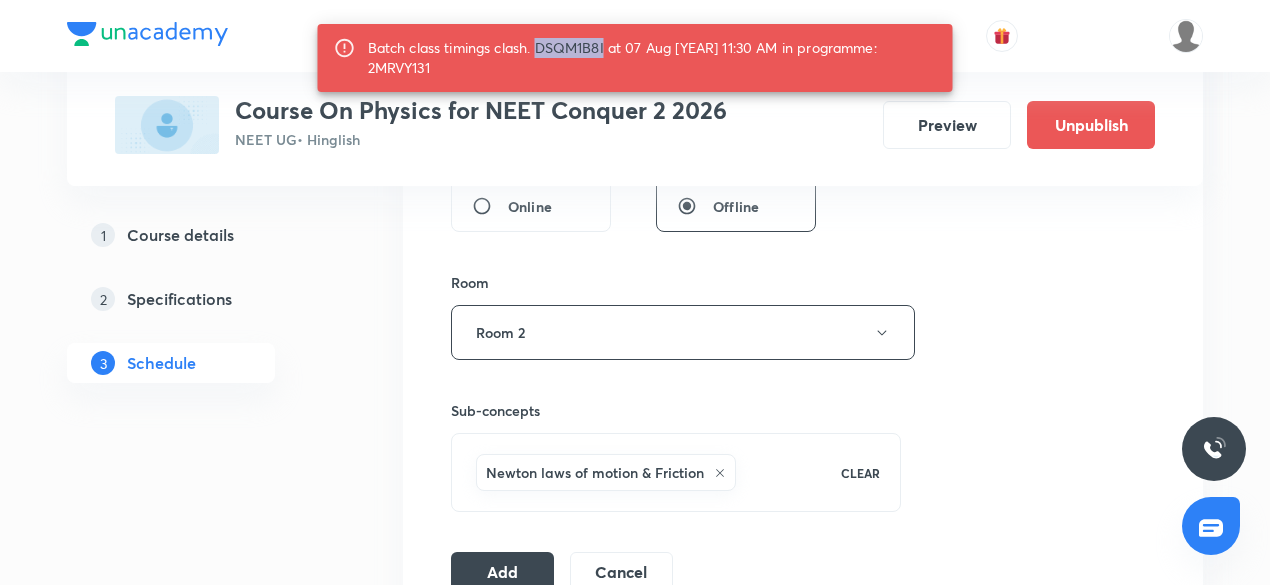 drag, startPoint x: 543, startPoint y: 47, endPoint x: 610, endPoint y: 41, distance: 67.26812 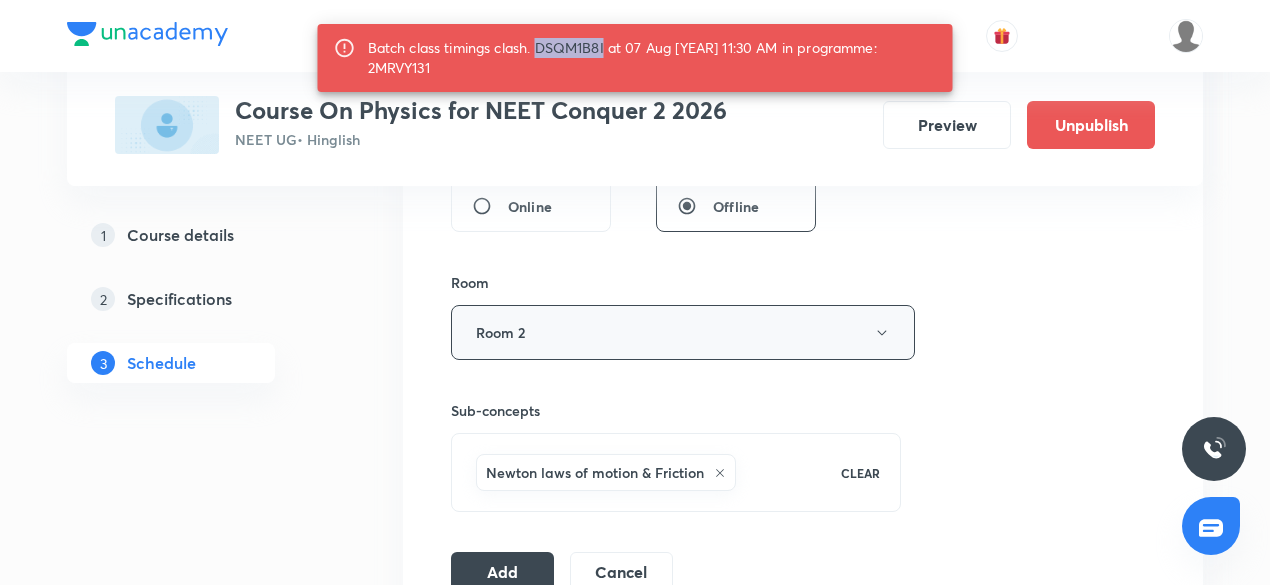 click on "Room 2" at bounding box center (683, 332) 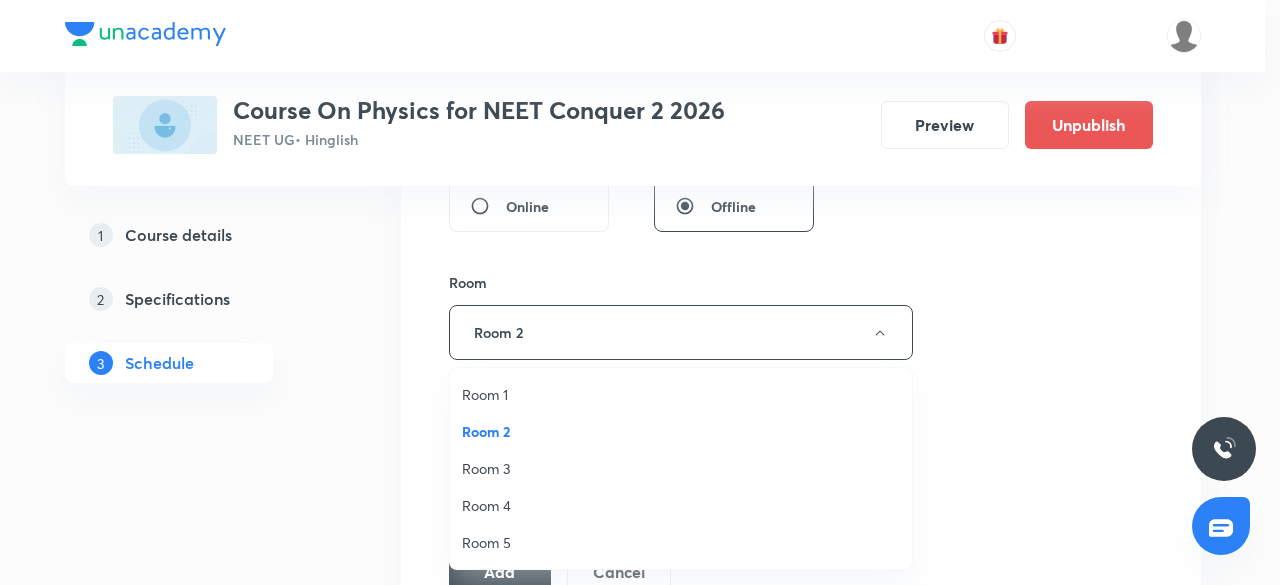 click on "Room 5" at bounding box center [681, 542] 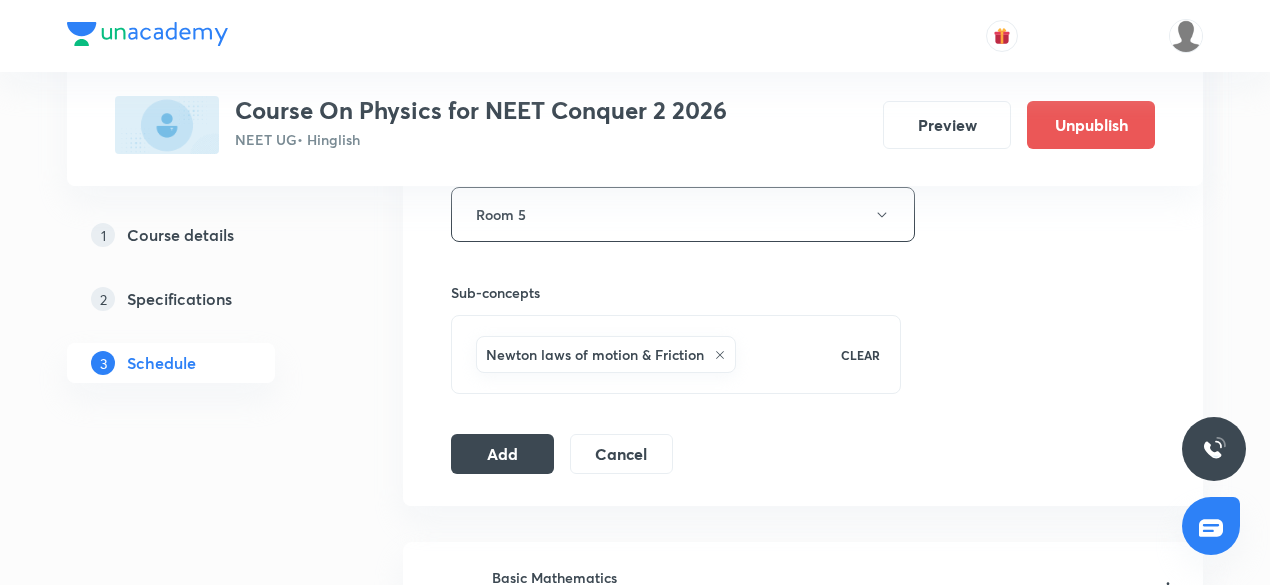scroll, scrollTop: 921, scrollLeft: 0, axis: vertical 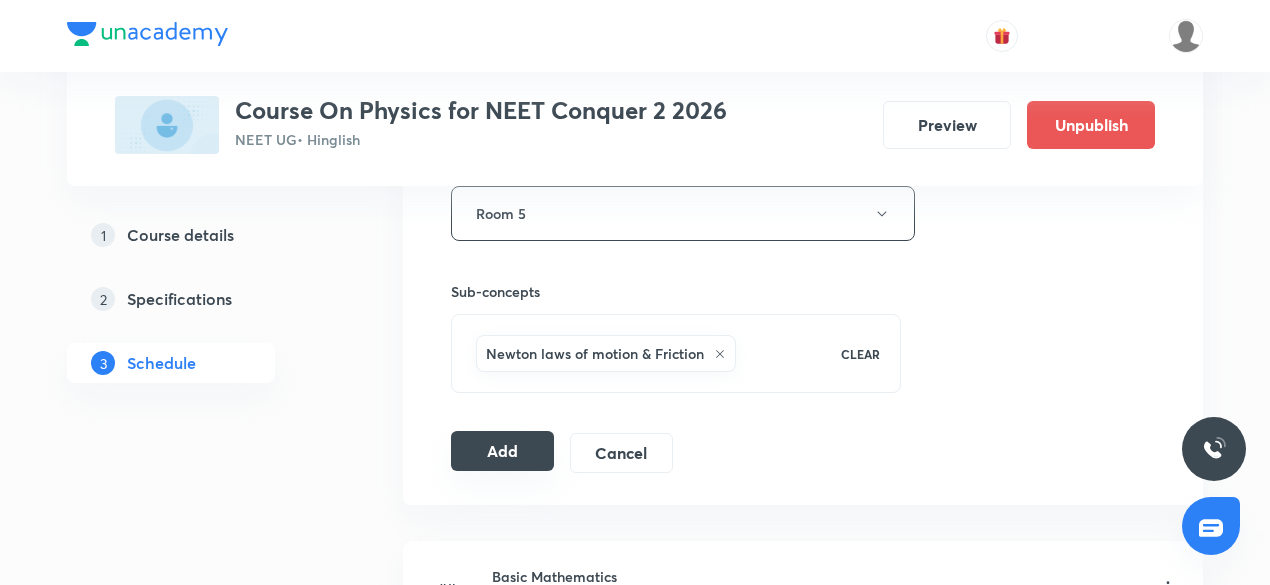click on "Add" at bounding box center (502, 451) 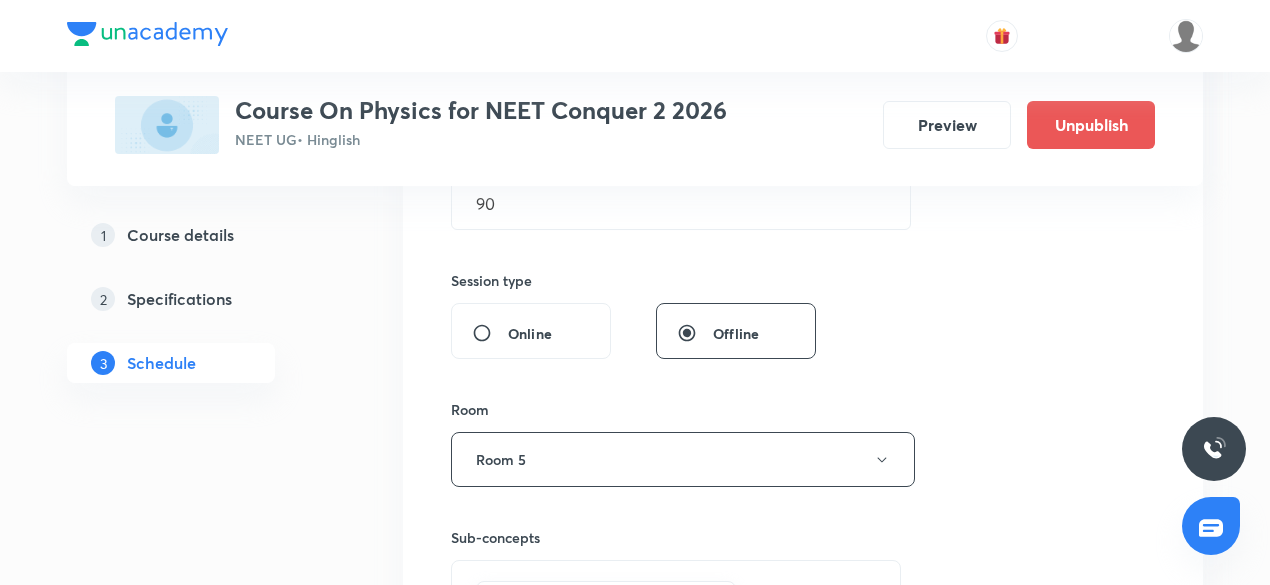 scroll, scrollTop: 846, scrollLeft: 0, axis: vertical 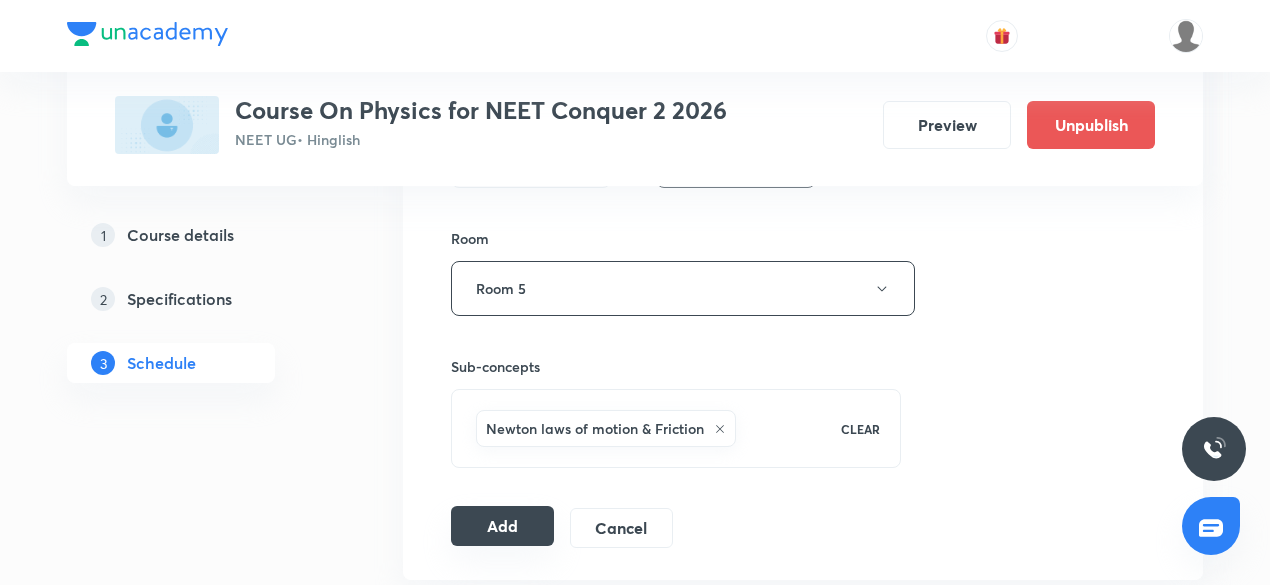 click on "Add" at bounding box center [502, 526] 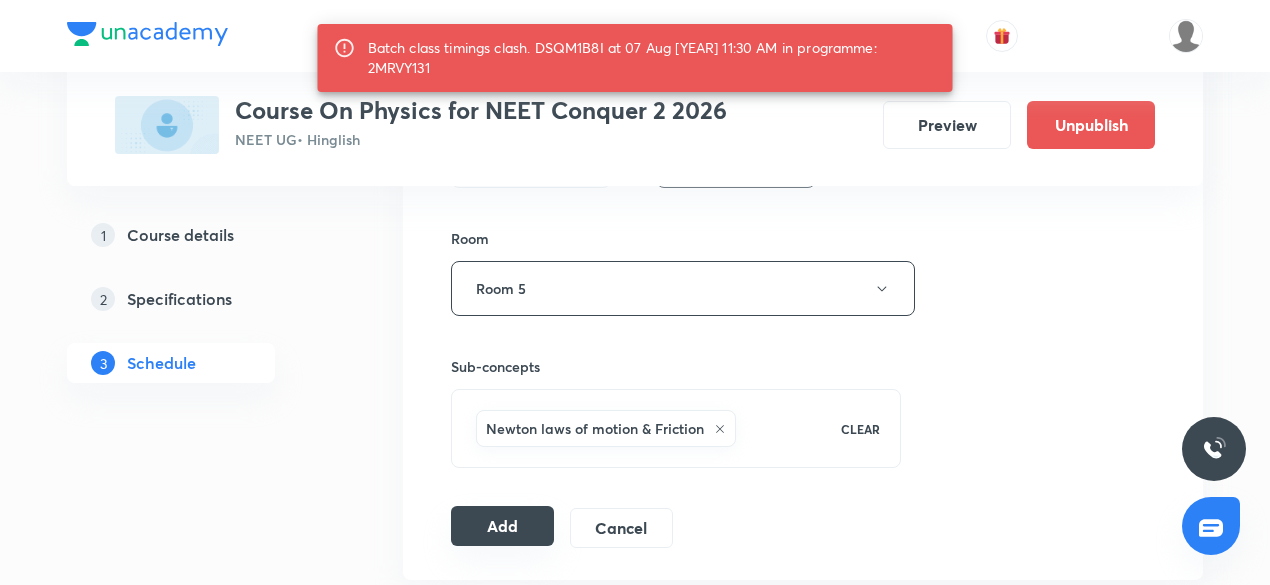 click on "Add" at bounding box center (502, 526) 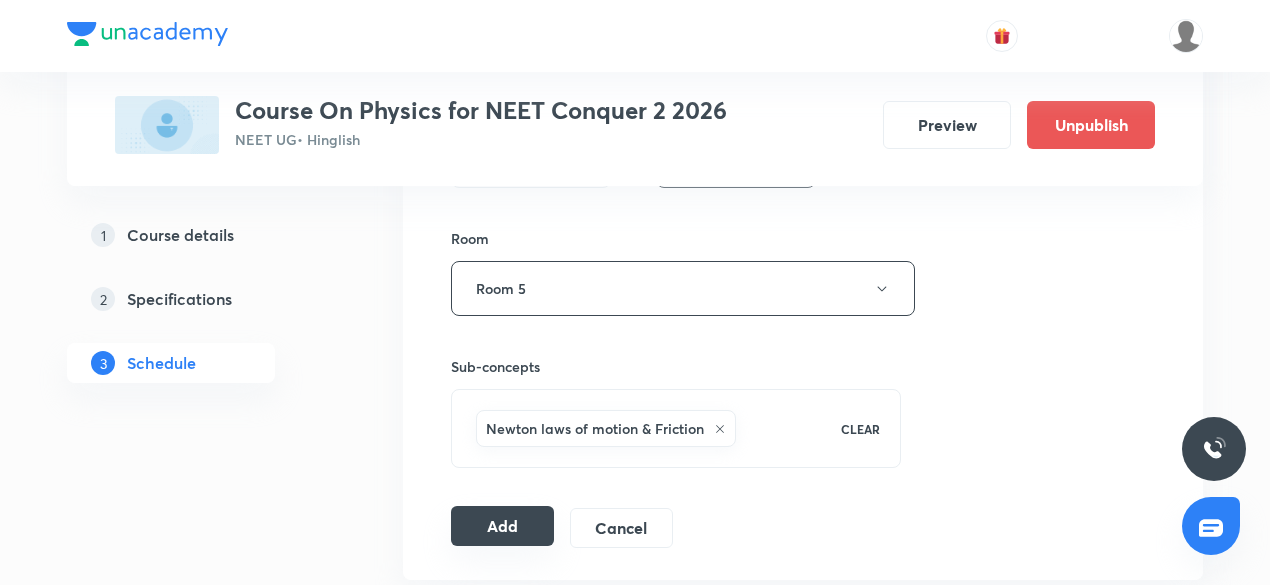 click on "Add" at bounding box center [502, 526] 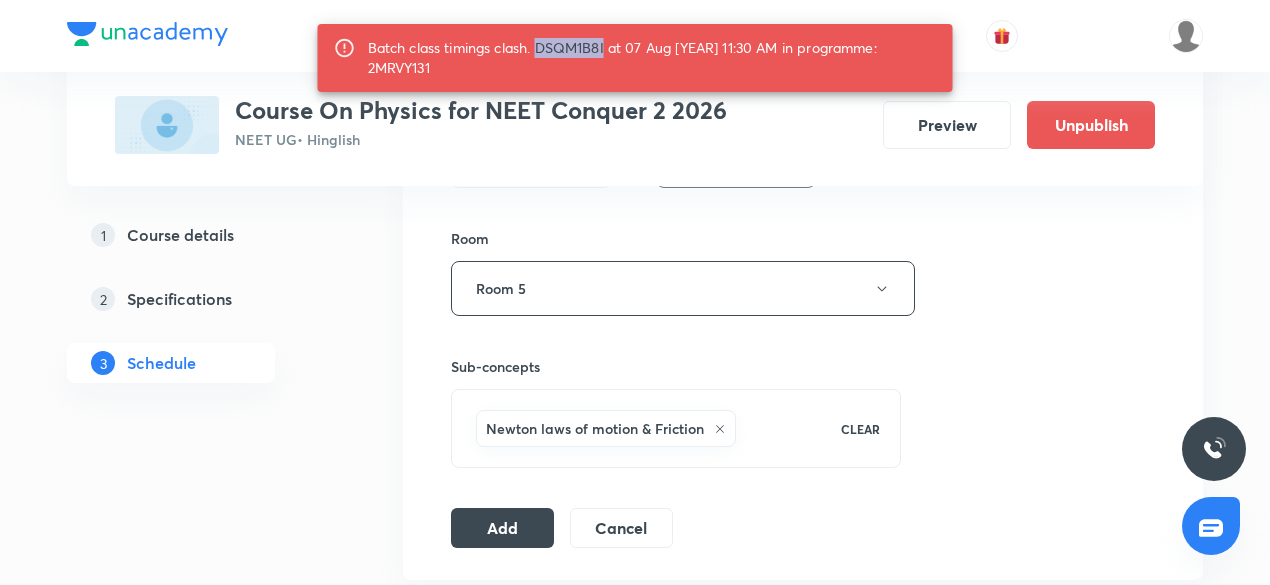 drag, startPoint x: 609, startPoint y: 44, endPoint x: 544, endPoint y: 48, distance: 65.12296 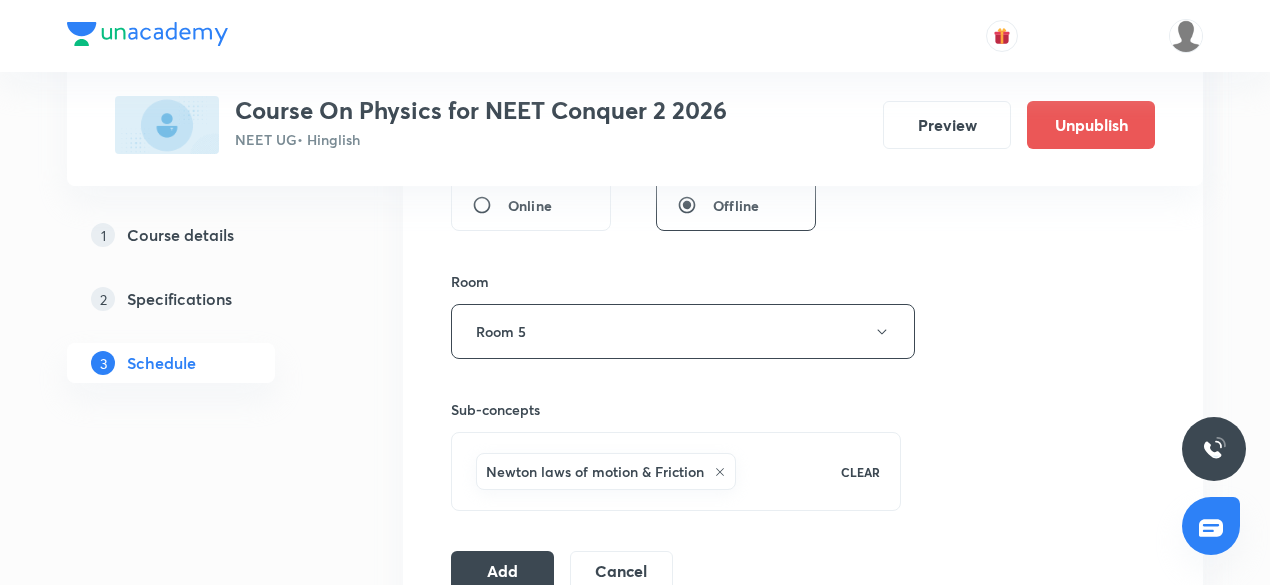 scroll, scrollTop: 837, scrollLeft: 0, axis: vertical 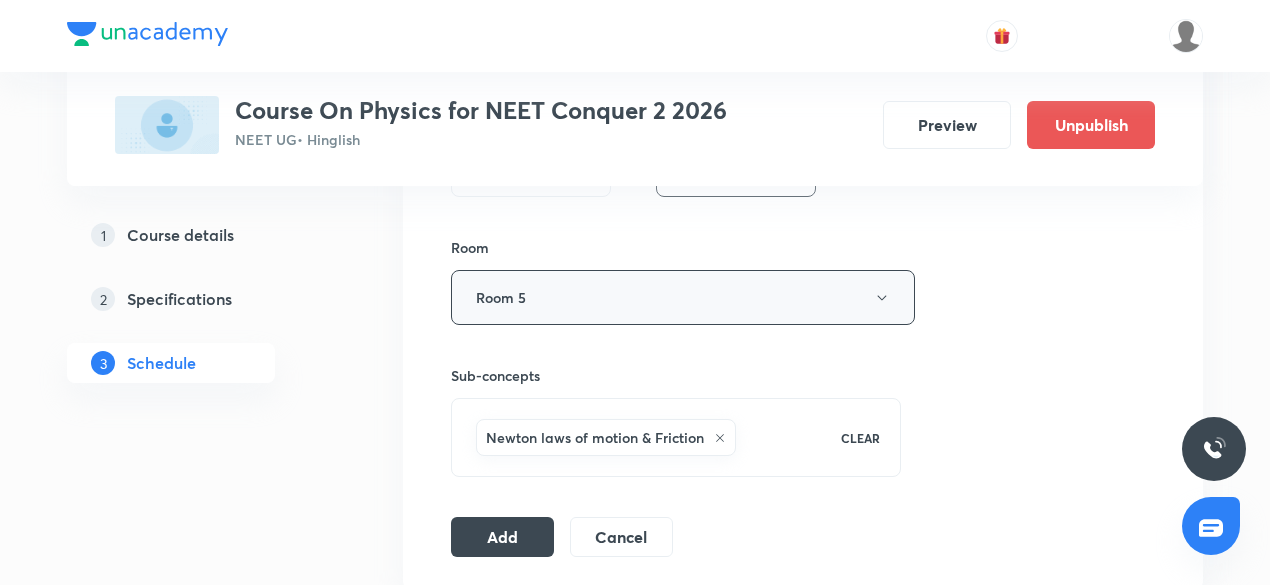 click on "Room 5" at bounding box center (683, 297) 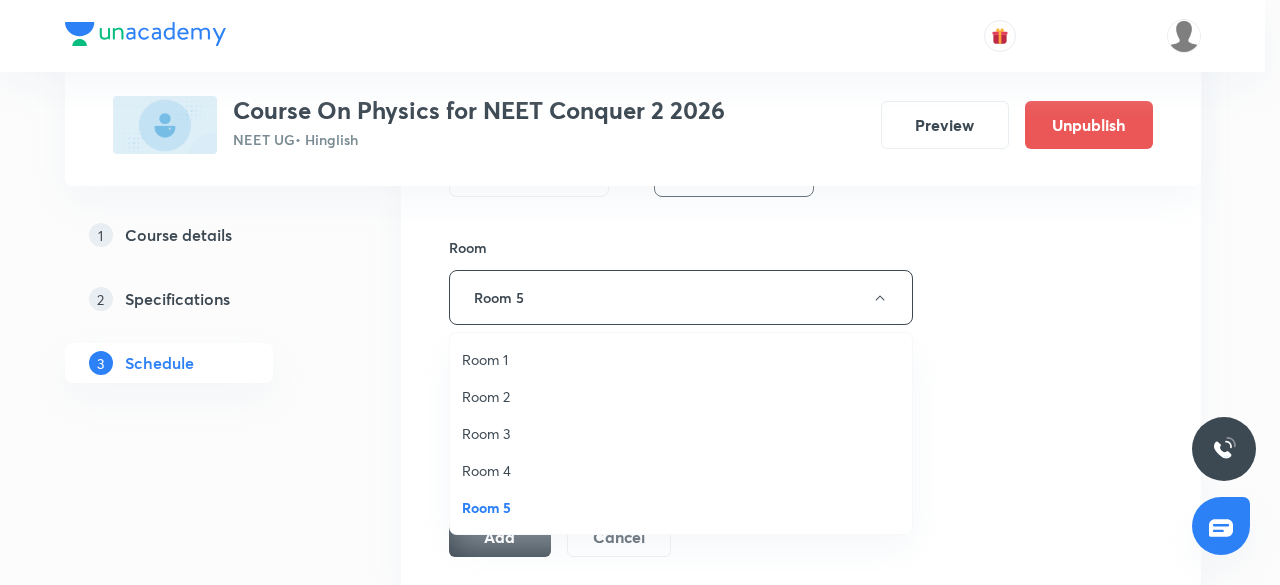 click on "Room 2" at bounding box center (681, 396) 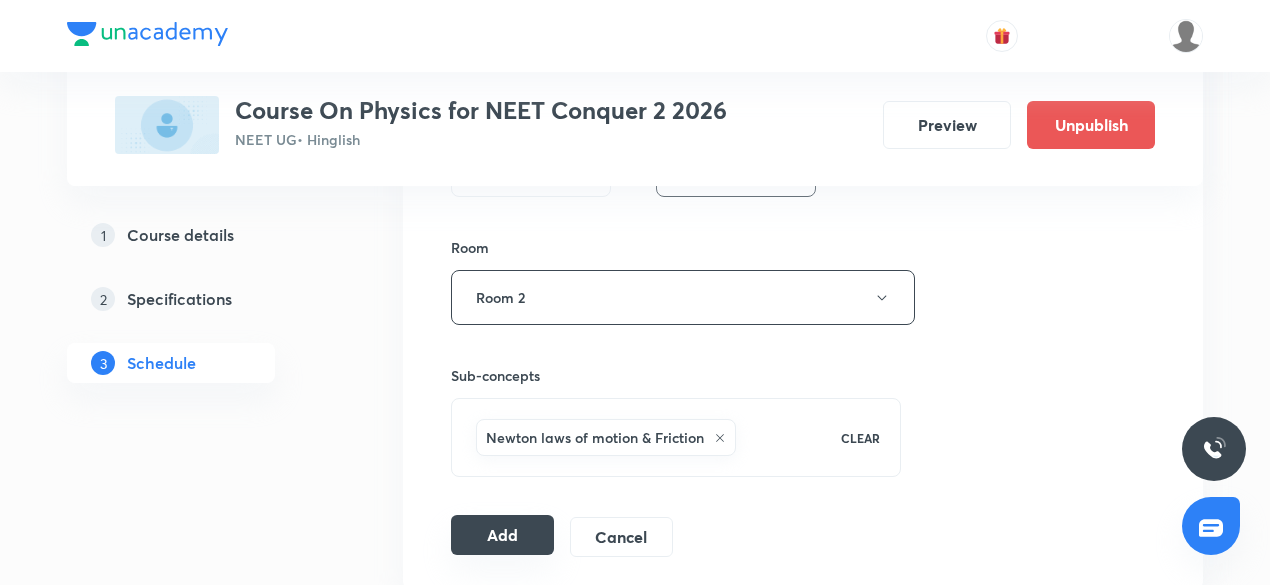 click on "Add" at bounding box center (502, 535) 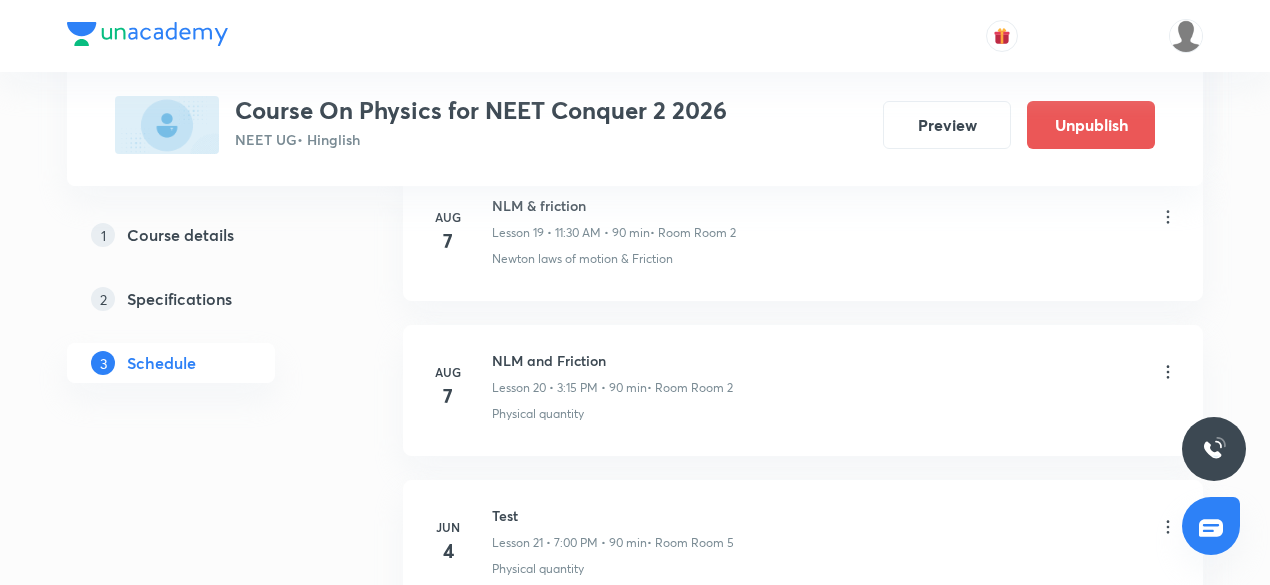 scroll, scrollTop: 3128, scrollLeft: 0, axis: vertical 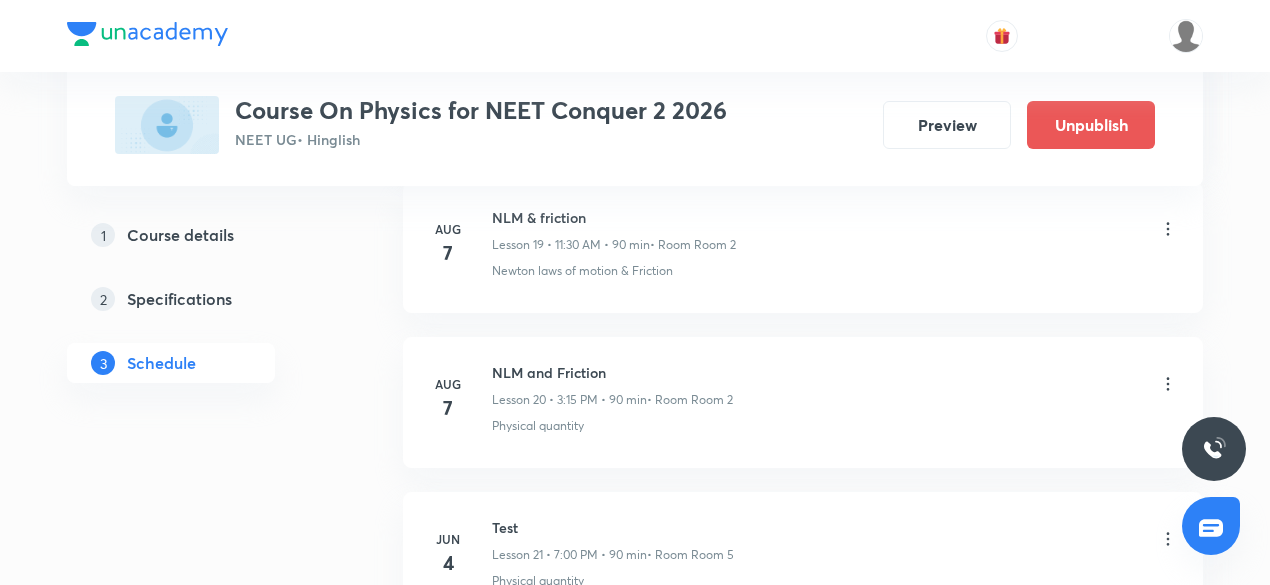 click on "Aug 7 NLM and Friction Lesson 20 • 3:15 PM • 90 min  • Room Room 2 Physical quantity" at bounding box center (803, 402) 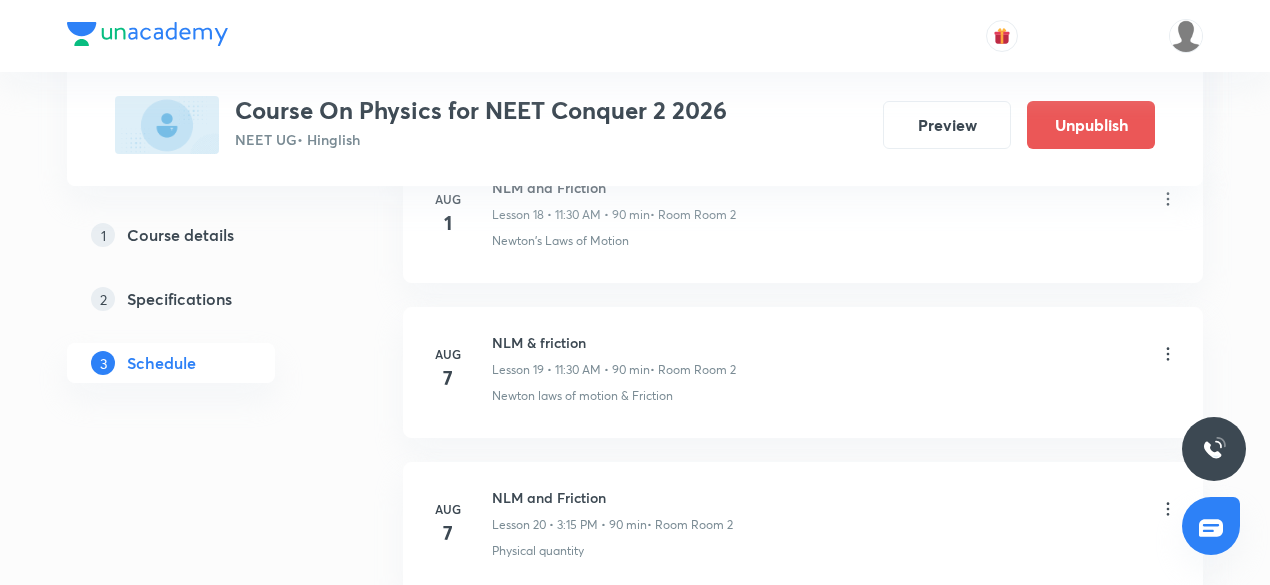 scroll, scrollTop: 3002, scrollLeft: 0, axis: vertical 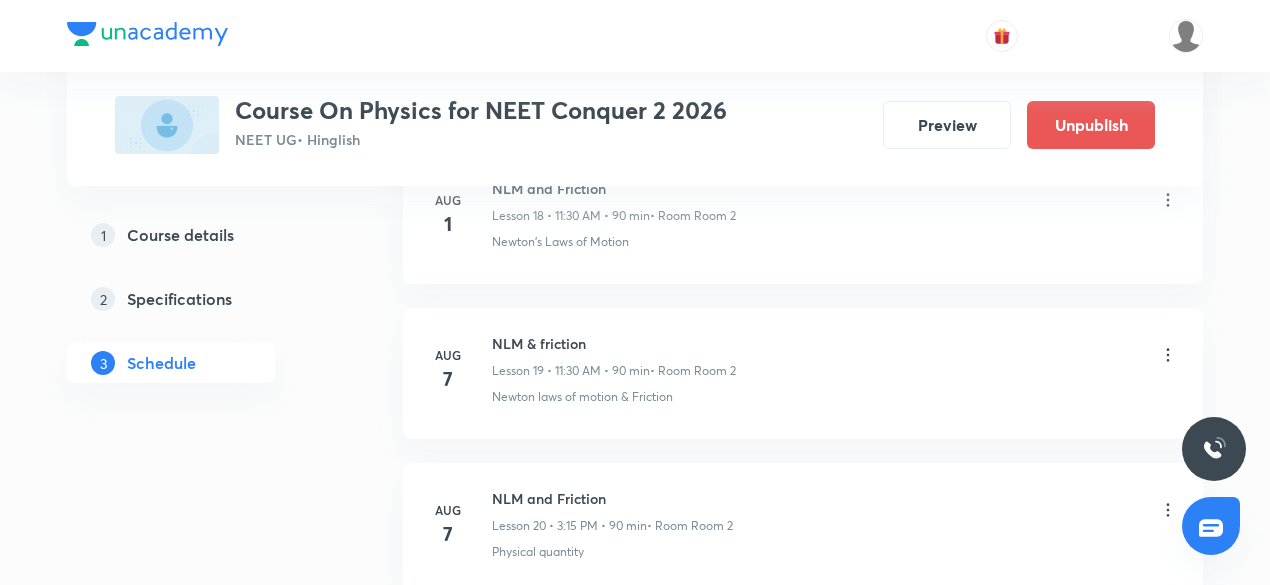drag, startPoint x: 355, startPoint y: 109, endPoint x: 658, endPoint y: 135, distance: 304.11346 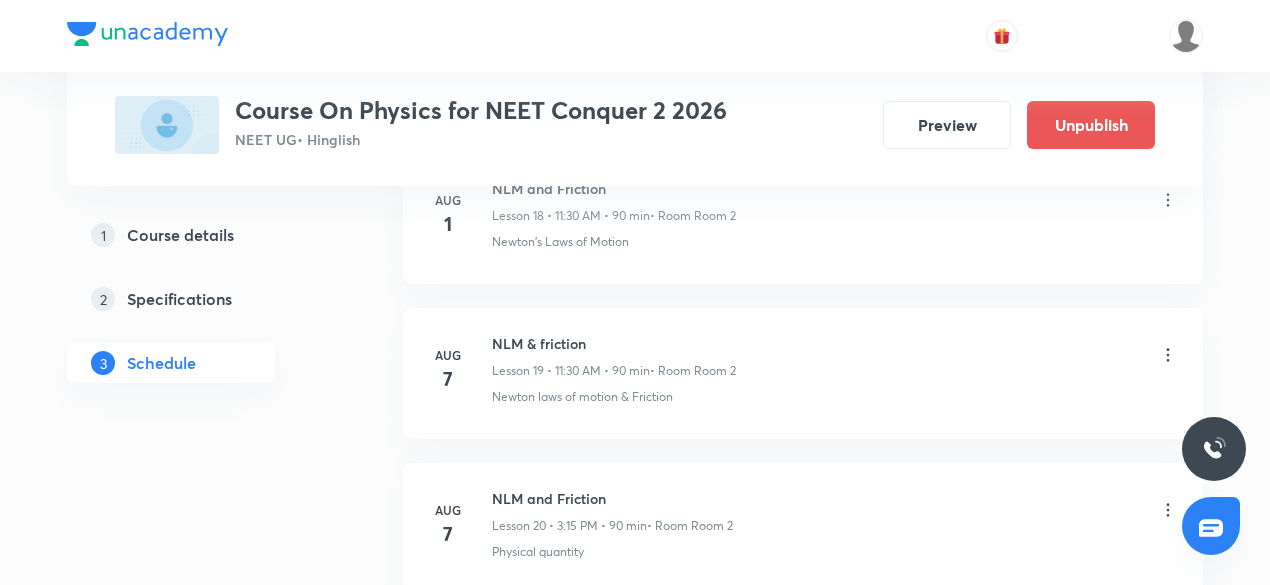 click on "NEET UG  • Hinglish" at bounding box center (481, 139) 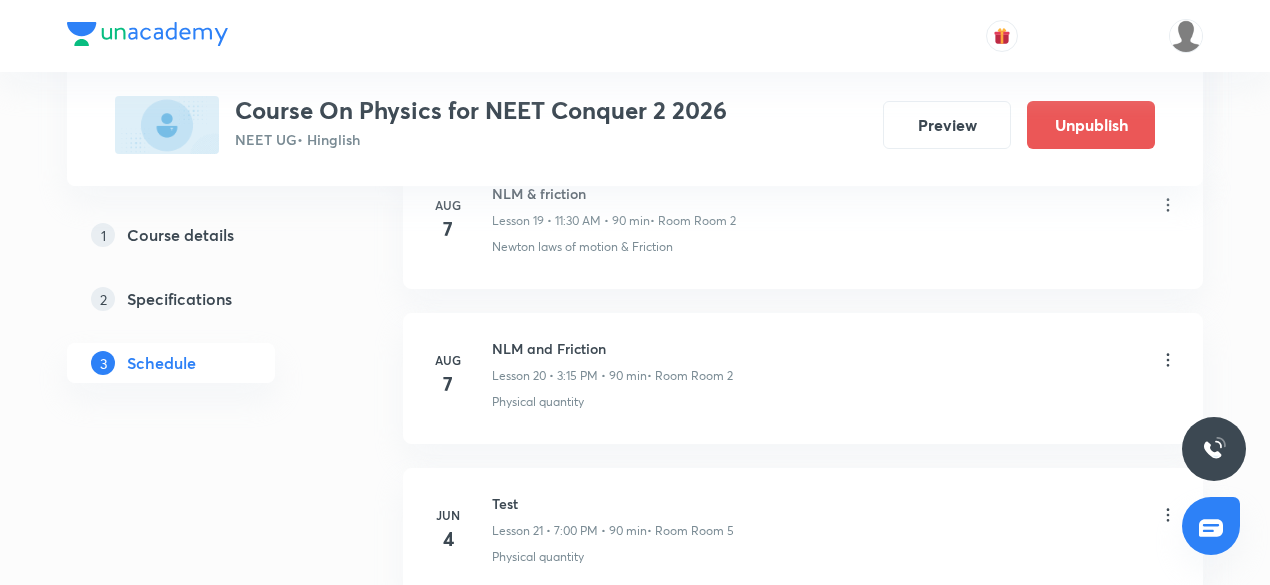 scroll, scrollTop: 3085, scrollLeft: 0, axis: vertical 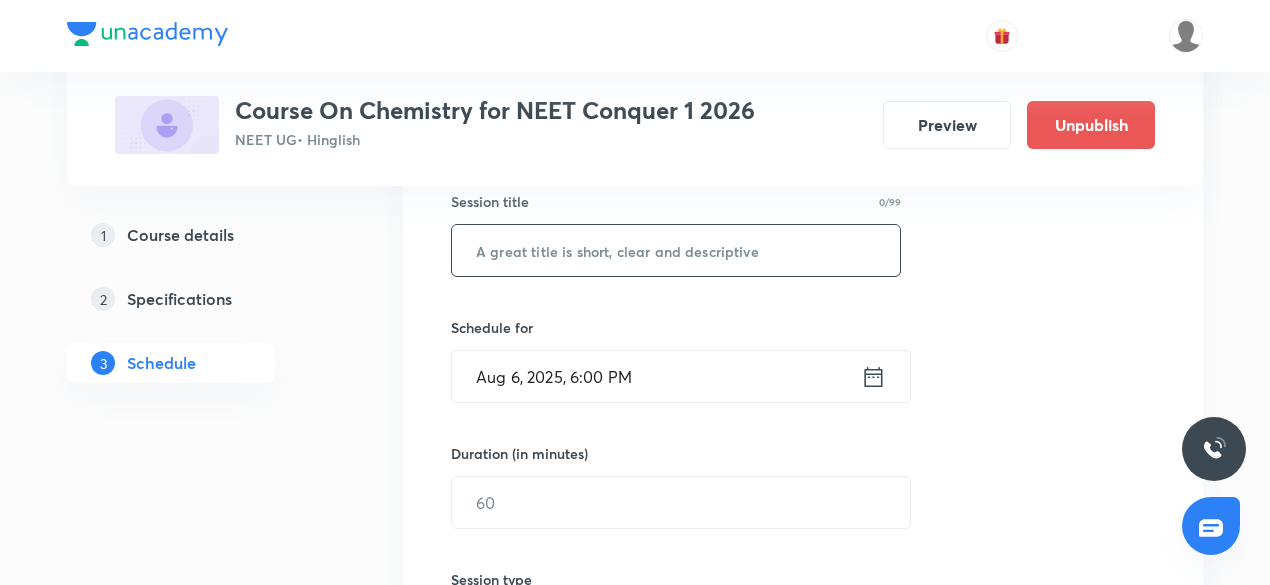 click at bounding box center [676, 250] 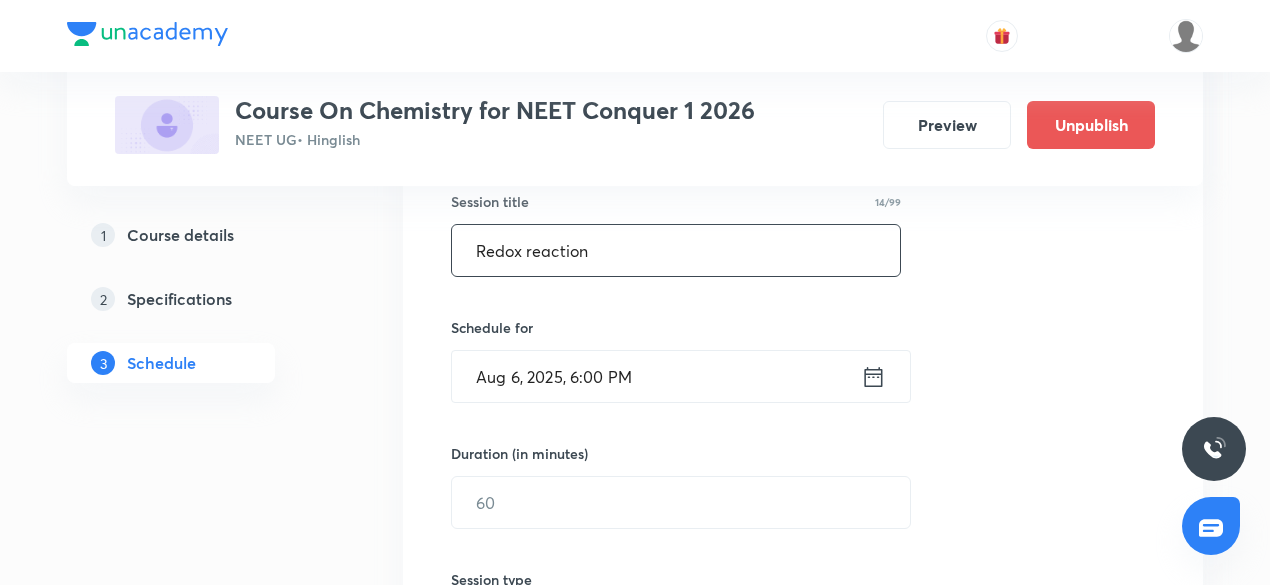 type on "Redox reaction" 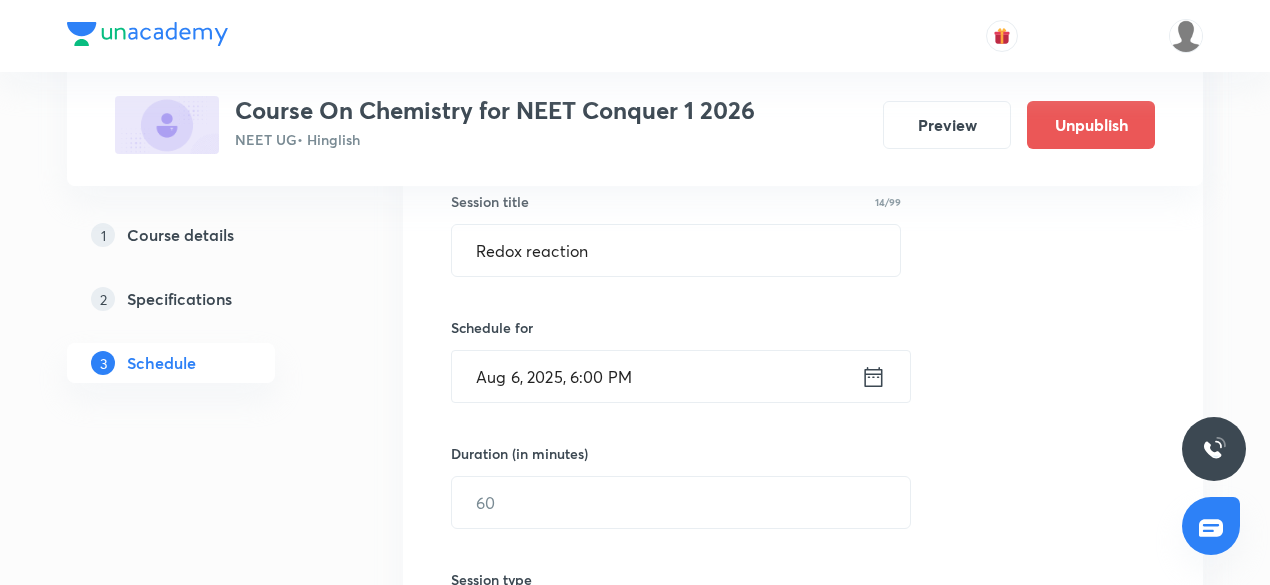 click 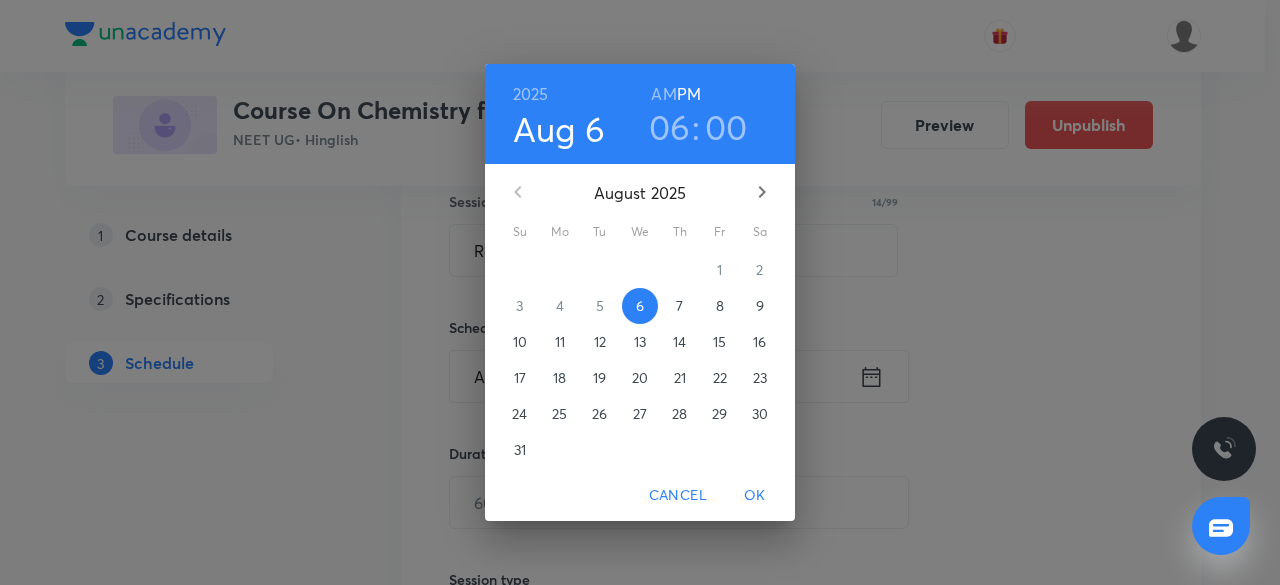 click on "7" at bounding box center (680, 306) 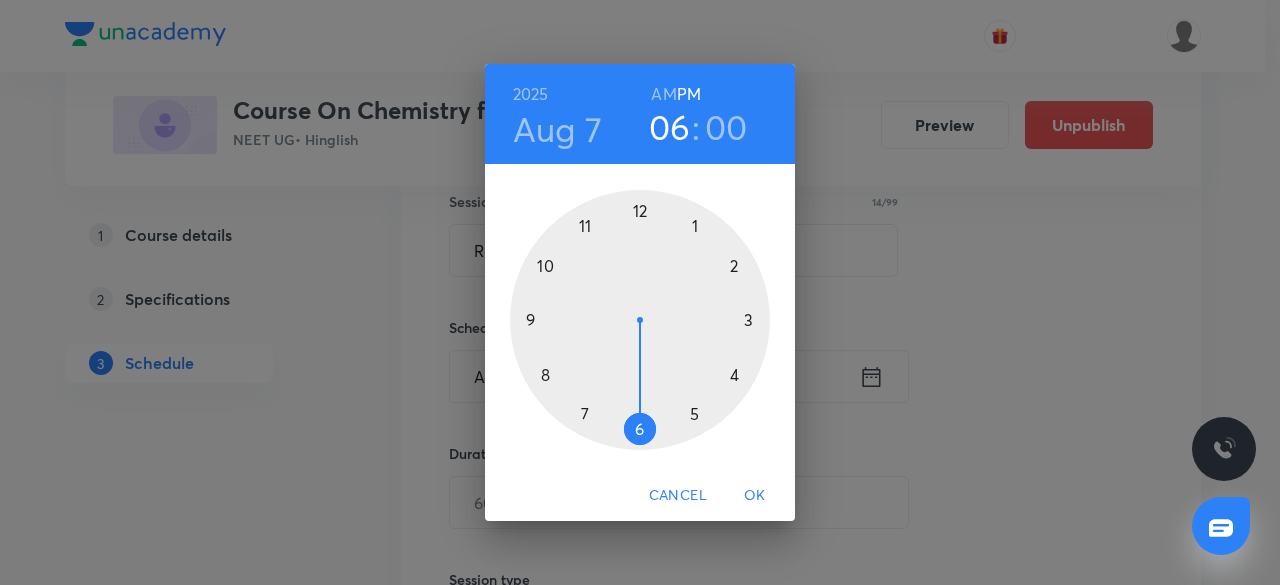 click at bounding box center (640, 320) 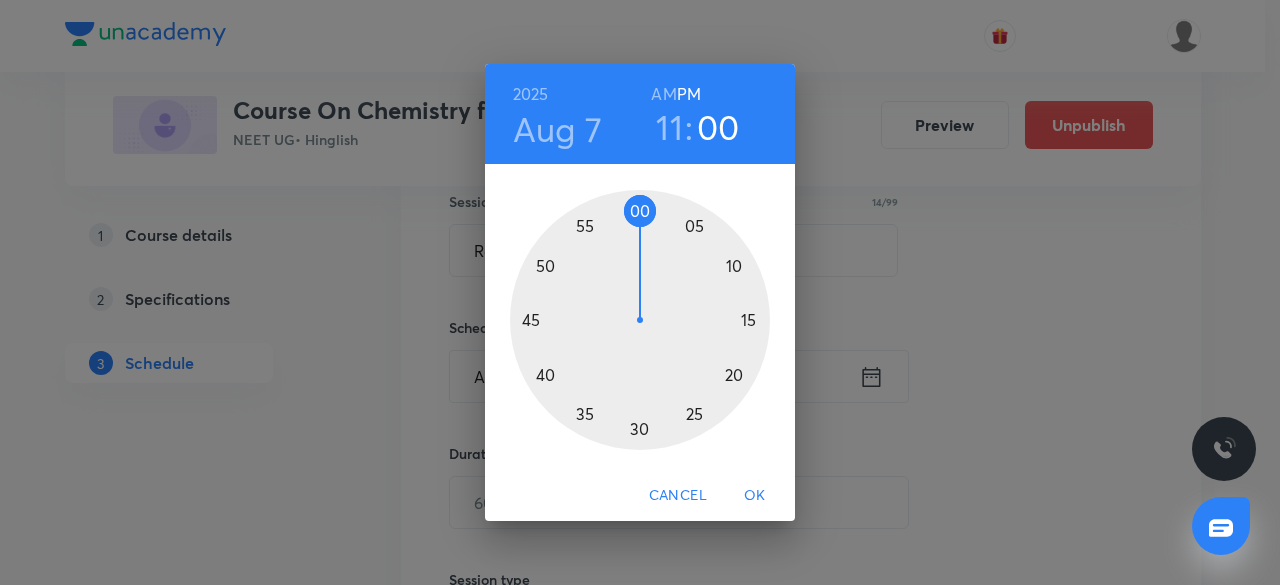 click at bounding box center [640, 320] 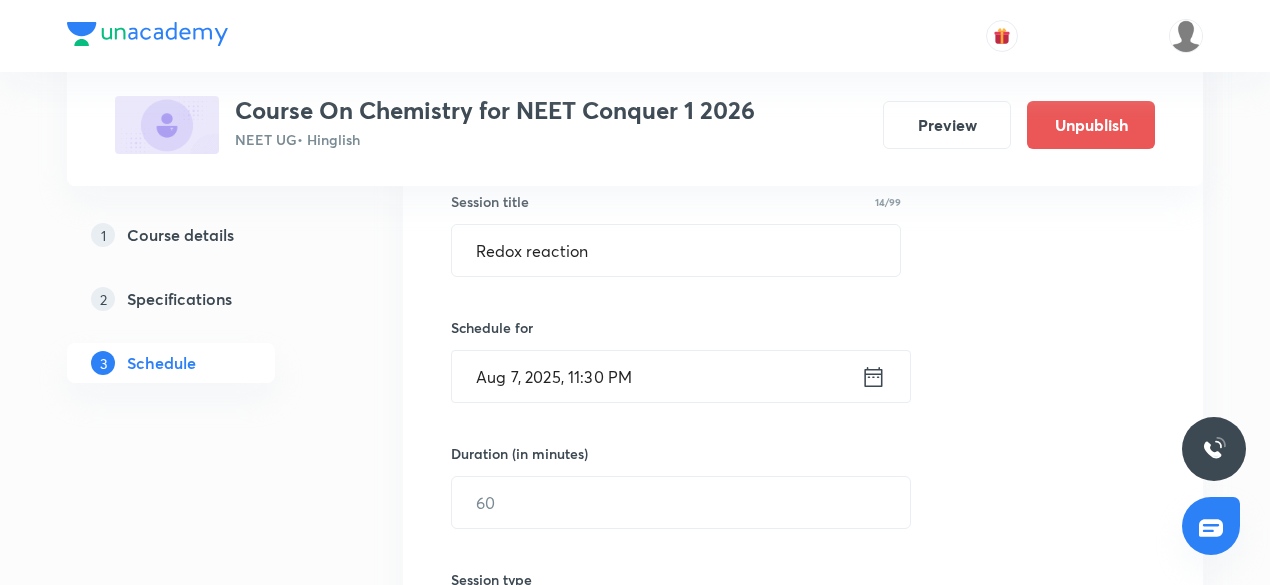 click 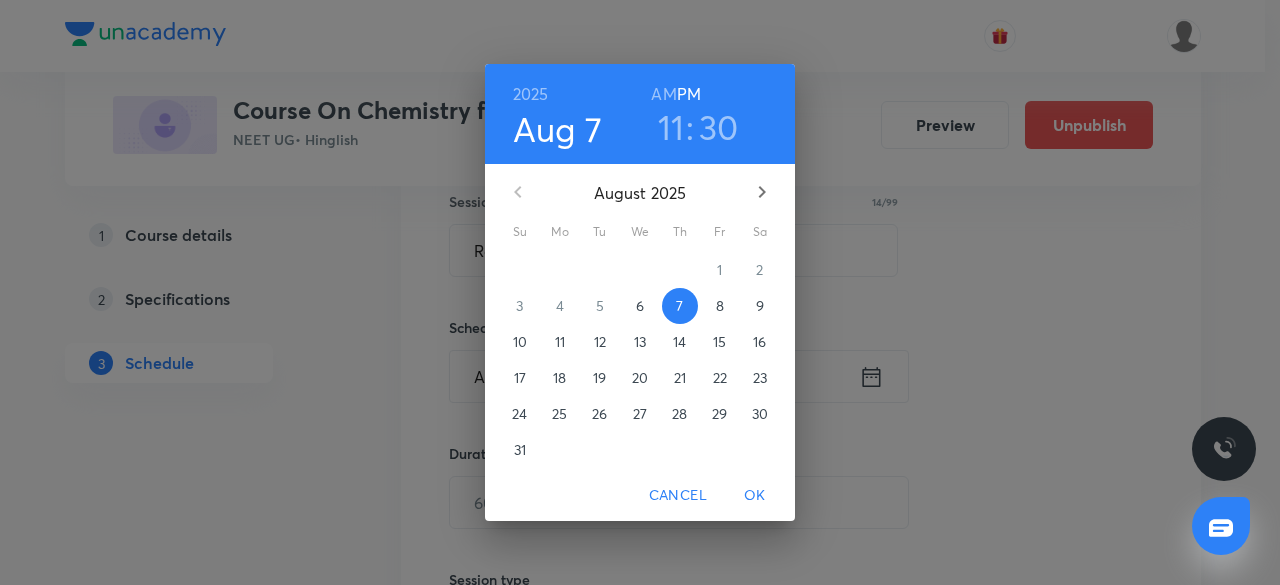 click on "AM" at bounding box center (663, 94) 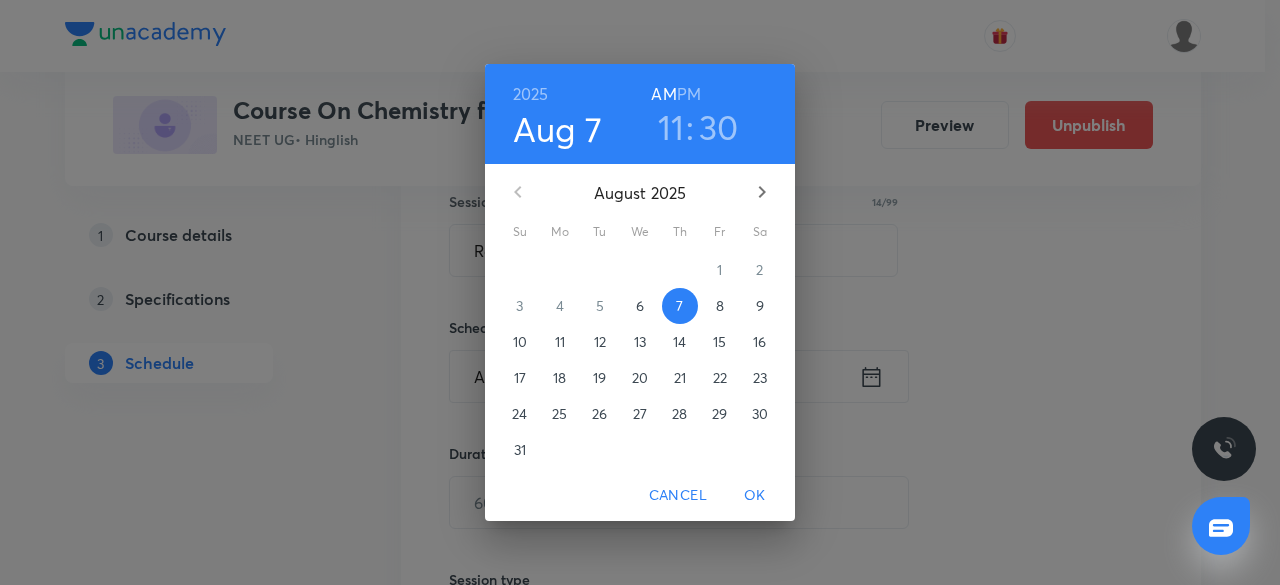 click on "OK" at bounding box center [755, 495] 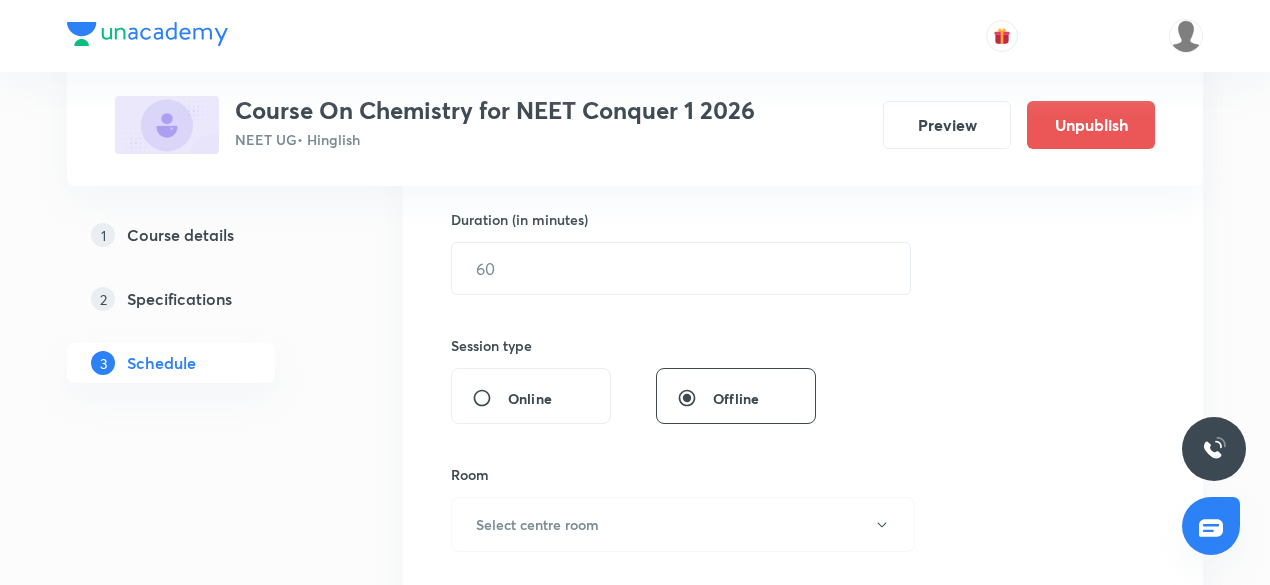 scroll, scrollTop: 614, scrollLeft: 0, axis: vertical 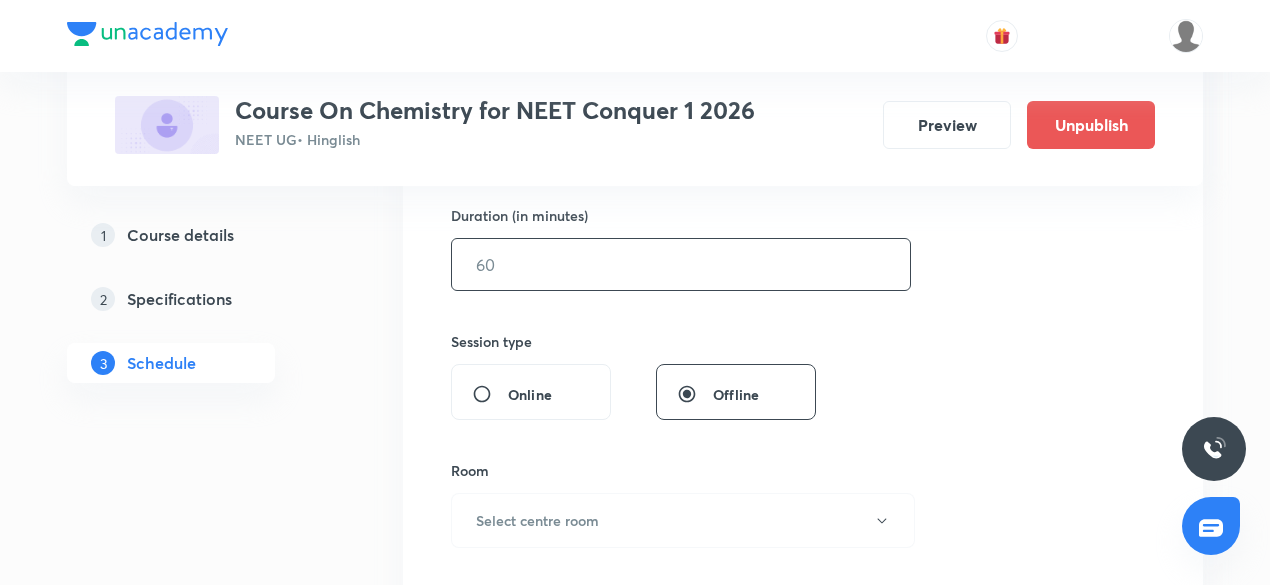 click at bounding box center (681, 264) 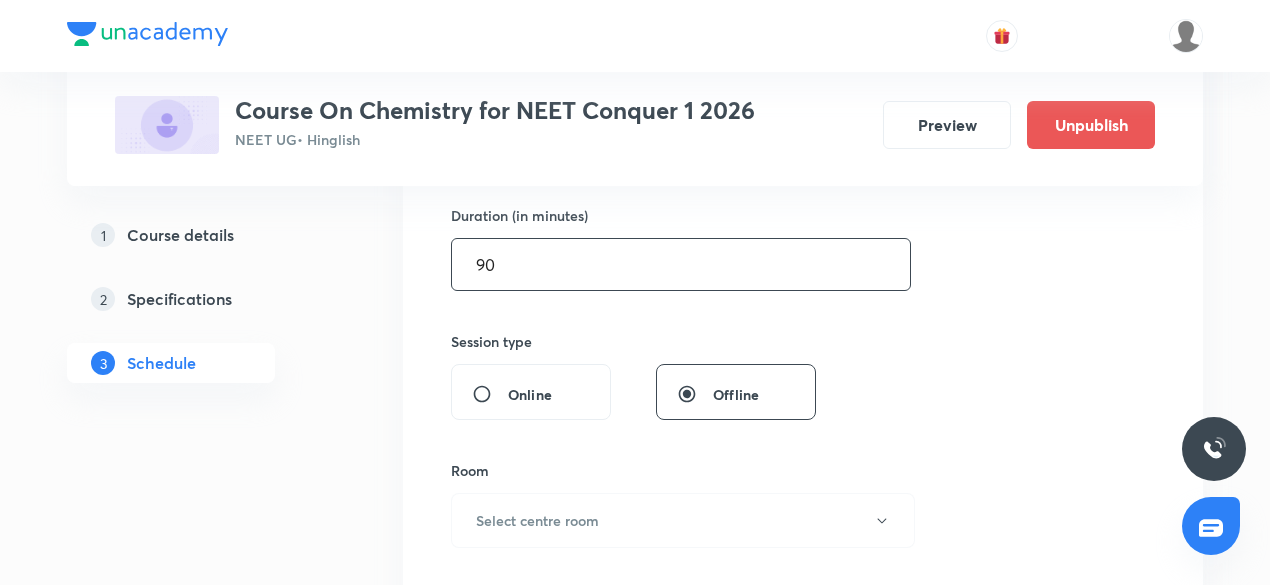 type on "90" 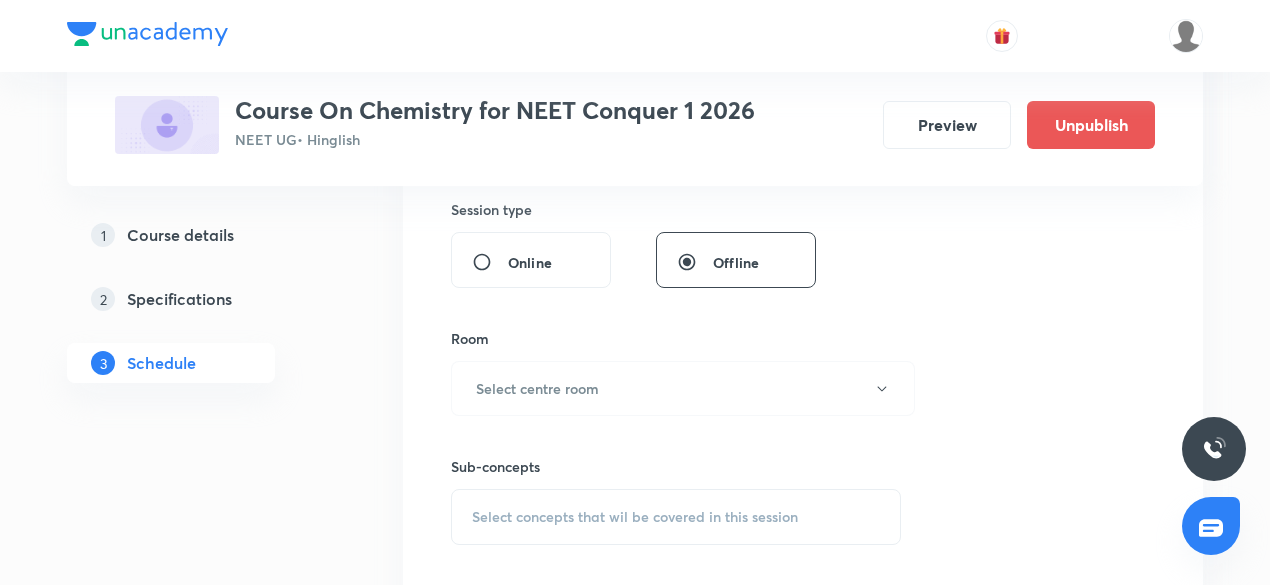 scroll, scrollTop: 748, scrollLeft: 0, axis: vertical 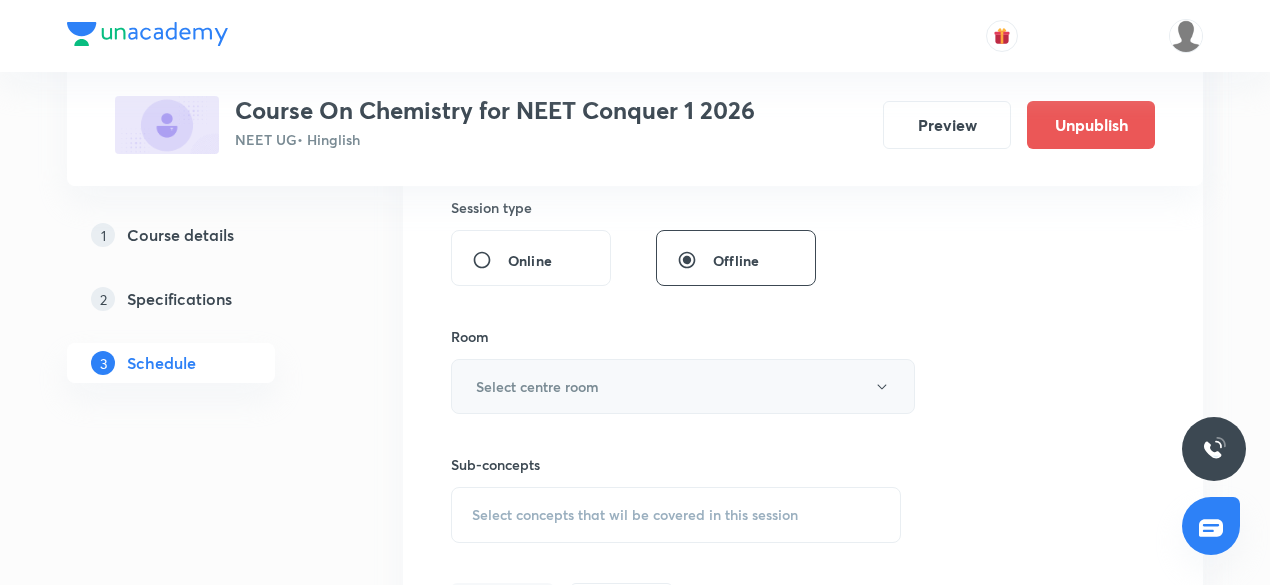 click on "Select centre room" at bounding box center [683, 386] 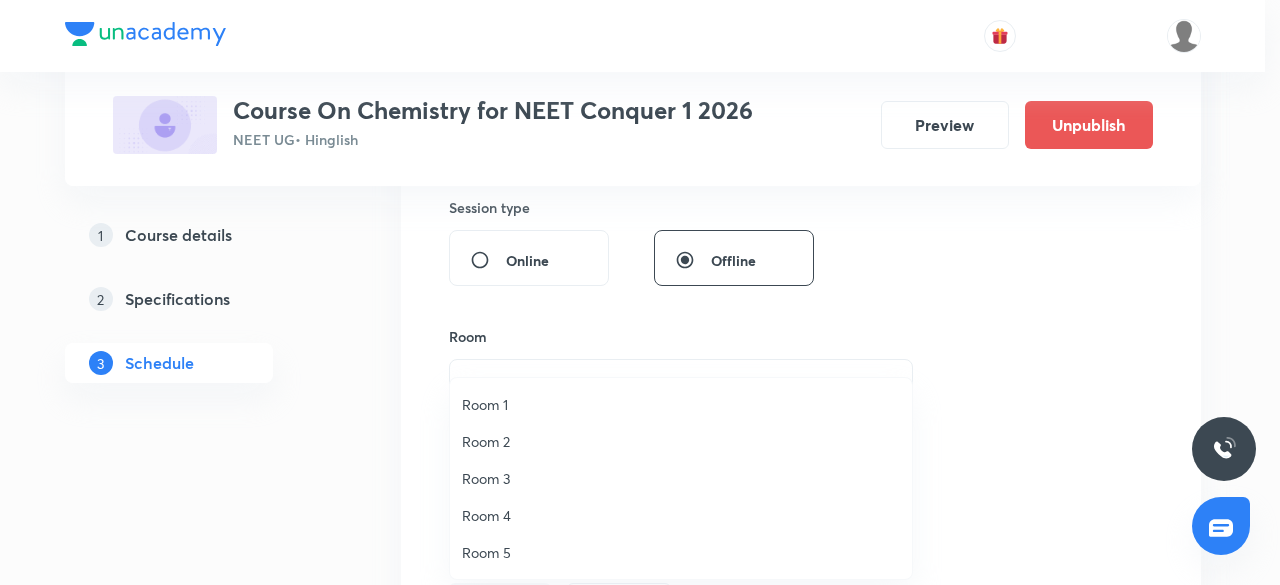 click on "Room 4" at bounding box center [681, 515] 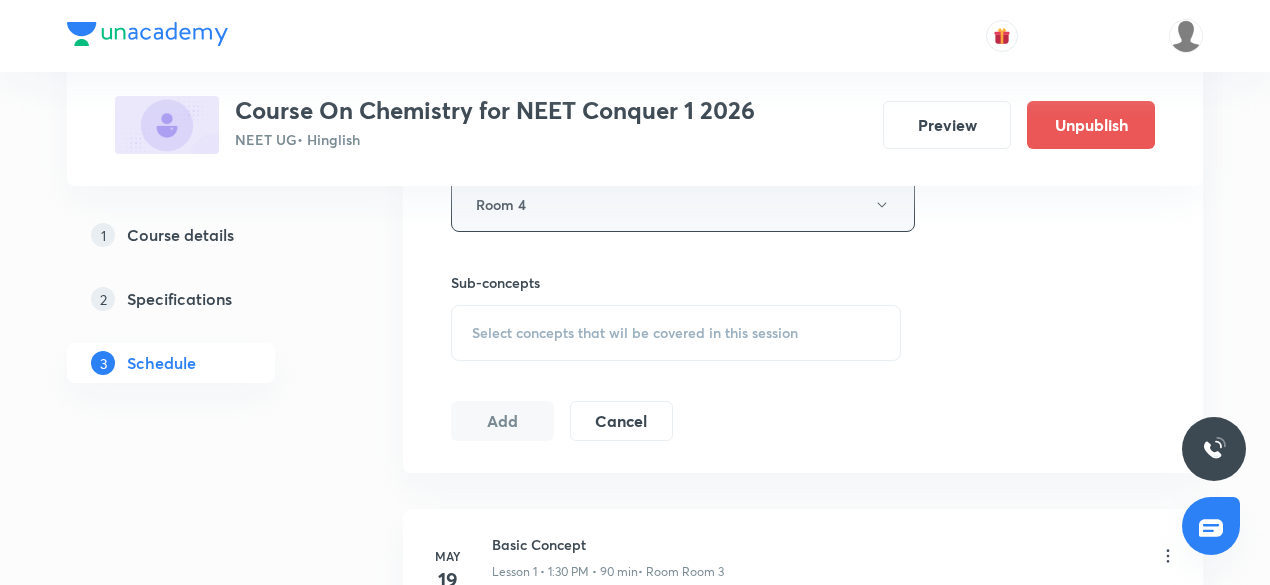 scroll, scrollTop: 931, scrollLeft: 0, axis: vertical 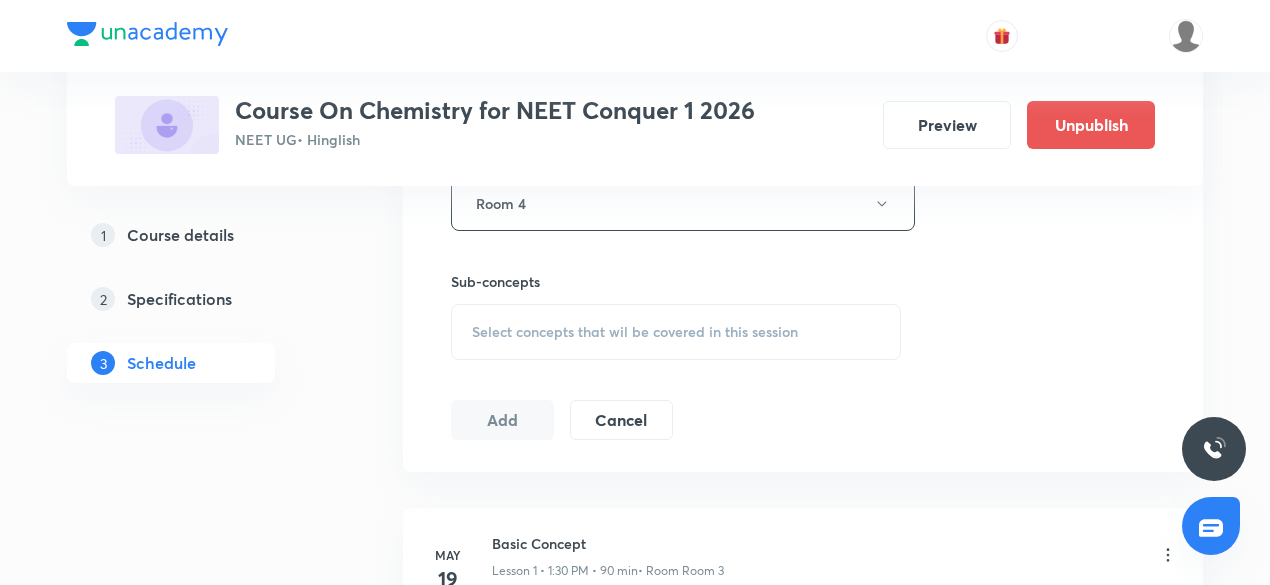 click on "Select concepts that wil be covered in this session" at bounding box center [635, 332] 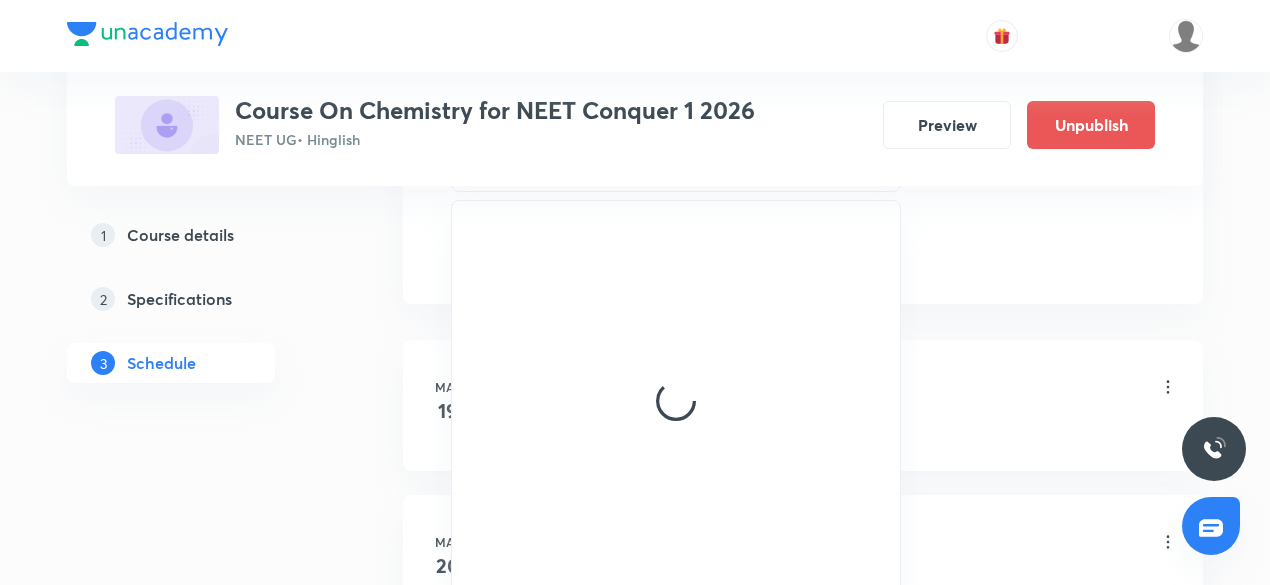 scroll, scrollTop: 1100, scrollLeft: 0, axis: vertical 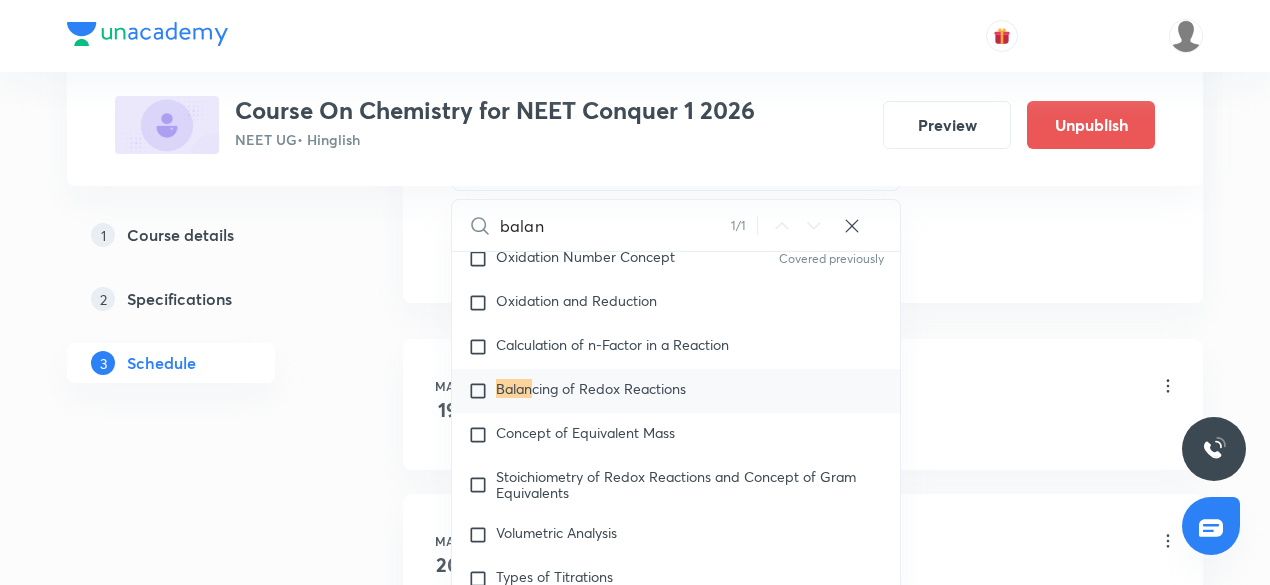 type on "balan" 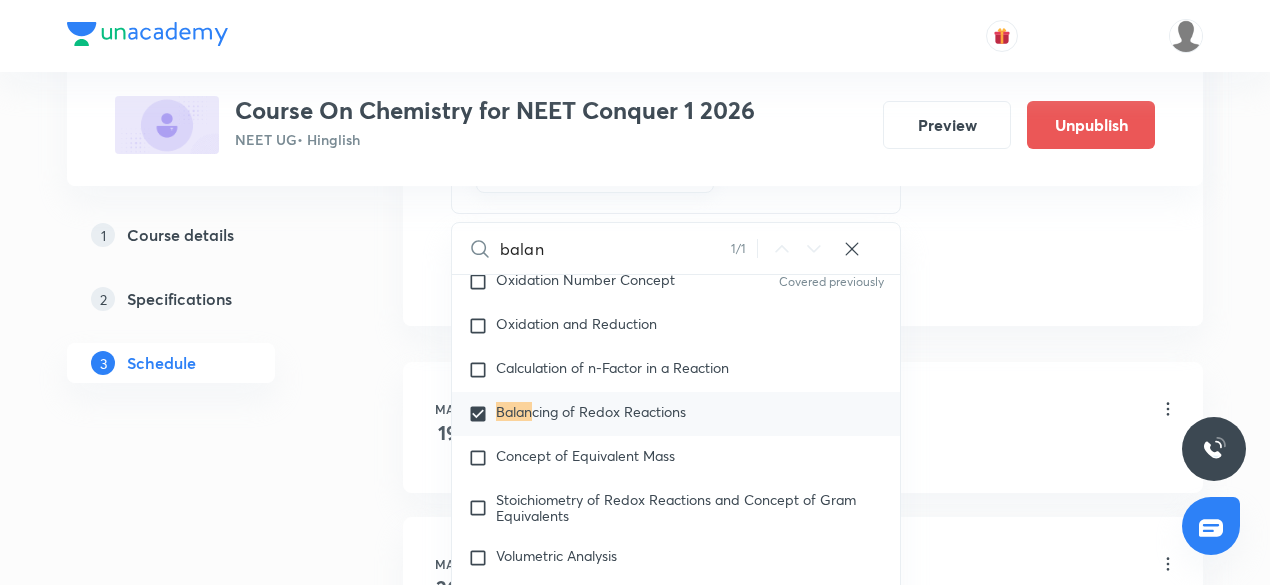 click on "Session  28 Live class Session title 14/99 Redox reaction ​ Schedule for [MONTH] 7, [YEAR], [TIME] ​ Duration (in minutes) 90 ​   Session type Online Offline Room Room 4 Sub-concepts Balancing of Redox Reactions CLEAR balan 1 / 1 ​ Chemistry - Full Syllabus Mock Questions Chemistry - Full Syllabus Mock Questions Chemistry Previous Year Chemistry Previous Year Questions Chemistry Previous Year Questions Covered previously General Topics & Mole Concept Basic Concepts Covered previously Mole – Basic Introduction Percentage Composition Stoichiometry Principle of Atom Conservation (POAC) Covered previously Relation between Stoichiometric Quantities Application of Mole Concept: Gravimetric Analysis Electronic Configuration Of Atoms (Hund's rule)  Quantum Numbers (Magnetic Quantum no.) Quantum Numbers(Pauli's Exclusion law) Mean Molar Mass or Molecular Mass Variation of Conductivity with Concentration Mechanism of Corrosion Atomic Structure Discovery Of Electron Covered previously Some Prerequisites of Physics" at bounding box center [803, -187] 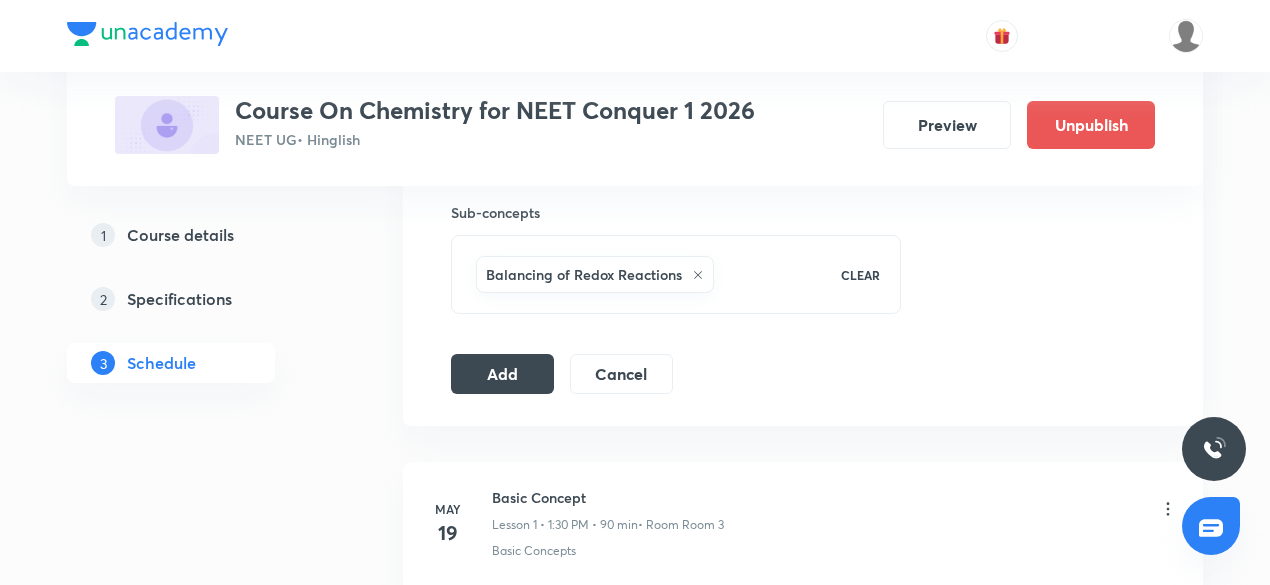 scroll, scrollTop: 984, scrollLeft: 0, axis: vertical 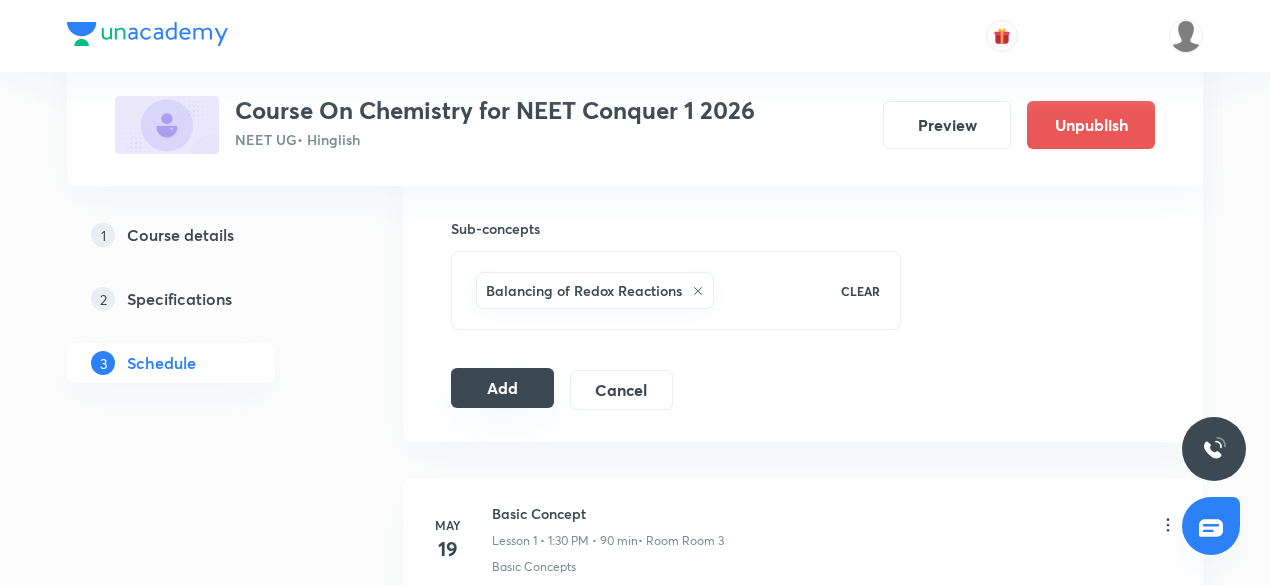 click on "Add" at bounding box center [502, 388] 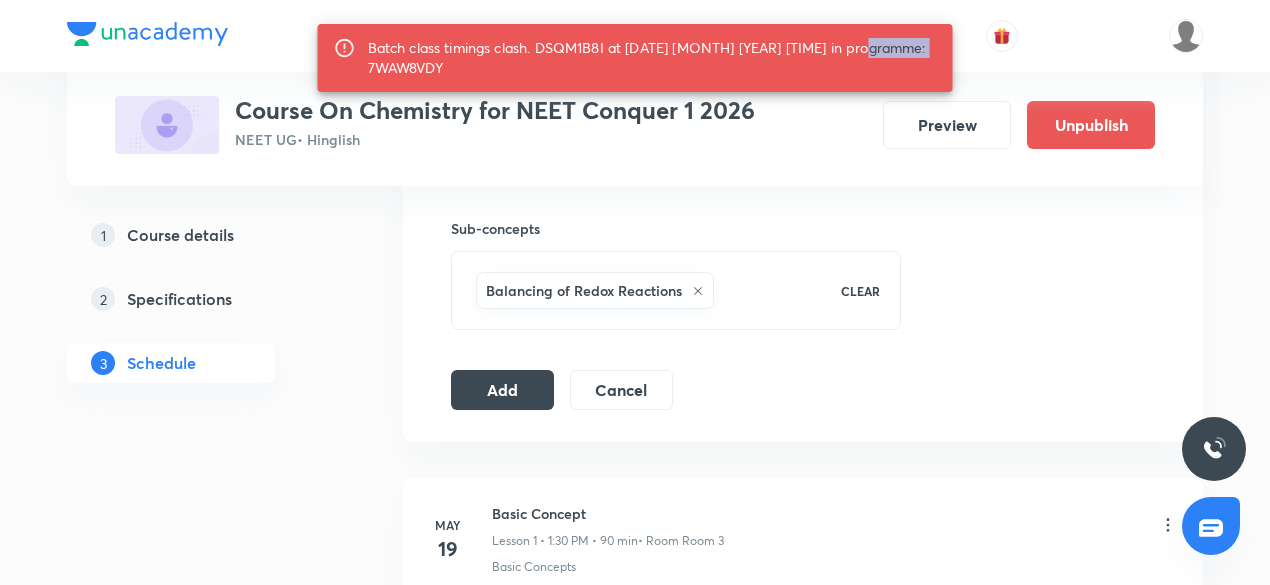 drag, startPoint x: 370, startPoint y: 61, endPoint x: 524, endPoint y: 65, distance: 154.05194 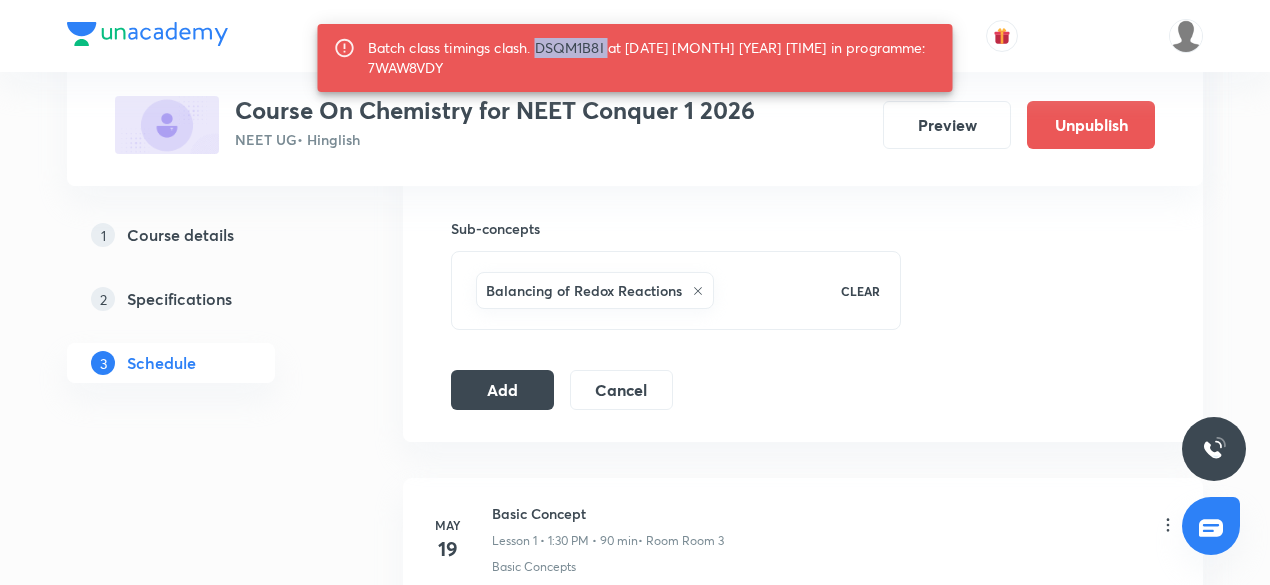drag, startPoint x: 543, startPoint y: 43, endPoint x: 610, endPoint y: 44, distance: 67.00746 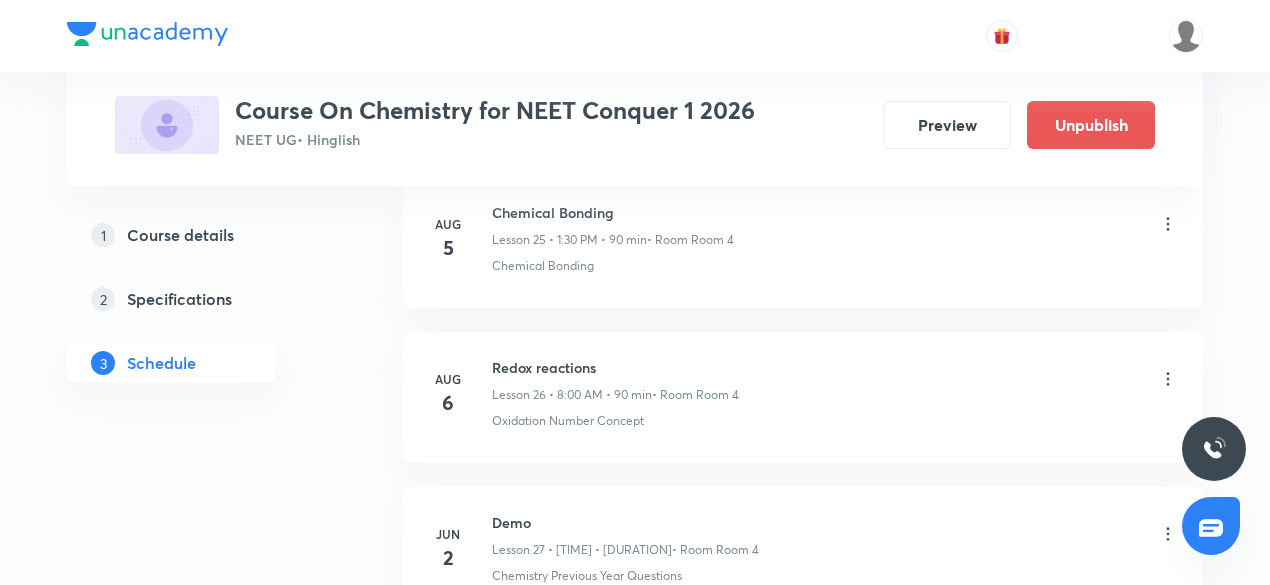 scroll, scrollTop: 5004, scrollLeft: 0, axis: vertical 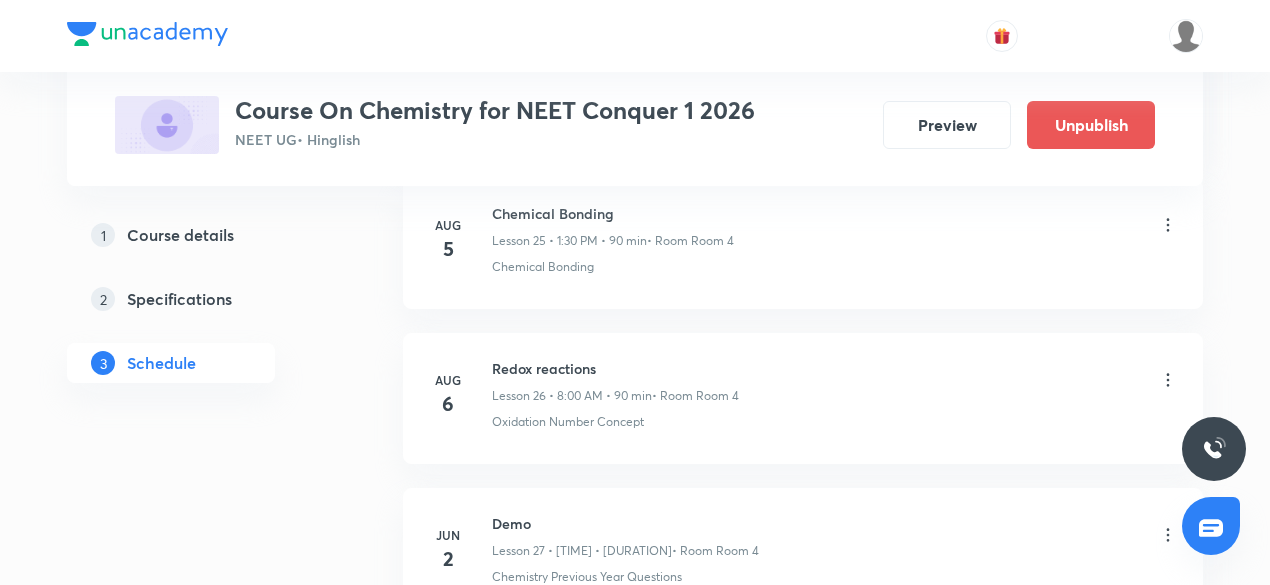click on "Course details" at bounding box center [180, 235] 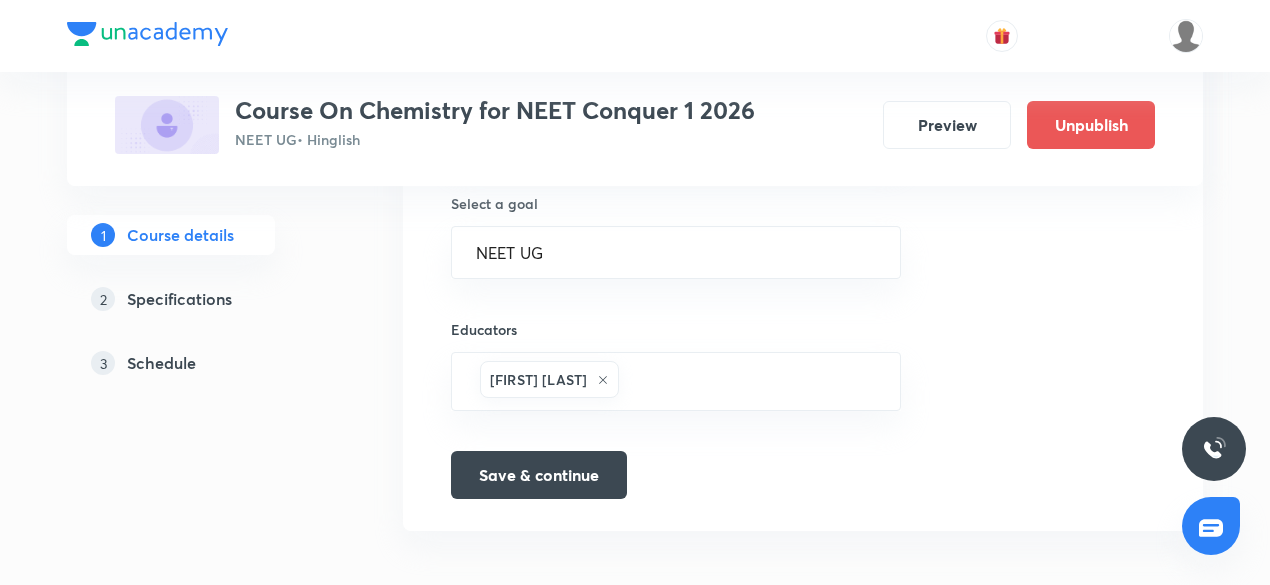 scroll, scrollTop: 1386, scrollLeft: 0, axis: vertical 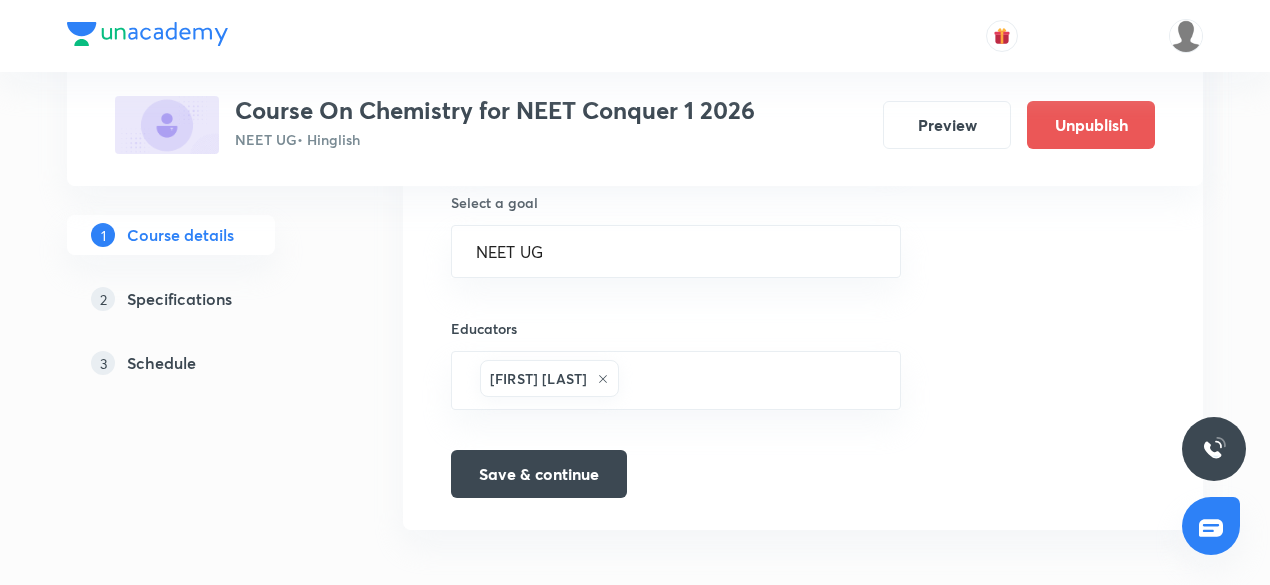 click on "Schedule" at bounding box center (161, 363) 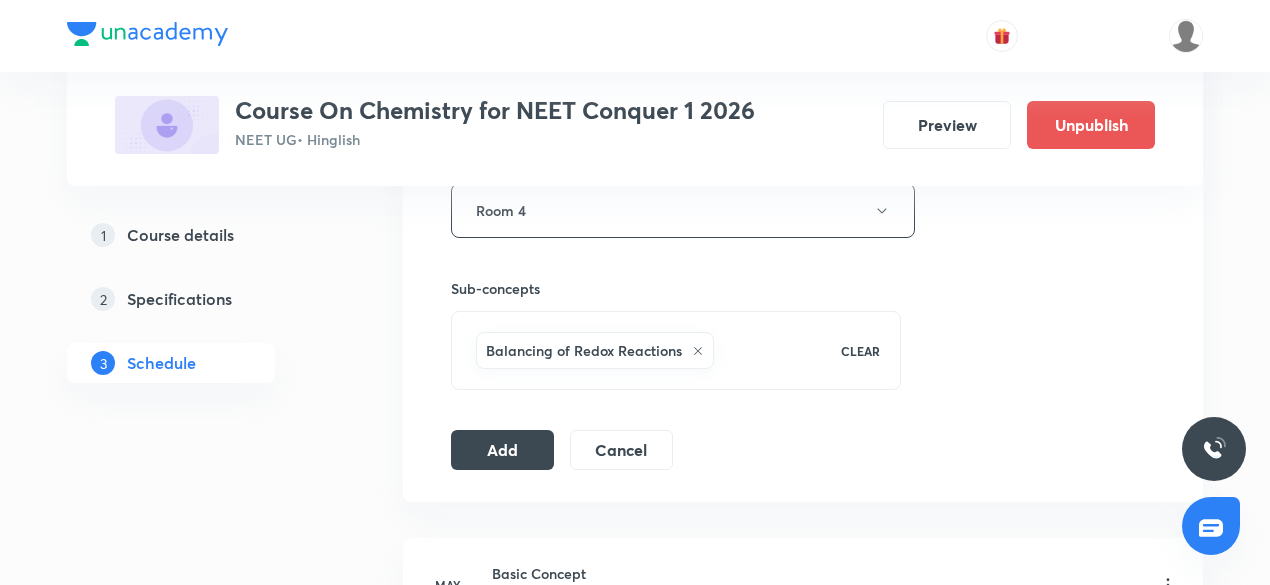 scroll, scrollTop: 926, scrollLeft: 0, axis: vertical 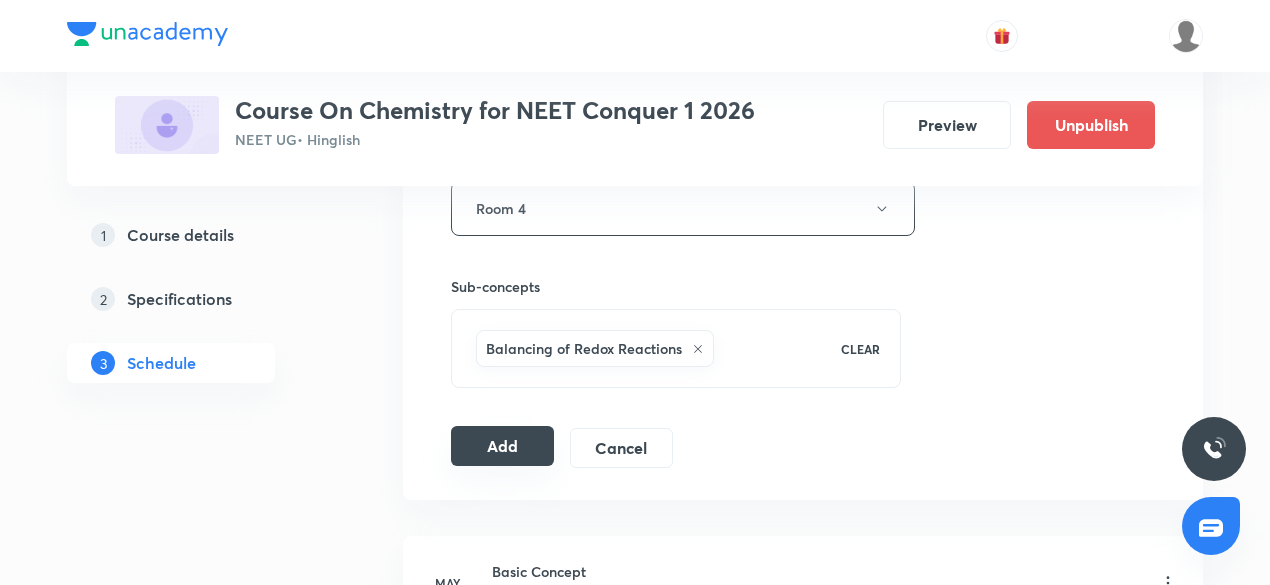 click on "Add" at bounding box center (502, 446) 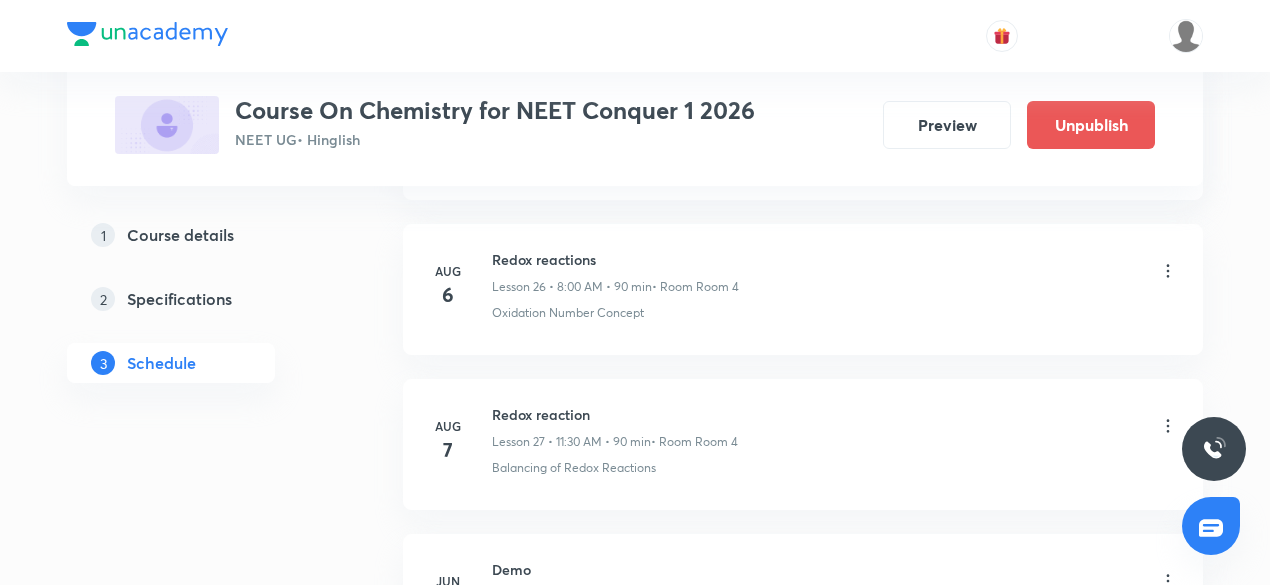 scroll, scrollTop: 4170, scrollLeft: 0, axis: vertical 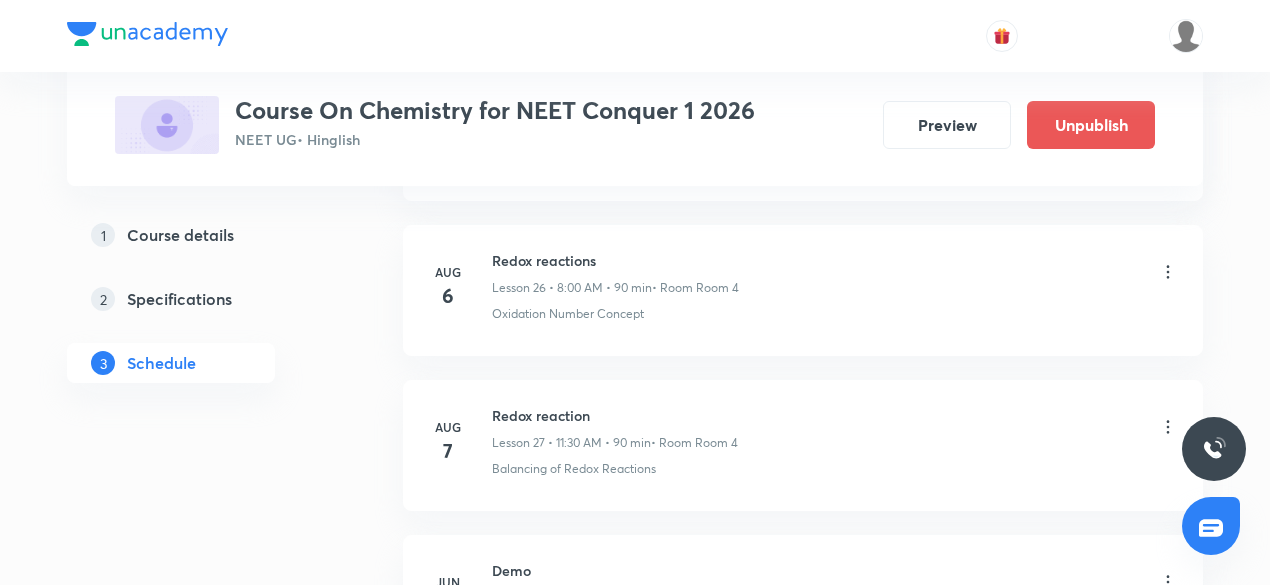 click on "[MONTH] 19 Basic Concept Lesson 1 • [TIME] • [DURATION]  • Room Room 3 Basic Concepts [MONTH] 20 Basic Concept Lesson 2 • [TIME] • [DURATION]  • Room Room 3 Basic Concepts May 22 Basic Concept Lesson 3 • [TIME] • [DURATION]  • Room Room 3 Basic Concepts May 23 Basic Concept Lesson 4 • [TIME] • [DURATION]  • Room Room 3 Basic Concepts May 26 Some Basic Concepts of Chemistry Lesson 5 • [TIME] • [DURATION]  • Room Room 3 Discovery Of Electron May 27 Some Basic Concepts of Chemistry Lesson 6 • [TIME] • [DURATION]  • Room Room 3 Discovery Of Electron May 28 Some Basic Concepts of Chemistry Lesson 7 • [TIME] • [DURATION]  • Room Room 3 Discovery Of Electron May 29 Some Basic Concepts of Chemistry Lesson 8 • [TIME] • [DURATION]  • Room Room 3 Some Prerequisites of Physics Jun 4 Some Basic Concepts of Chemistry Lesson 9 • [TIME] • [DURATION]  • Room Room 3 Basic Concepts Jun 5 Some Basic Concepts of Chemistry Lesson 10 • [TIME] • [DURATION]  • Room Room 3 Basic Concepts Jun 9 Jun 10" at bounding box center (803, -1492) 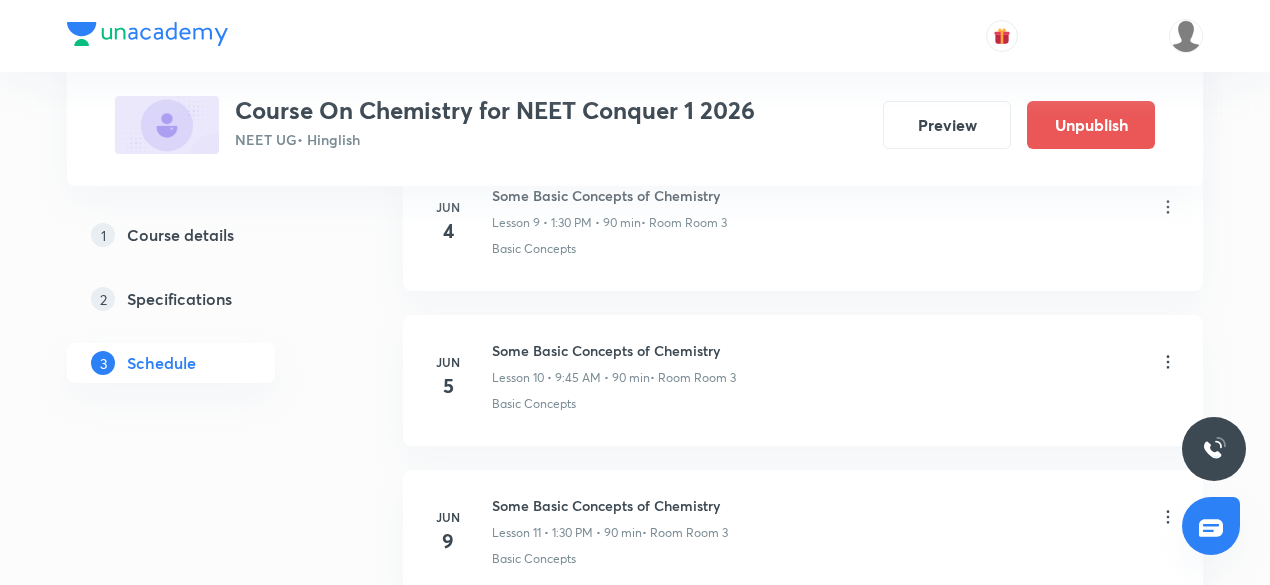 scroll, scrollTop: 1565, scrollLeft: 0, axis: vertical 